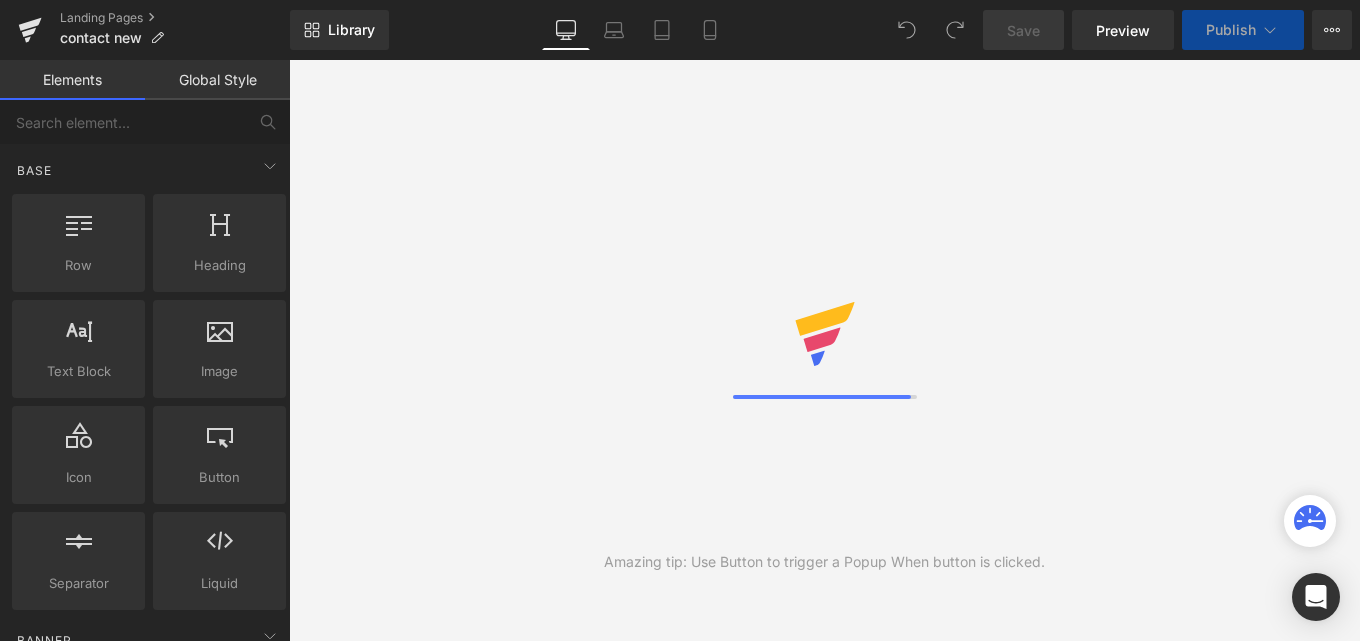 scroll, scrollTop: 0, scrollLeft: 0, axis: both 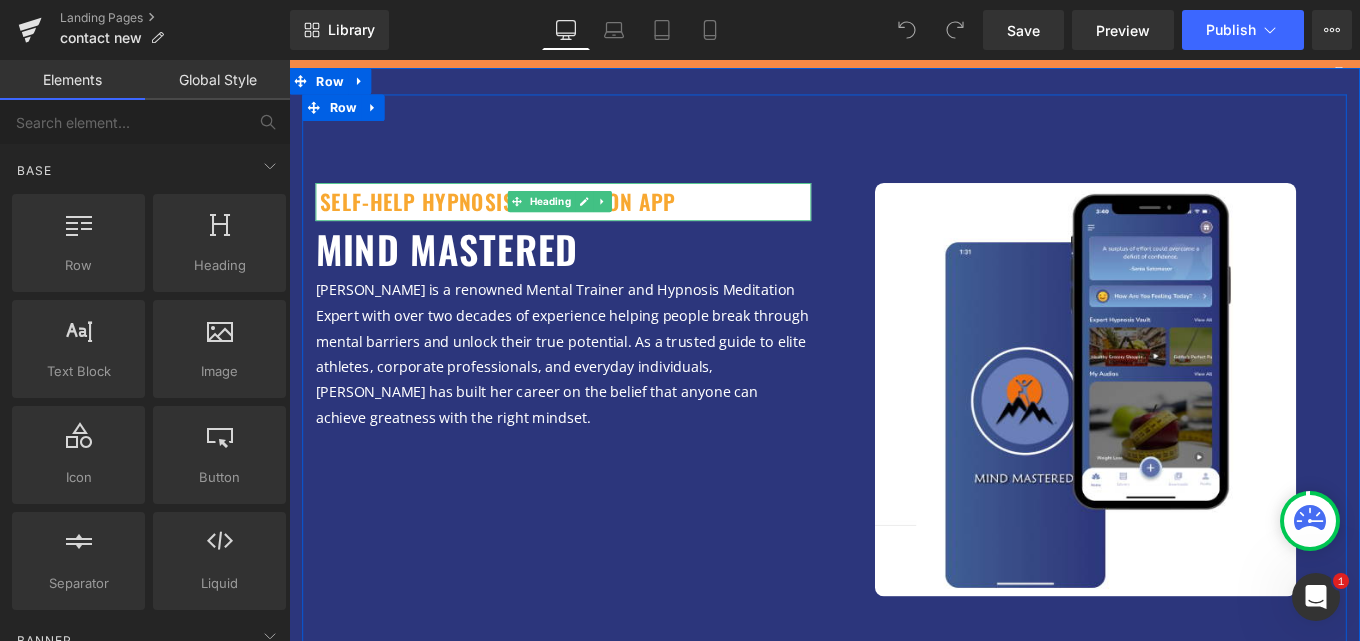 click on "self-help hypnosis meditation app" at bounding box center [601, 220] 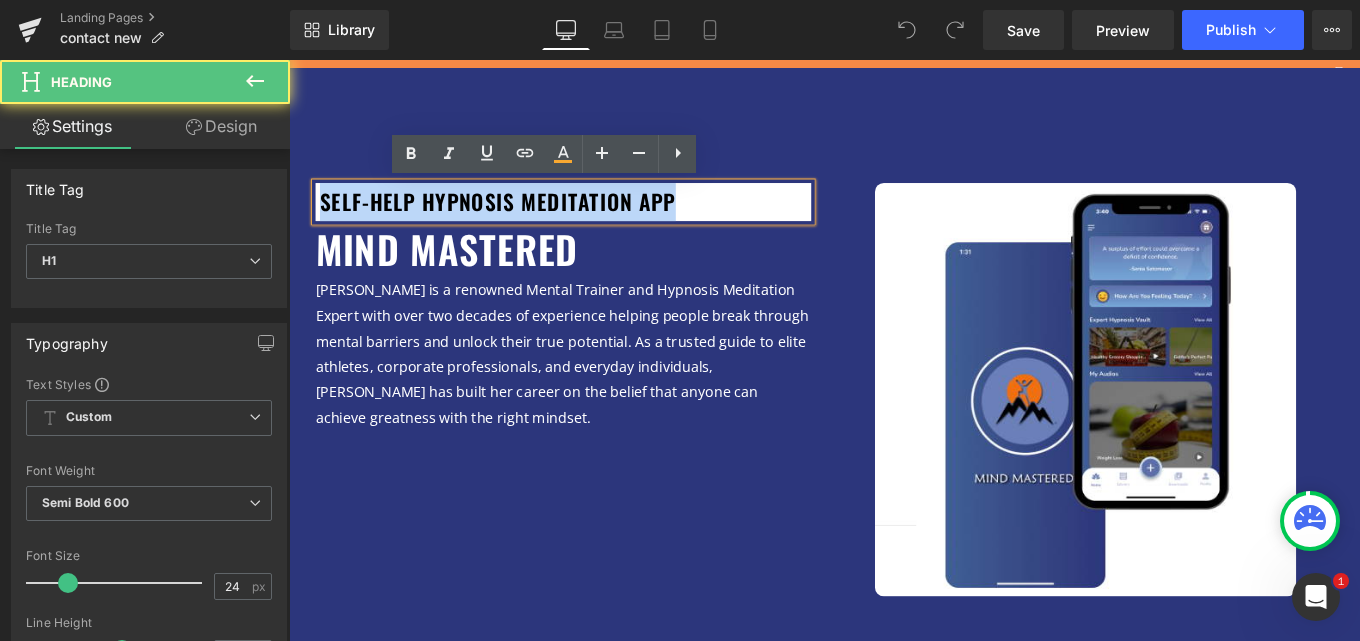 click on "self-help hypnosis meditation app" at bounding box center (601, 220) 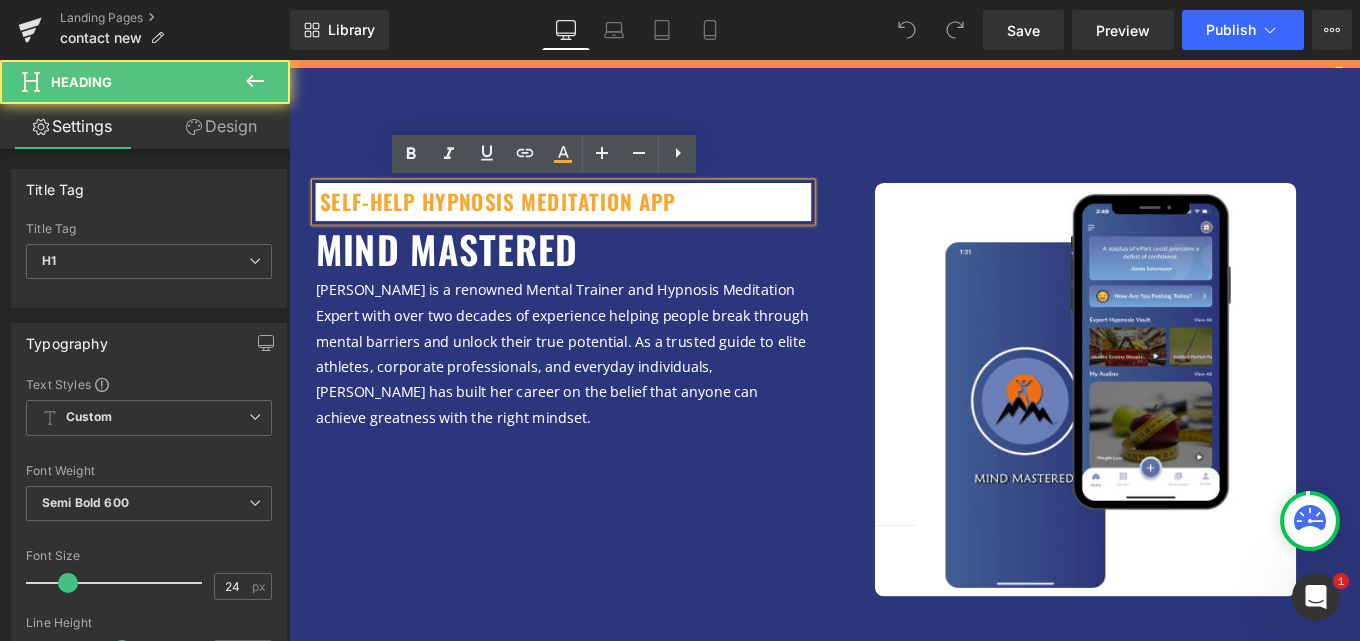 click on "self-help hypnosis meditation app" at bounding box center (601, 220) 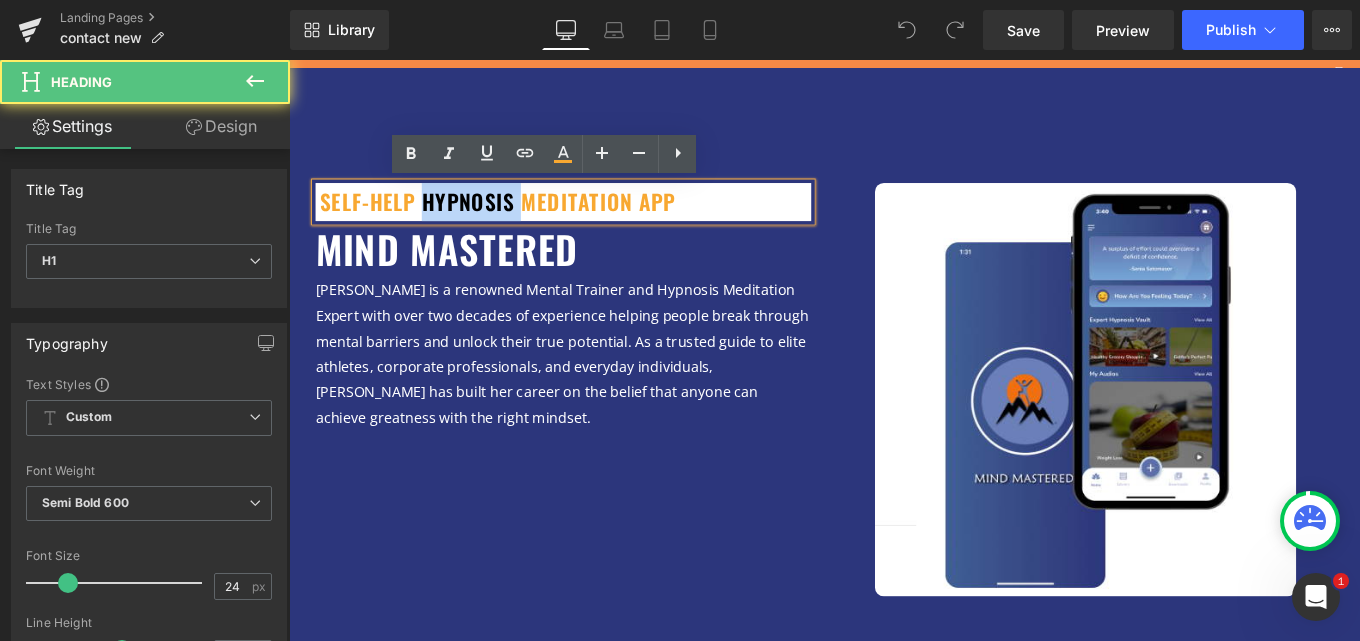 click on "self-help hypnosis meditation app" at bounding box center [601, 220] 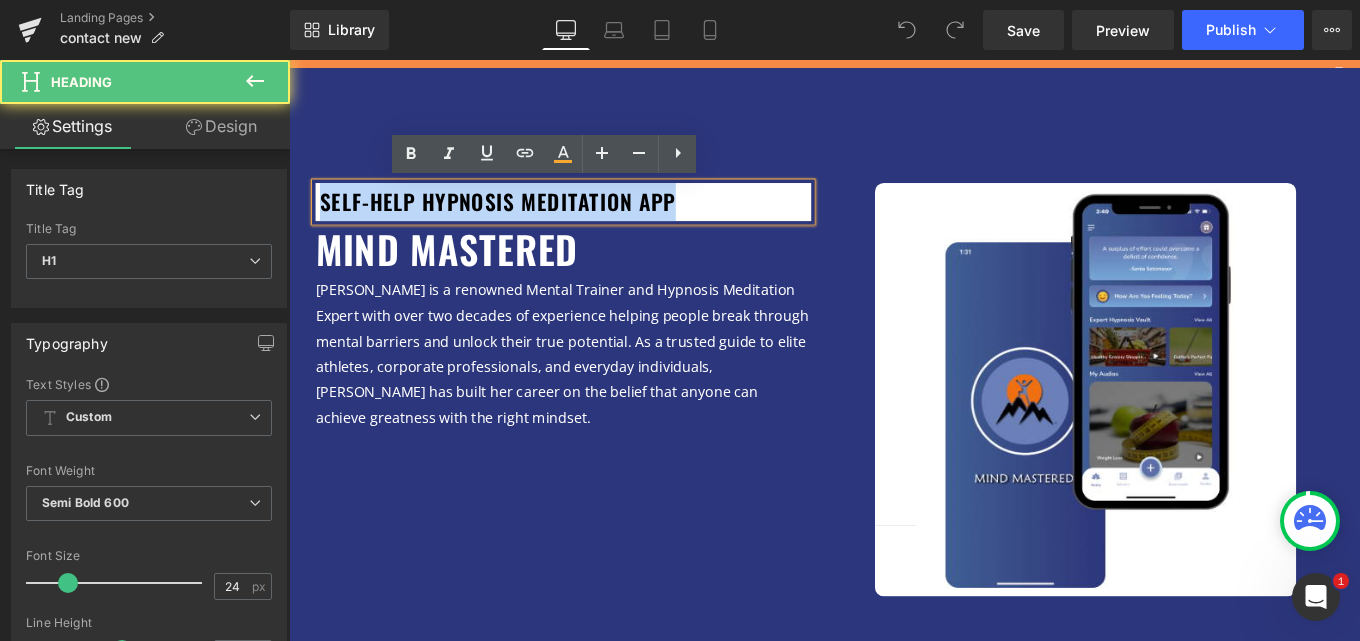 click on "self-help hypnosis meditation app" at bounding box center [601, 220] 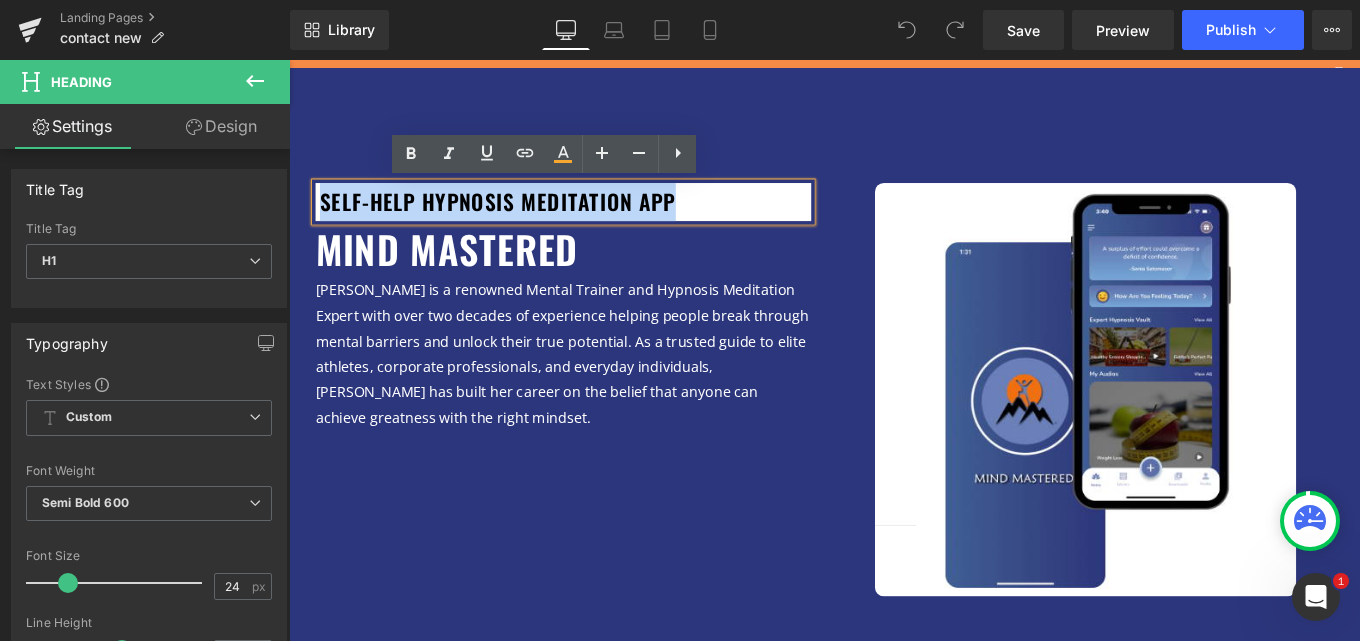 type 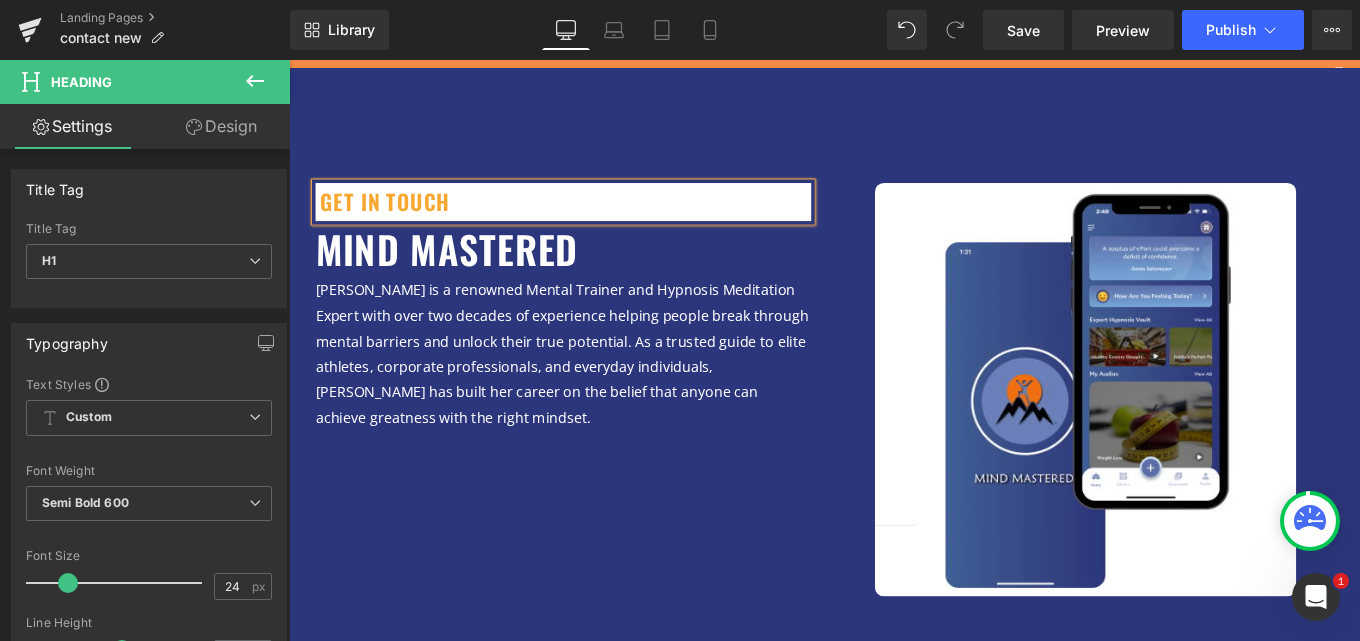 click on "Get In Touch" at bounding box center (601, 220) 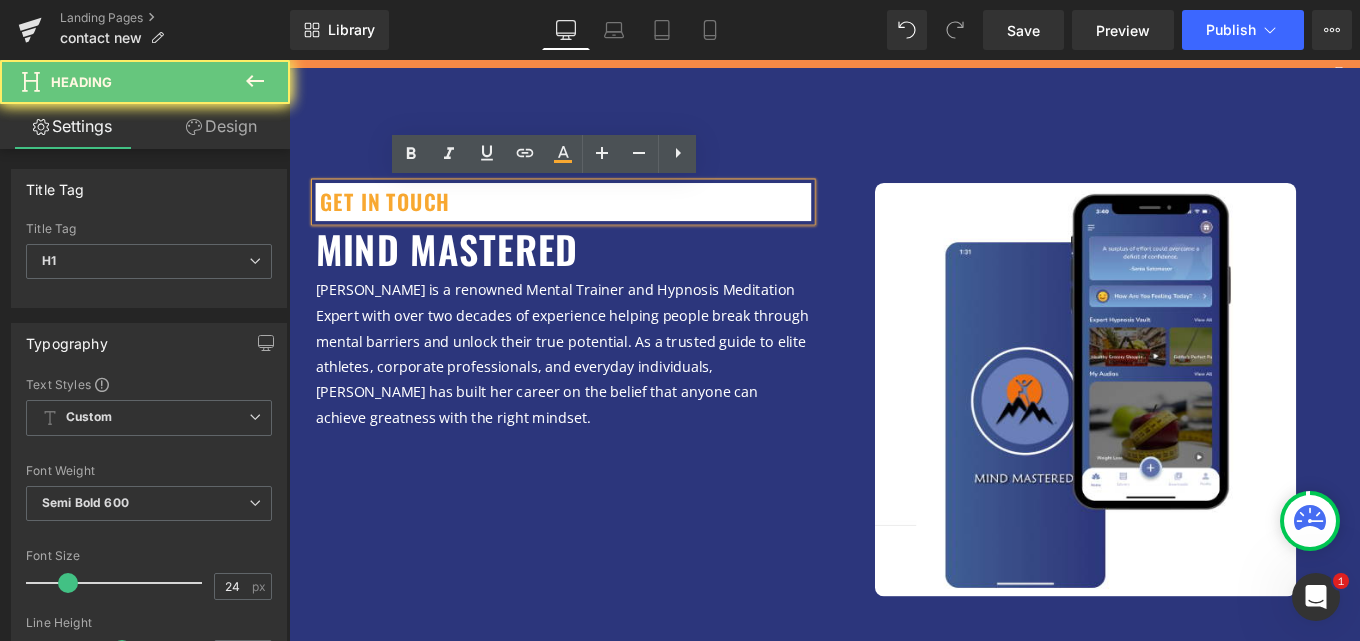 click on "Get In Touch" at bounding box center [601, 220] 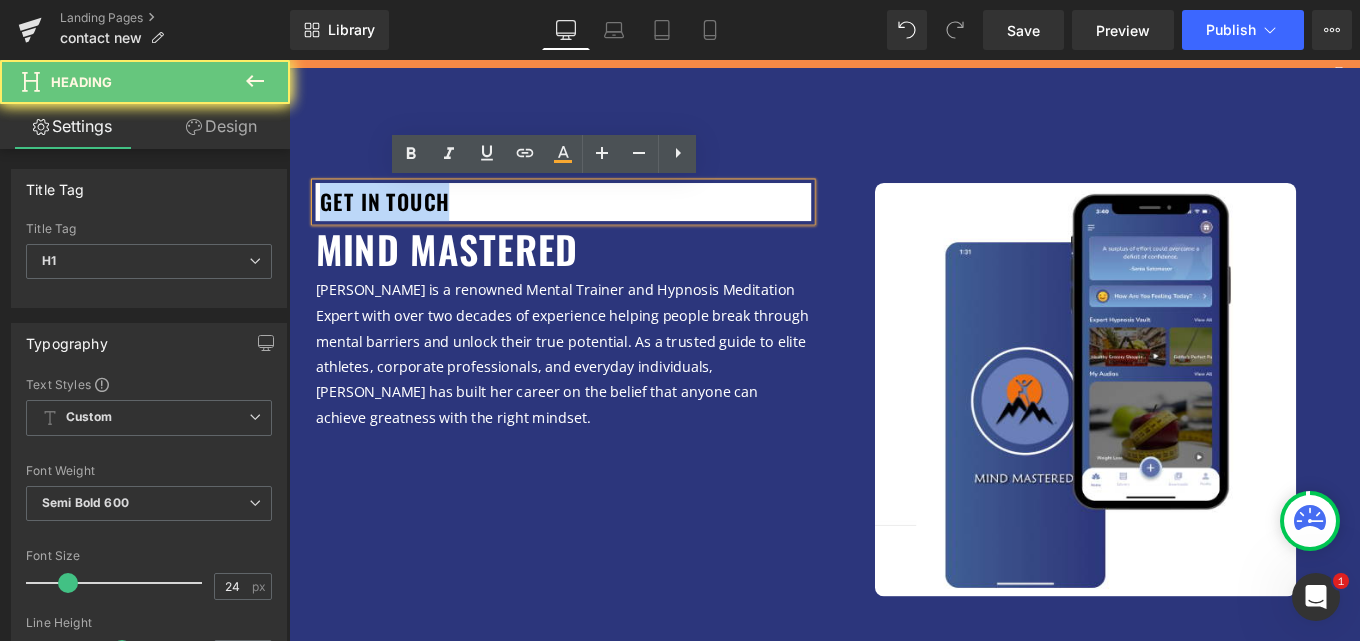 click on "Get In Touch" at bounding box center (601, 220) 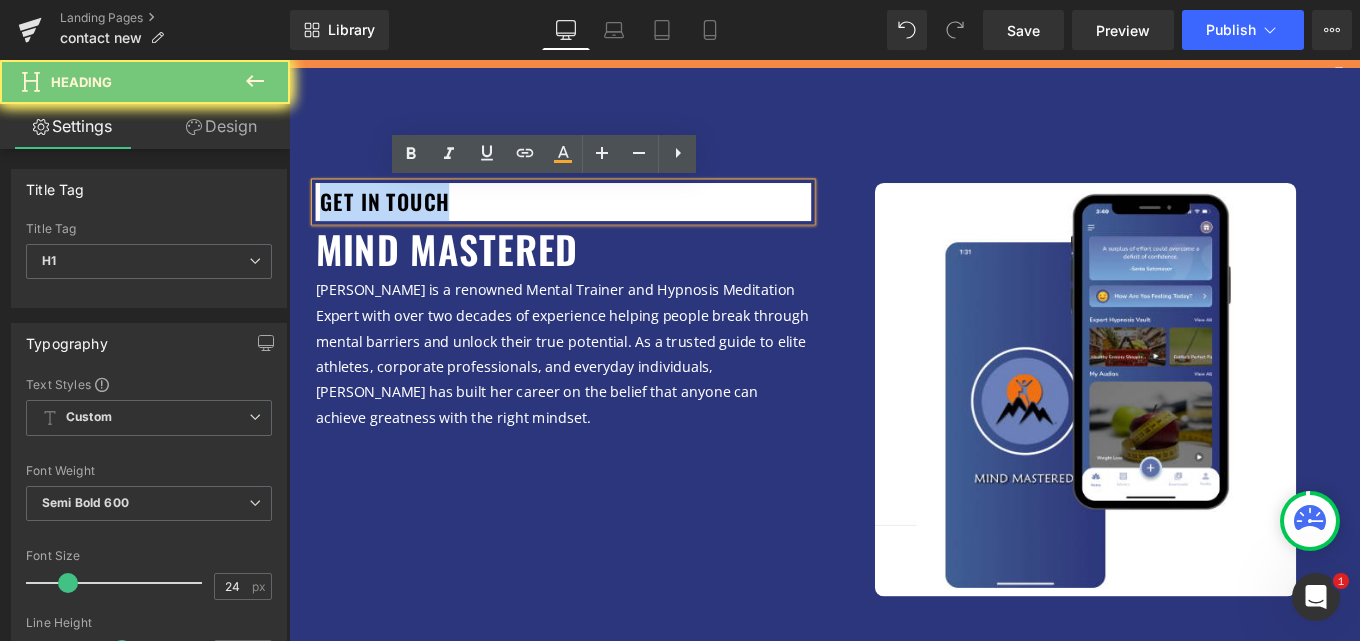 click on "Get In Touch" at bounding box center [601, 220] 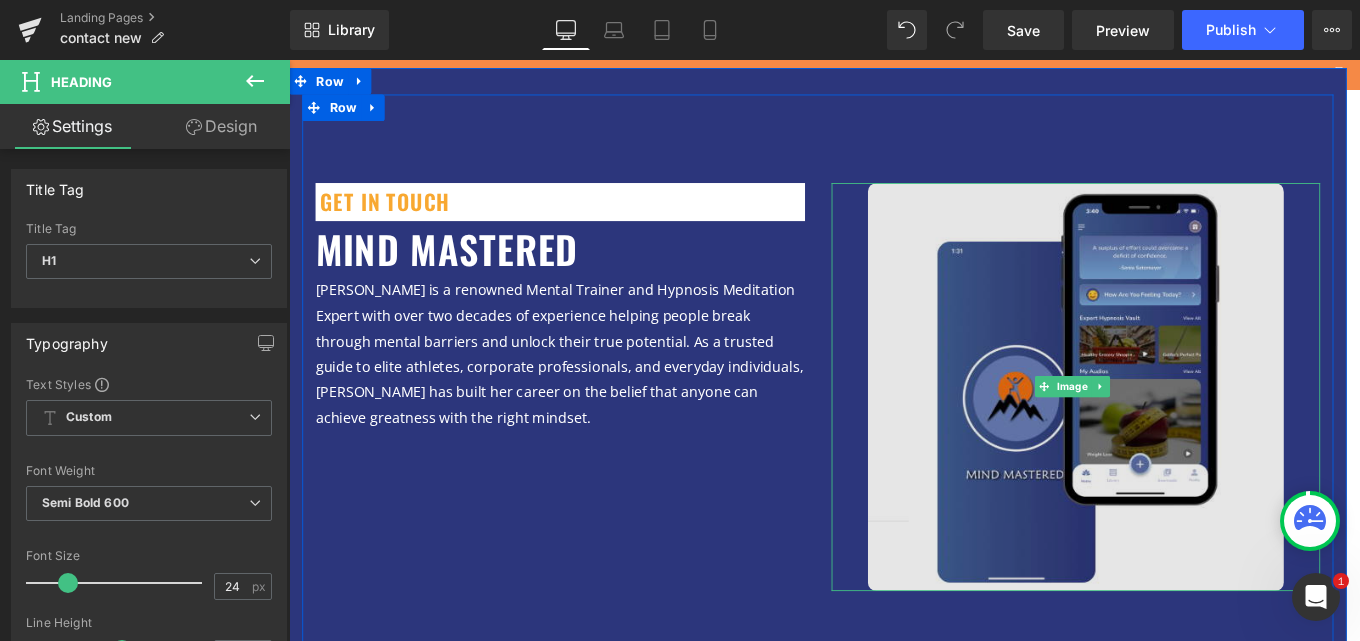 click at bounding box center [1178, 429] 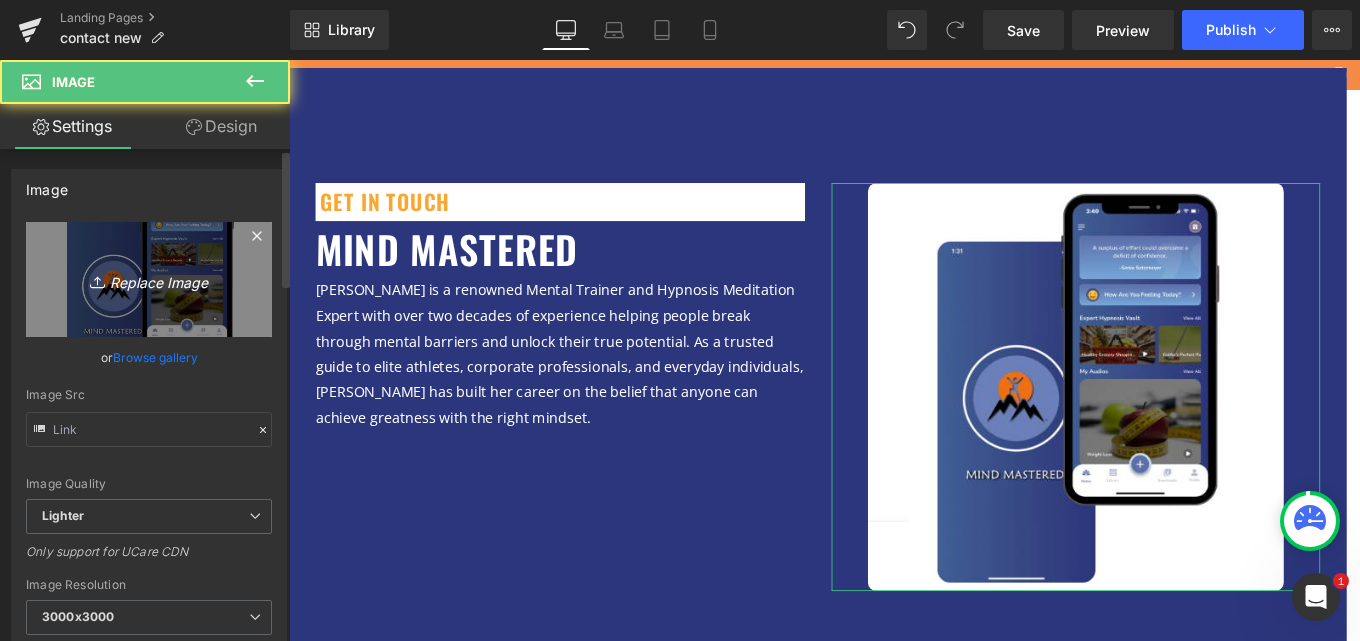 click 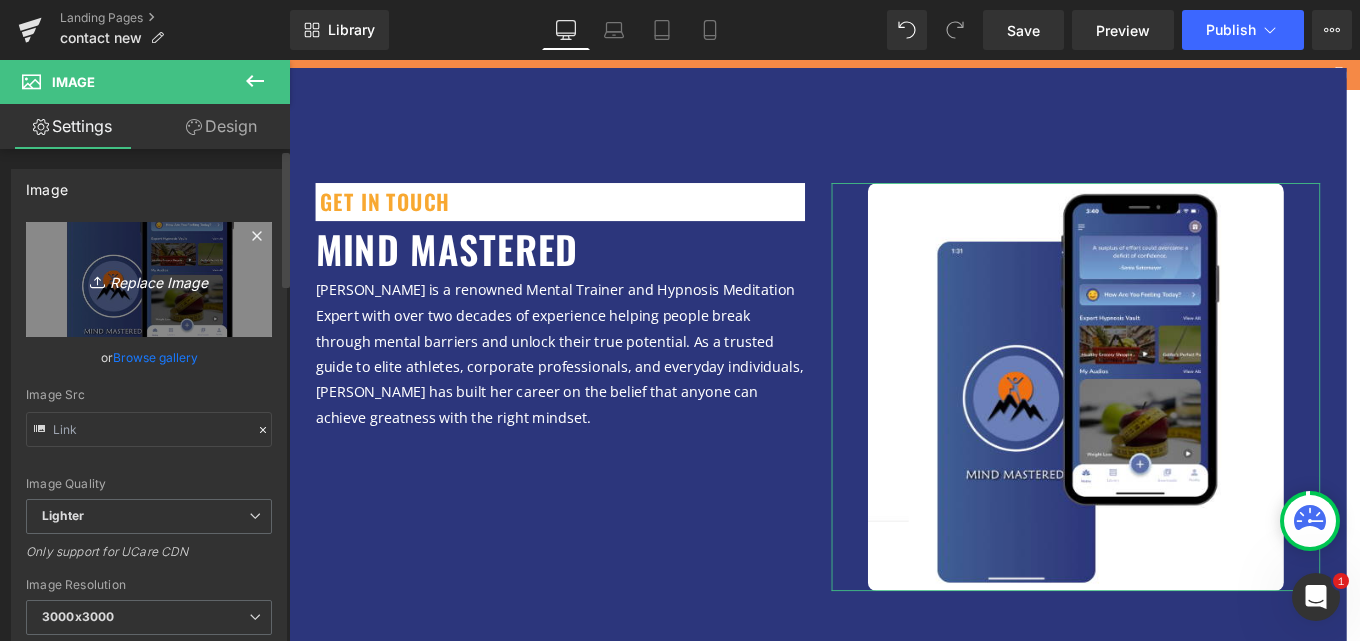type on "C:\fakepath\[DEMOGRAPHIC_DATA]-hand-holding-smart-mobile-p.jpg" 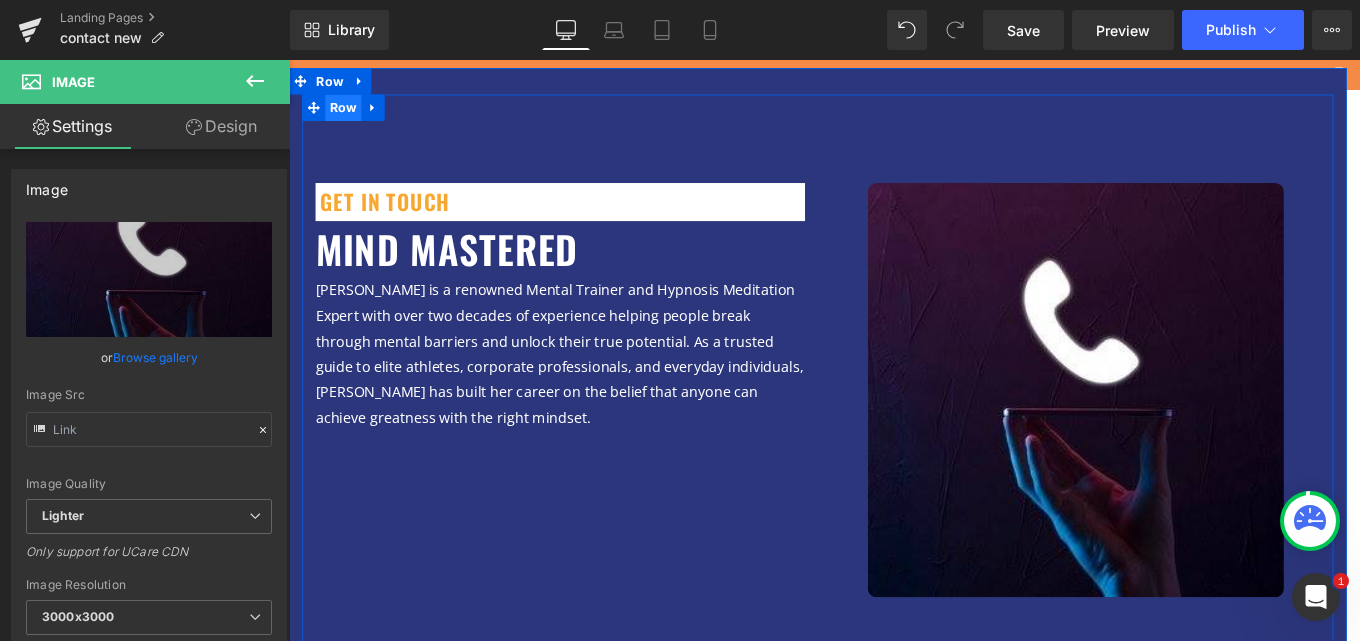 click on "Row" at bounding box center (350, 114) 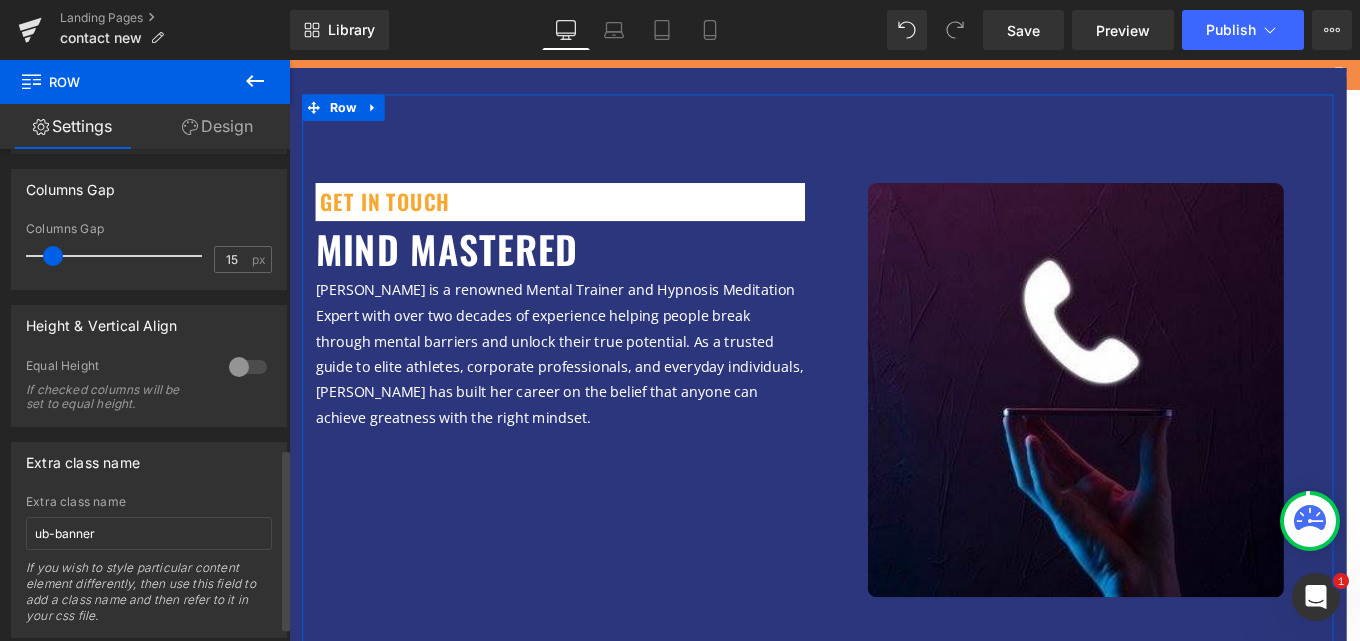 scroll, scrollTop: 853, scrollLeft: 0, axis: vertical 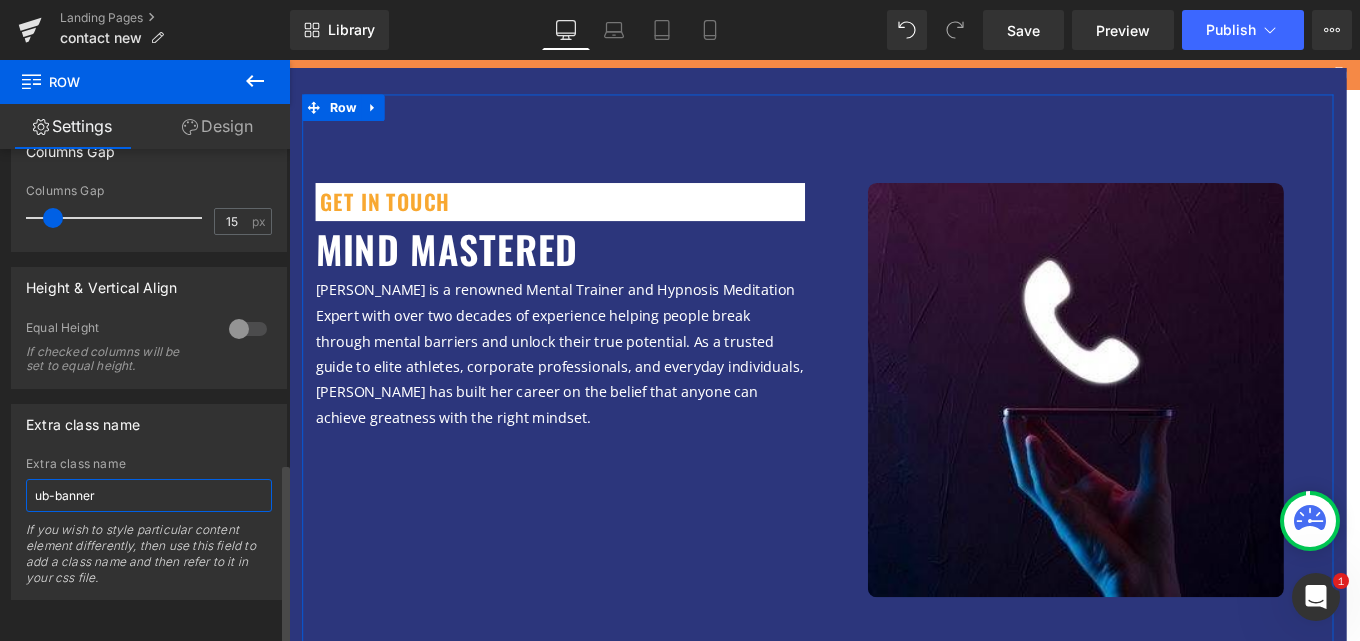click on "ub-banner" at bounding box center [149, 495] 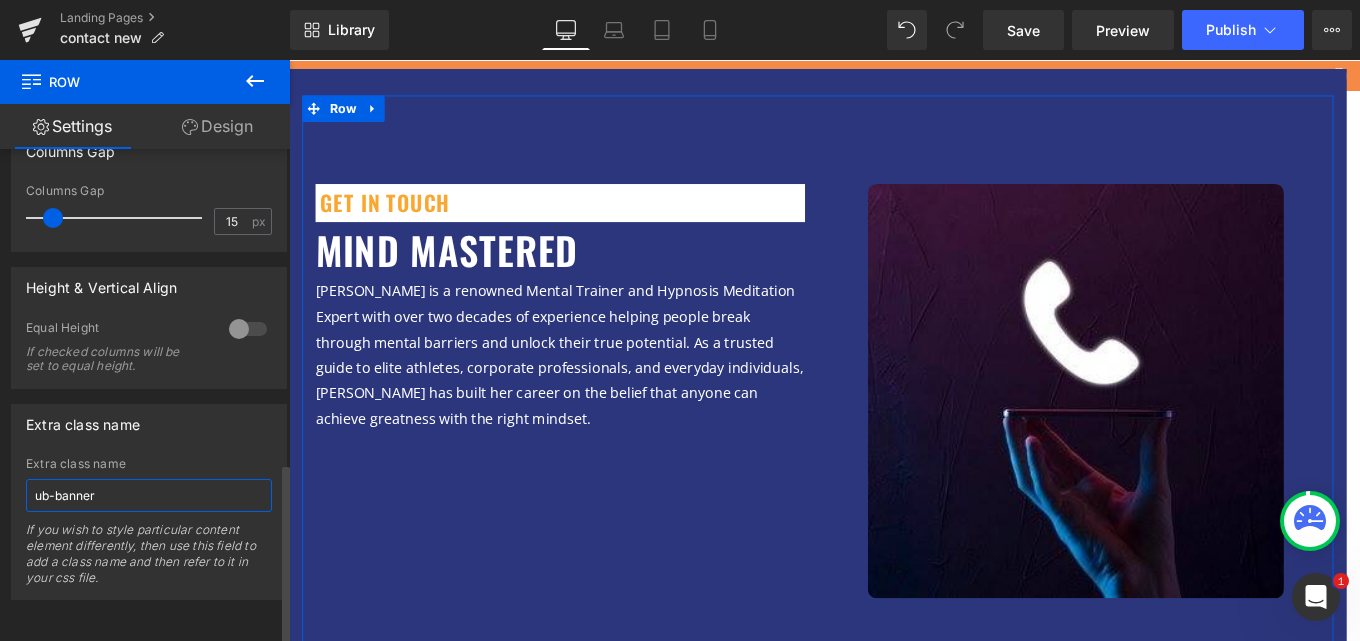 click on "ub-banner" at bounding box center (149, 495) 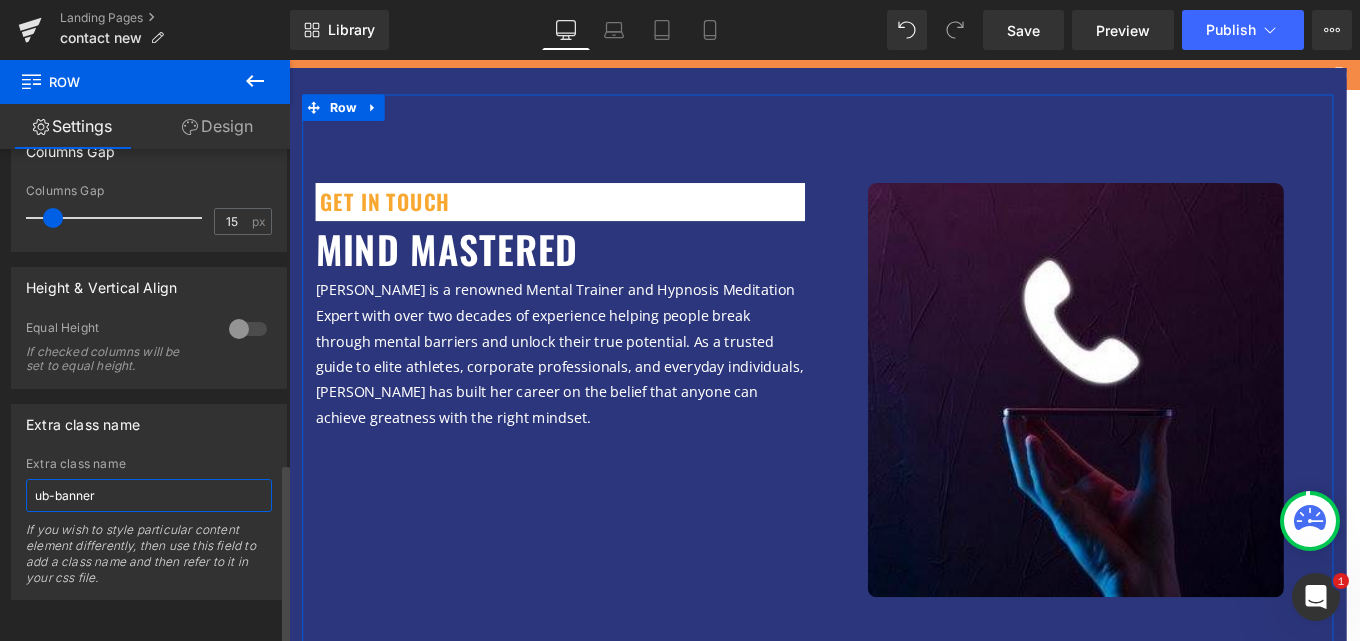 click on "ub-banner" at bounding box center (149, 495) 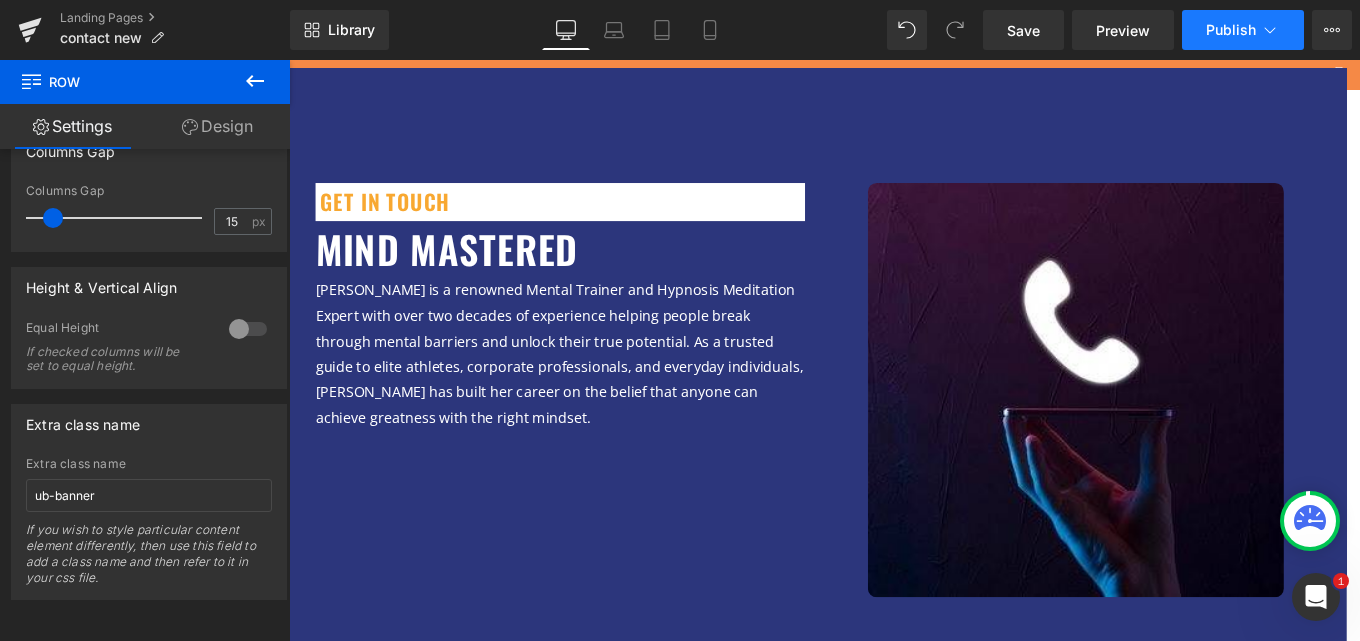 click on "Publish" at bounding box center (1231, 30) 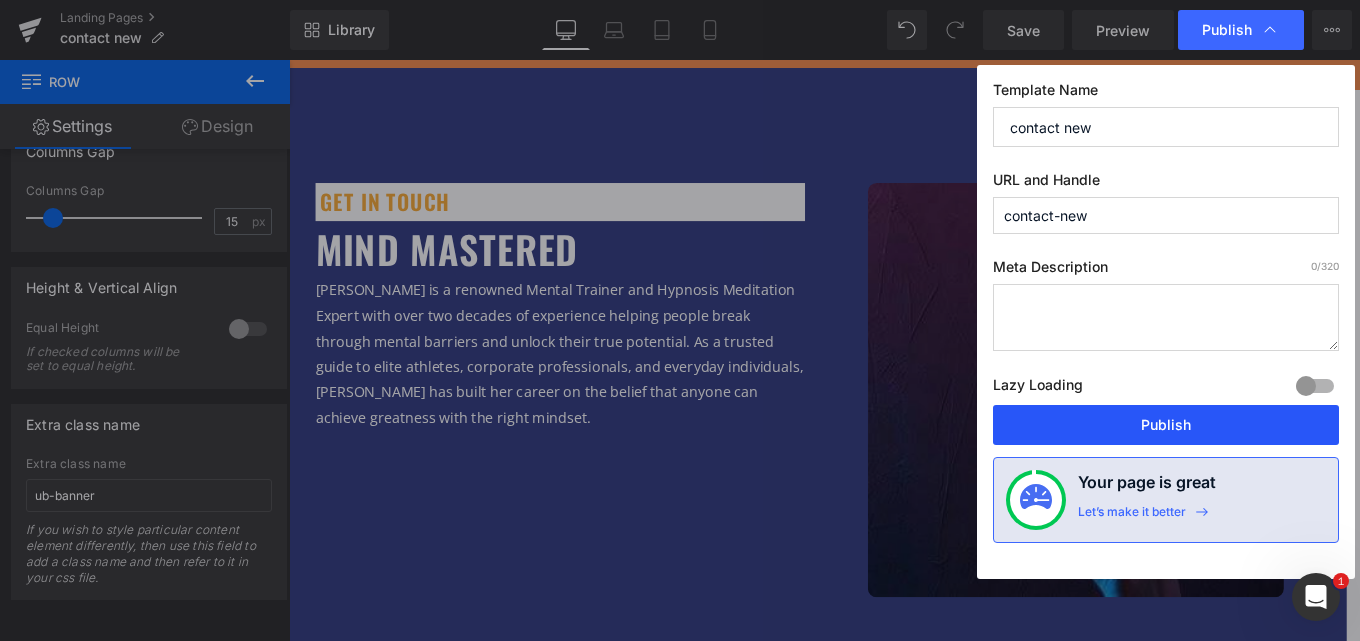click on "Publish" at bounding box center (1166, 425) 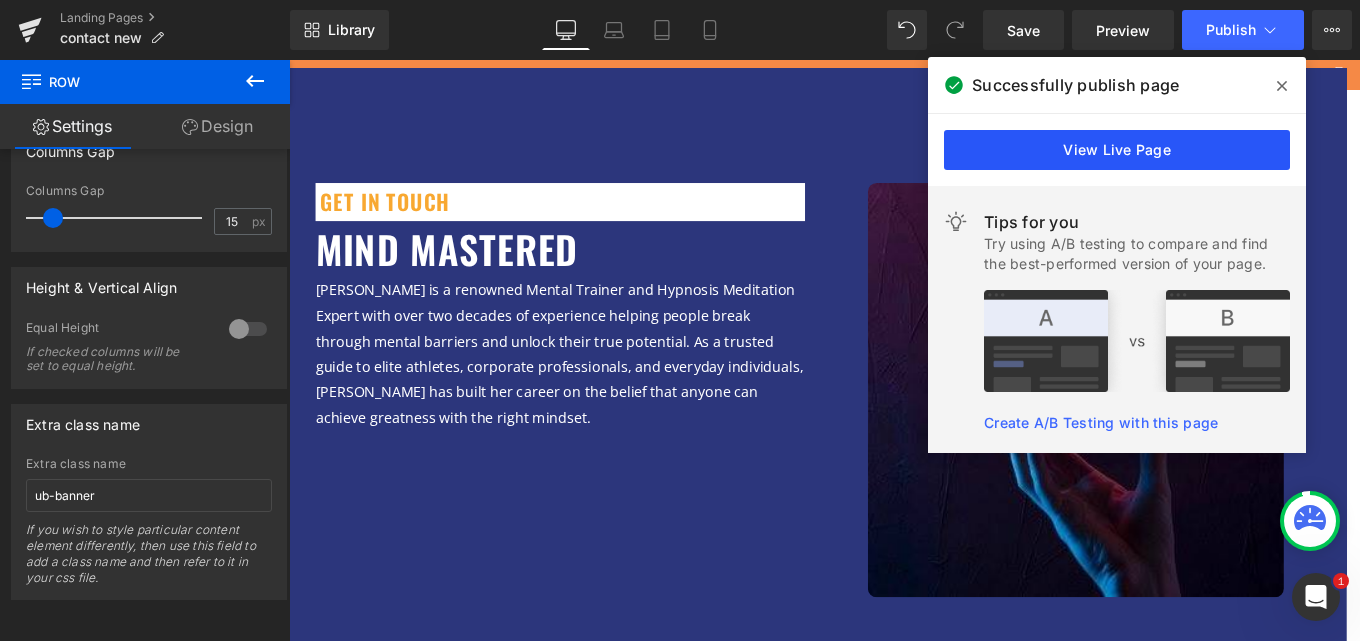 click on "View Live Page" at bounding box center [1117, 150] 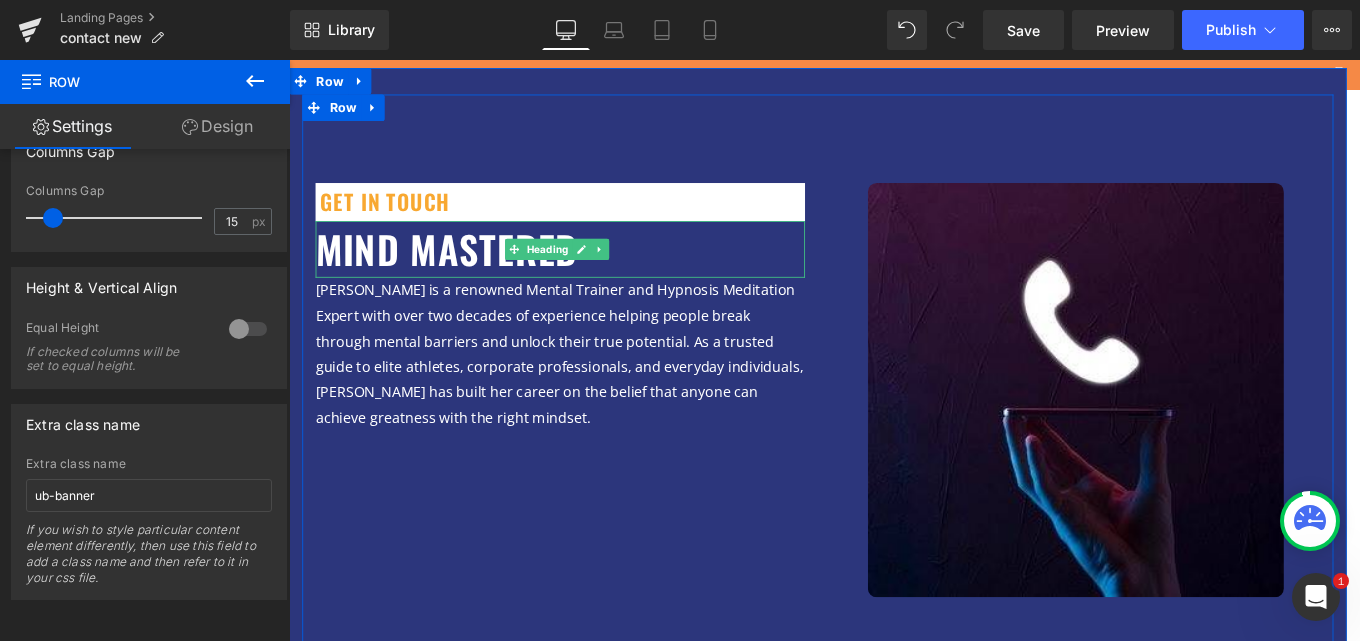 click on "Mind Mastered" at bounding box center (467, 273) 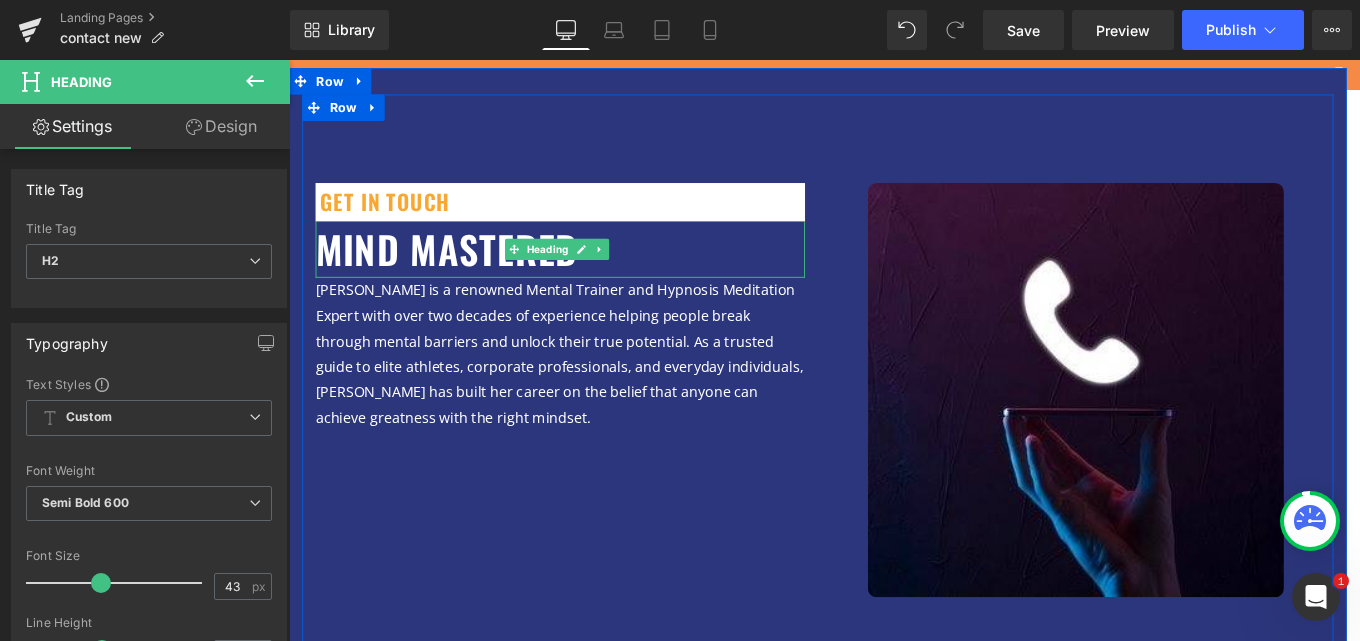 click on "Mind Mastered" at bounding box center [467, 273] 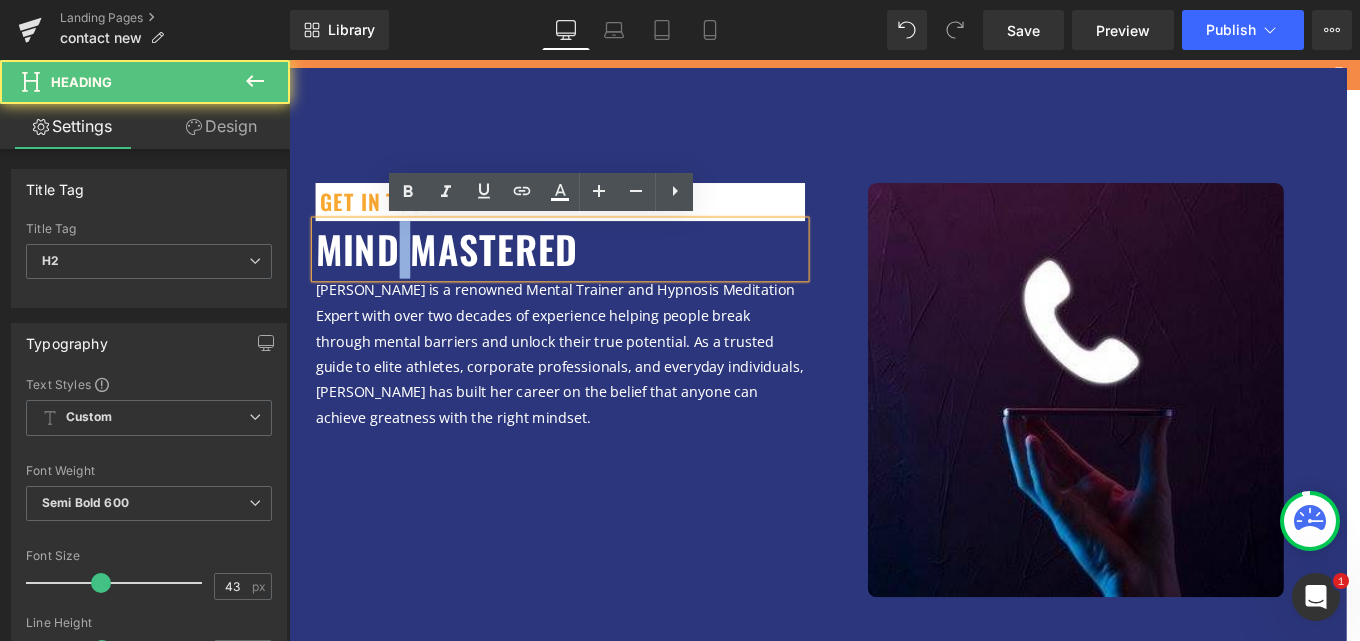 click on "Mind Mastered" at bounding box center [467, 273] 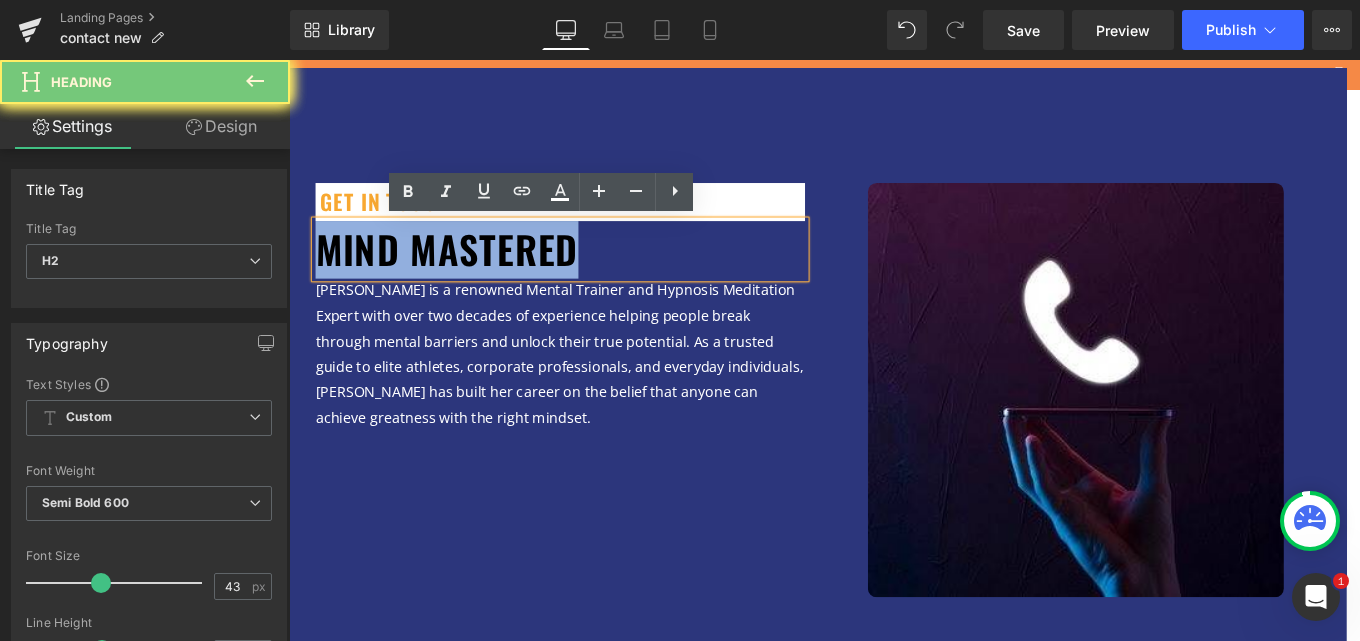 click on "Mind Mastered" at bounding box center [467, 273] 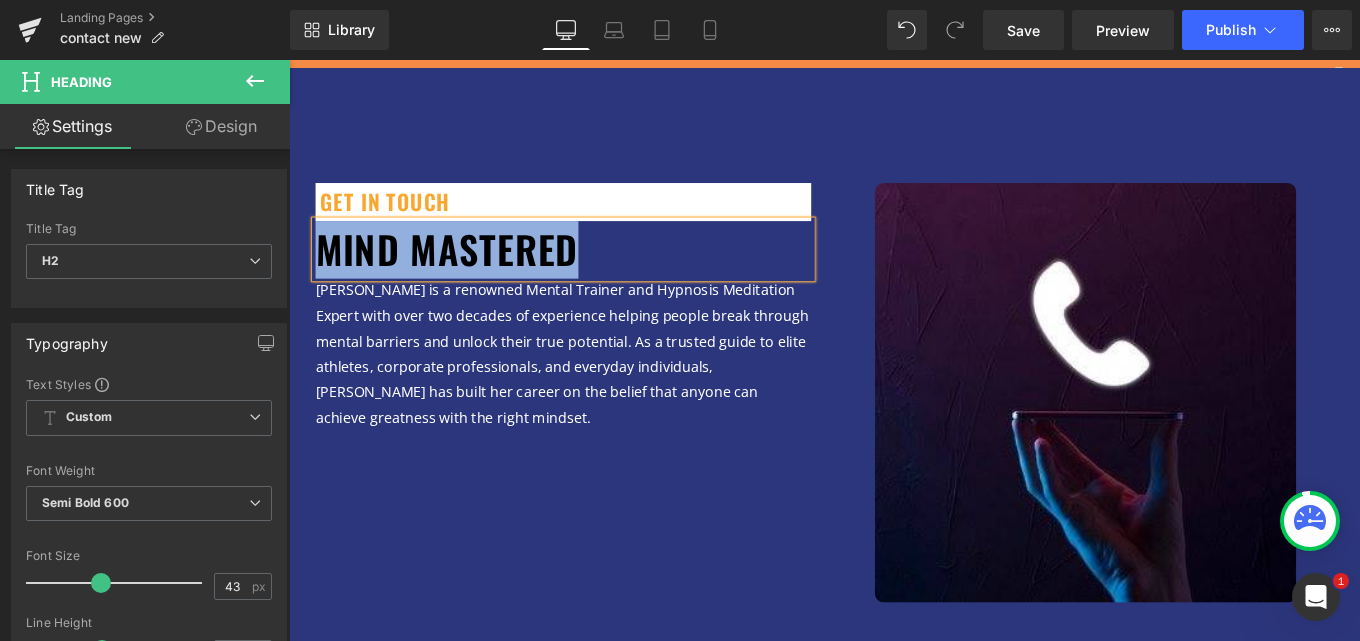 type 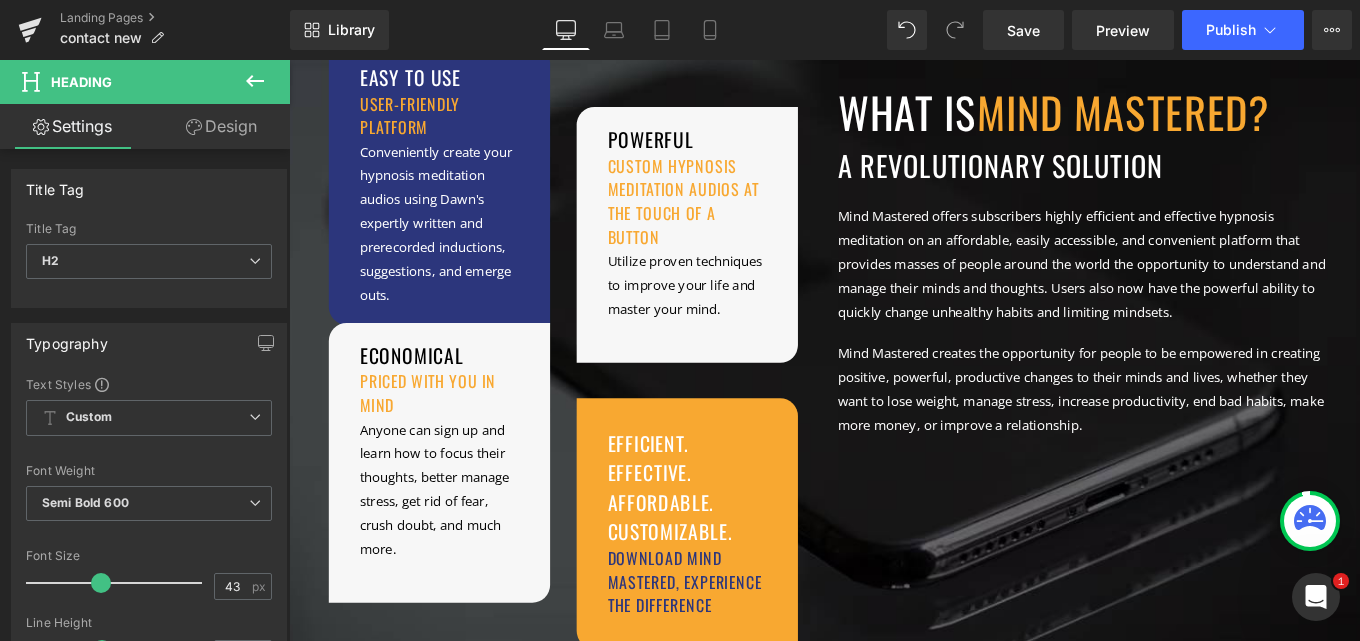 scroll, scrollTop: 600, scrollLeft: 0, axis: vertical 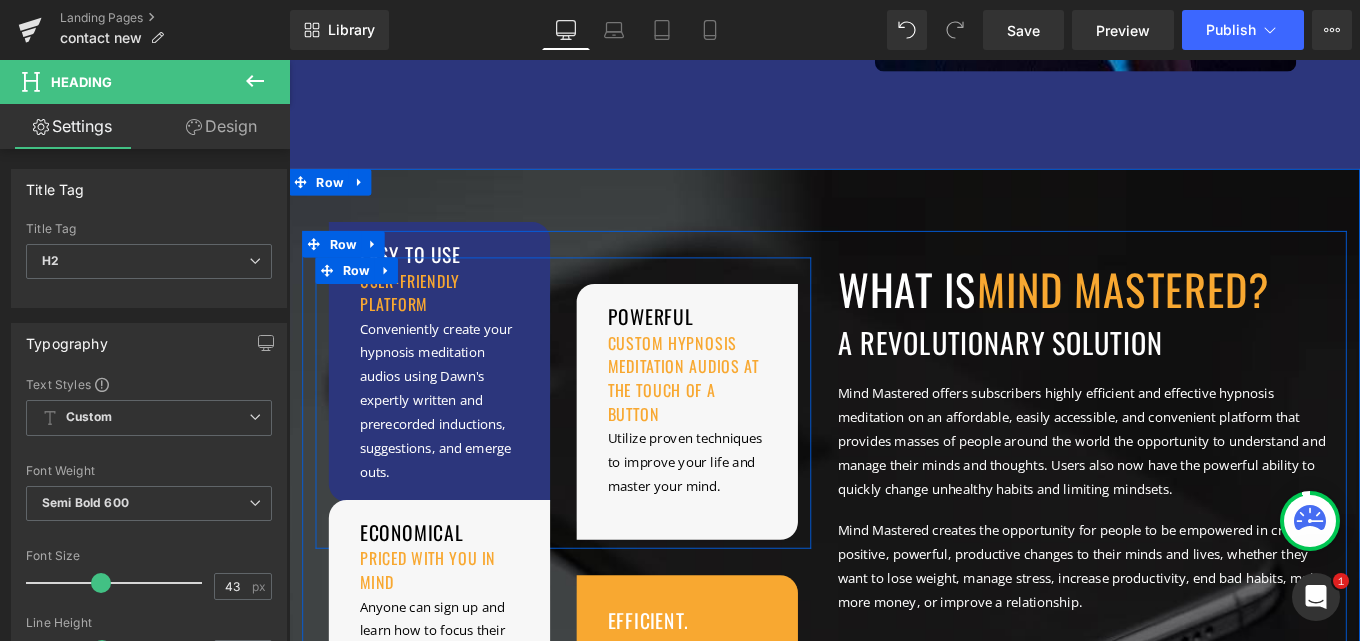 click on "easy to use Heading         user-friendly platform Heading         Conveniently create your hypnosis meditation audios using [PERSON_NAME]'s expertly written and prerecorded inductions, suggestions, and emerge outs. Text Block         Row" at bounding box center [459, 436] 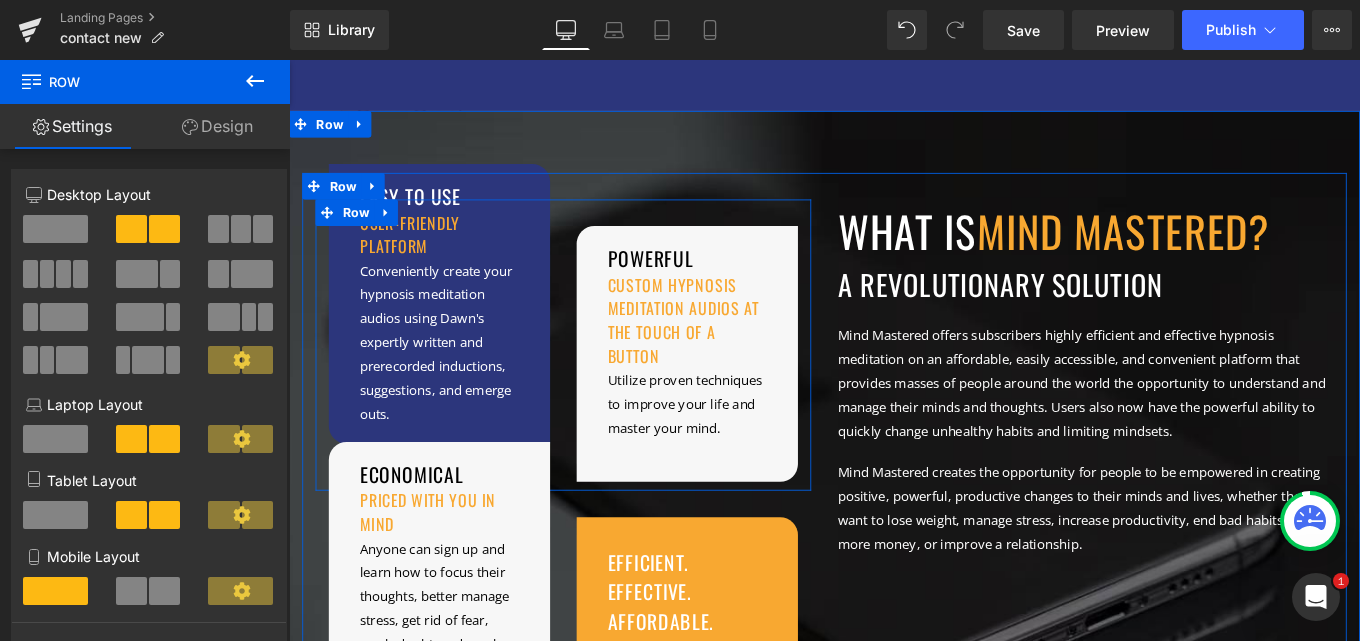 scroll, scrollTop: 700, scrollLeft: 0, axis: vertical 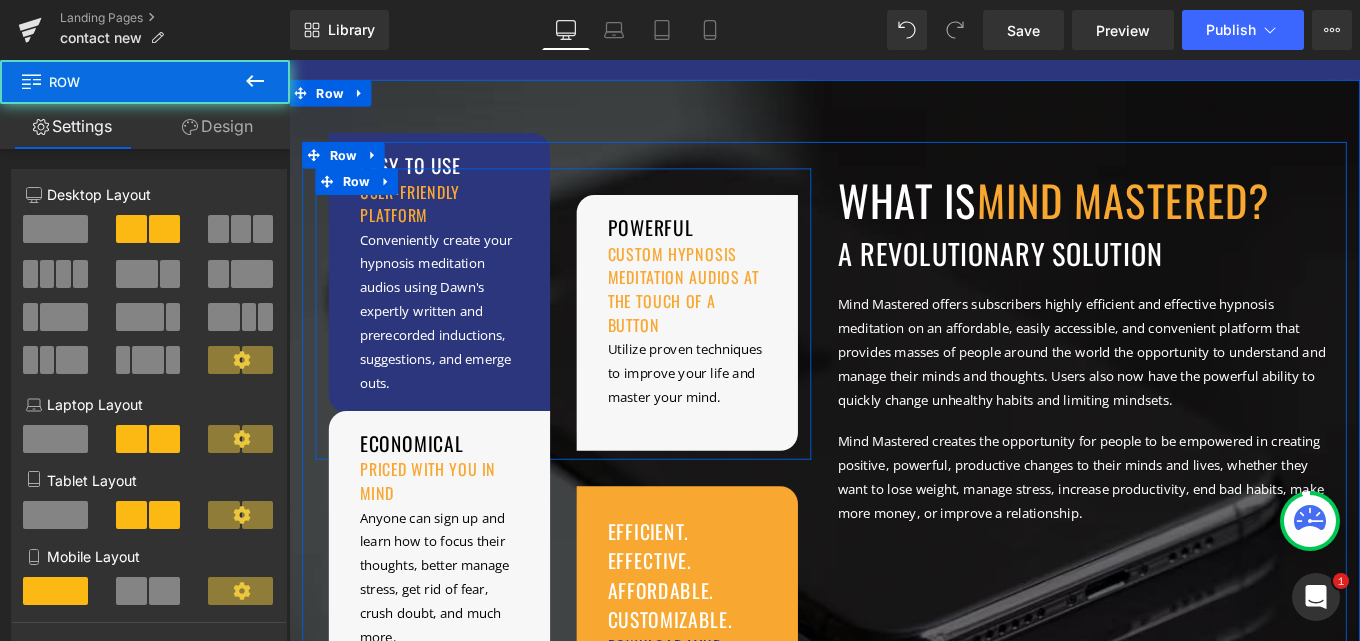 click on "easy to use Heading         user-friendly platform Heading         Conveniently create your hypnosis meditation audios using [PERSON_NAME]'s expertly written and prerecorded inductions, suggestions, and emerge outs. Text Block         Row" at bounding box center [459, 336] 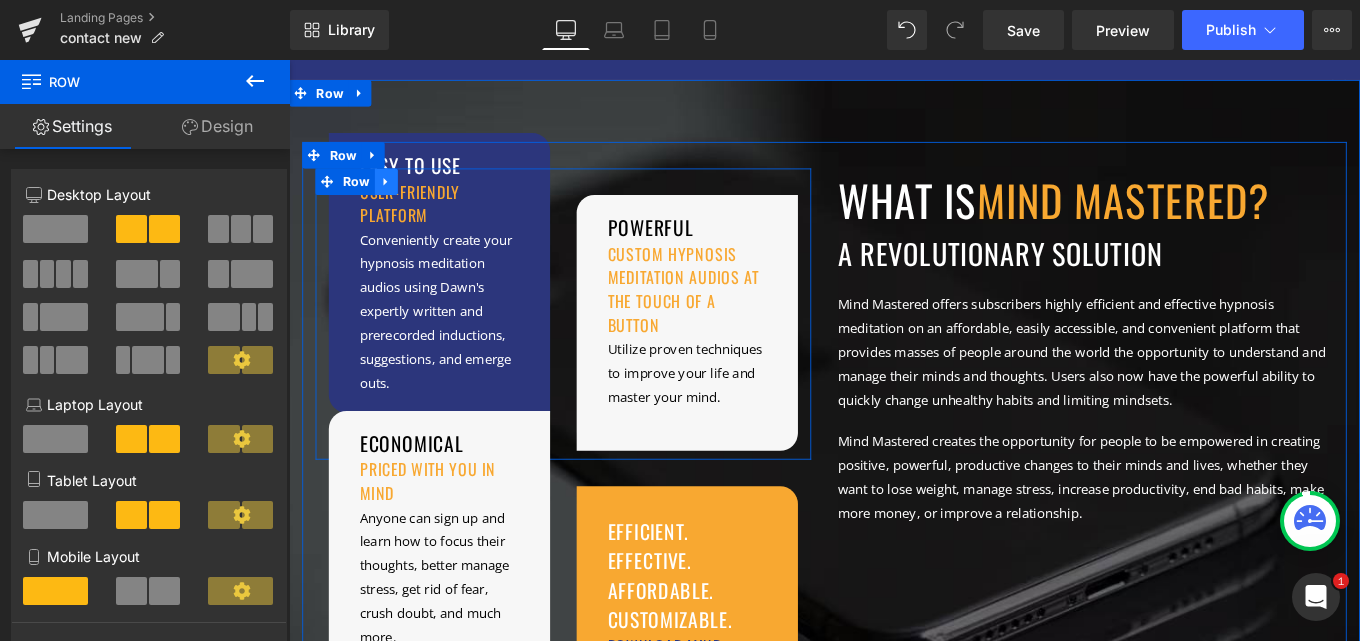 click 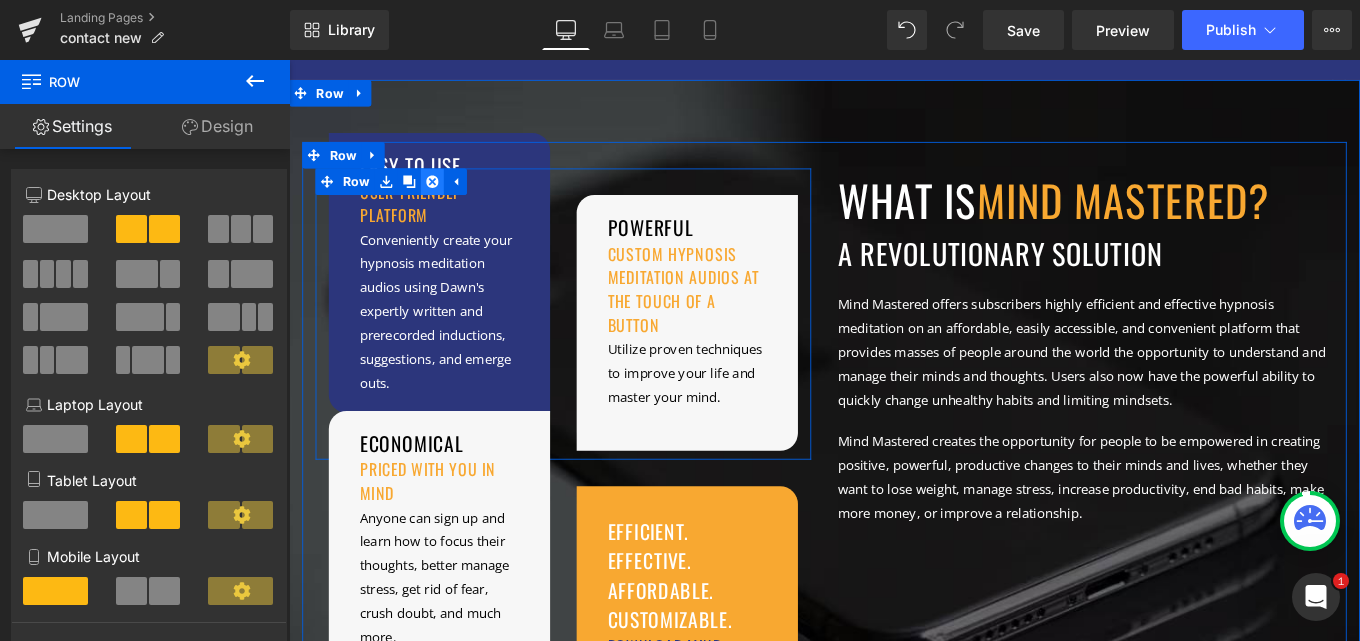 click 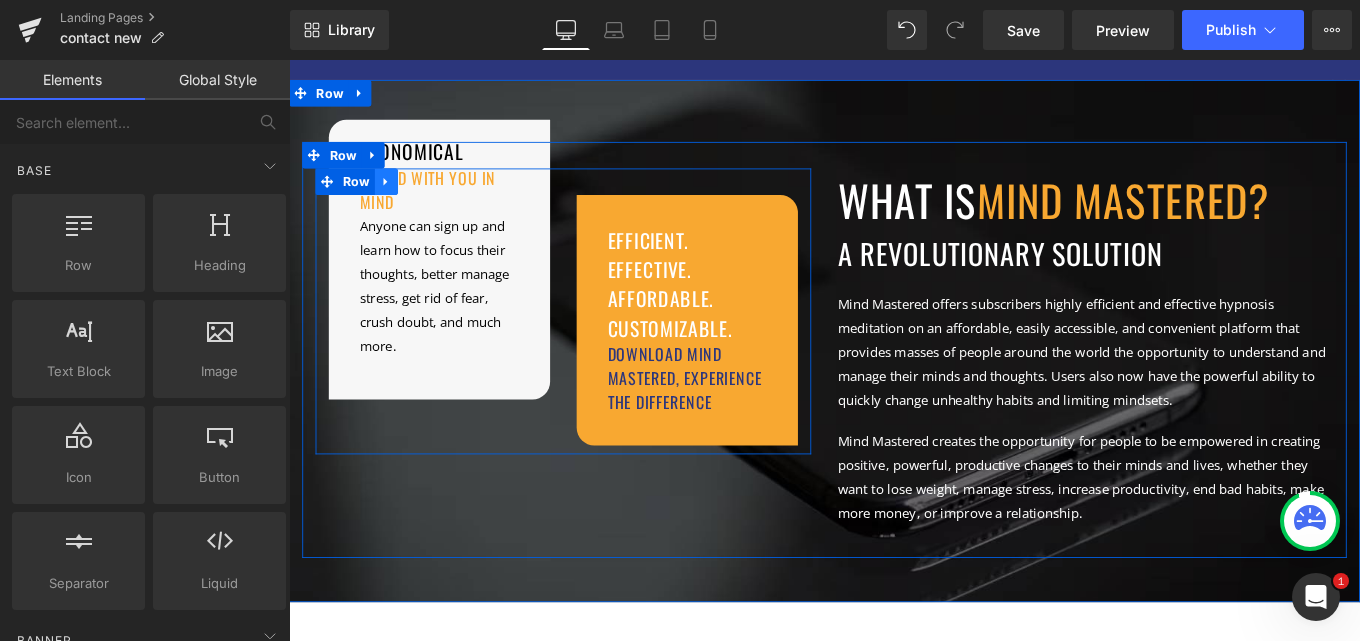 click 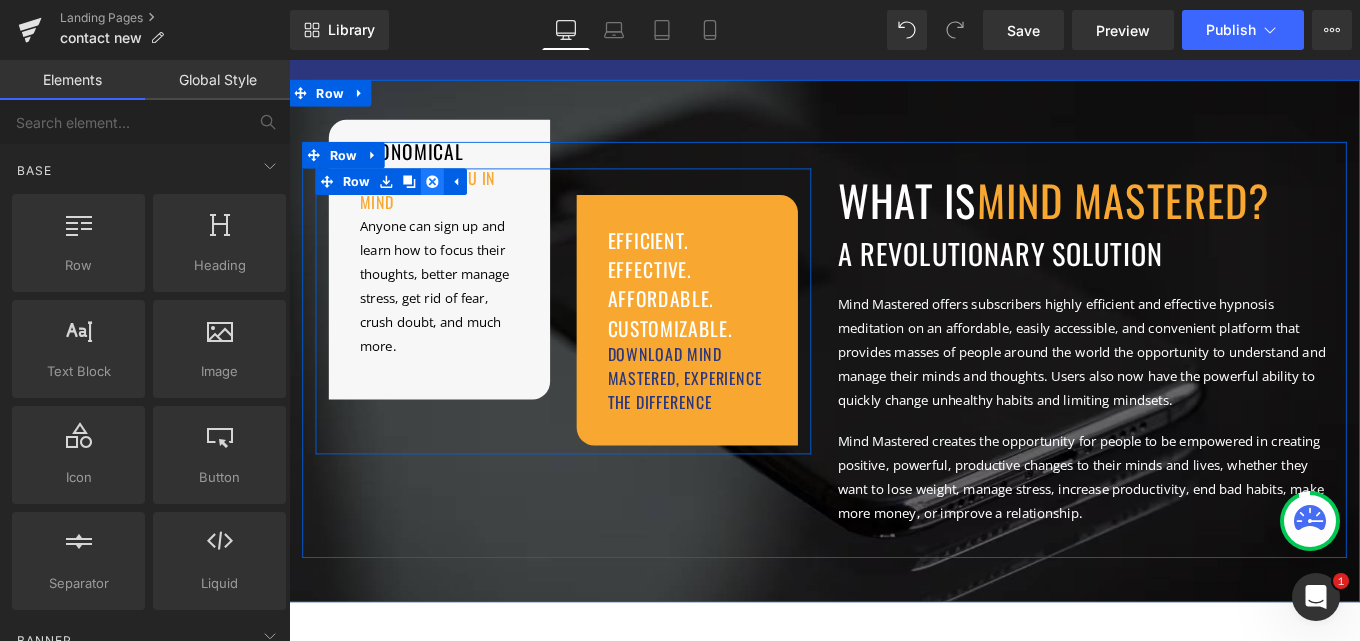 click 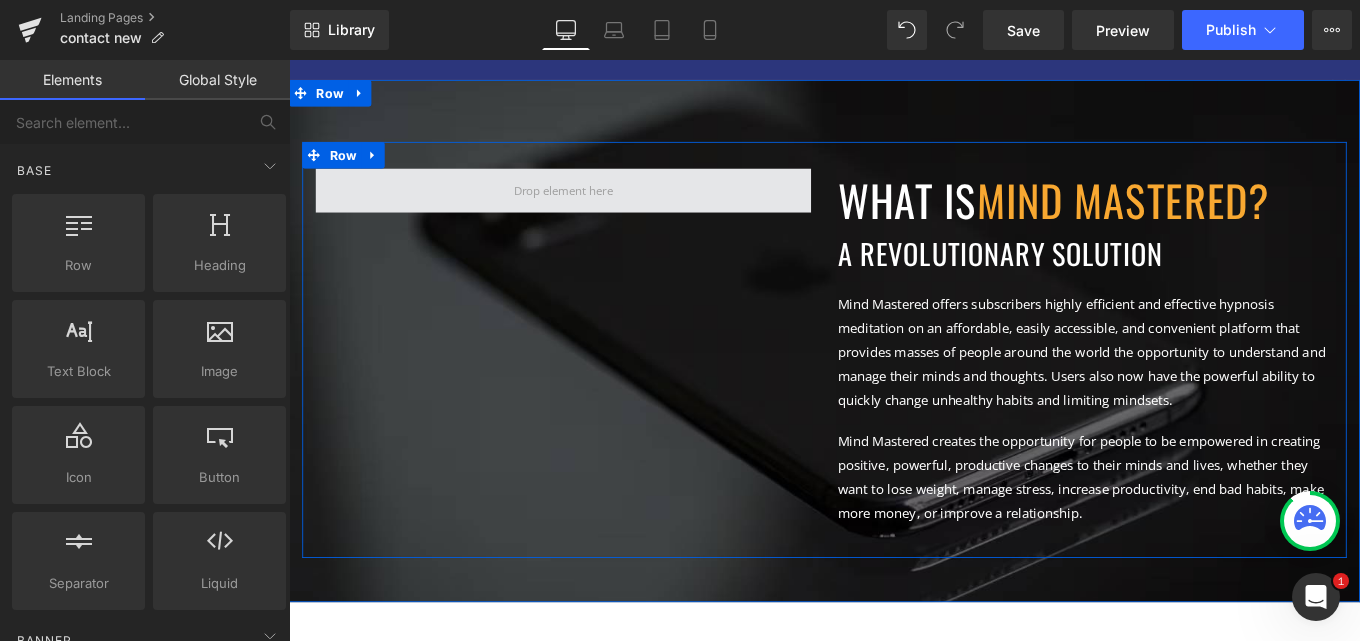 click at bounding box center (599, 208) 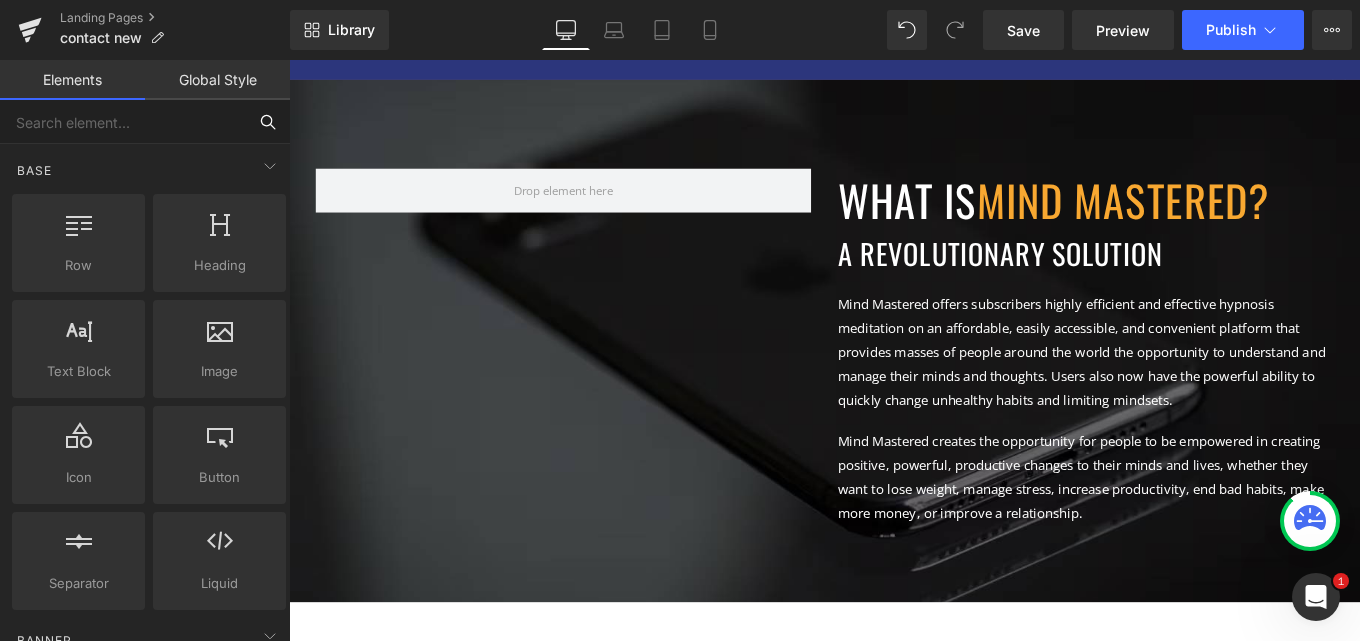 click at bounding box center [123, 122] 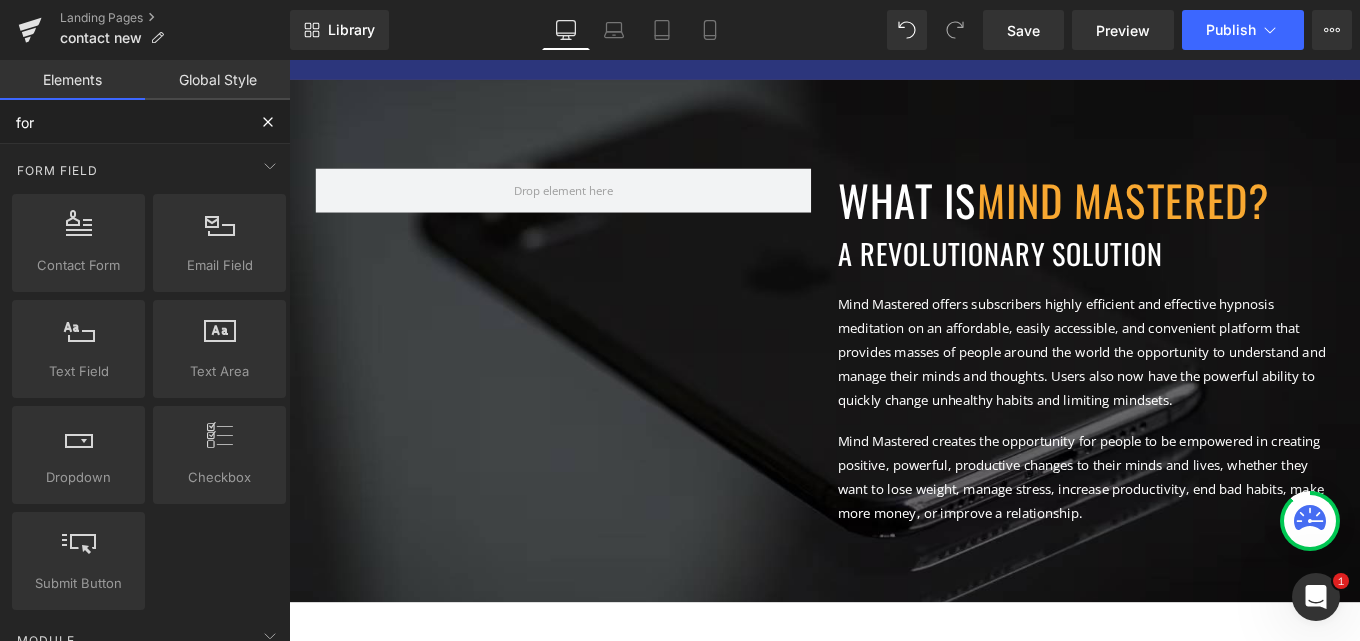 type on "form" 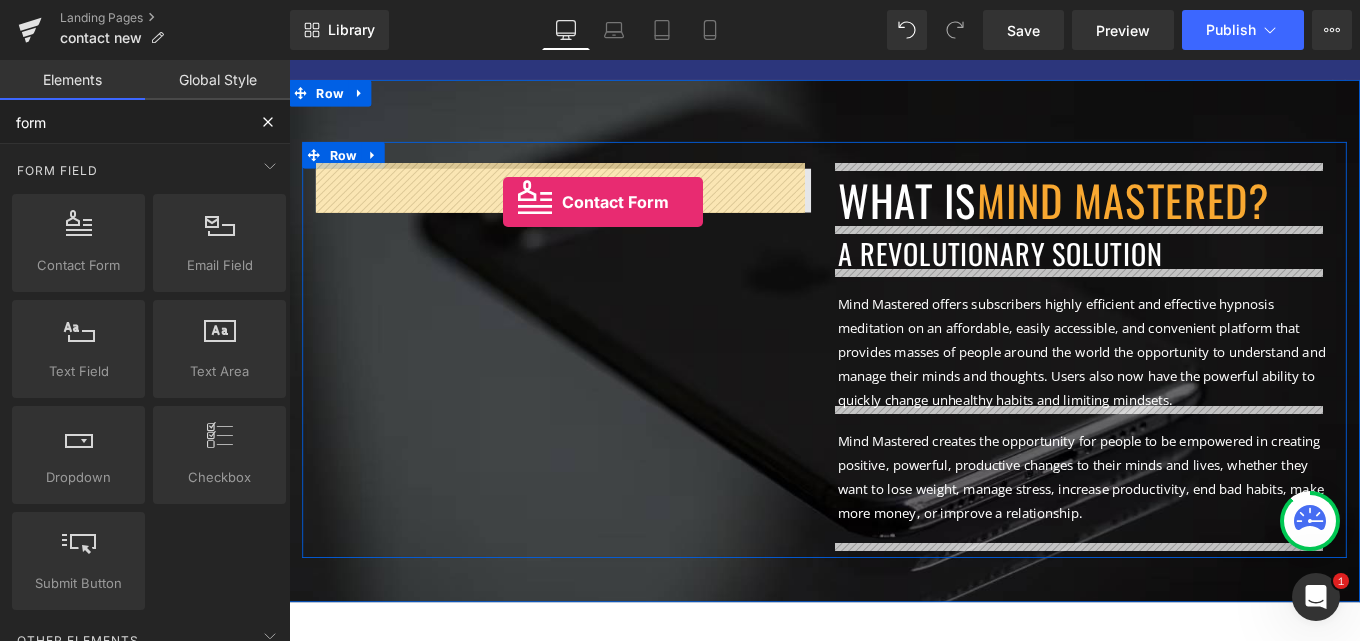 drag, startPoint x: 372, startPoint y: 313, endPoint x: 531, endPoint y: 220, distance: 184.20097 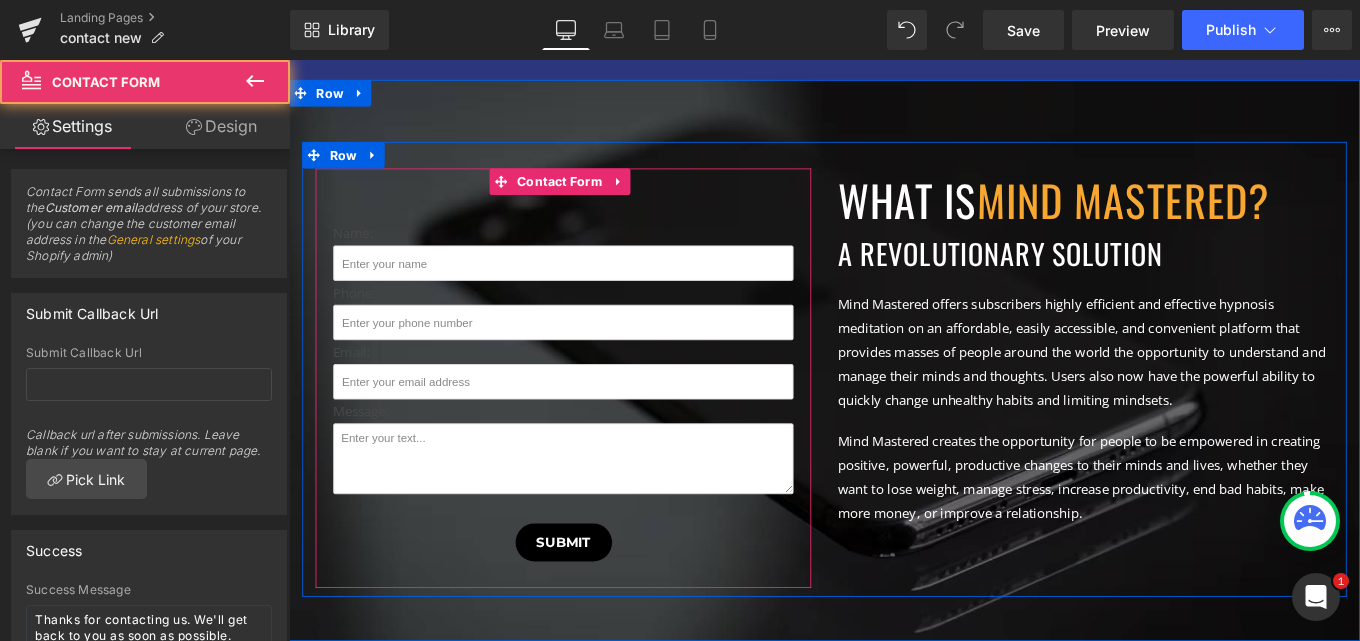 click on "Name: Text Block         Text Field         Phone: Text Block         Text Field         Email: Text Block         Email Field         Message: Text Block           Text Area           Submit   Submit Button
Contact Form" at bounding box center [599, 420] 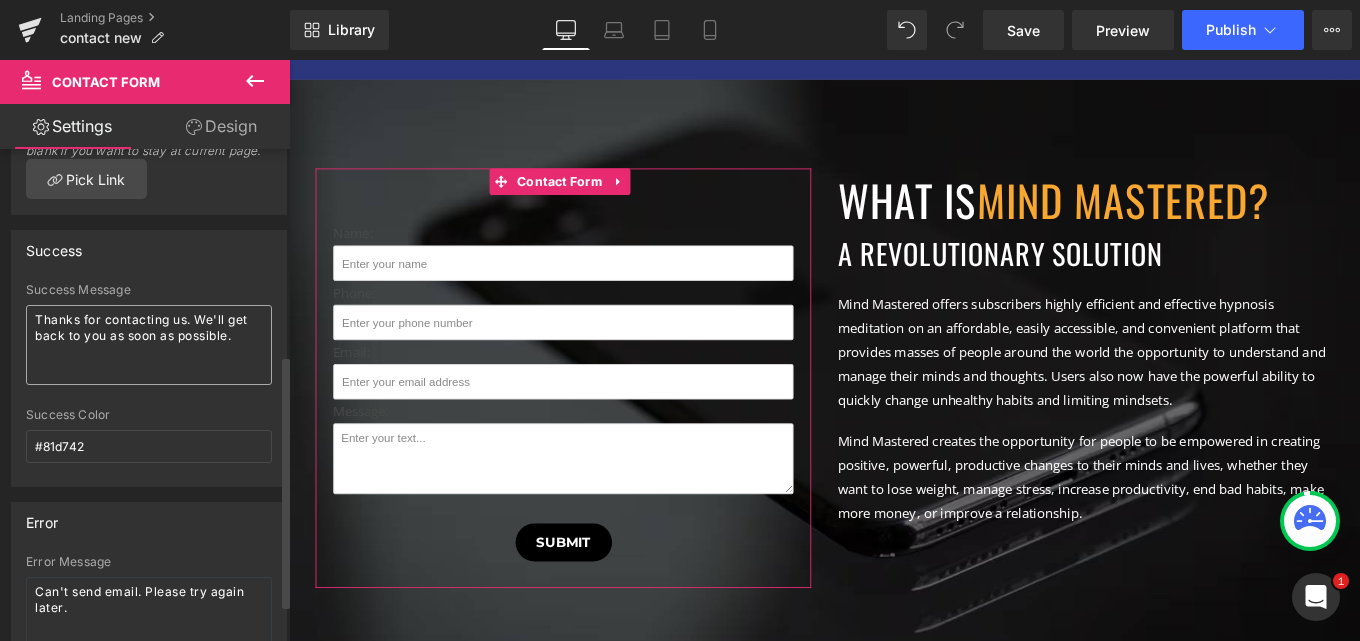 scroll, scrollTop: 474, scrollLeft: 0, axis: vertical 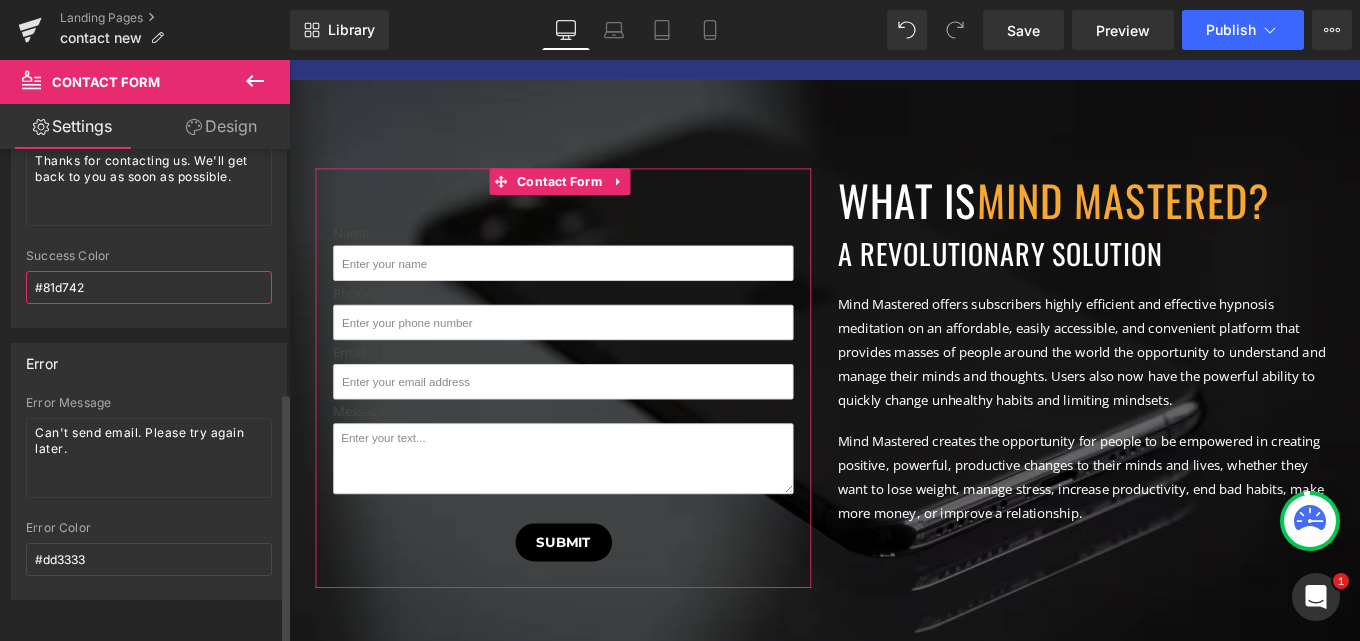 click on "#81d742" at bounding box center (149, 287) 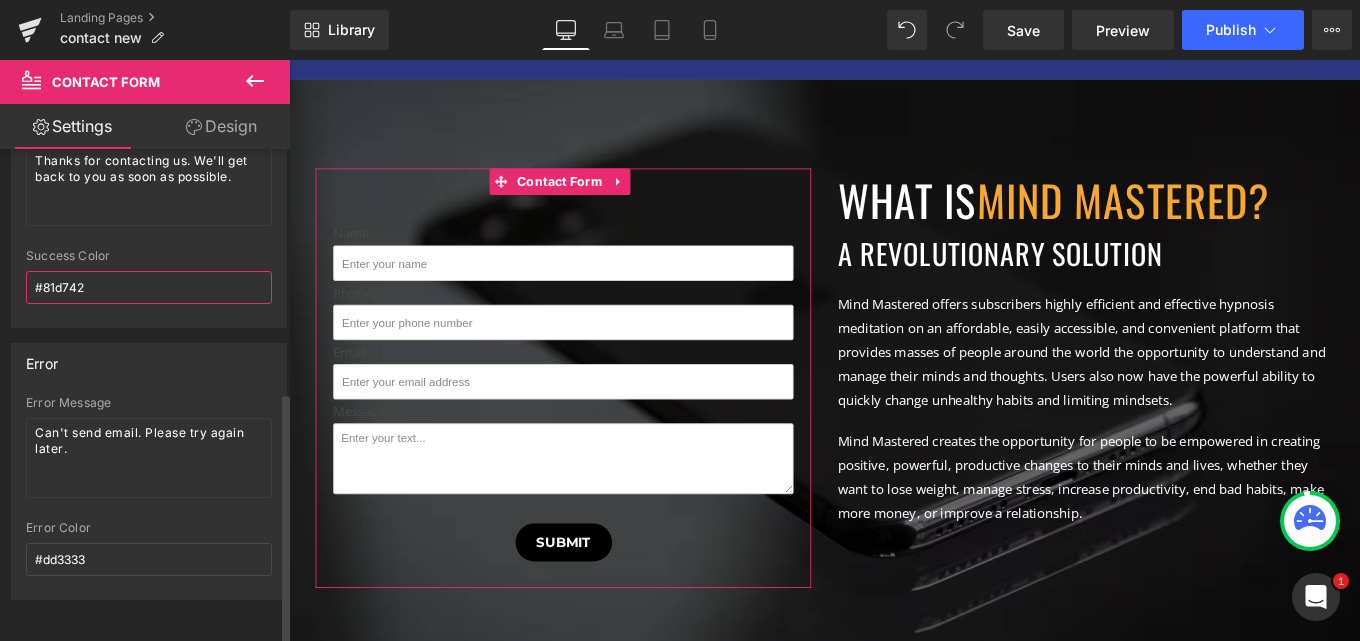 click on "#81d742" at bounding box center [149, 287] 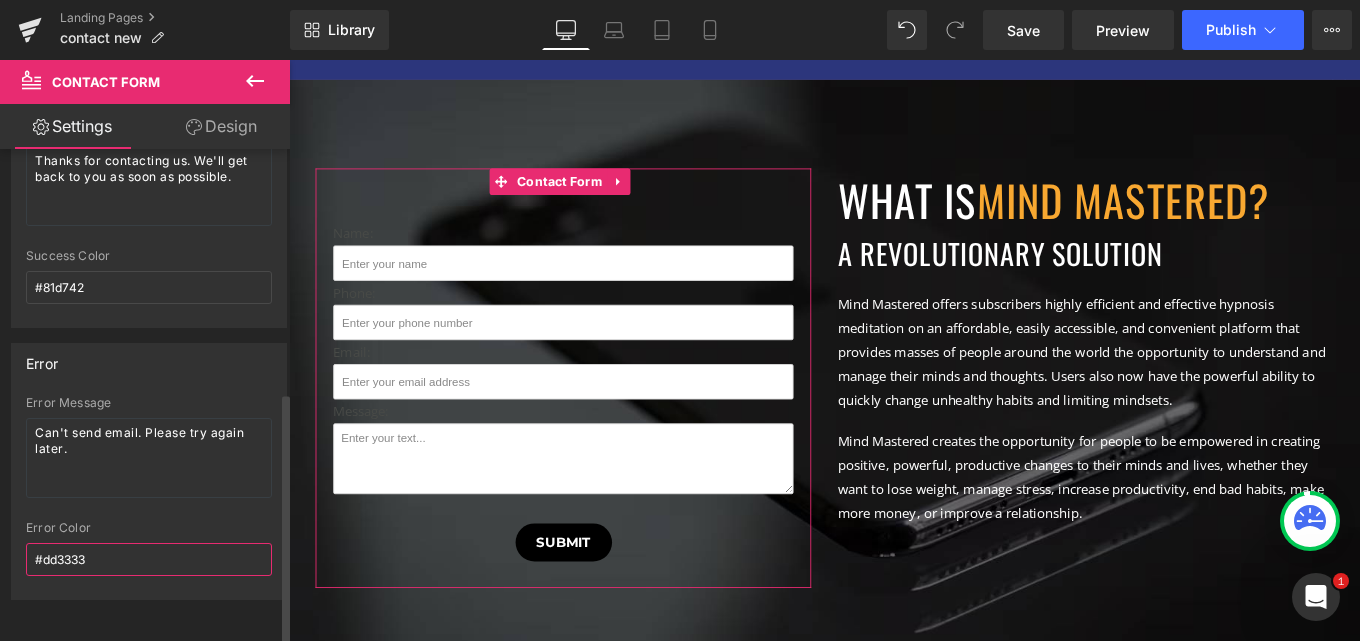 click on "#dd3333" at bounding box center [149, 559] 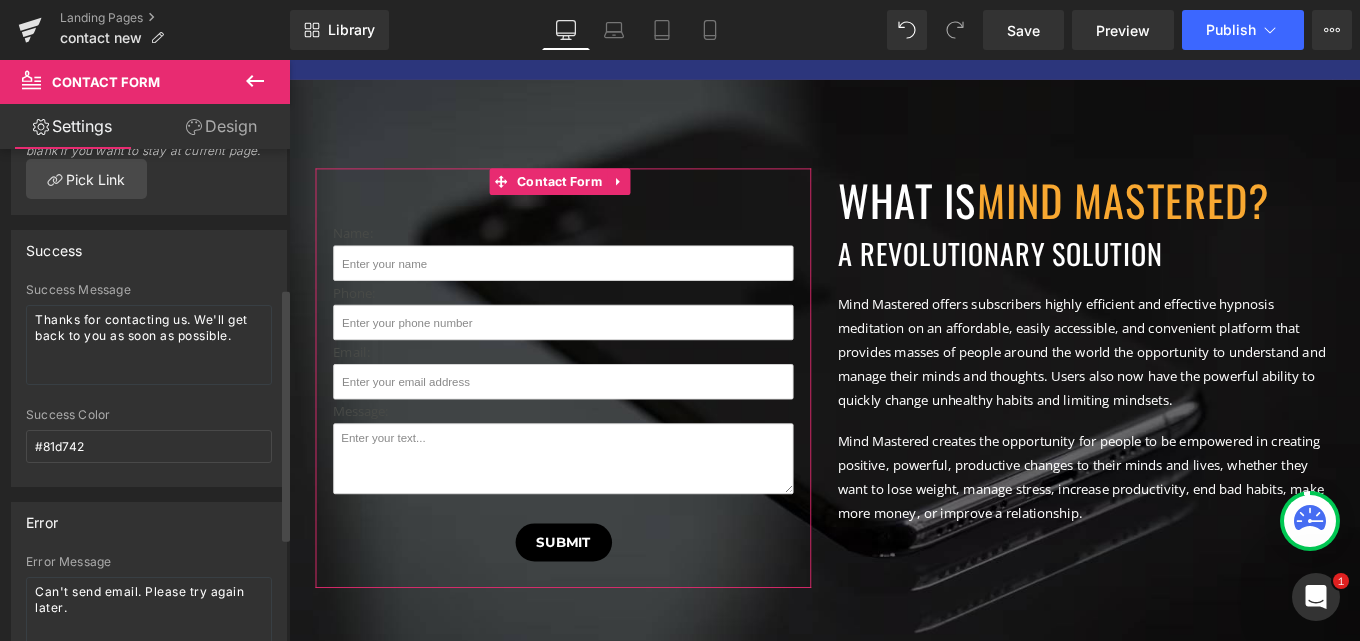 scroll, scrollTop: 0, scrollLeft: 0, axis: both 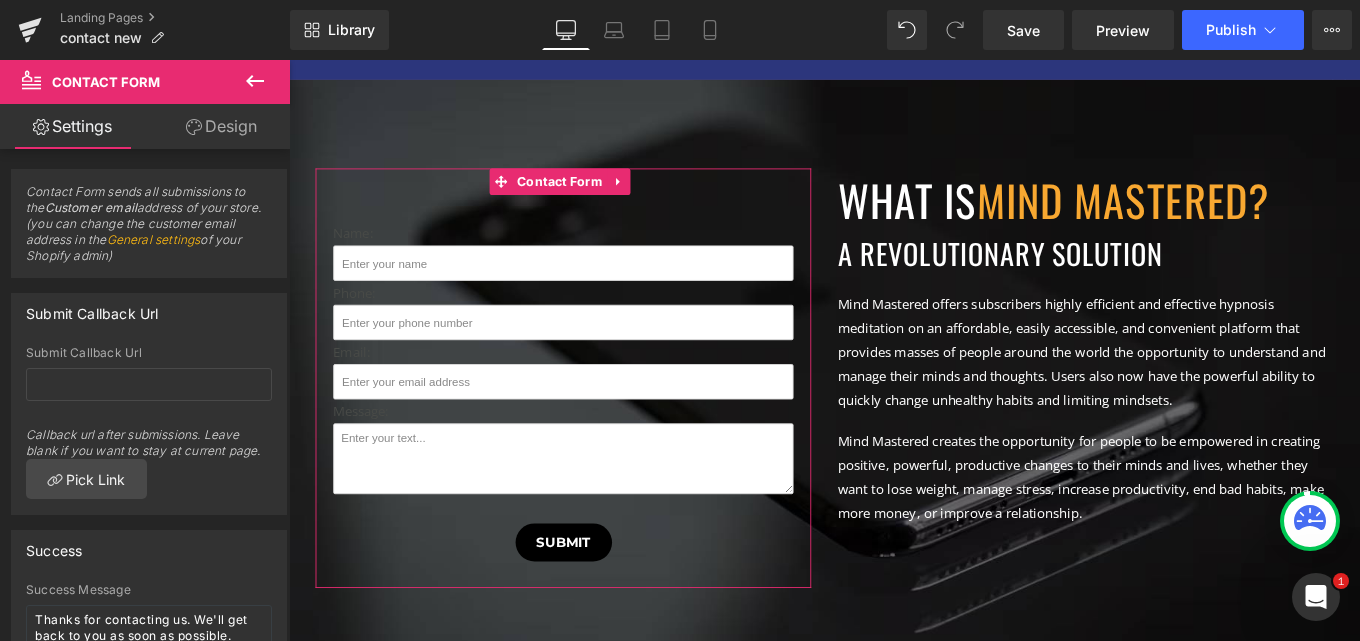 click 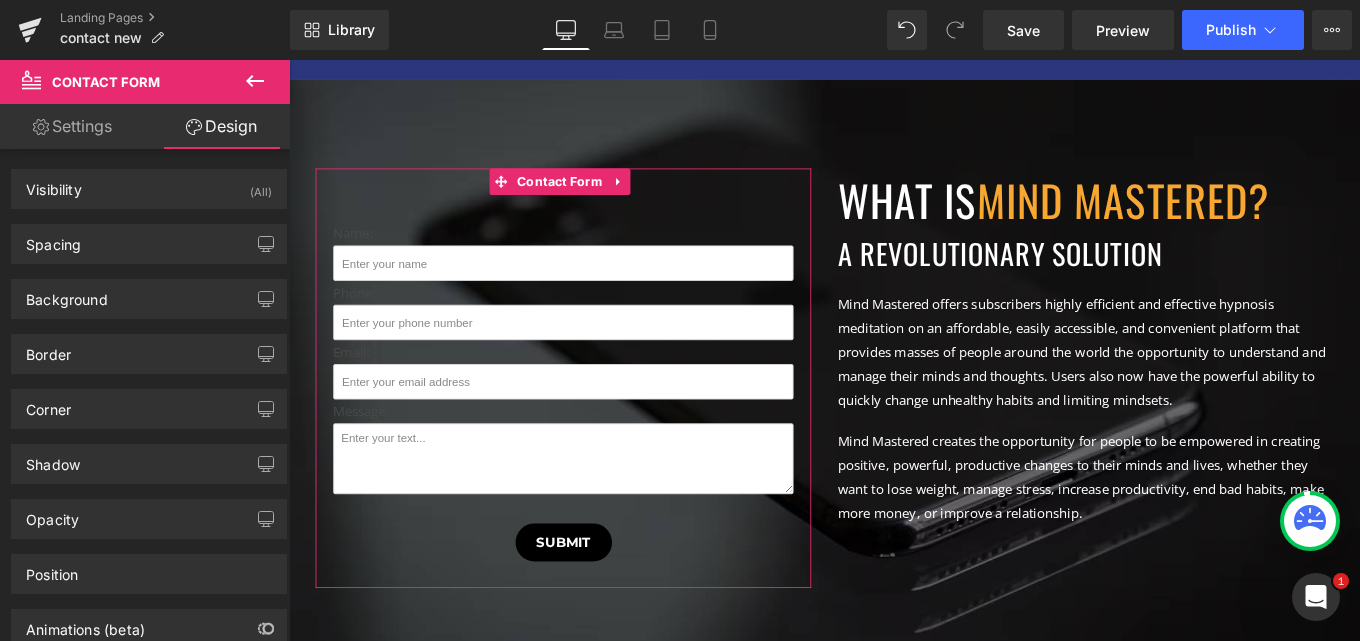 click on "Settings" at bounding box center [72, 126] 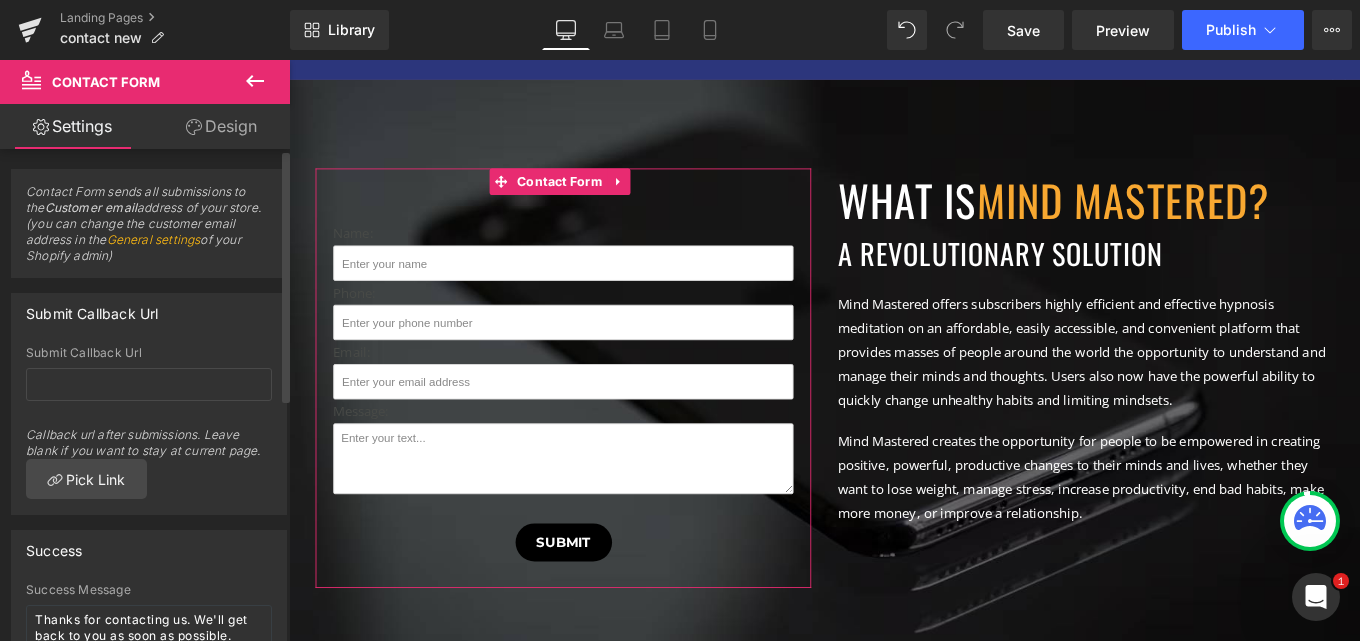 click on "General settings" at bounding box center [154, 239] 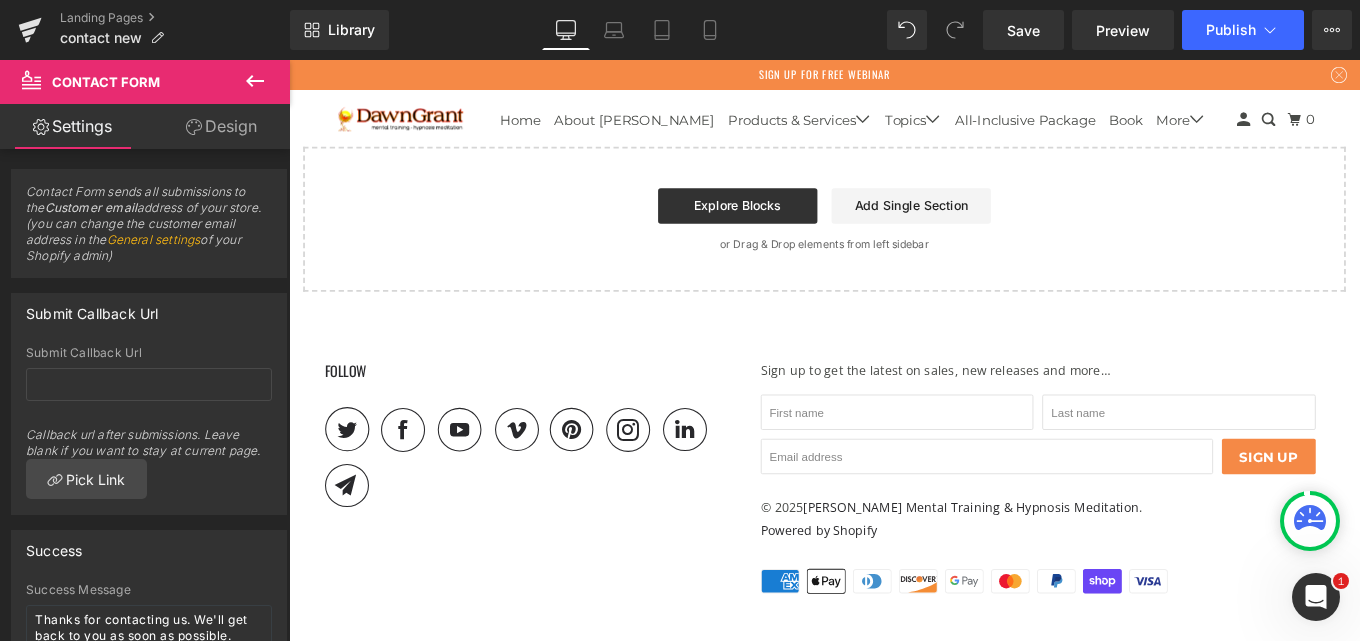 scroll, scrollTop: 1089, scrollLeft: 0, axis: vertical 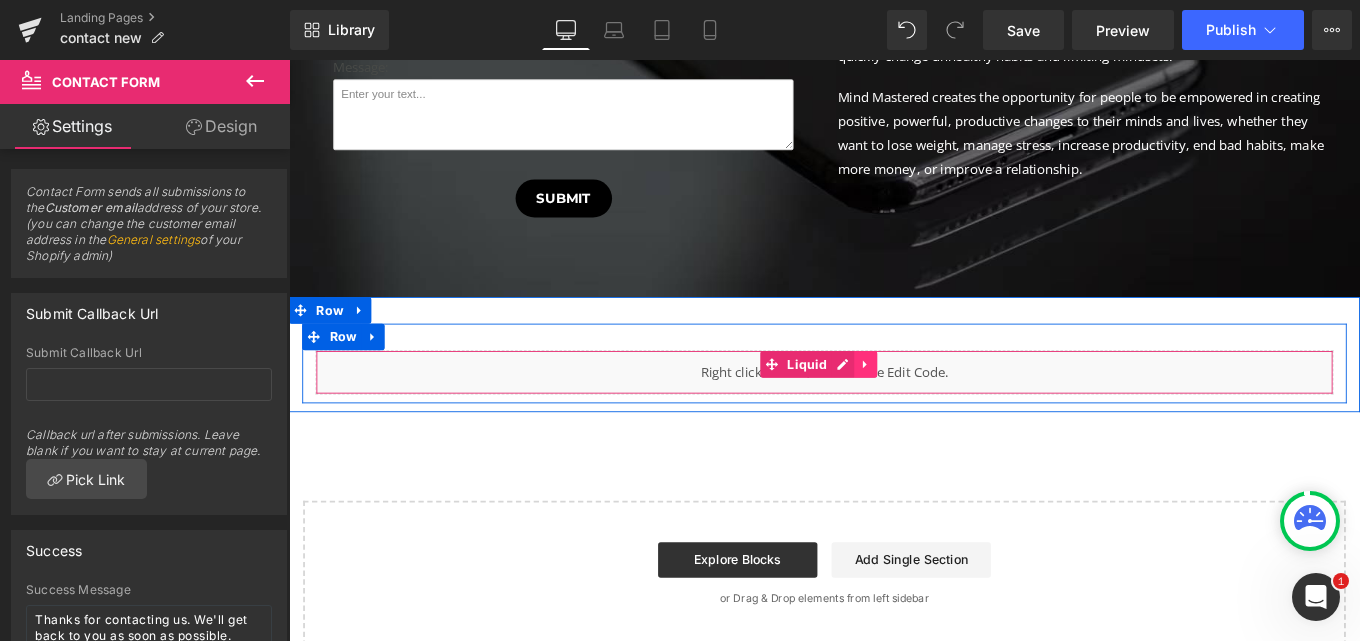 click 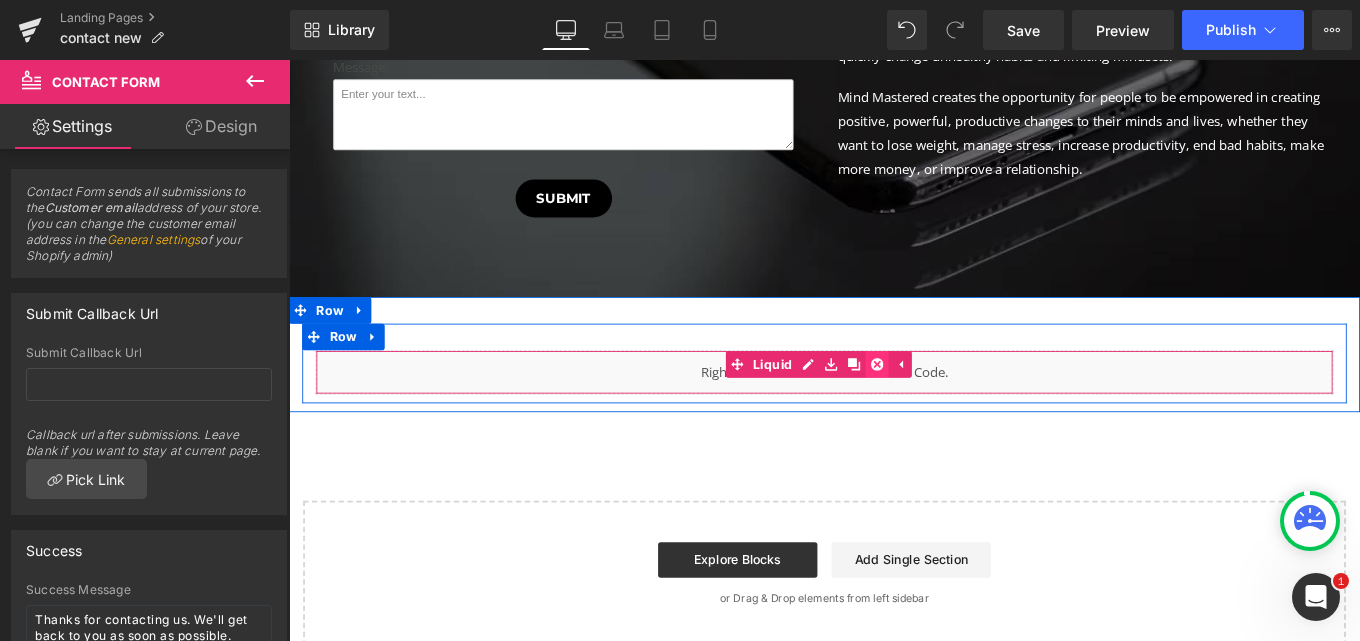 click 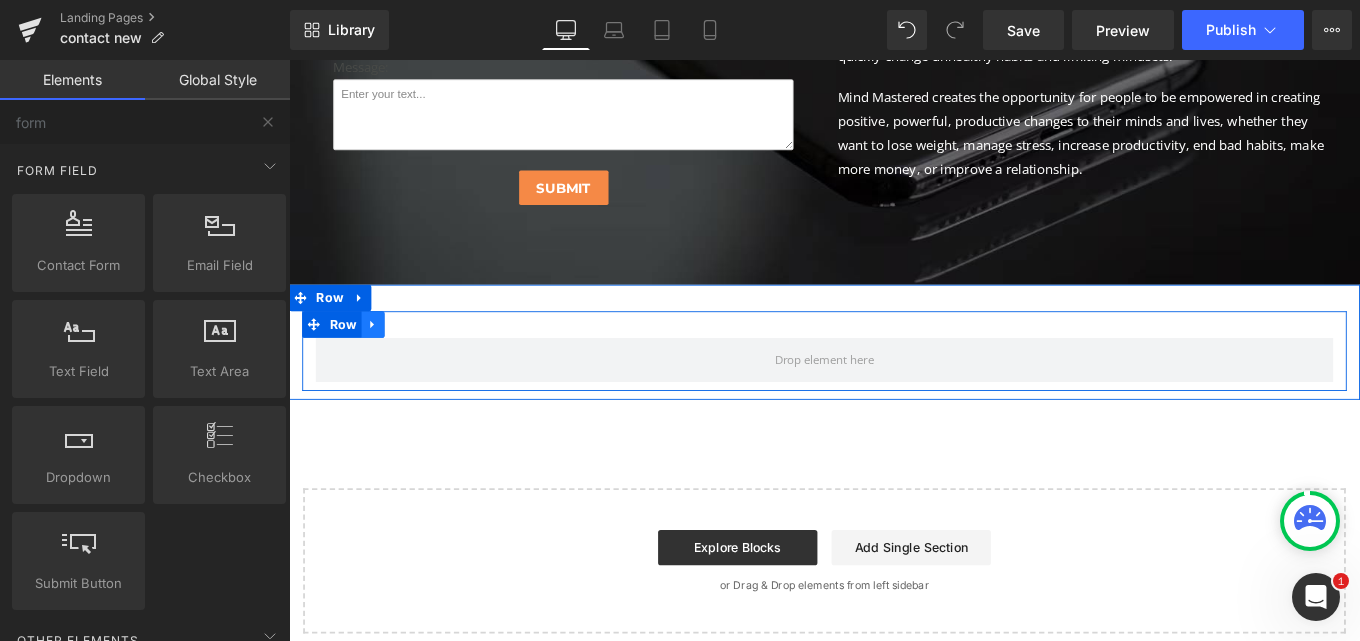 click at bounding box center (384, 359) 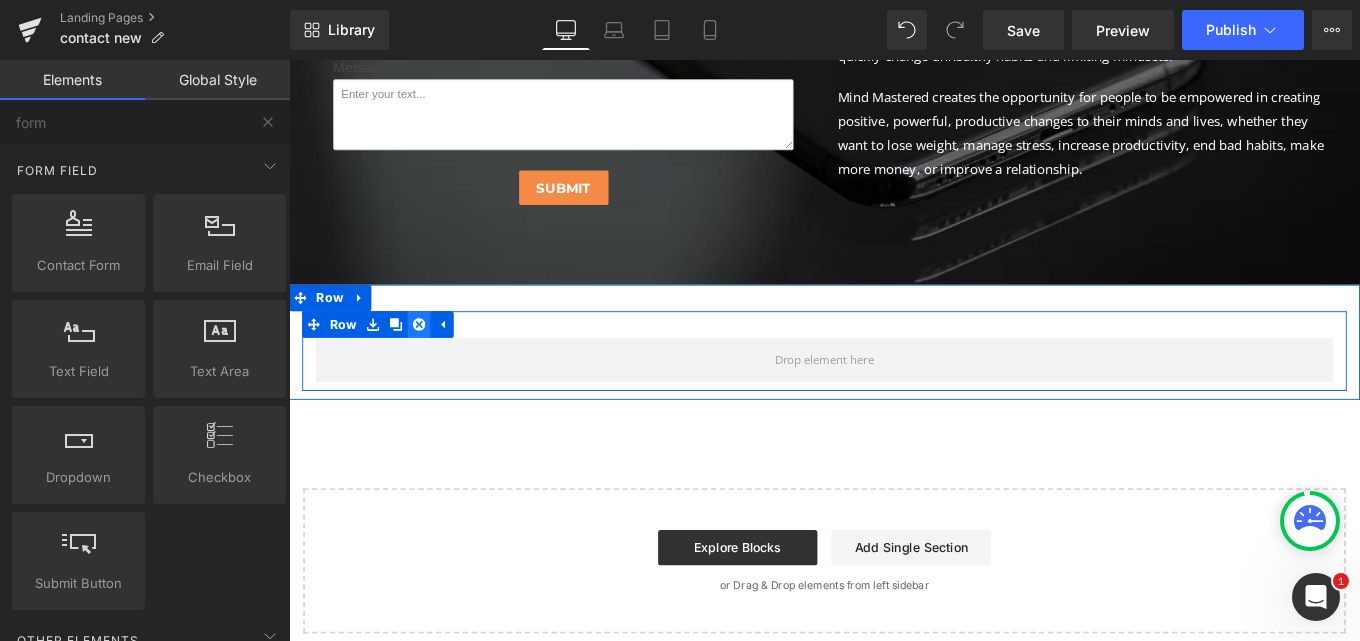 click at bounding box center [436, 359] 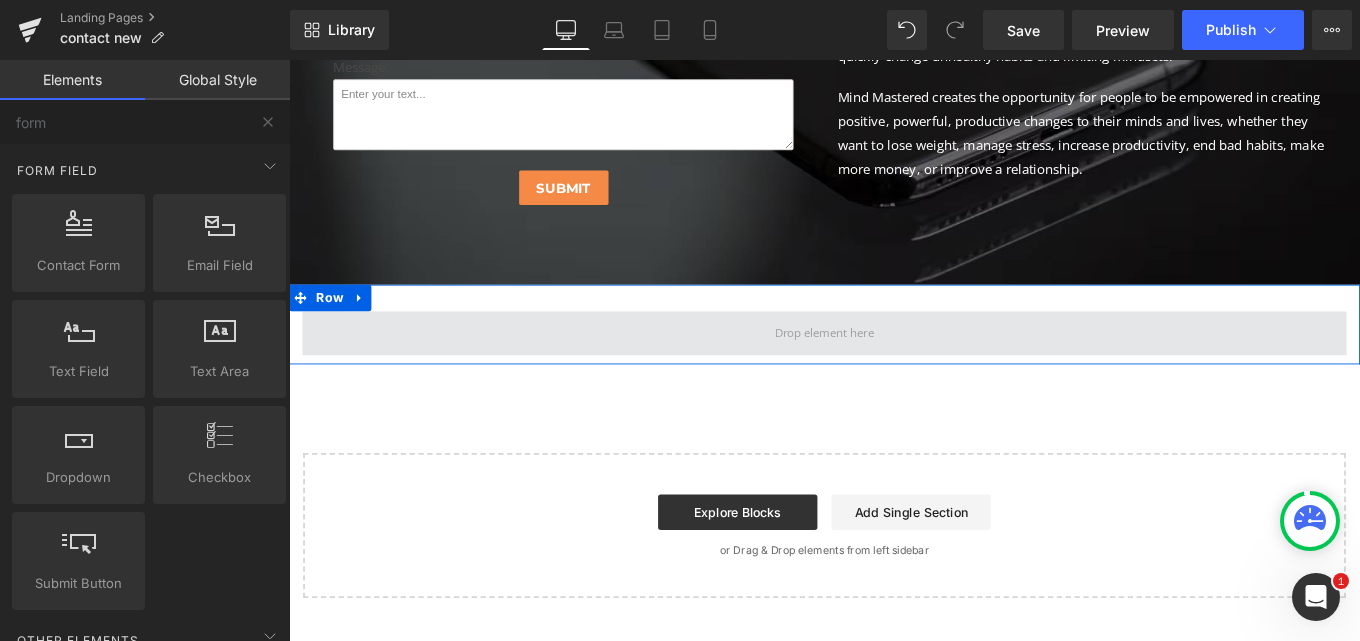 click at bounding box center (894, 369) 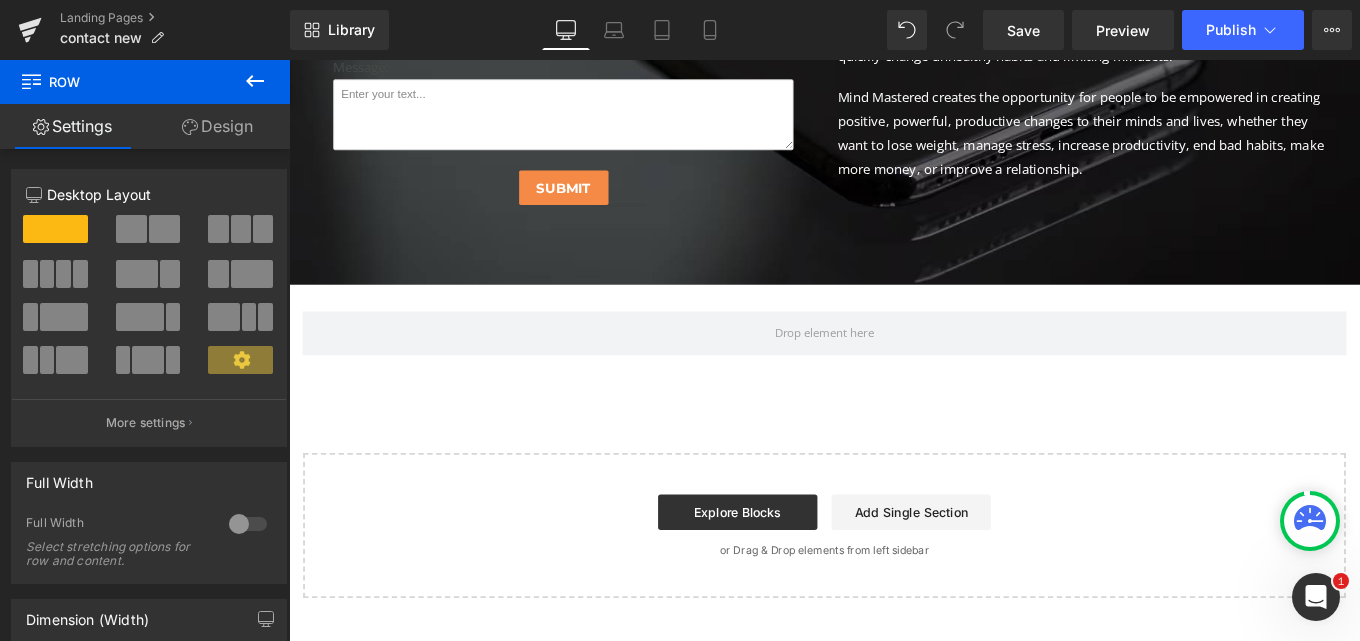click 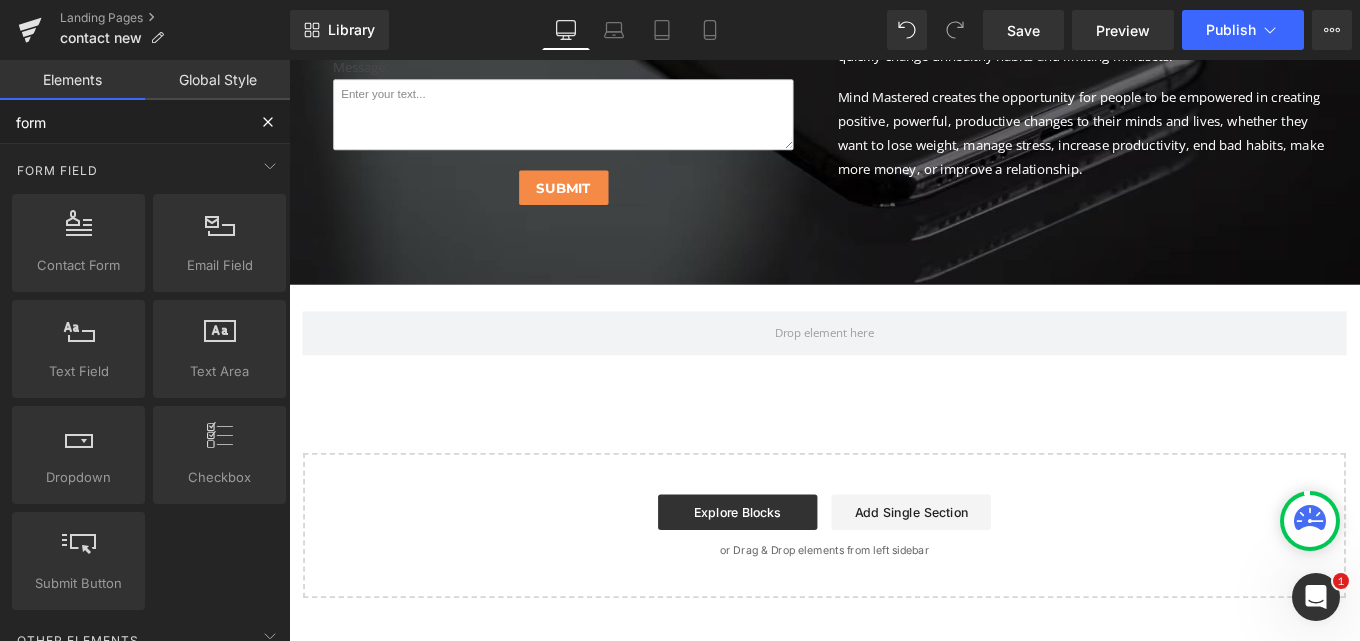 click on "form" at bounding box center [123, 122] 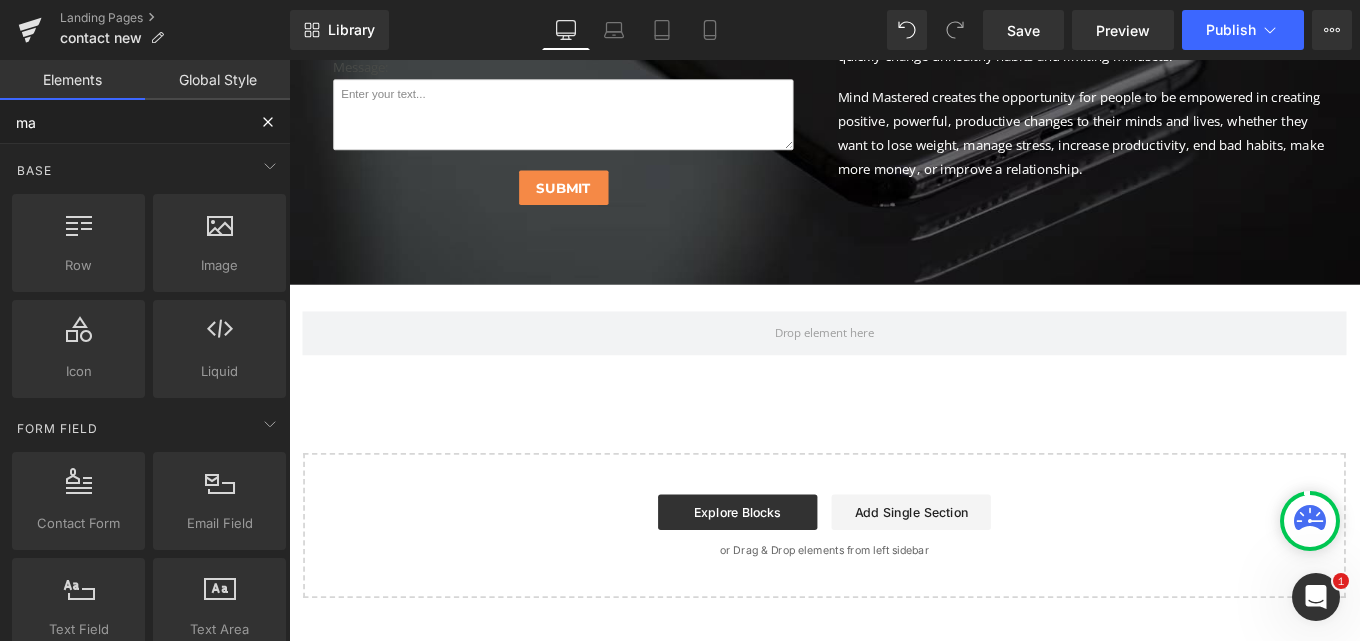 type on "map" 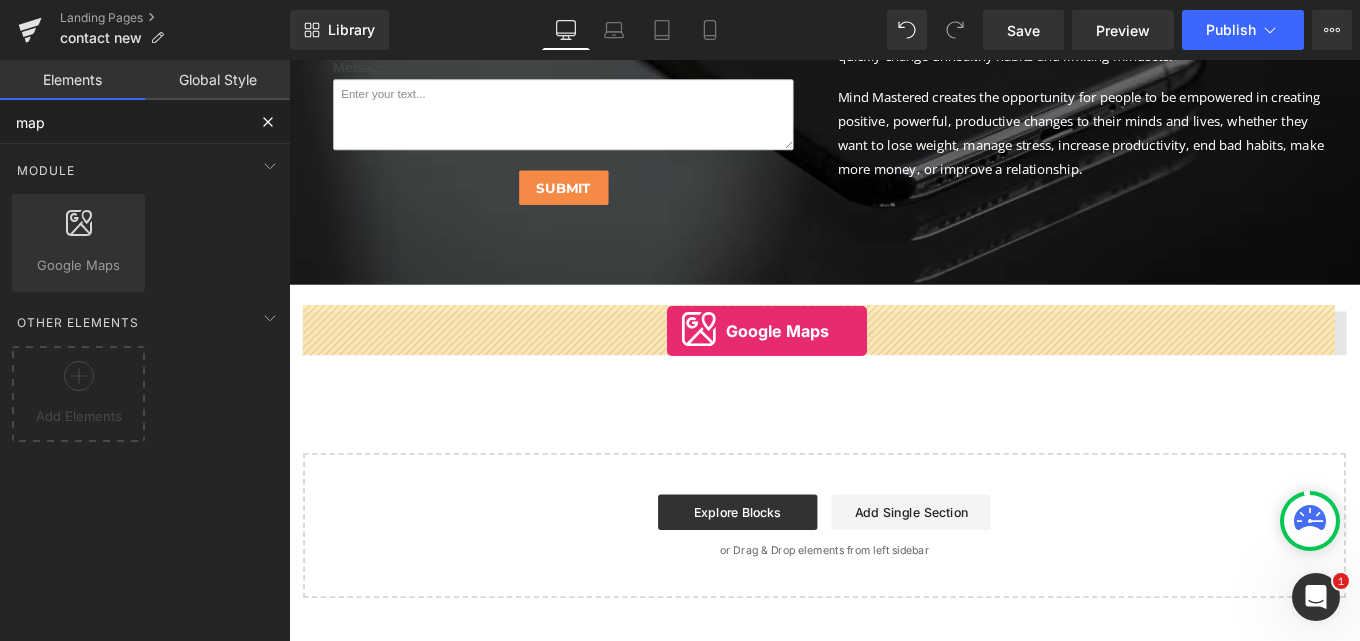 drag, startPoint x: 352, startPoint y: 303, endPoint x: 716, endPoint y: 366, distance: 369.41168 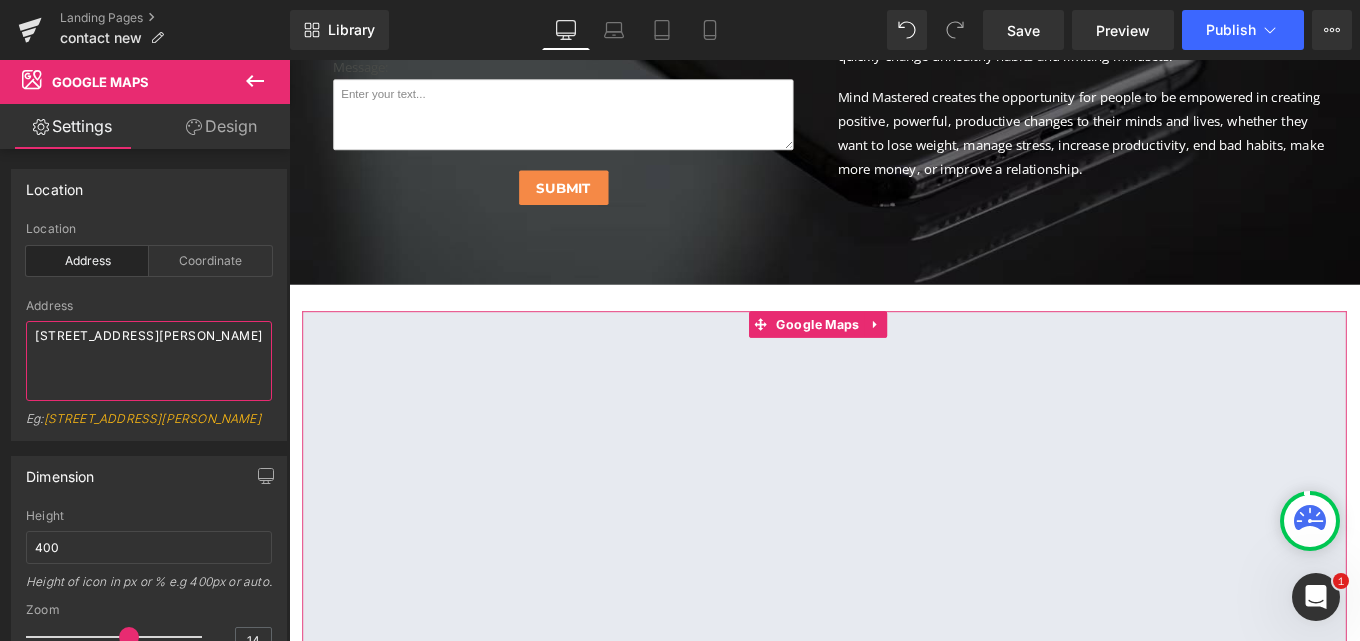 drag, startPoint x: 115, startPoint y: 355, endPoint x: 0, endPoint y: 325, distance: 118.84864 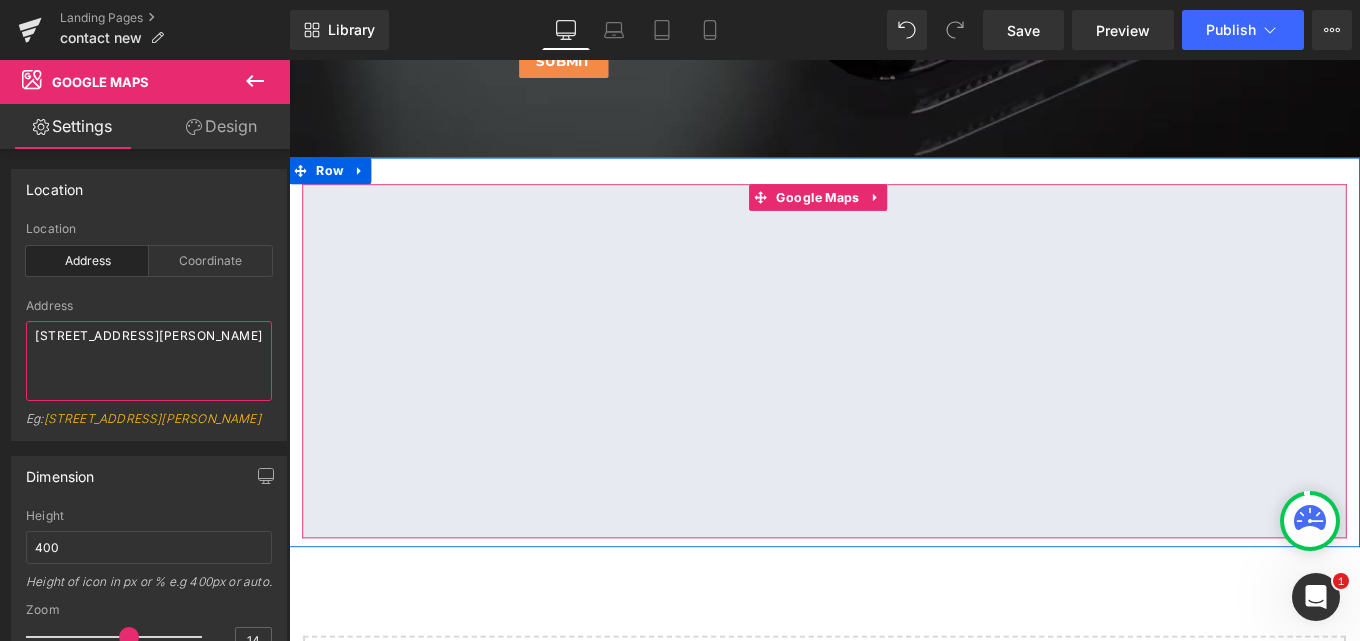 scroll, scrollTop: 1189, scrollLeft: 0, axis: vertical 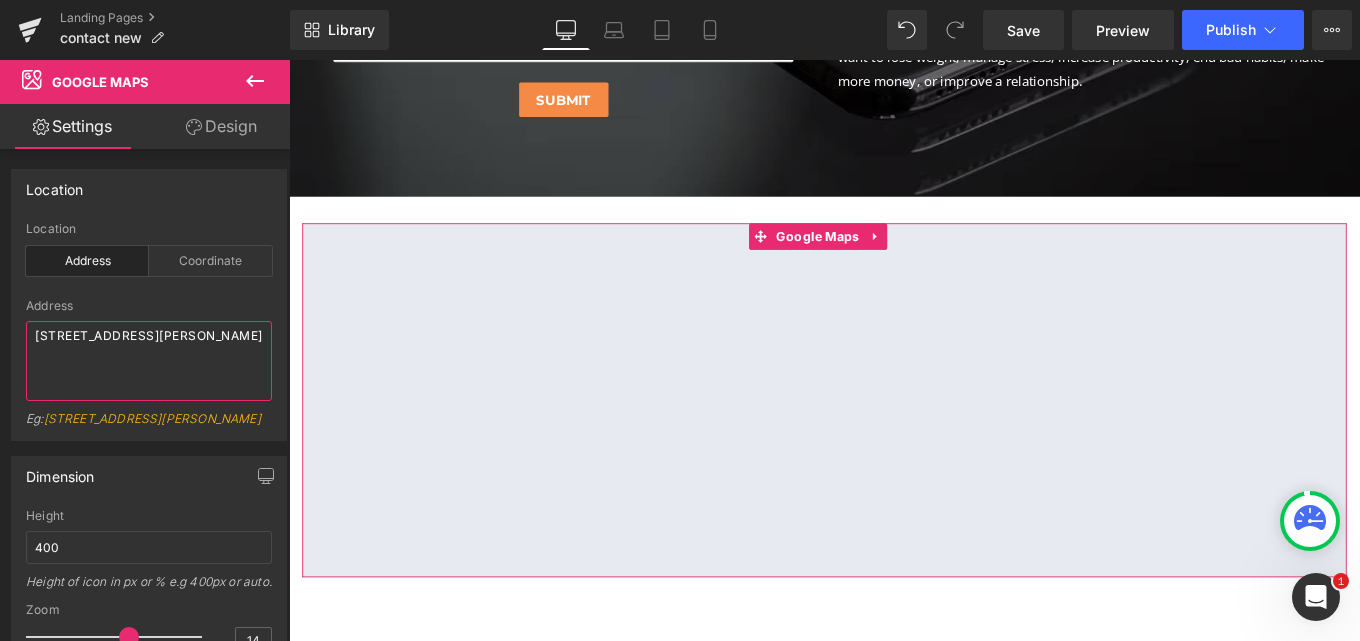 paste on "[PERSON_NAME] Shotgun Sports
[STREET_ADDRESS]" 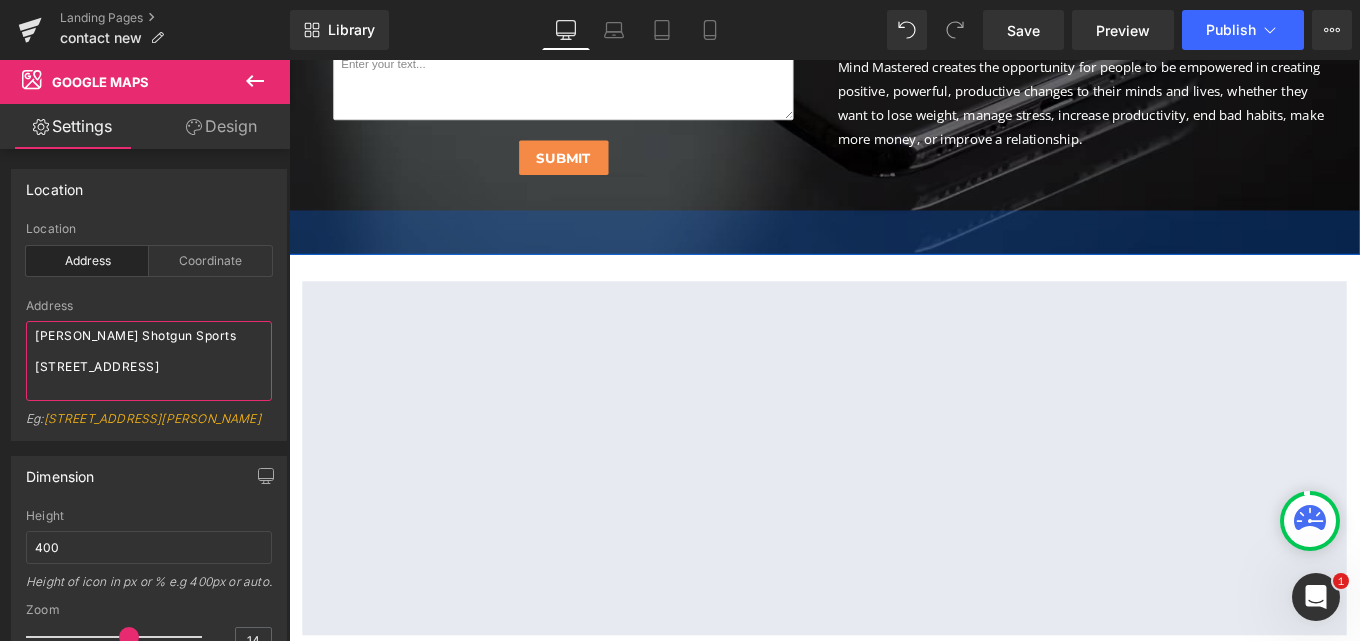 scroll, scrollTop: 1089, scrollLeft: 0, axis: vertical 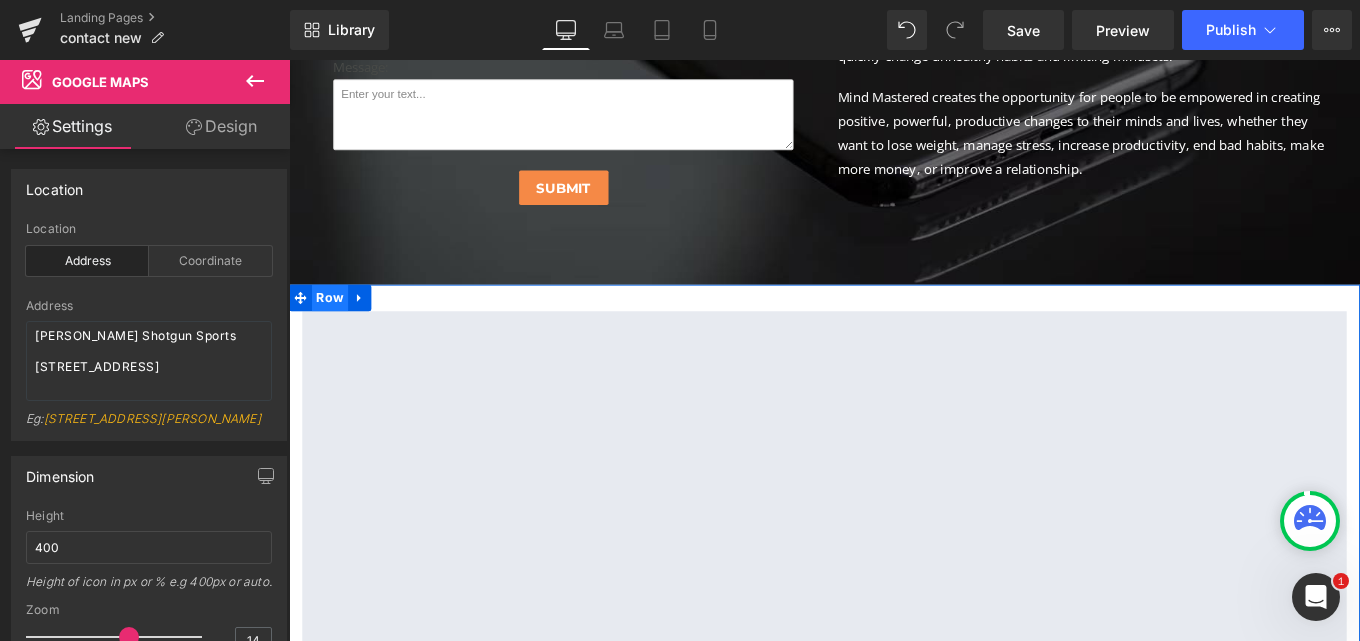 click on "Row" at bounding box center (335, 329) 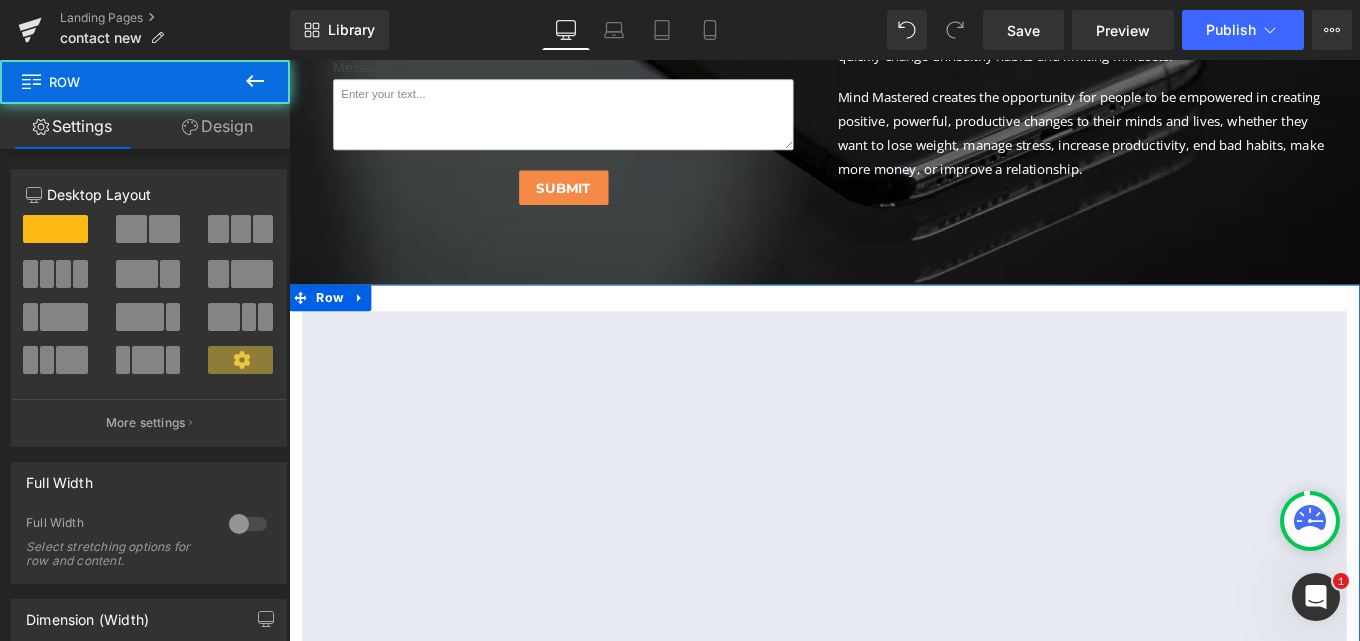 click on "Design" at bounding box center (217, 126) 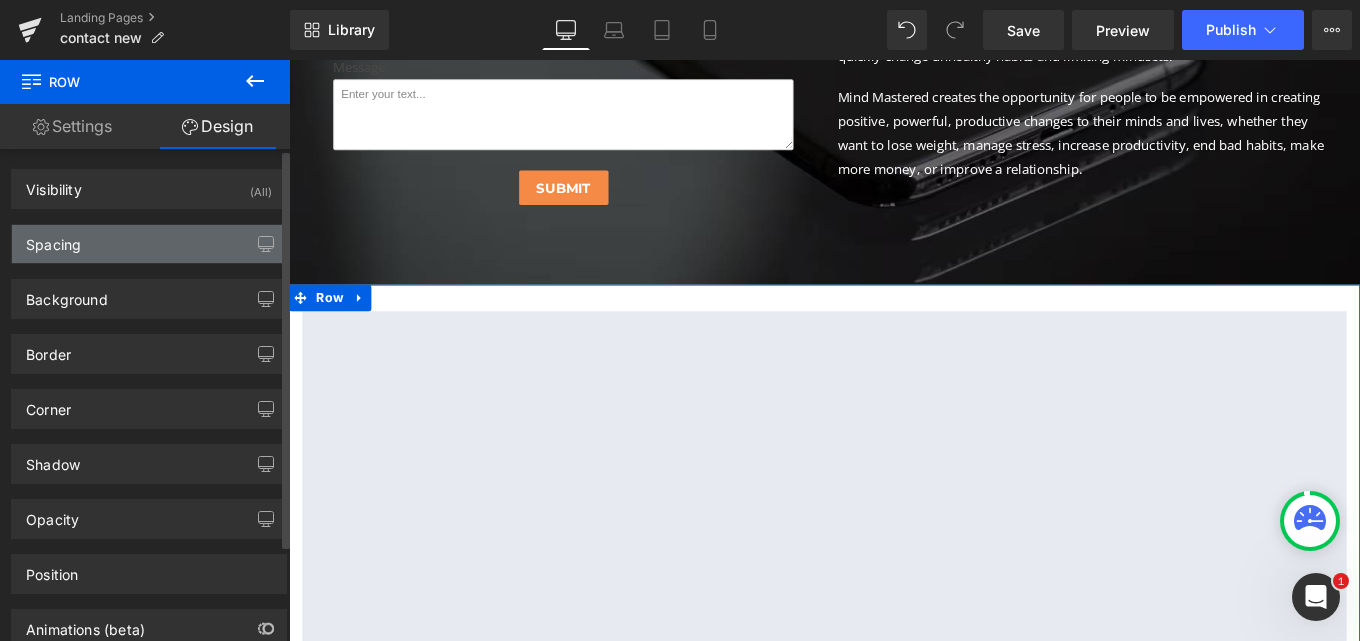 click on "Spacing" at bounding box center [149, 244] 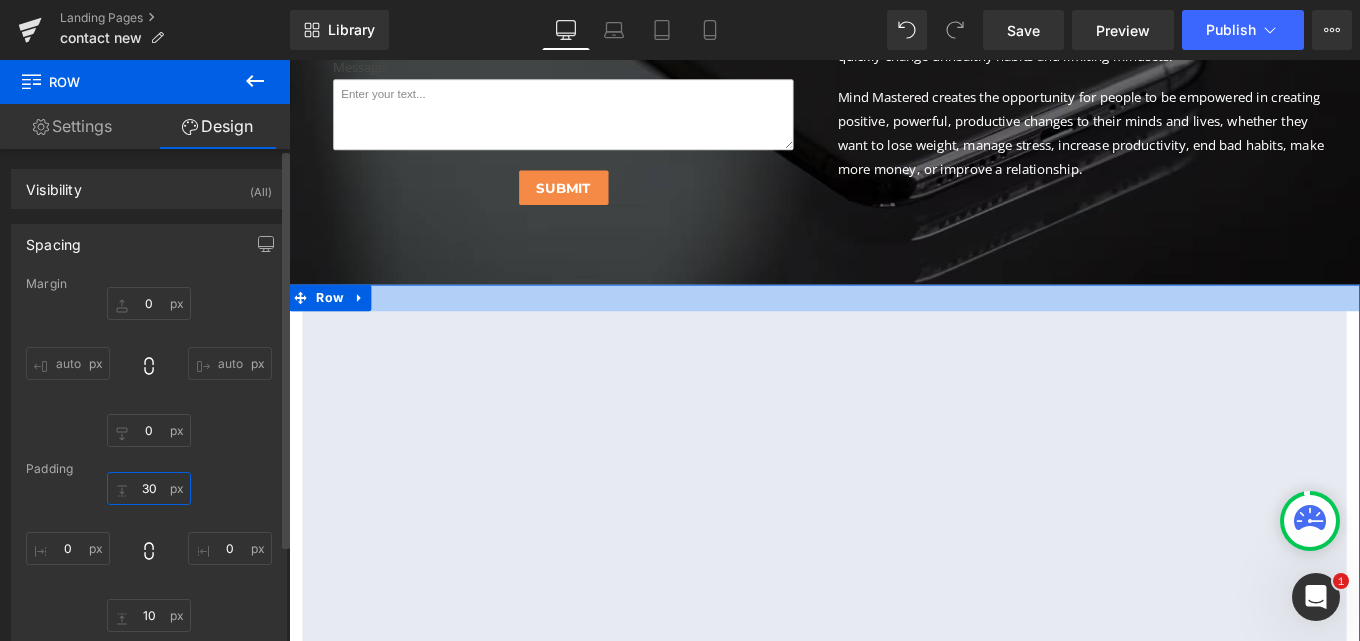 click on "30" at bounding box center [149, 488] 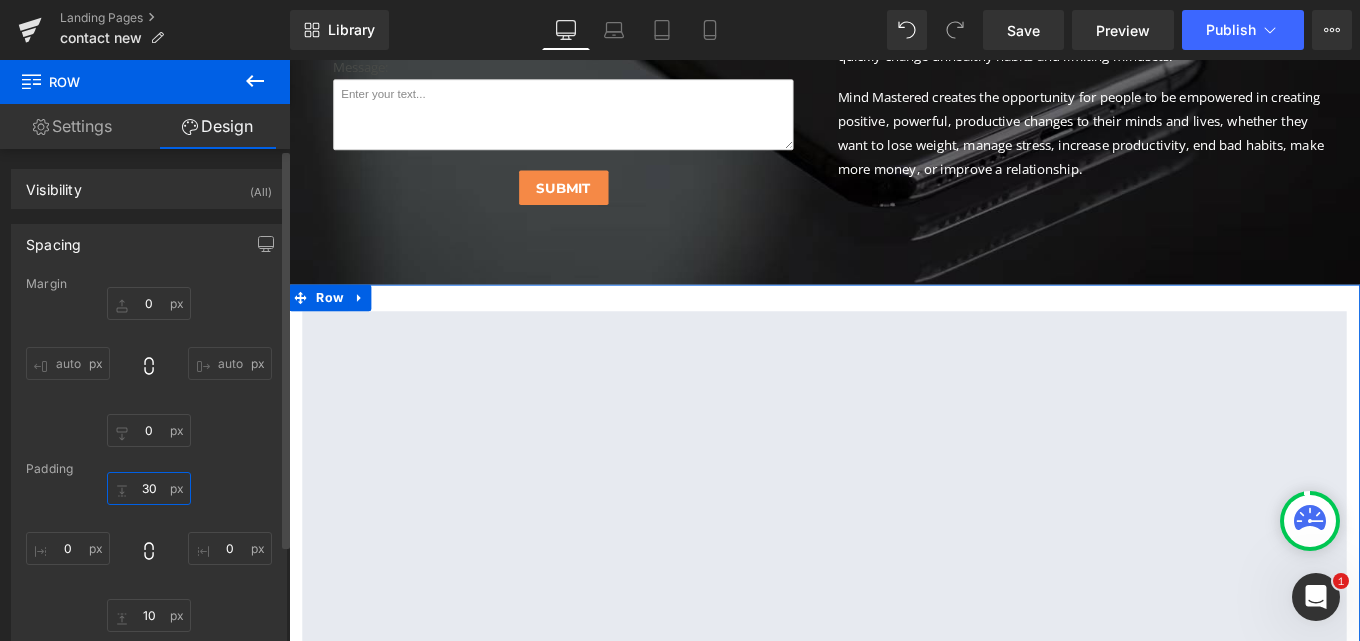 click on "30" at bounding box center (149, 488) 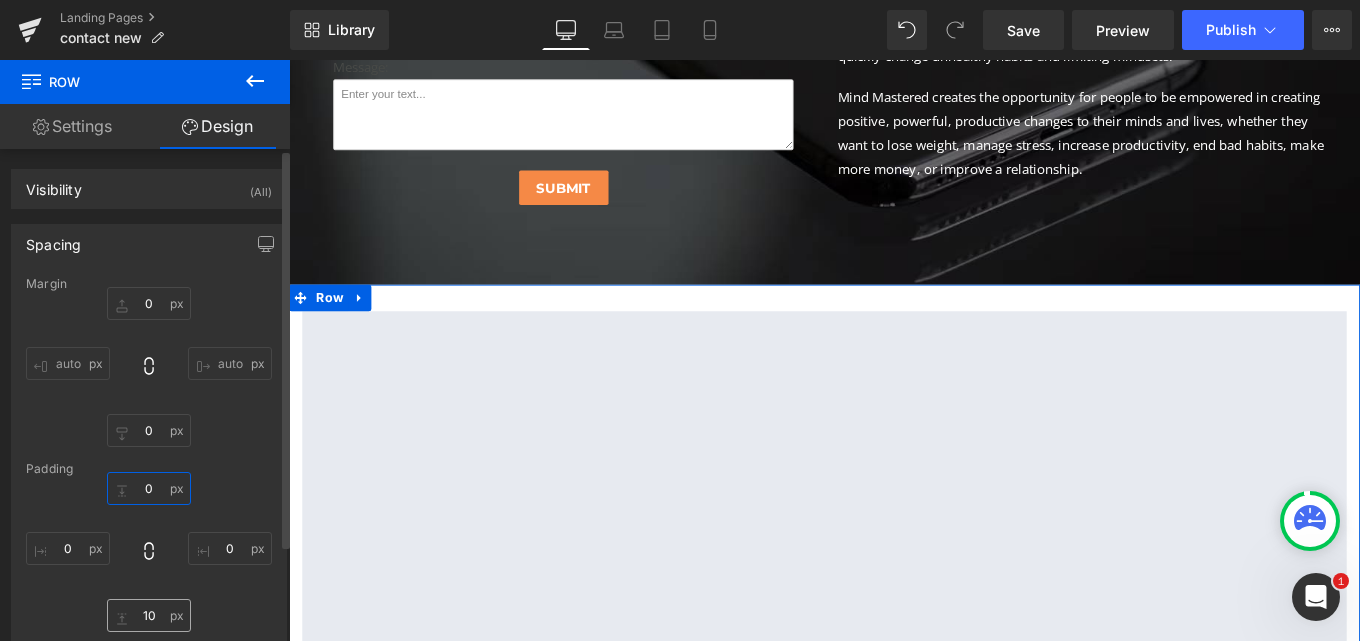 type 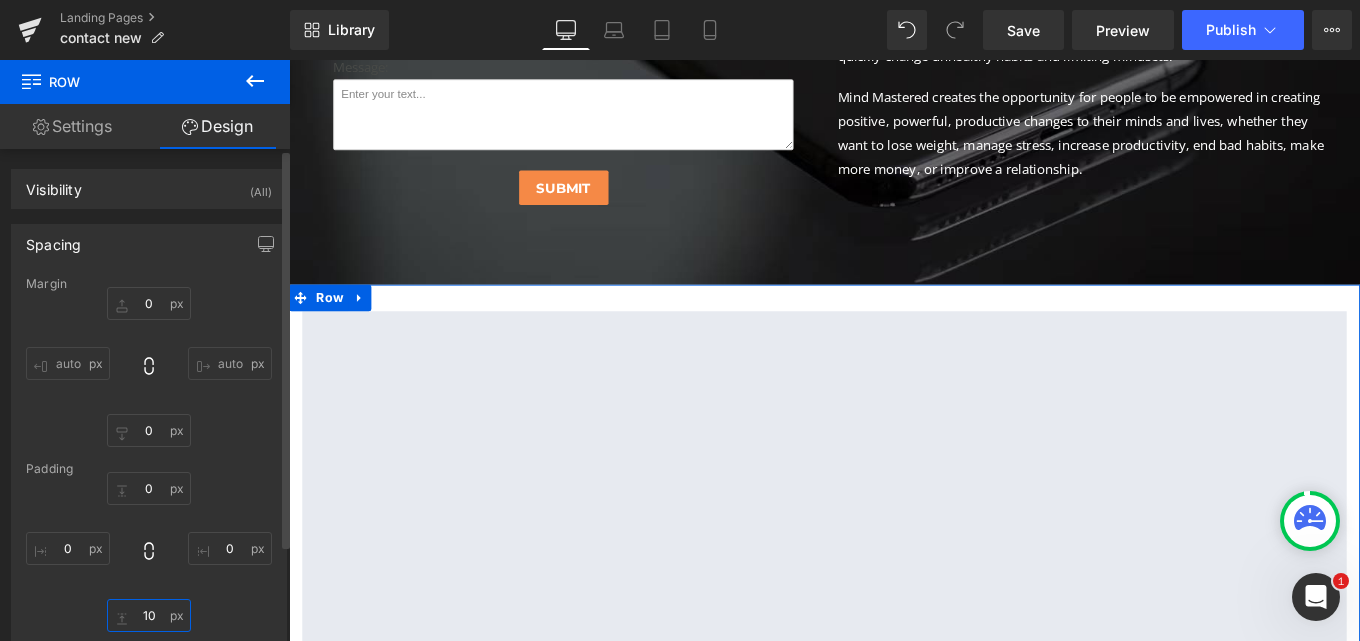 click on "10" at bounding box center (149, 615) 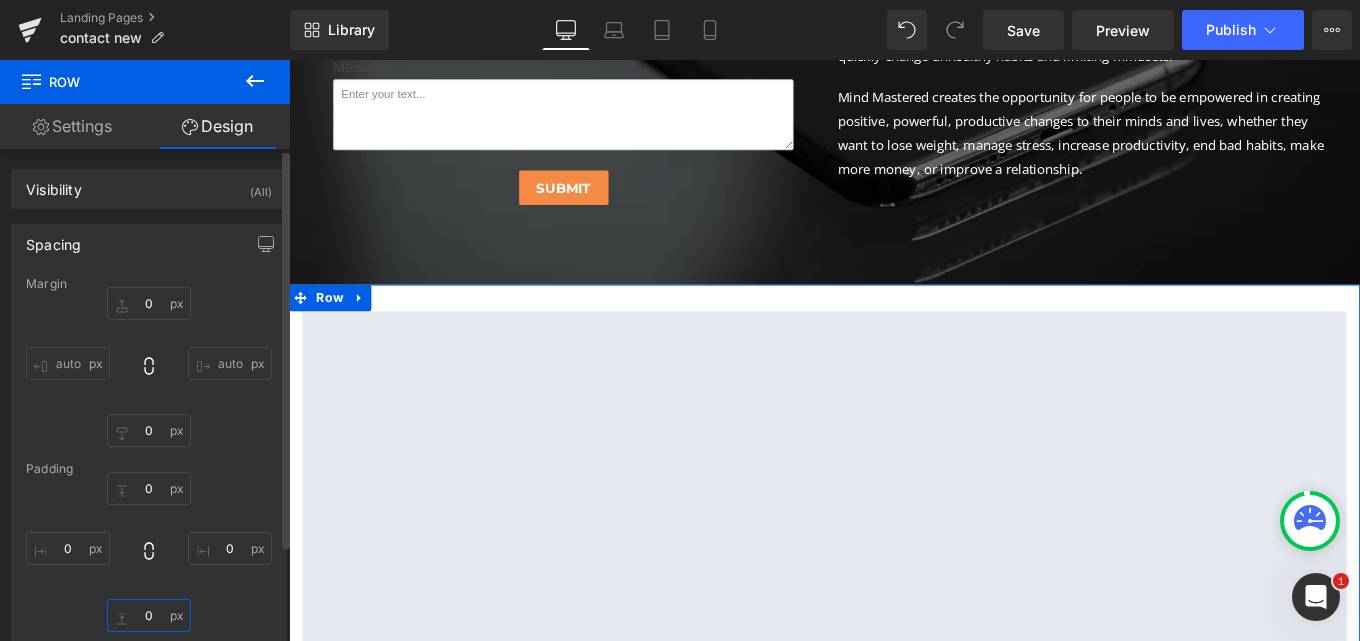 type 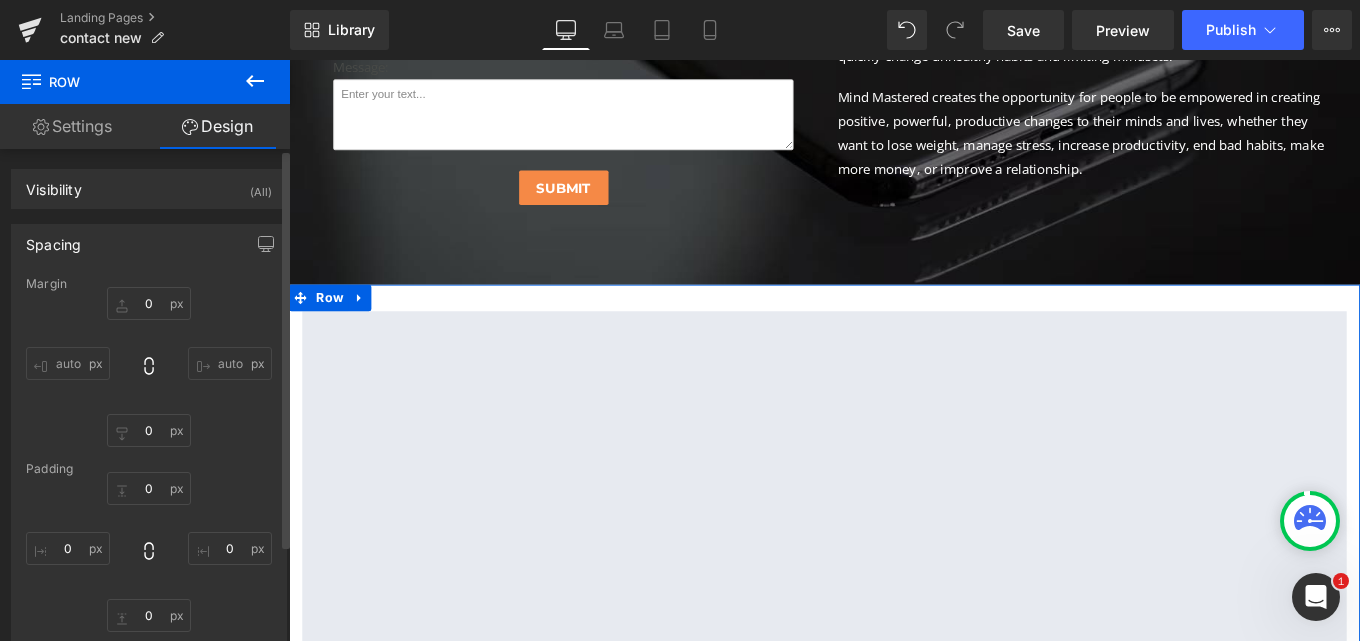click on "0
auto
0
auto" at bounding box center (149, 367) 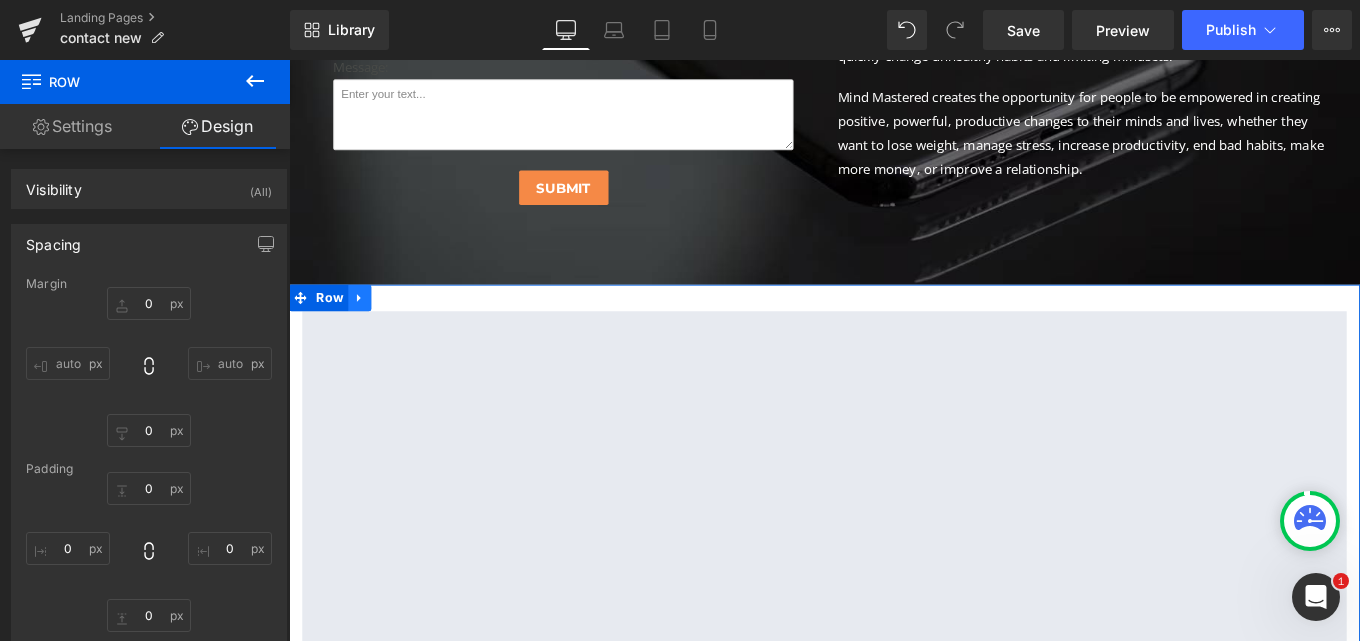 click 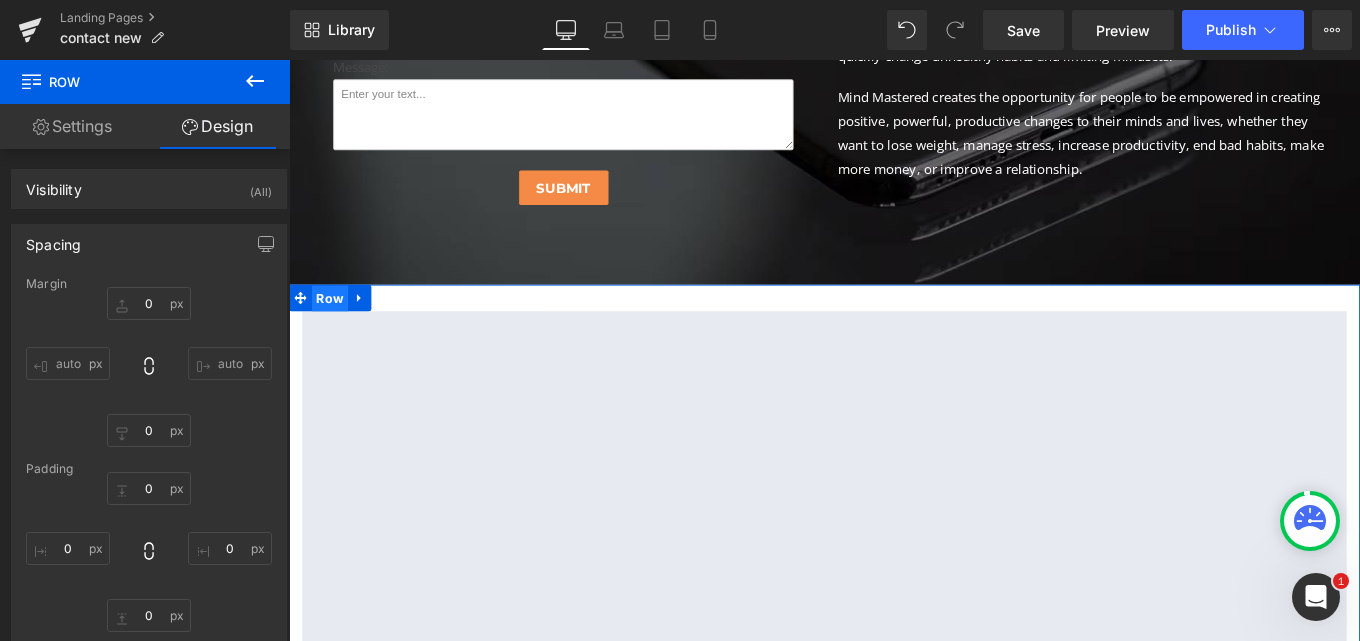 click on "Row" at bounding box center (335, 330) 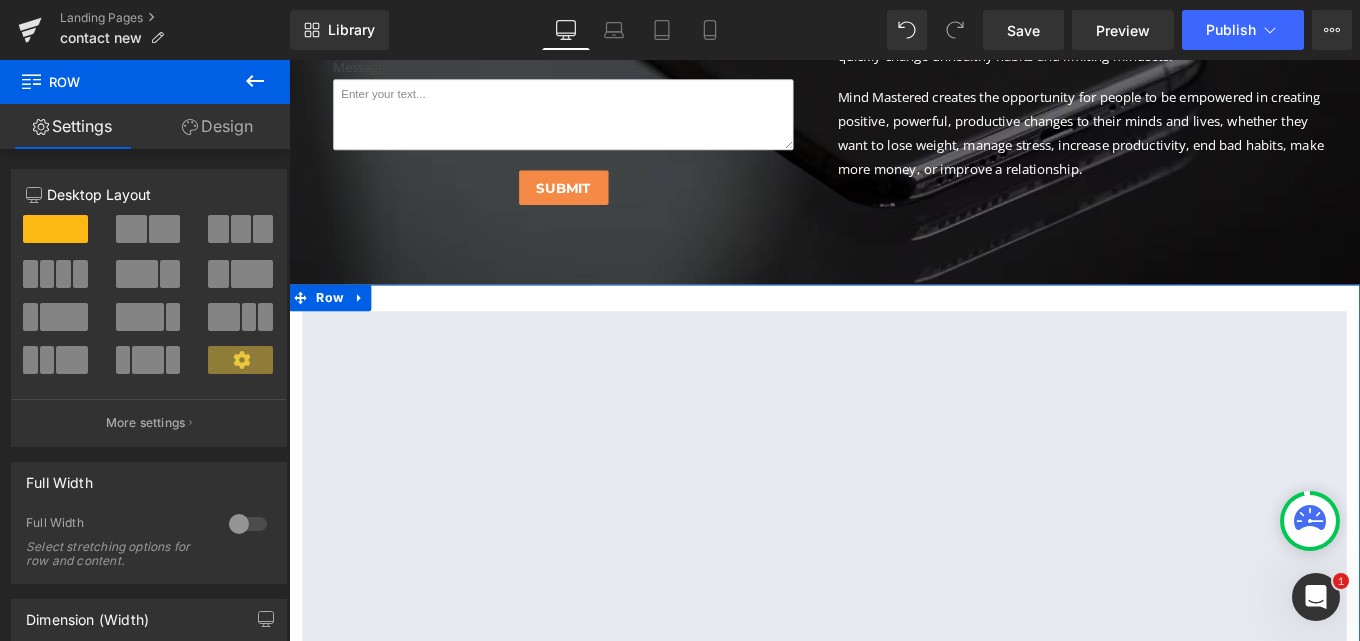 click on "Design" at bounding box center [217, 126] 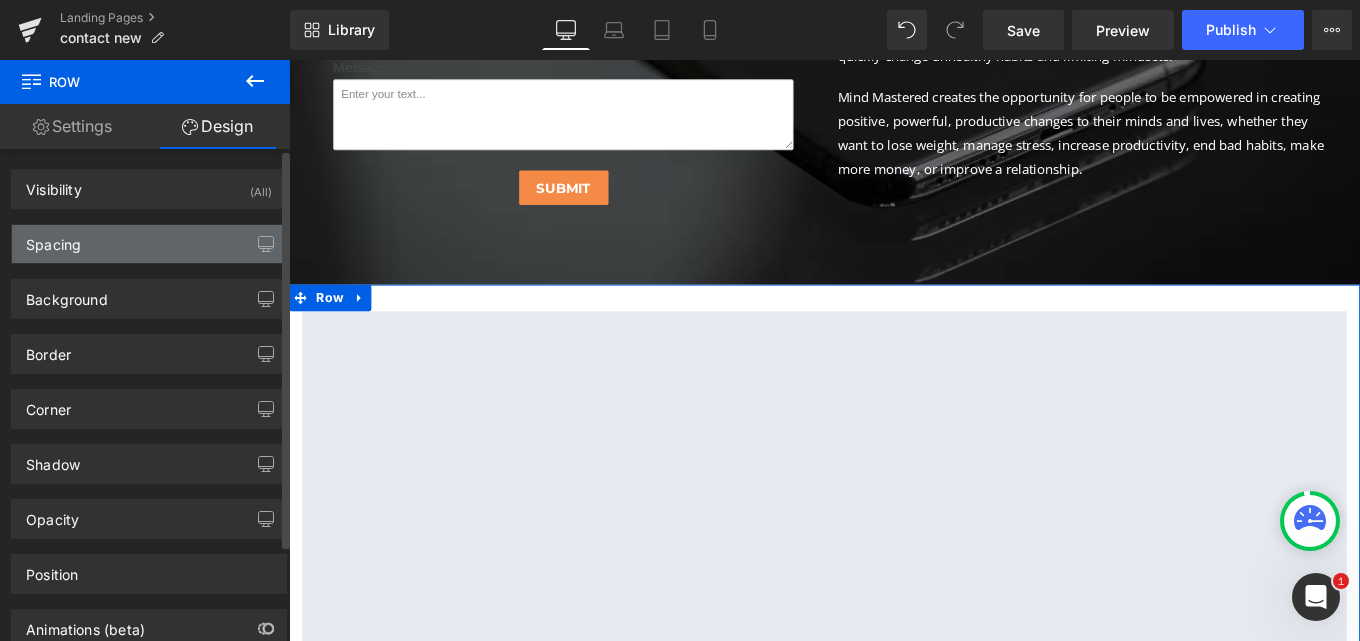 click on "Spacing" at bounding box center [149, 244] 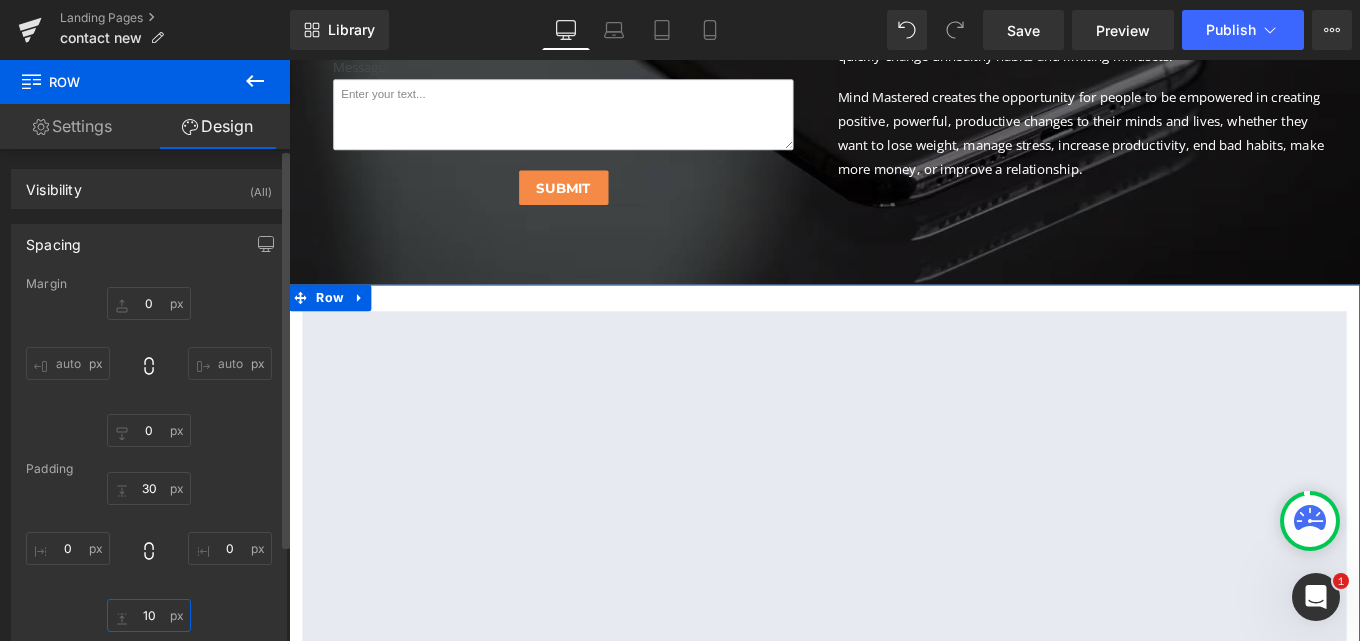 click at bounding box center [149, 615] 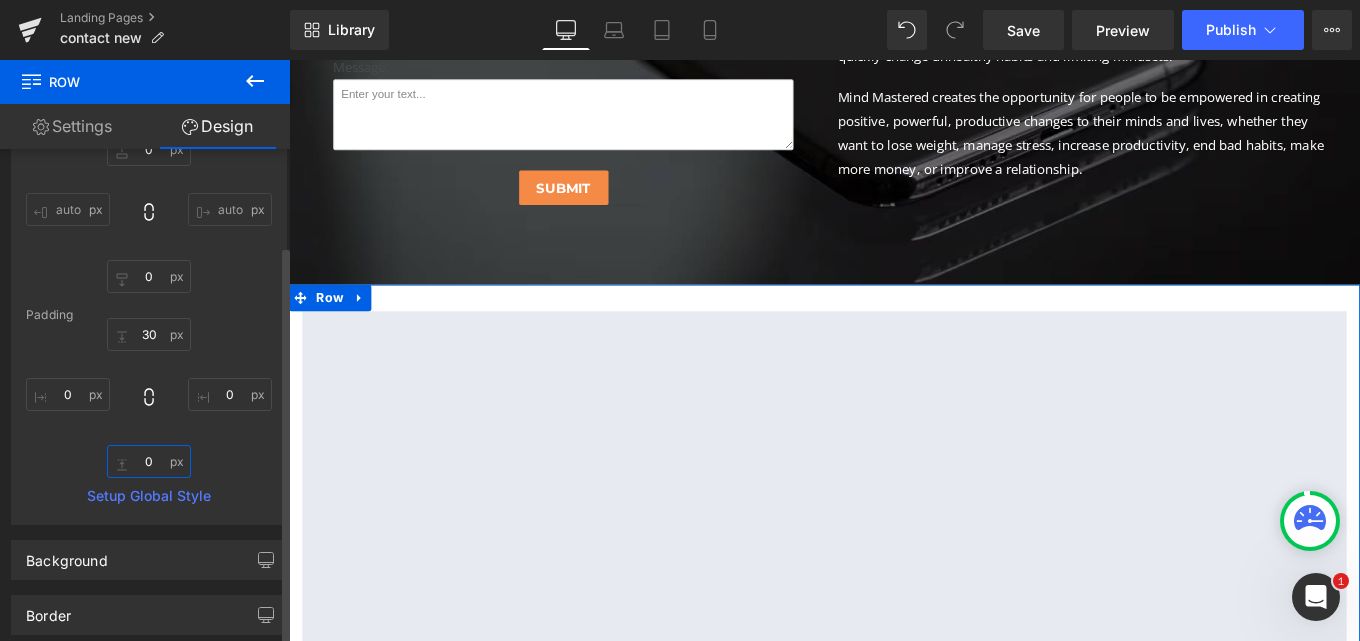 scroll, scrollTop: 200, scrollLeft: 0, axis: vertical 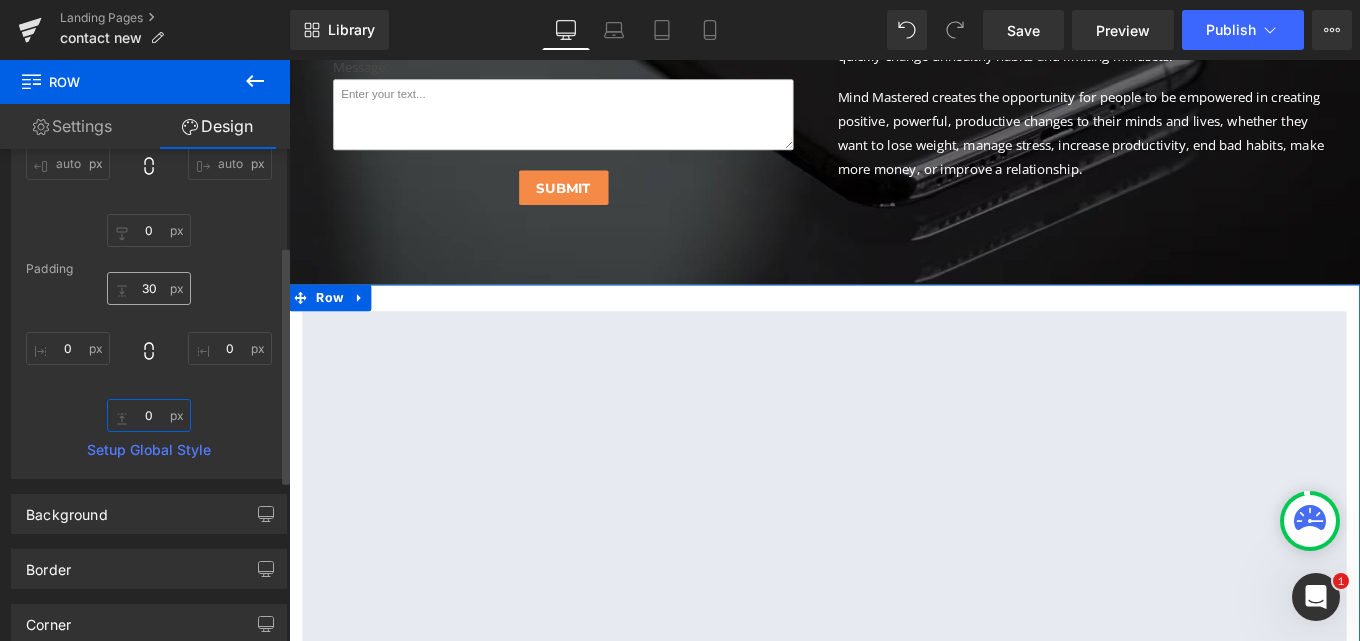 type 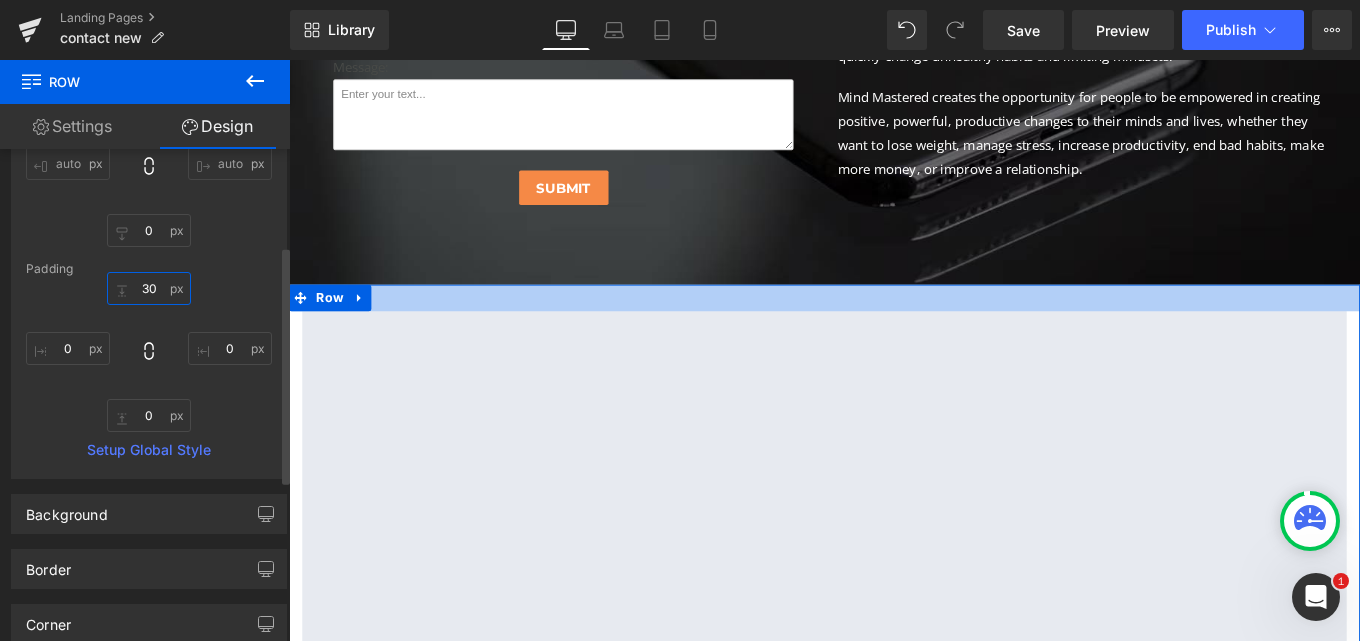 click at bounding box center [149, 288] 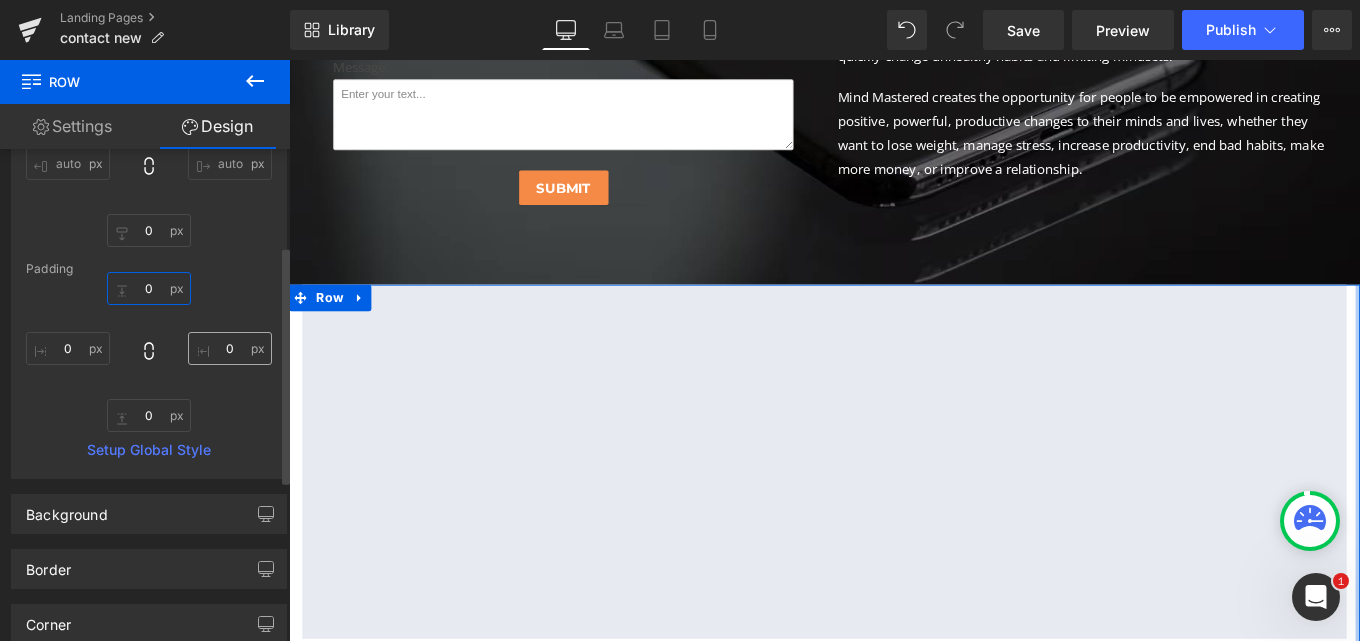 type on "0" 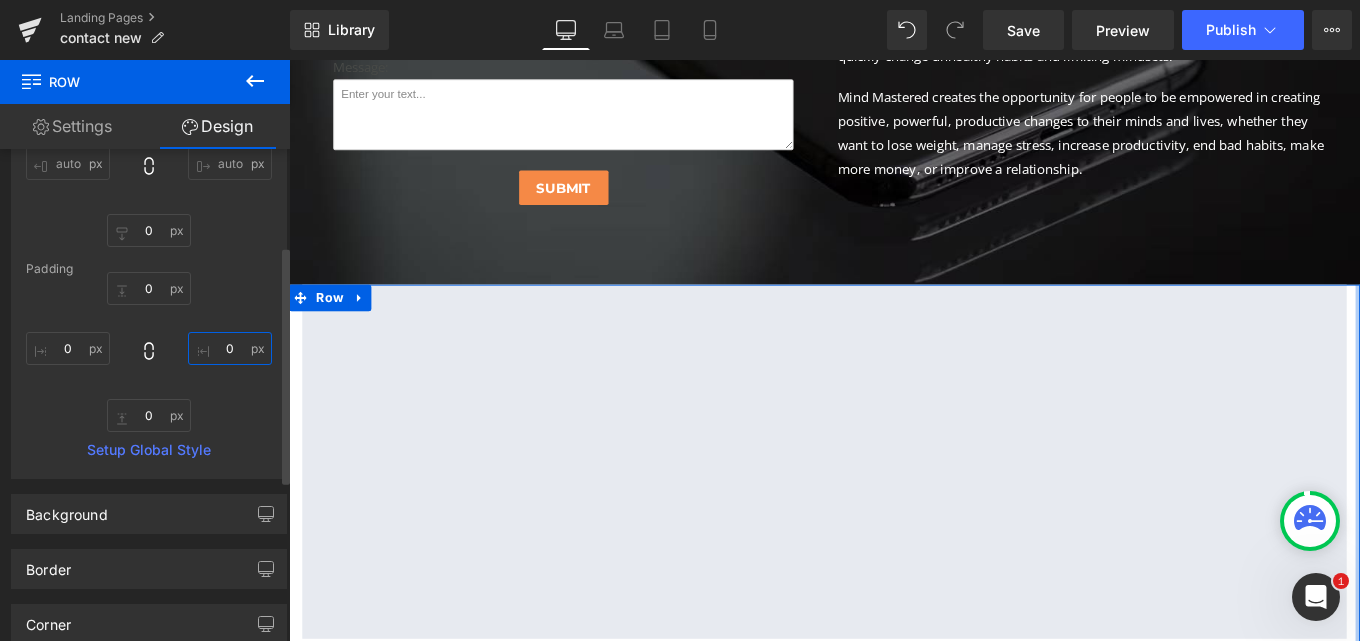 click at bounding box center (230, 348) 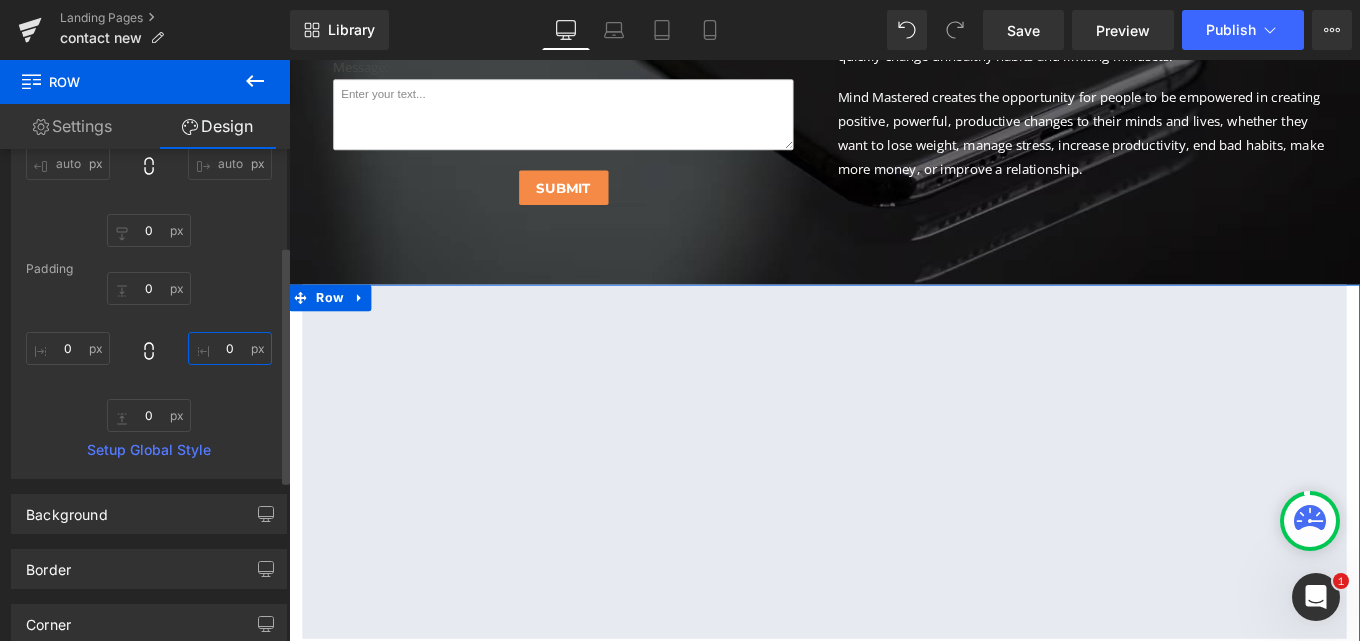 type on "0" 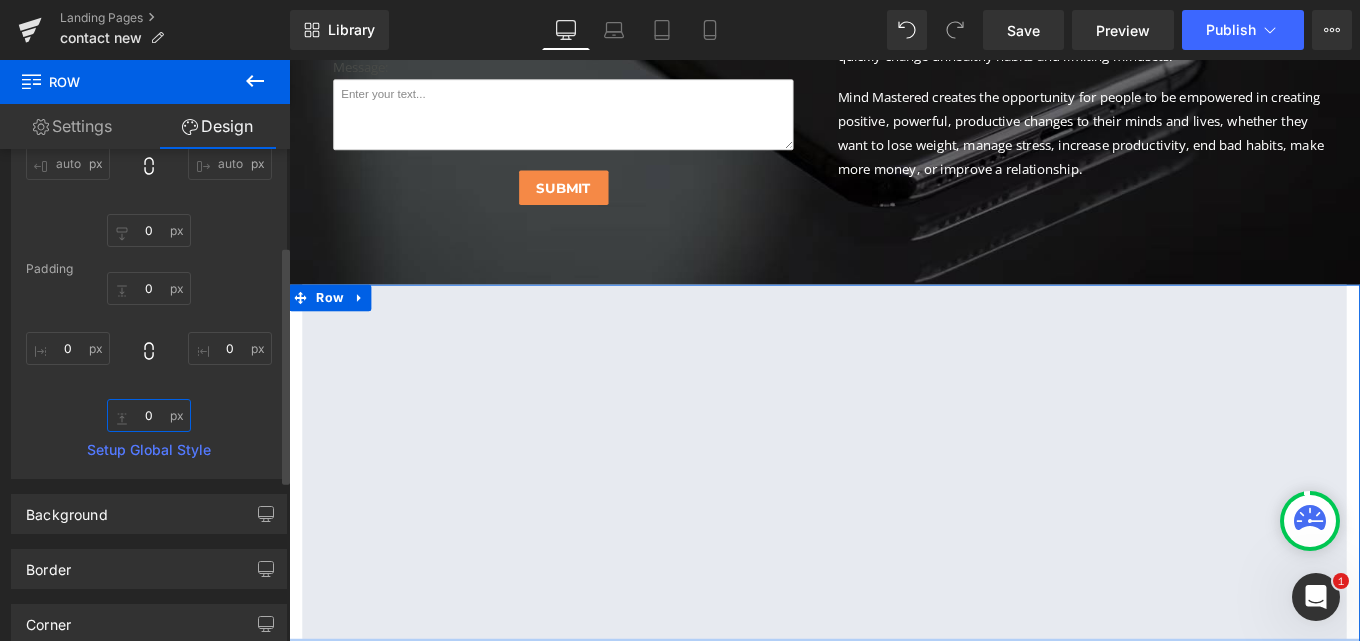 click at bounding box center [149, 415] 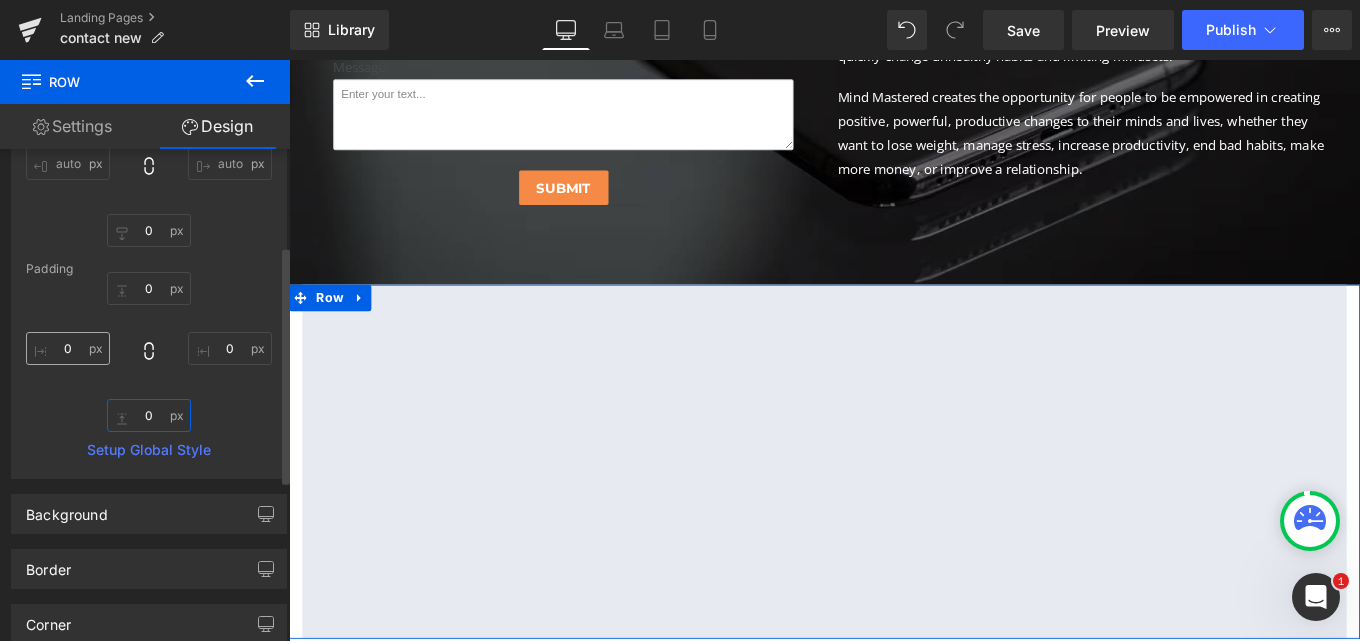 type on "0" 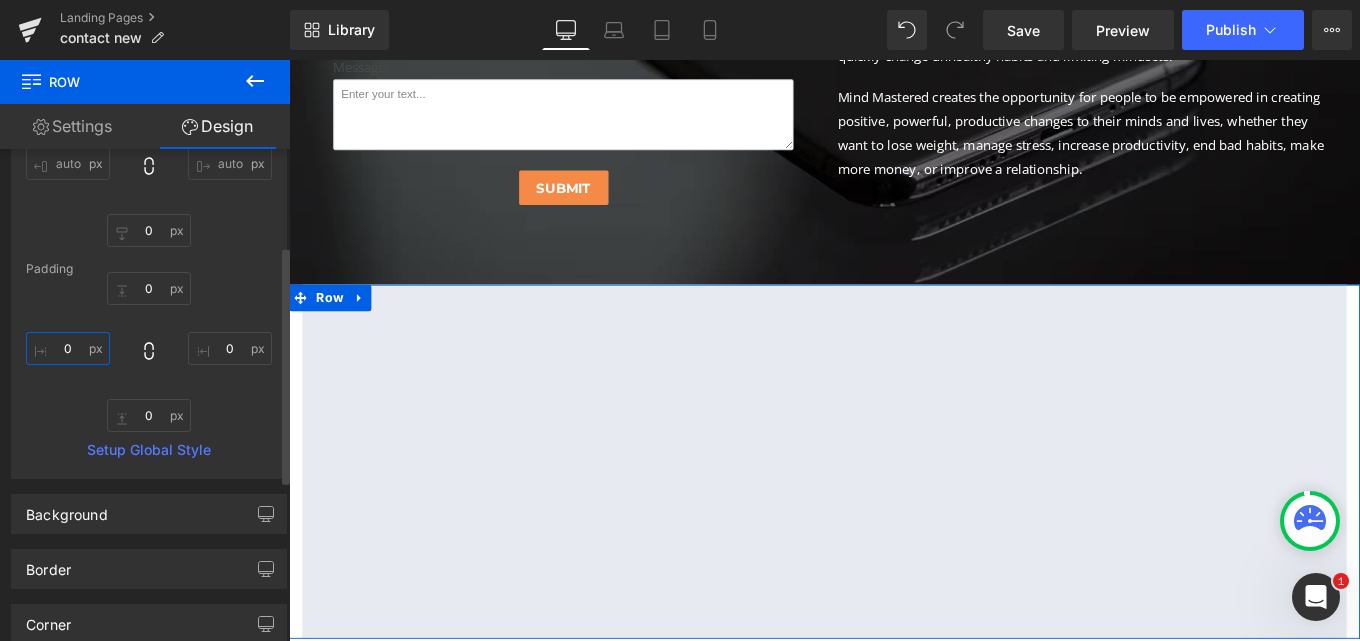 click at bounding box center [68, 348] 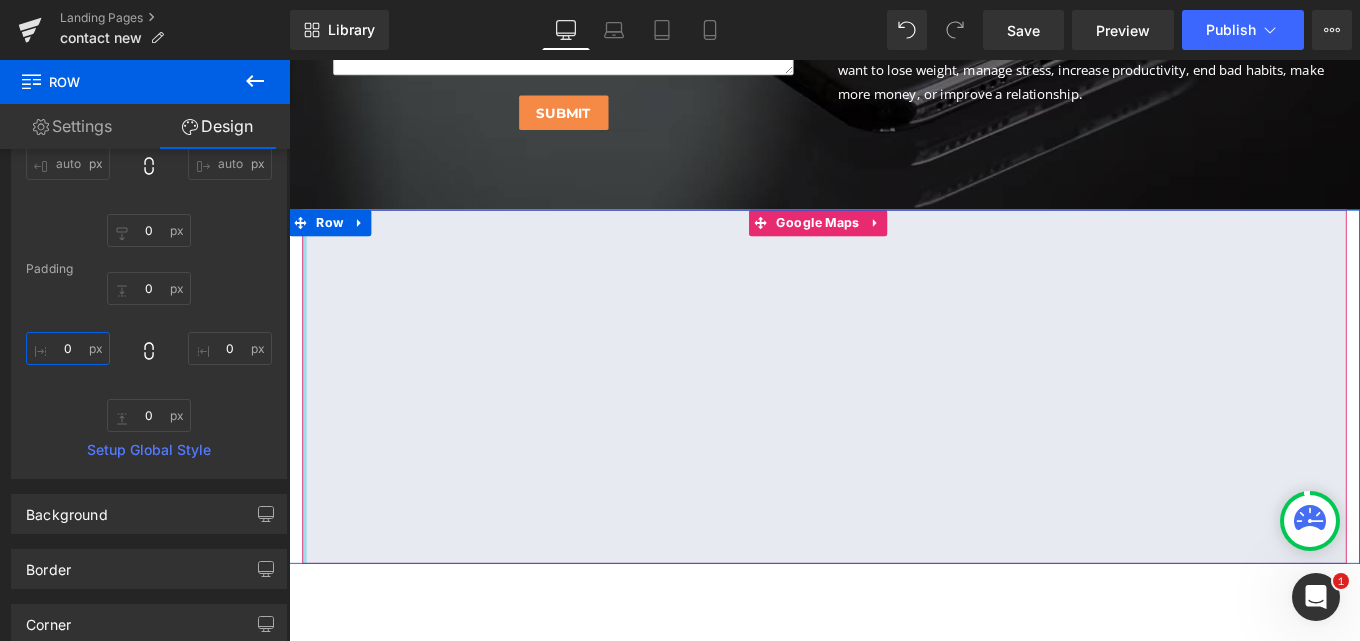 scroll, scrollTop: 1189, scrollLeft: 0, axis: vertical 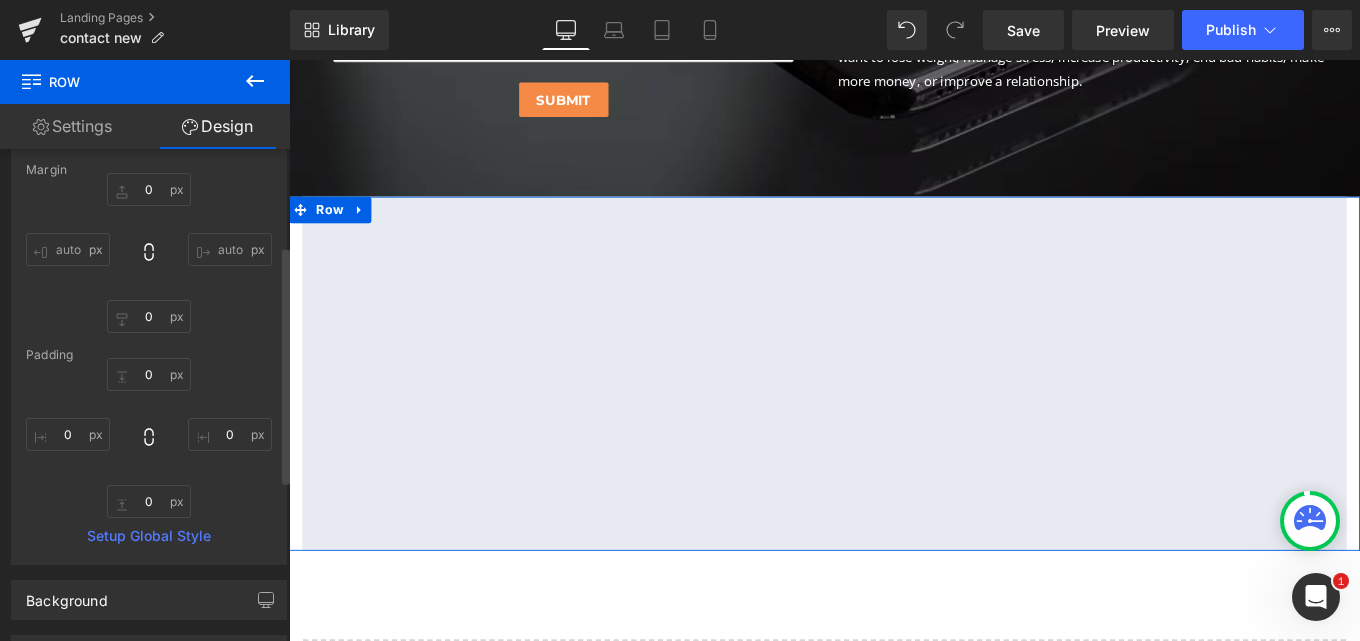 click on "auto
auto" at bounding box center [149, 253] 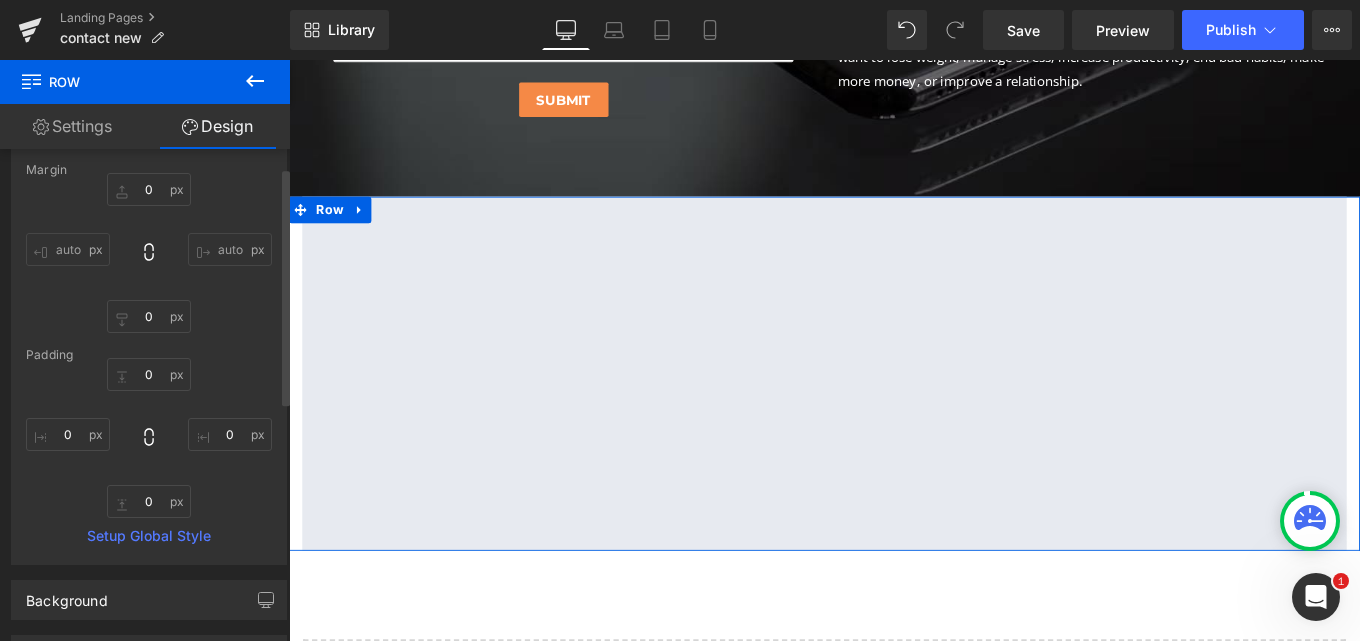 scroll, scrollTop: 0, scrollLeft: 0, axis: both 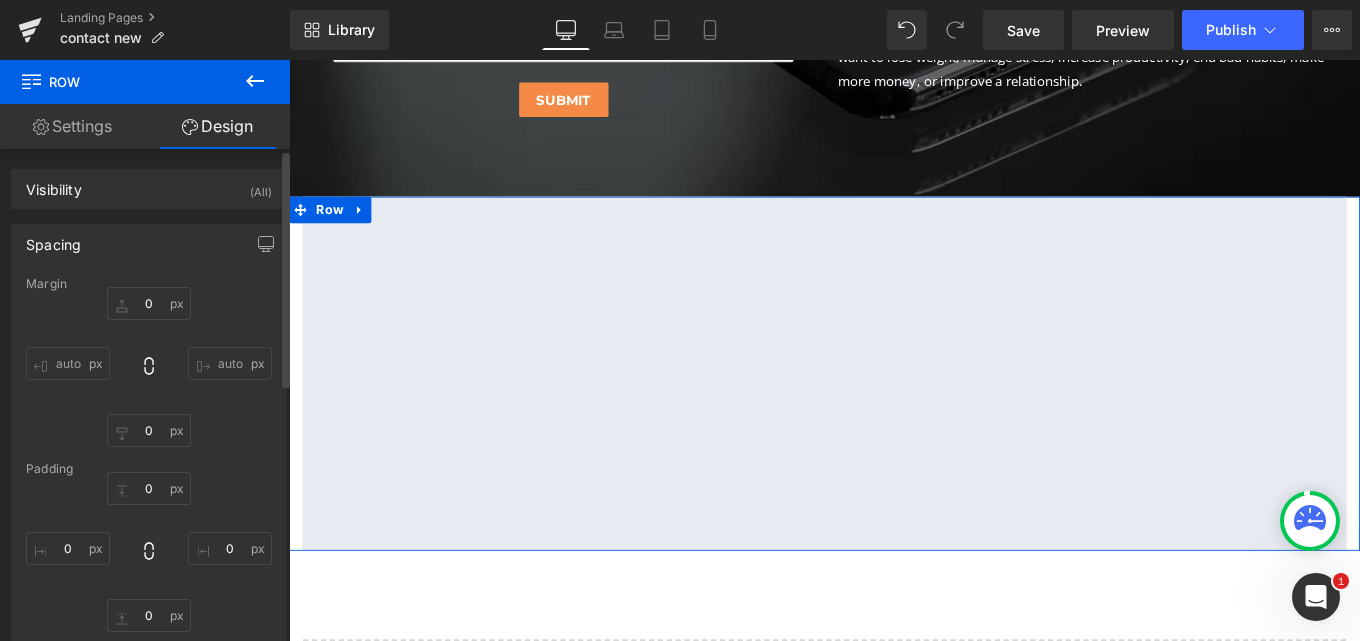 click on "auto" at bounding box center (68, 363) 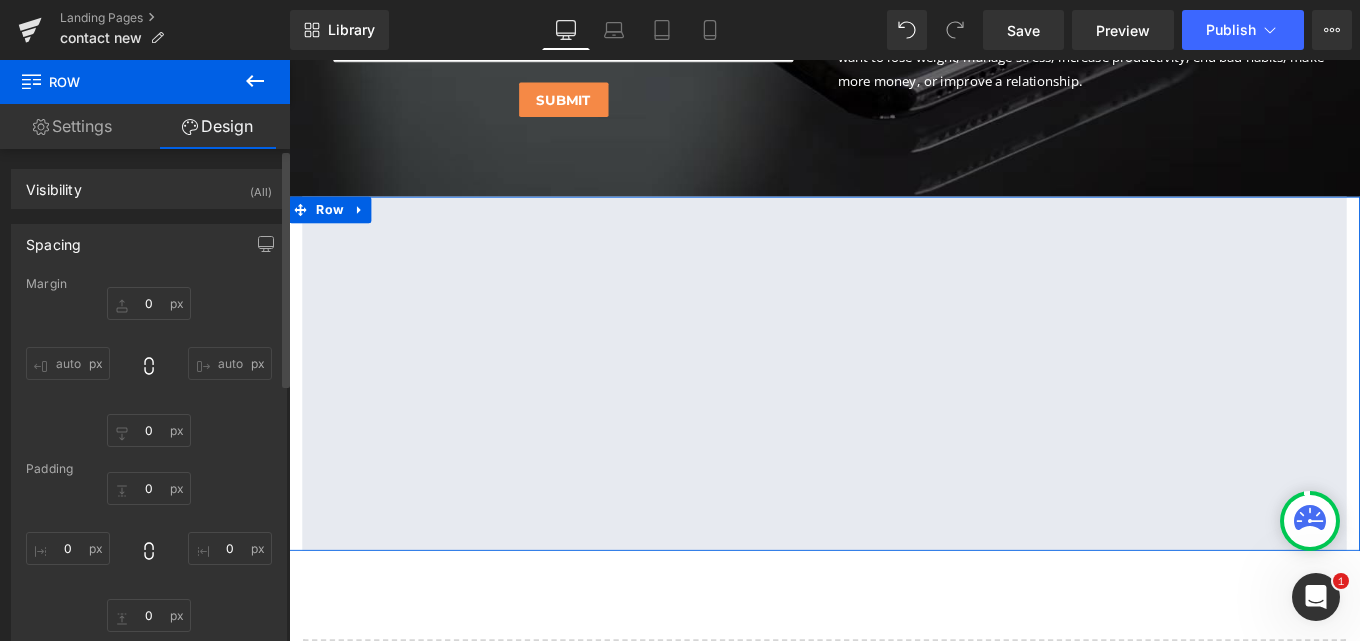 click on "auto
auto" at bounding box center [149, 367] 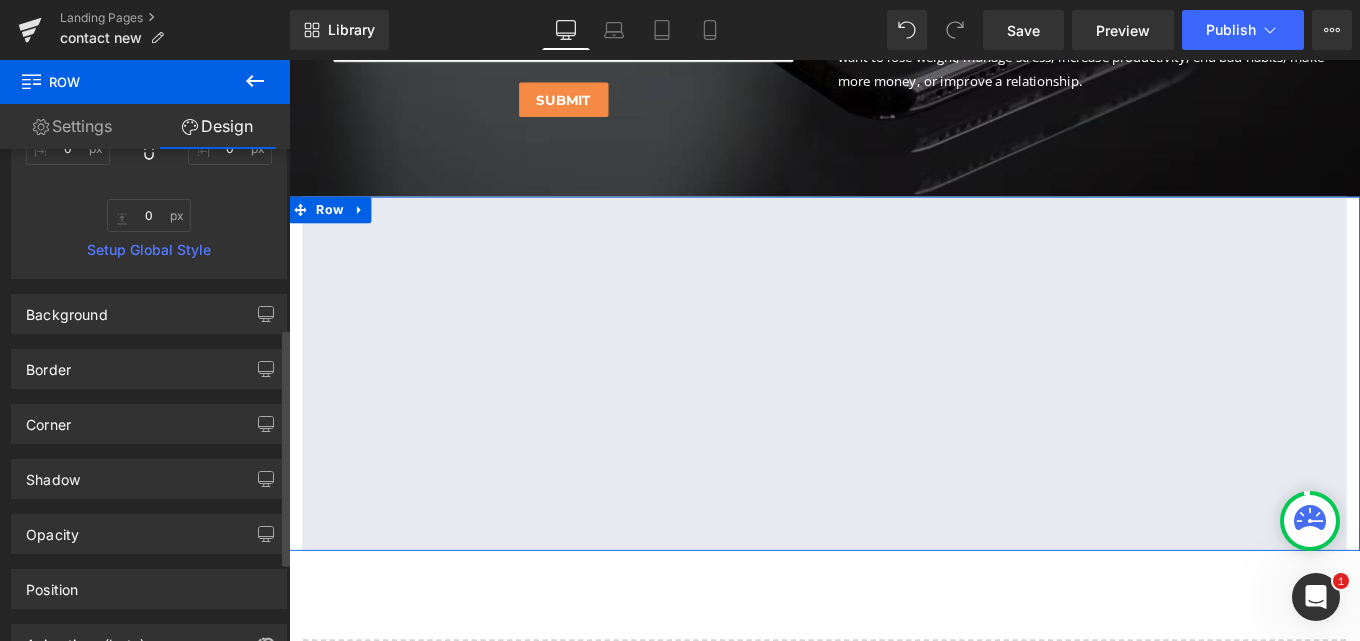 scroll, scrollTop: 0, scrollLeft: 0, axis: both 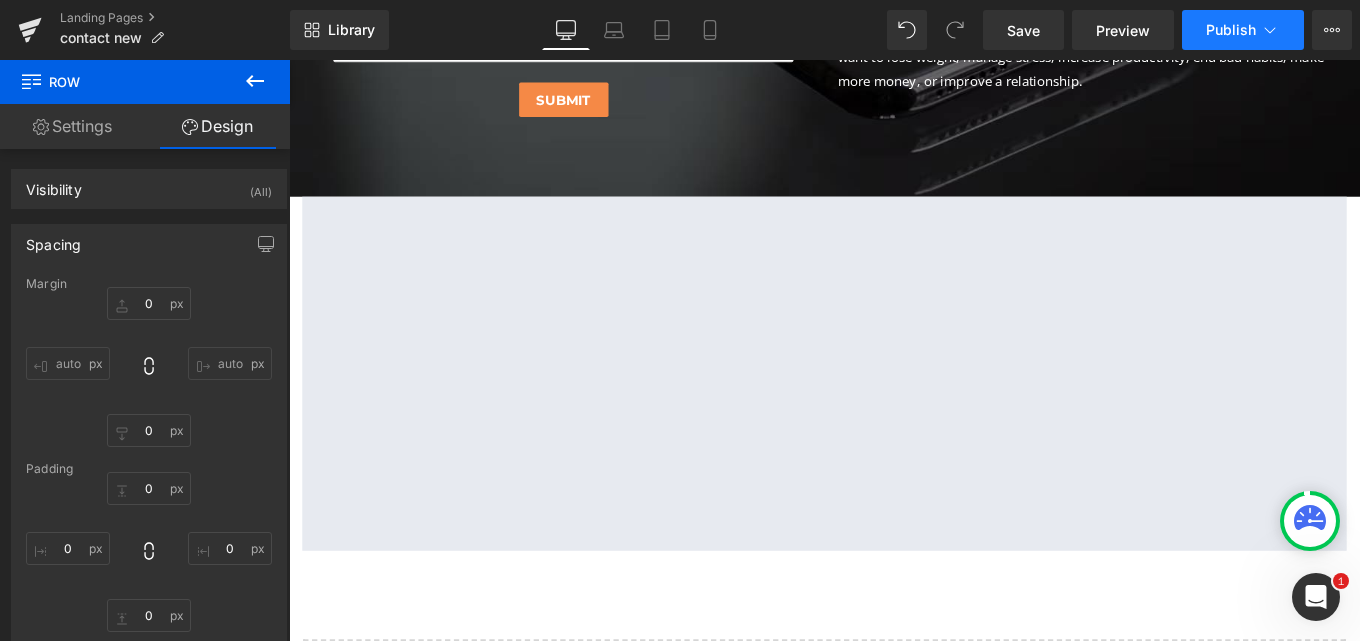 click on "Publish" at bounding box center (1231, 30) 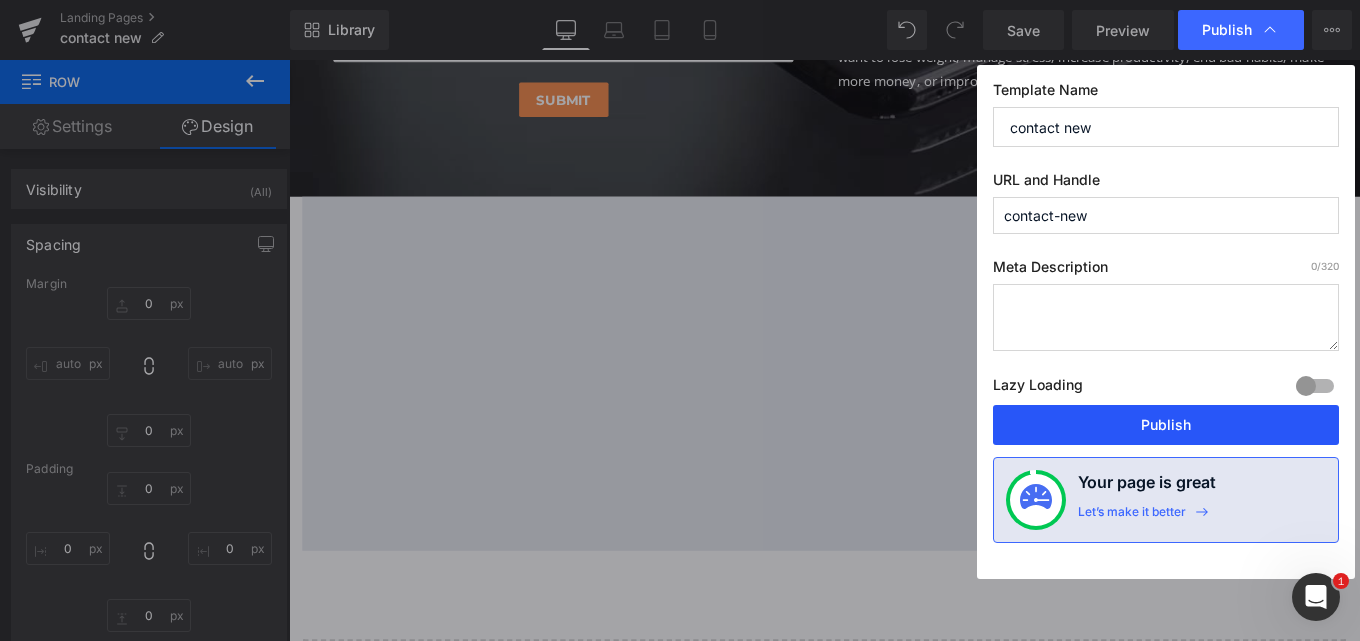 click on "Publish" at bounding box center (1166, 425) 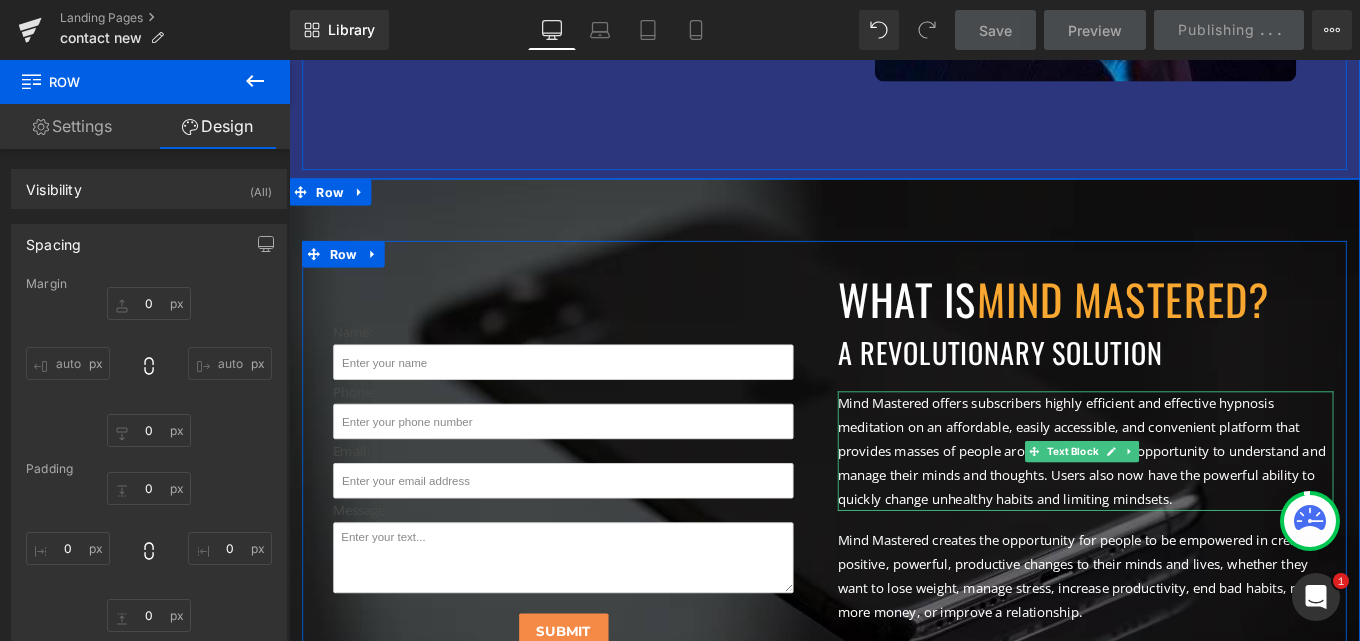 scroll, scrollTop: 889, scrollLeft: 0, axis: vertical 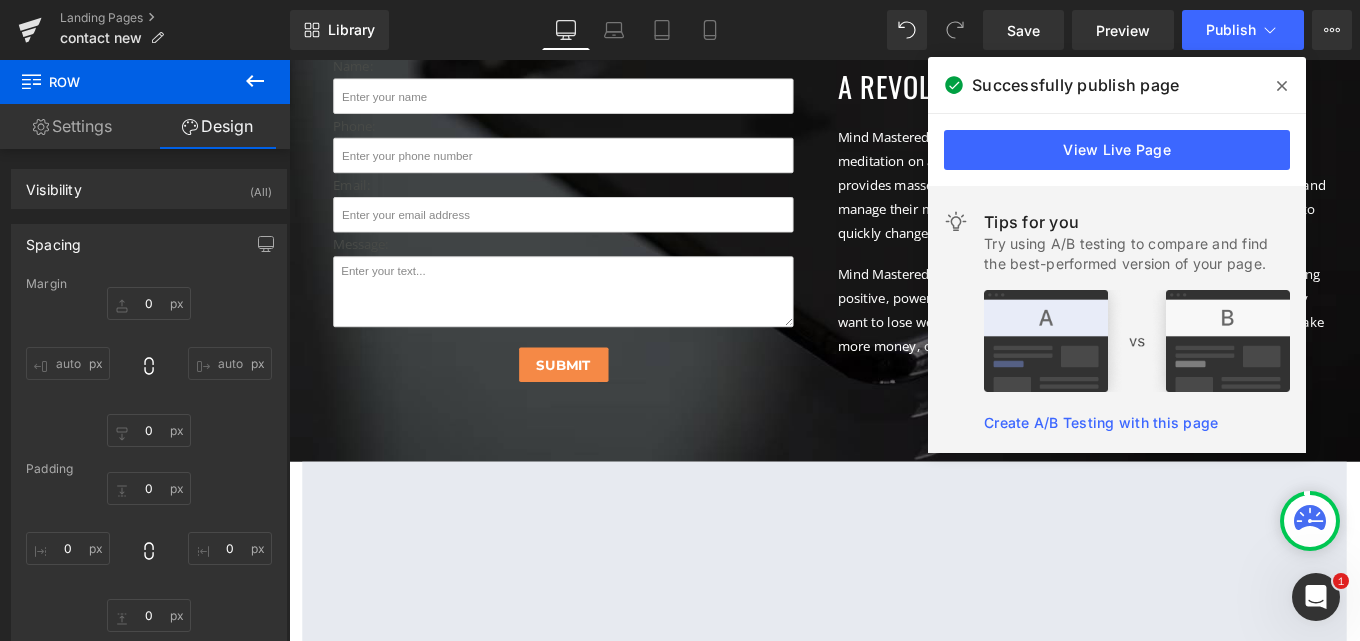 click 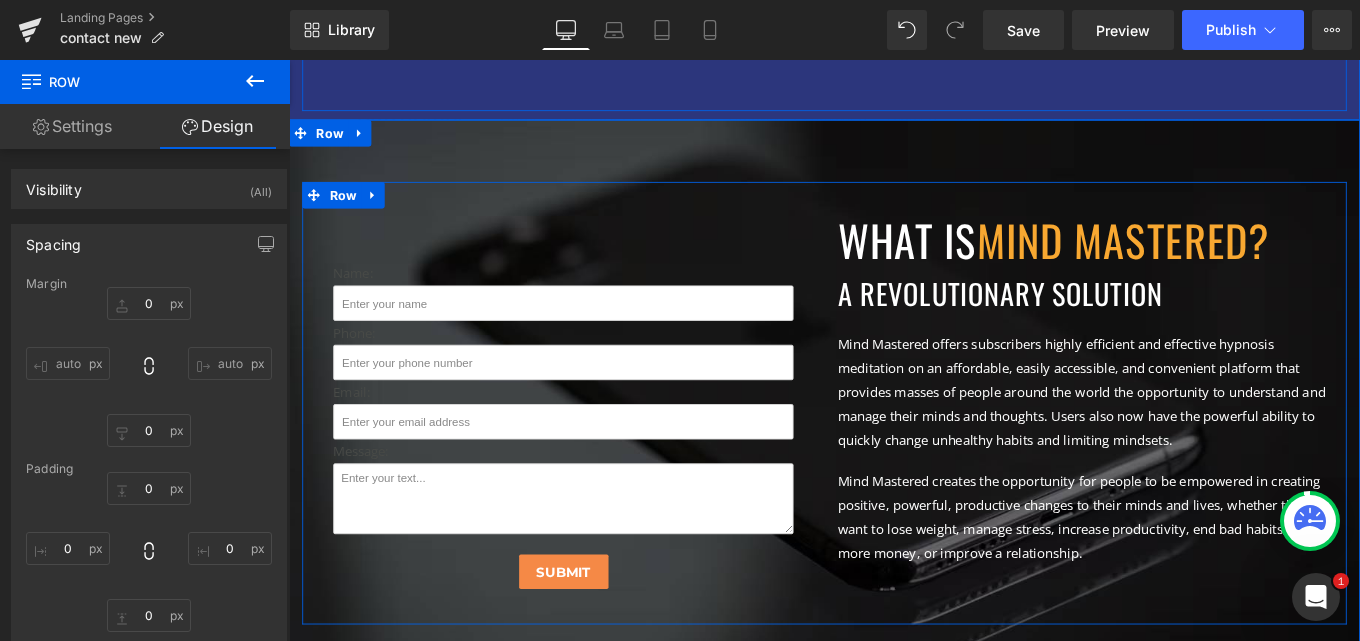 scroll, scrollTop: 689, scrollLeft: 0, axis: vertical 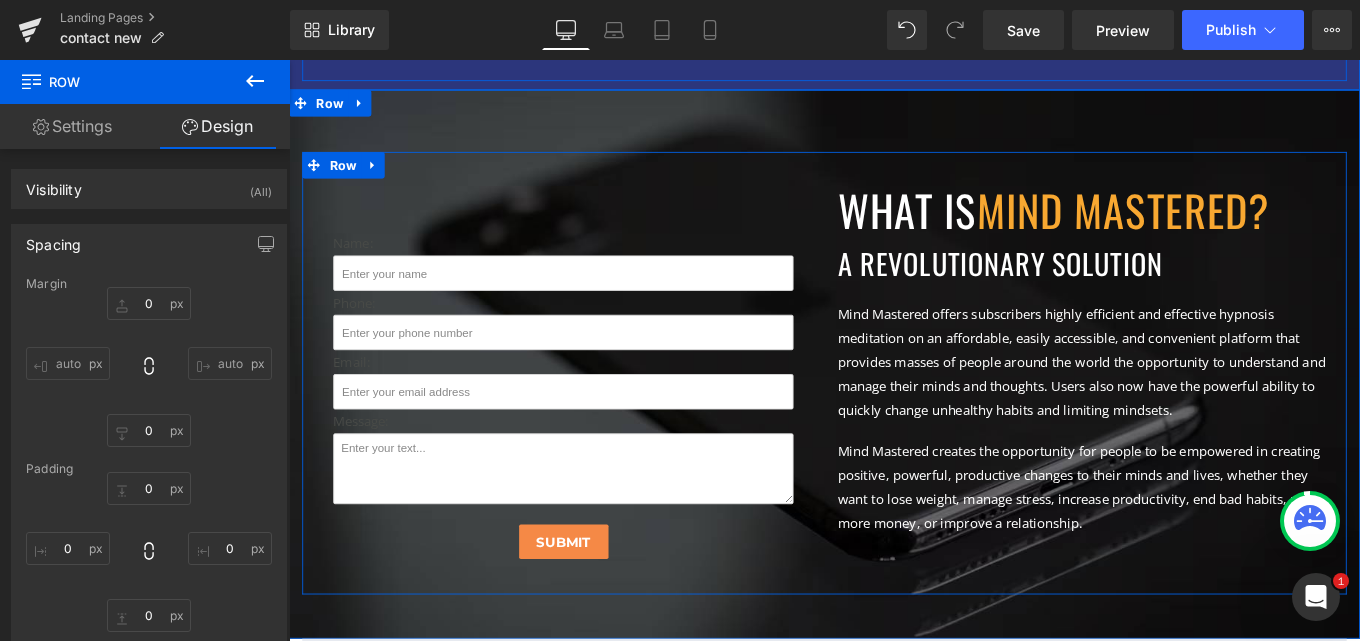 click on "What is  mind mastered?" at bounding box center (1189, 230) 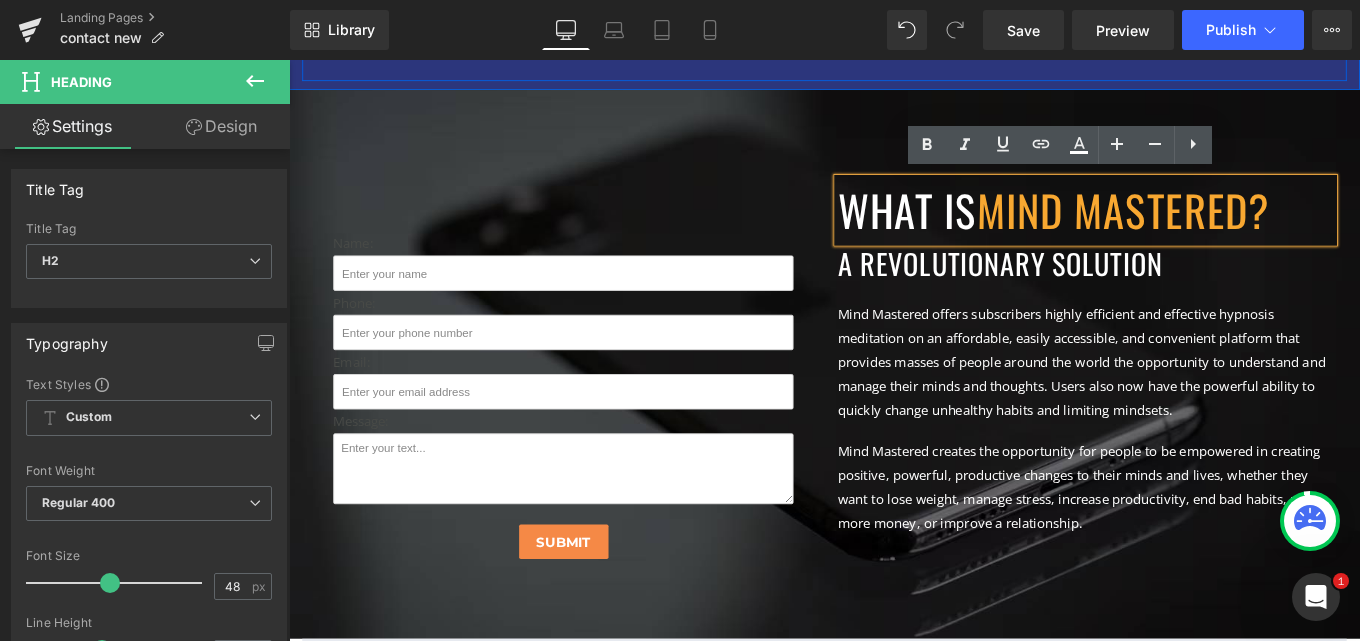 click on "Mind Mastered offers subscribers highly efficient and effective hypnosis meditation on an affordable, easily accessible, and convenient platform that provides masses of people around the world the opportunity to understand and manage their minds and thoughts. Users also now have the powerful ability to quickly change unhealthy habits and limiting mindsets." at bounding box center (1189, 401) 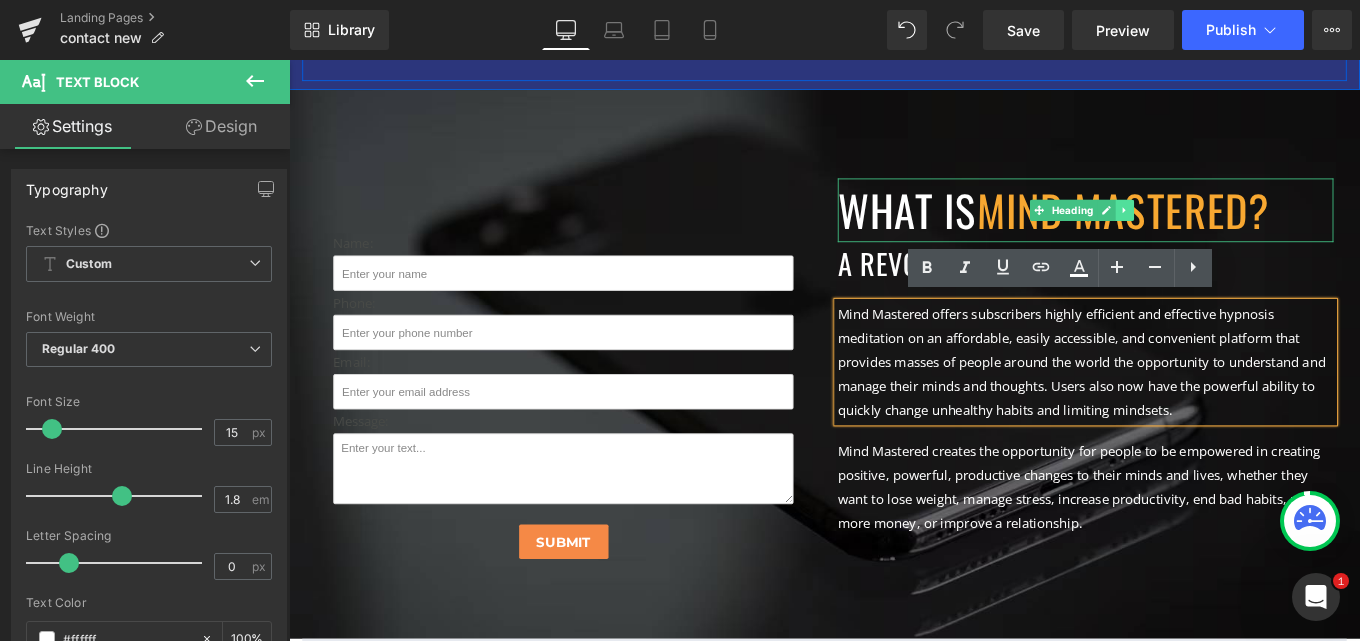 click 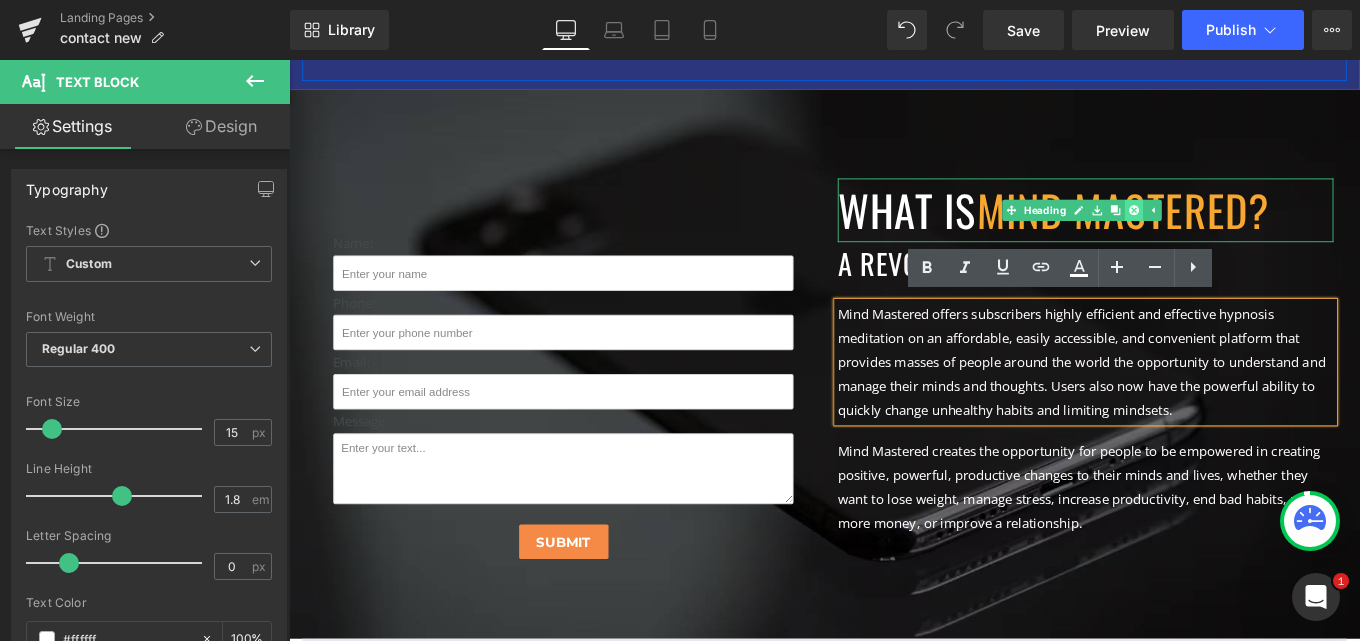 click 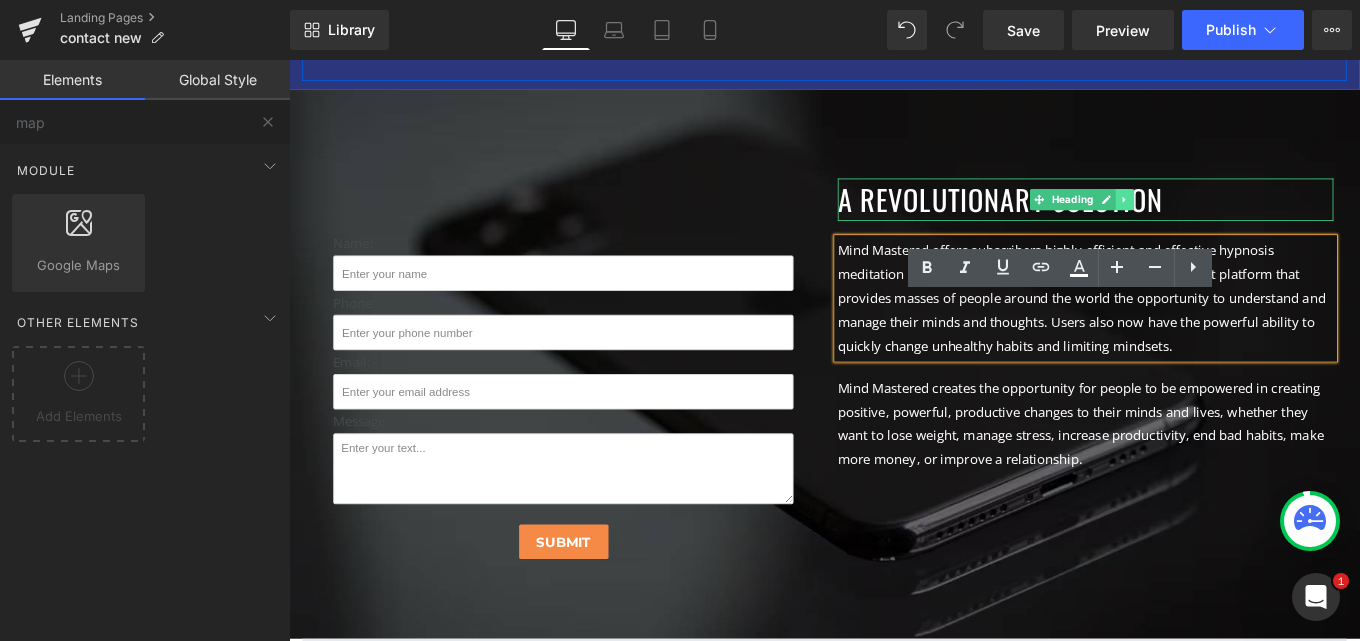 click at bounding box center (1233, 218) 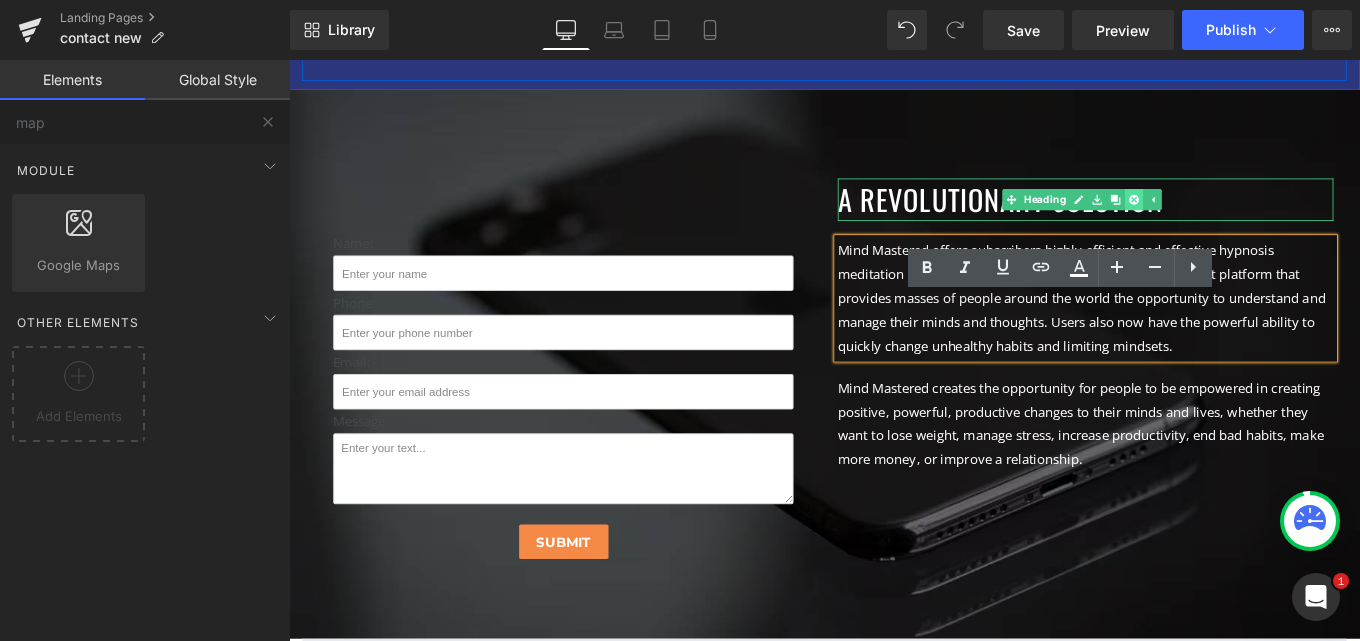 click 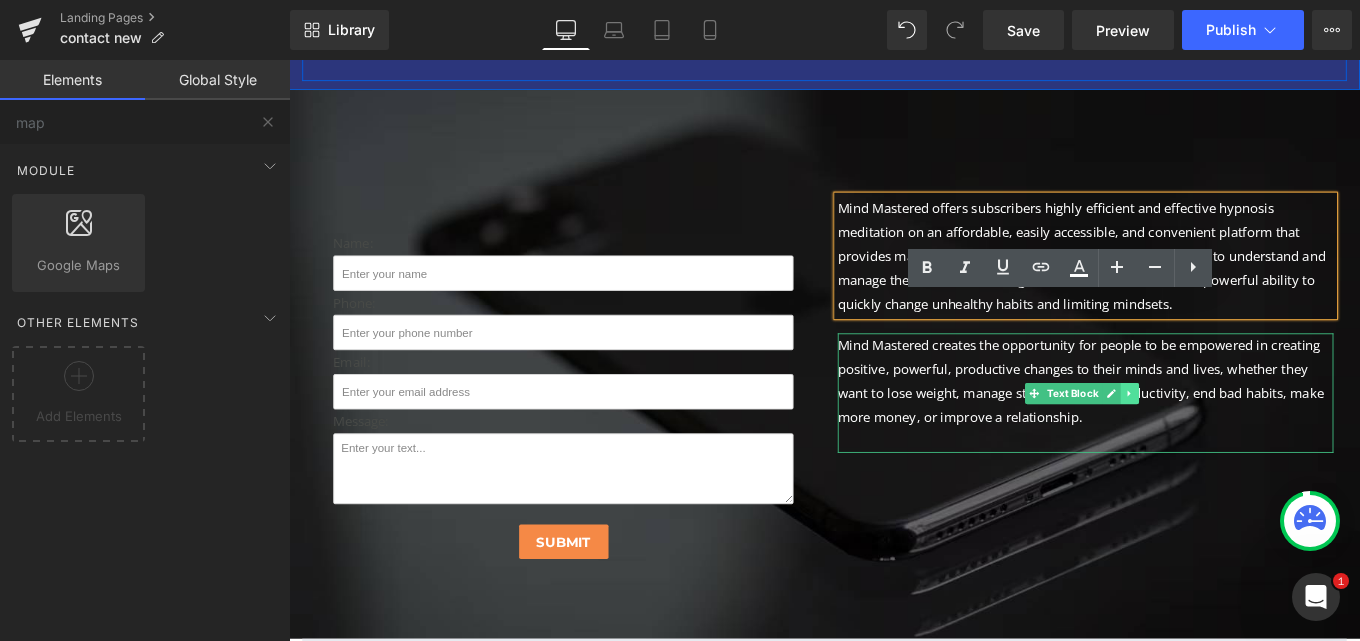 click at bounding box center [1239, 437] 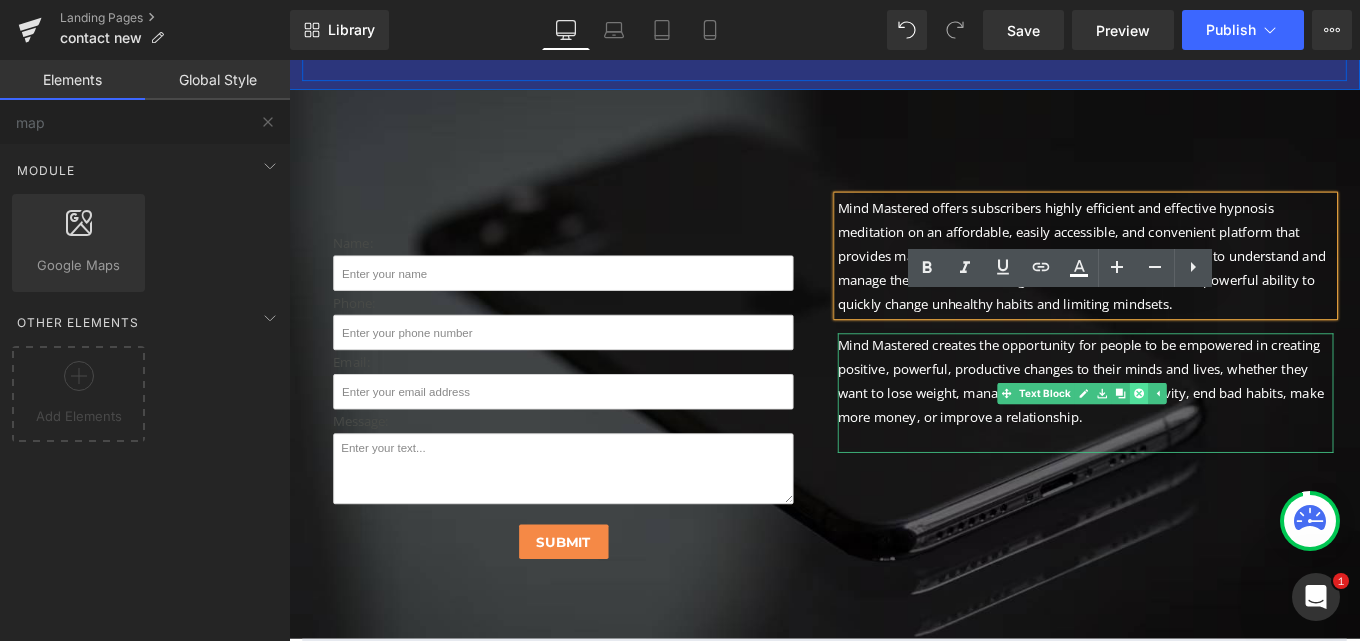 click at bounding box center (1249, 437) 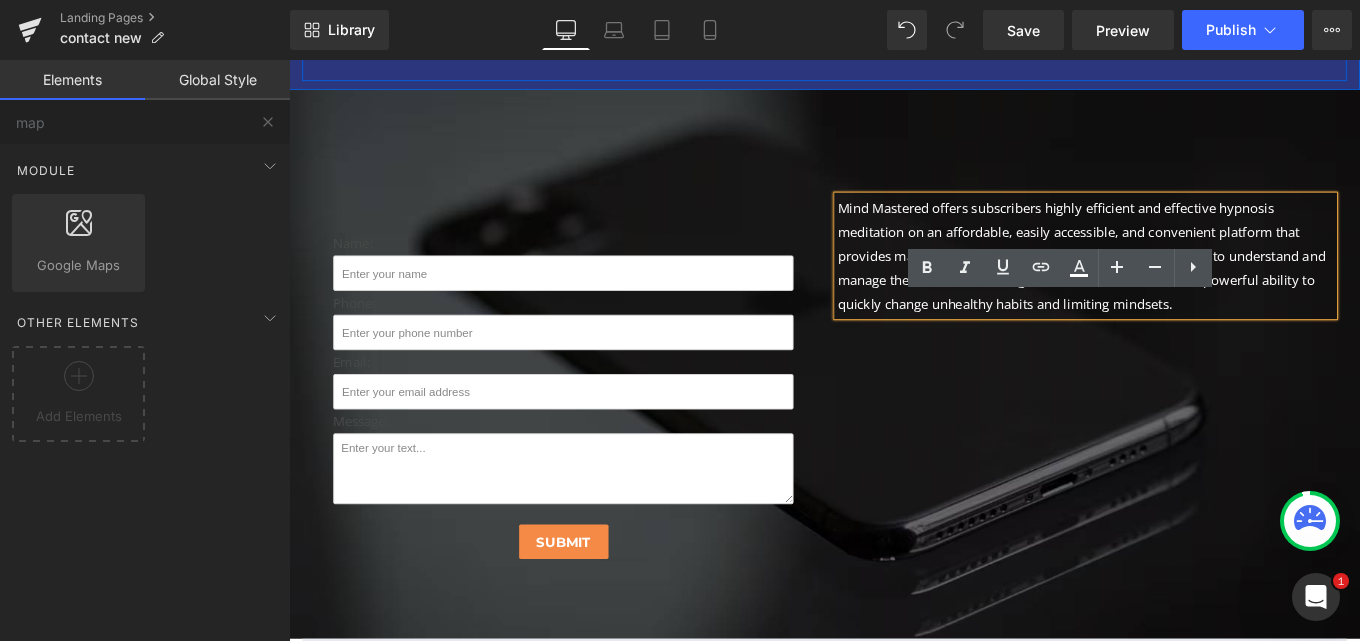 click on "Name: Text Block         Text Field         Phone: Text Block         Text Field         Email: Text Block         Email Field         Message: Text Block           Text Area           Submit   Submit Button
Contact Form         Mind Mastered offers subscribers highly efficient and effective hypnosis meditation on an affordable, easily accessible, and convenient platform that provides masses of people around the world the opportunity to understand and manage their minds and thoughts. Users also now have the powerful ability to quickly change unhealthy habits and limiting mindsets. Text Block         Row" at bounding box center [894, 414] 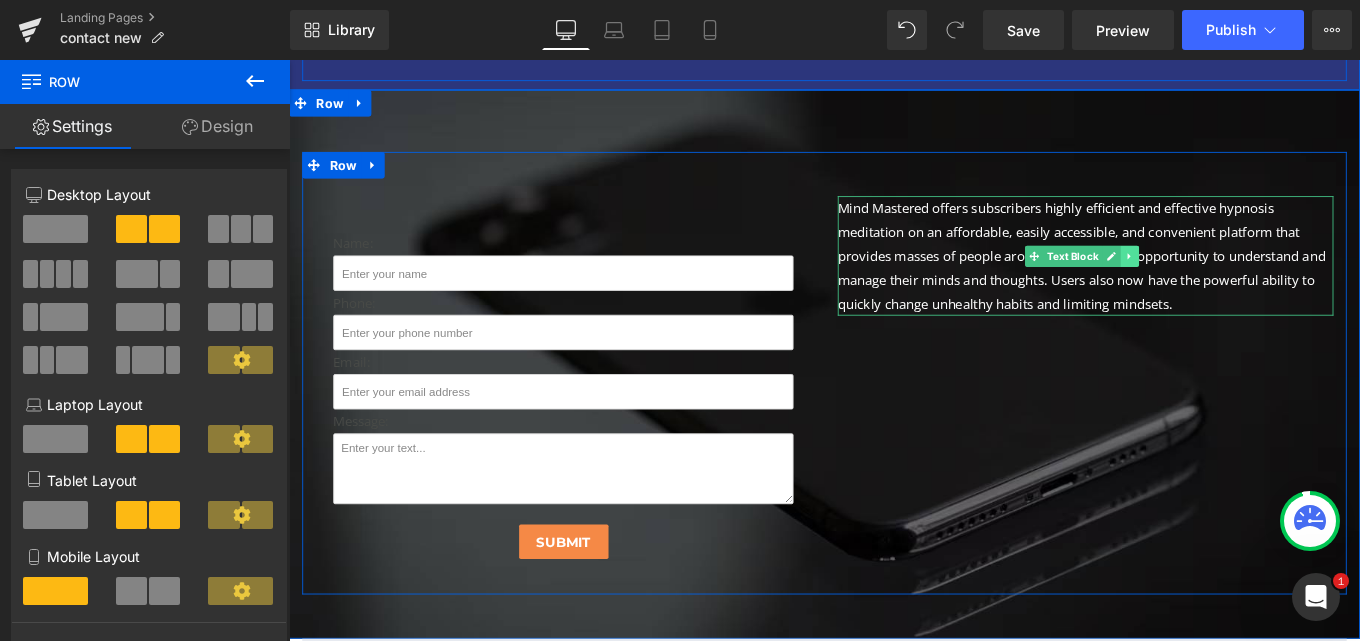 click at bounding box center (1239, 282) 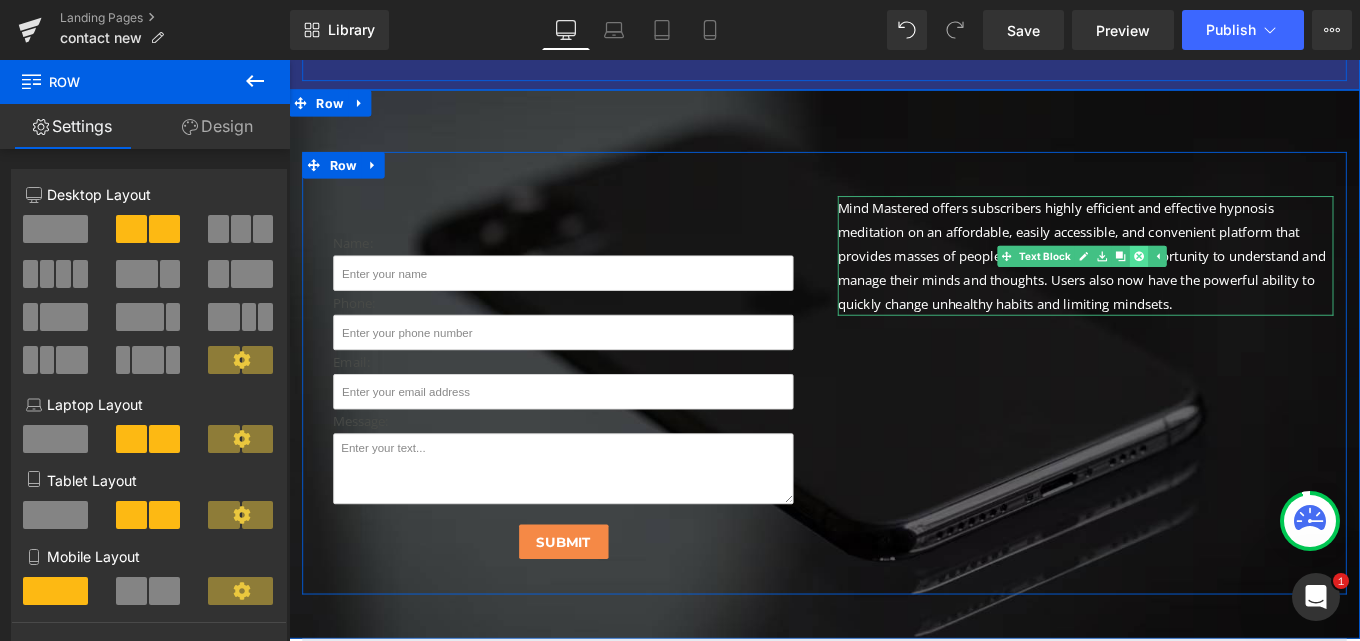 click at bounding box center (1249, 282) 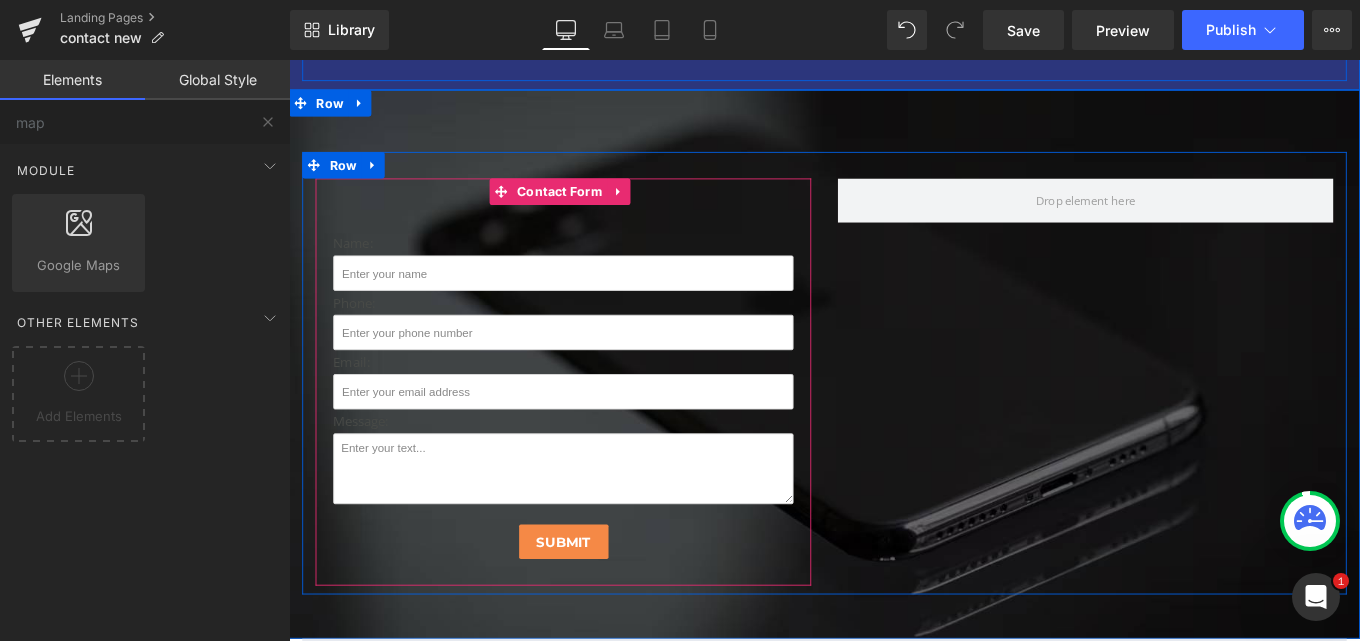 click on "Name: Text Block         Text Field         Phone: Text Block         Text Field         Email: Text Block         Email Field         Message: Text Block           Text Area           Submit   Submit Button
Contact Form" at bounding box center [599, 424] 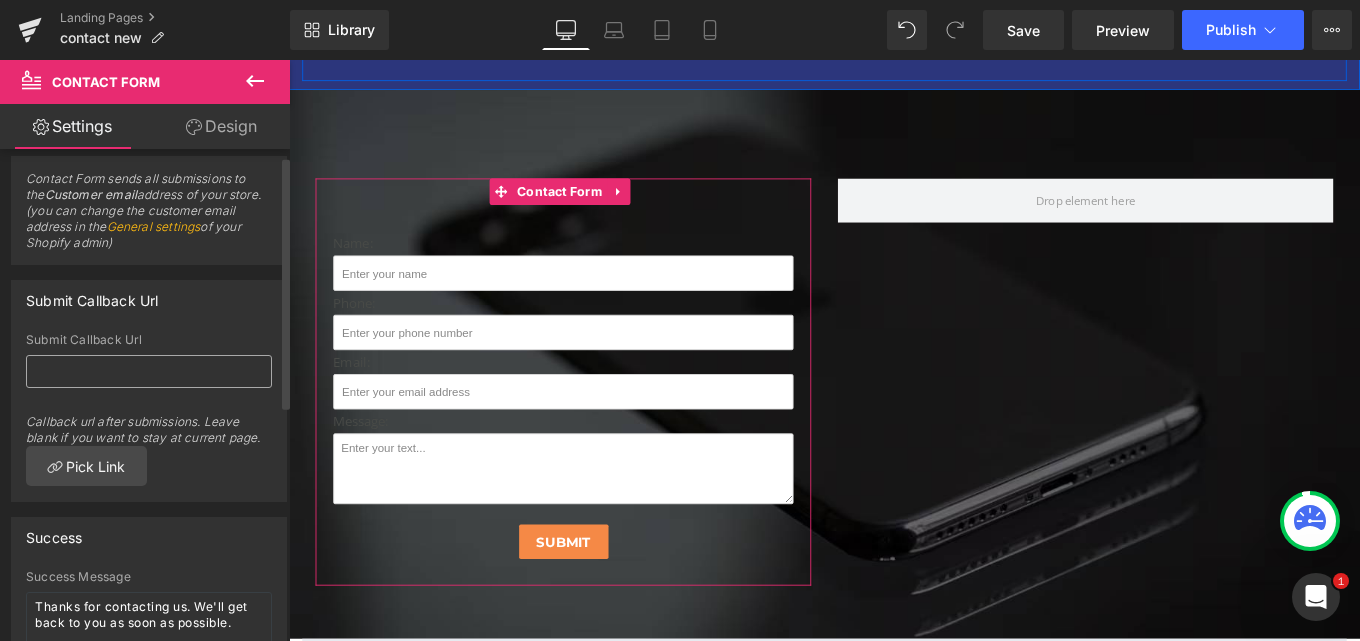 scroll, scrollTop: 0, scrollLeft: 0, axis: both 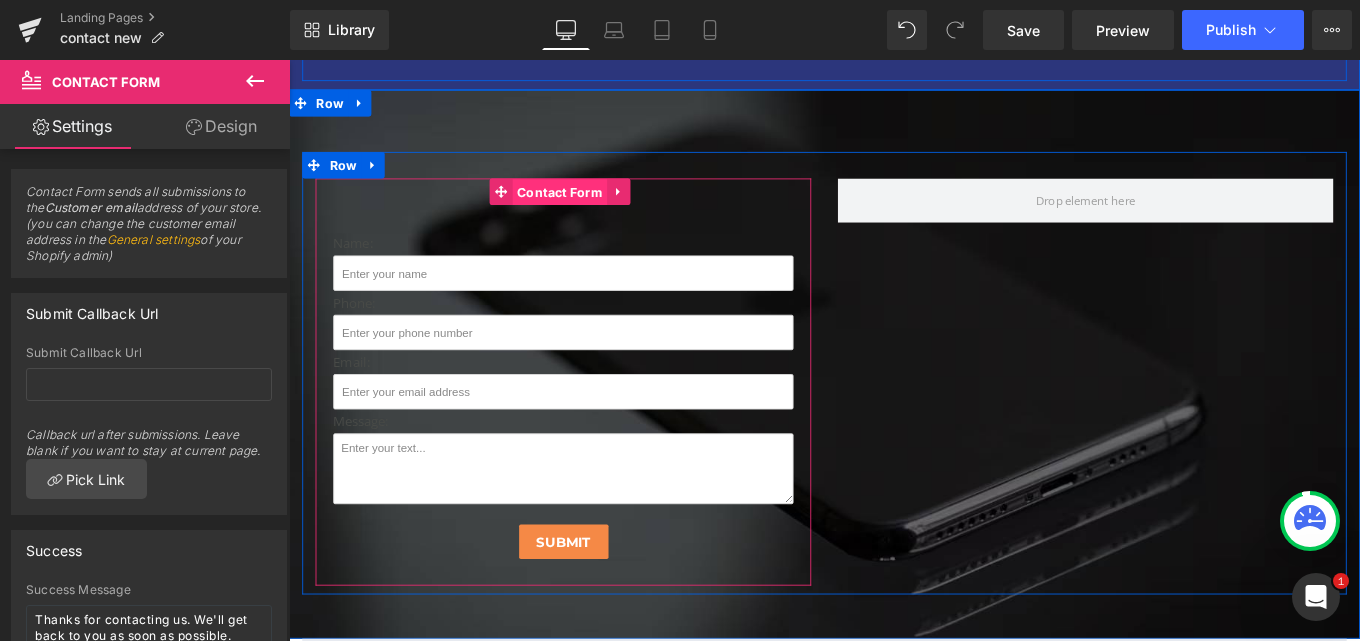 click on "Contact Form" at bounding box center [595, 210] 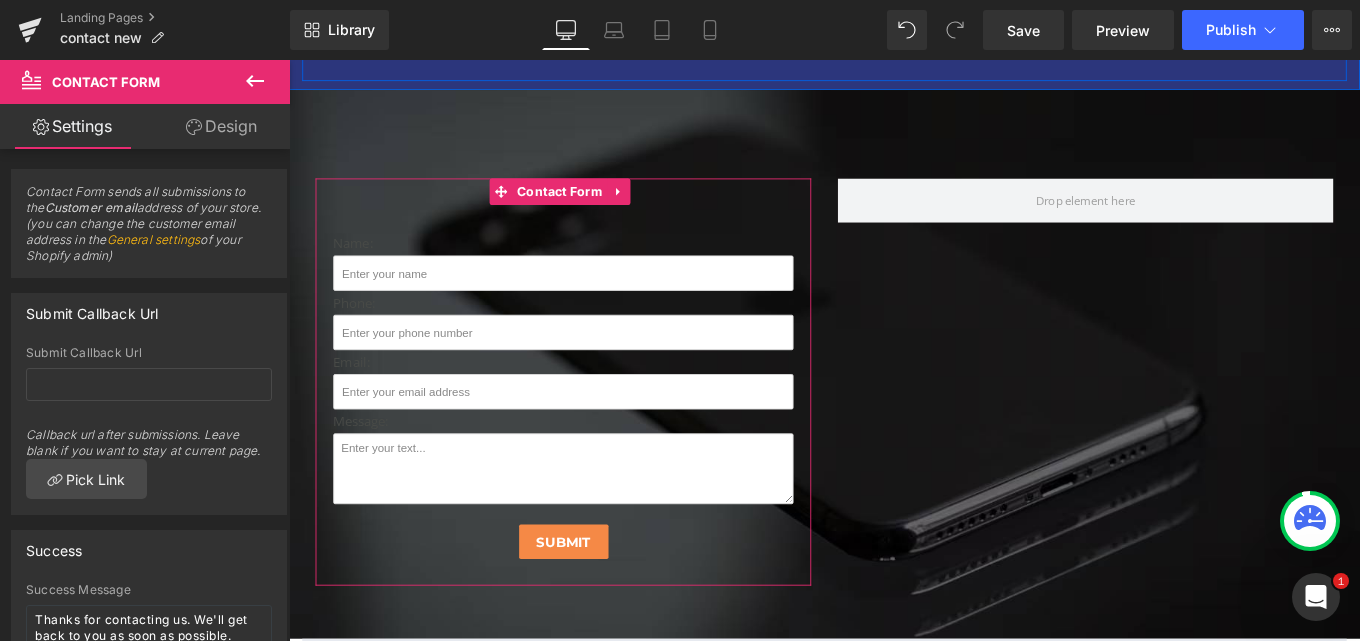 click on "Design" at bounding box center (221, 126) 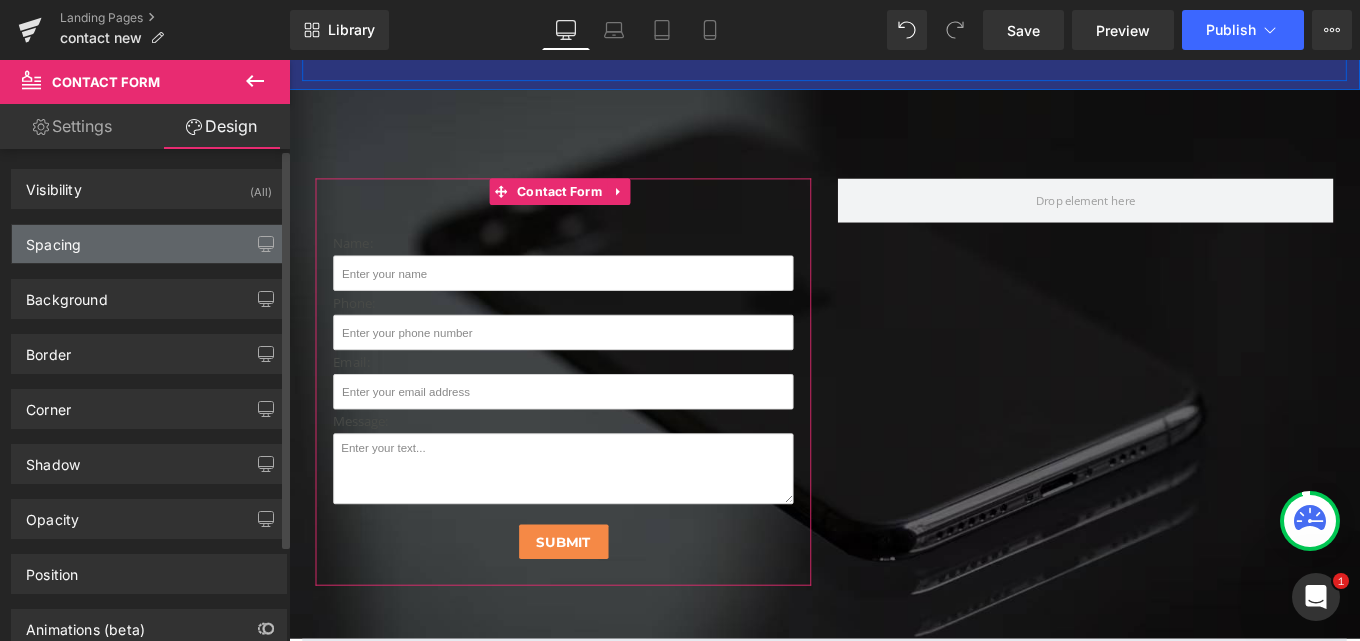 click on "Spacing" at bounding box center [149, 244] 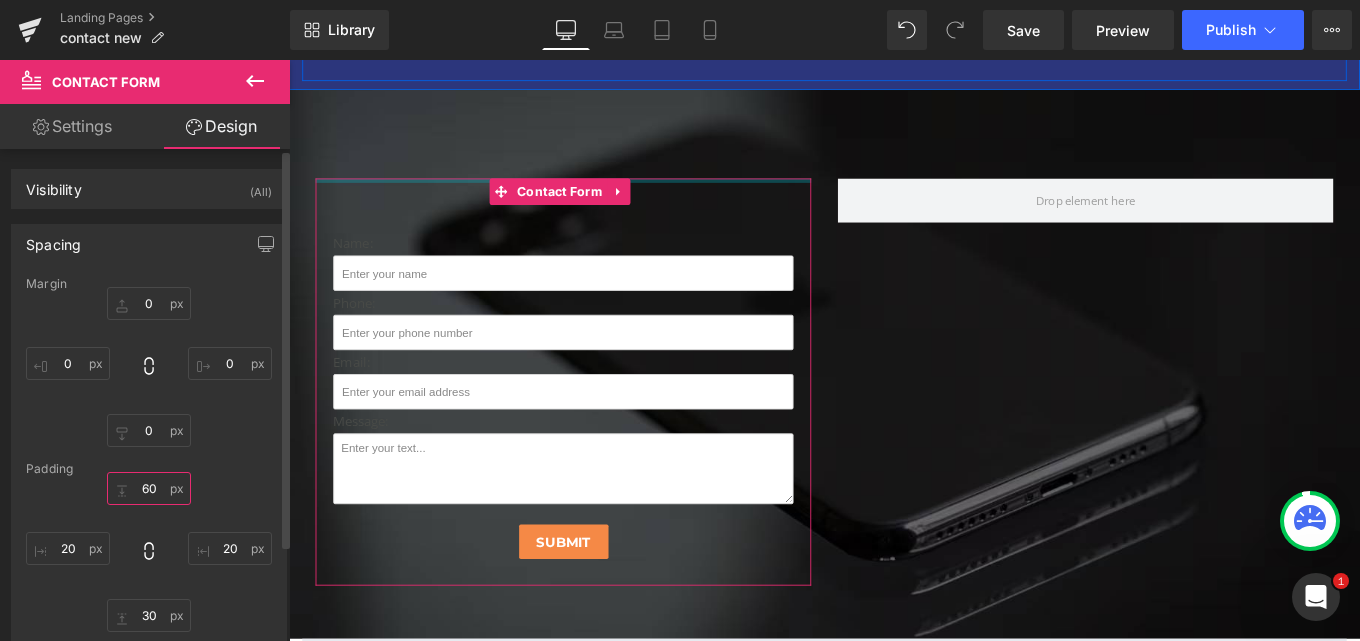 click at bounding box center (149, 488) 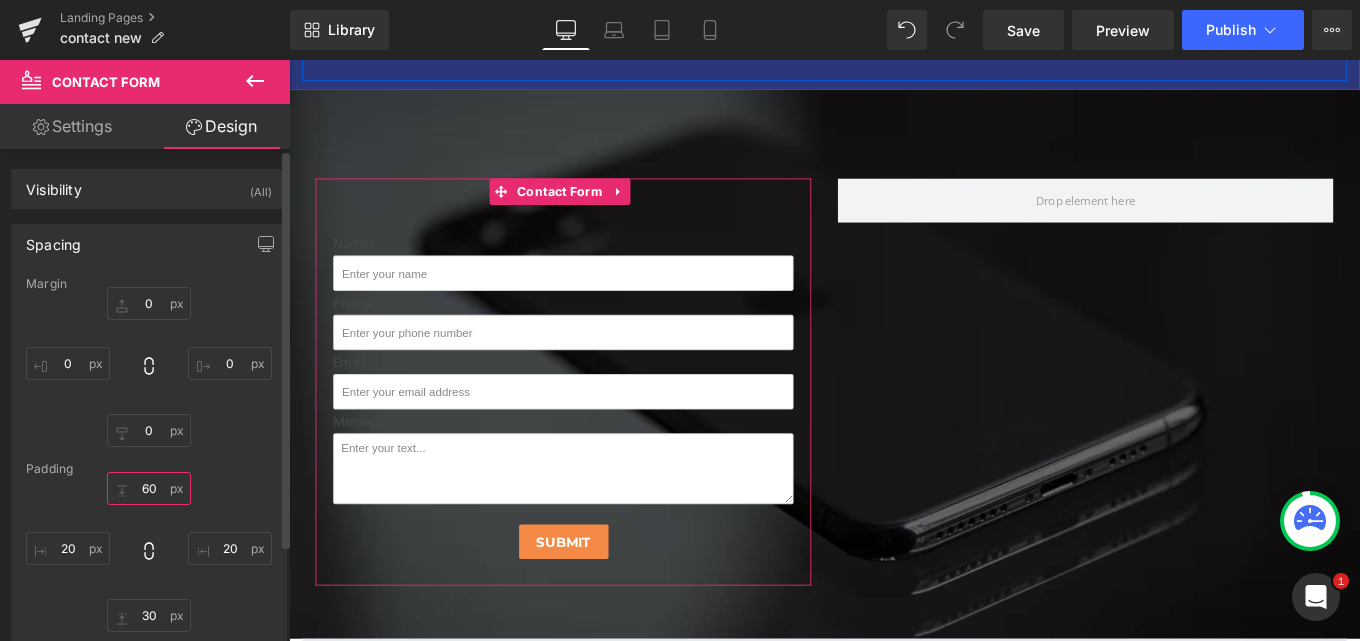 type on "60" 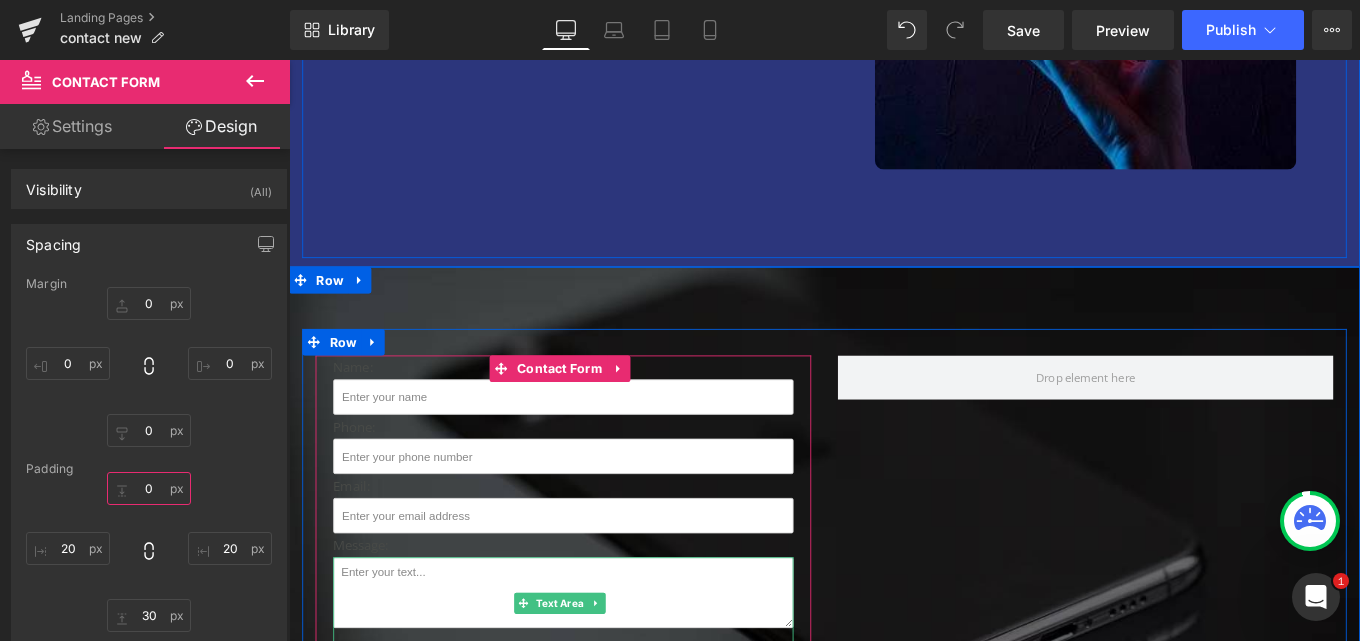 scroll, scrollTop: 689, scrollLeft: 0, axis: vertical 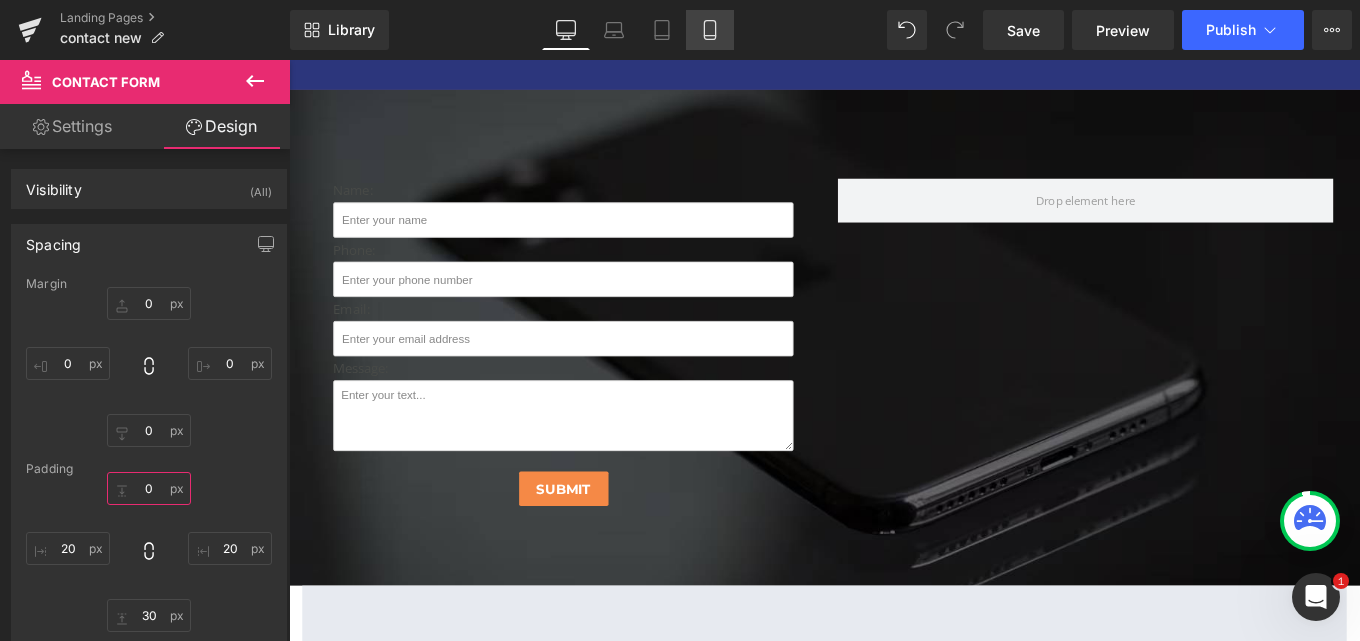 type on "0" 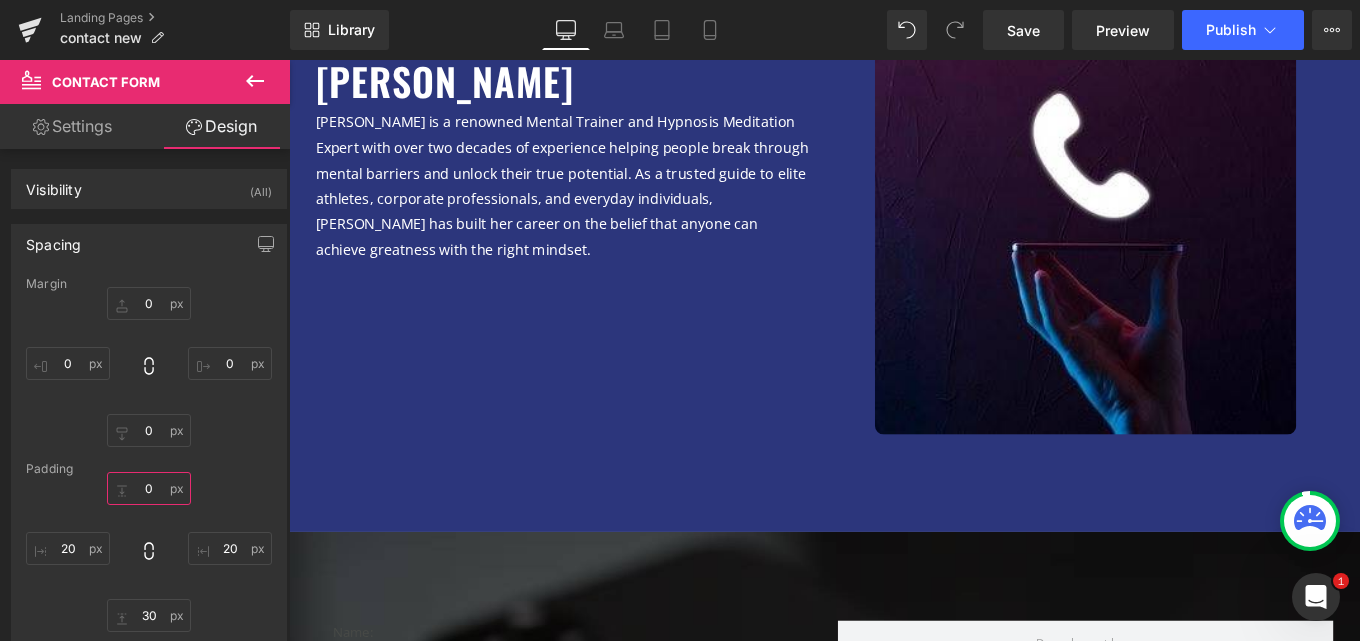 scroll, scrollTop: 189, scrollLeft: 0, axis: vertical 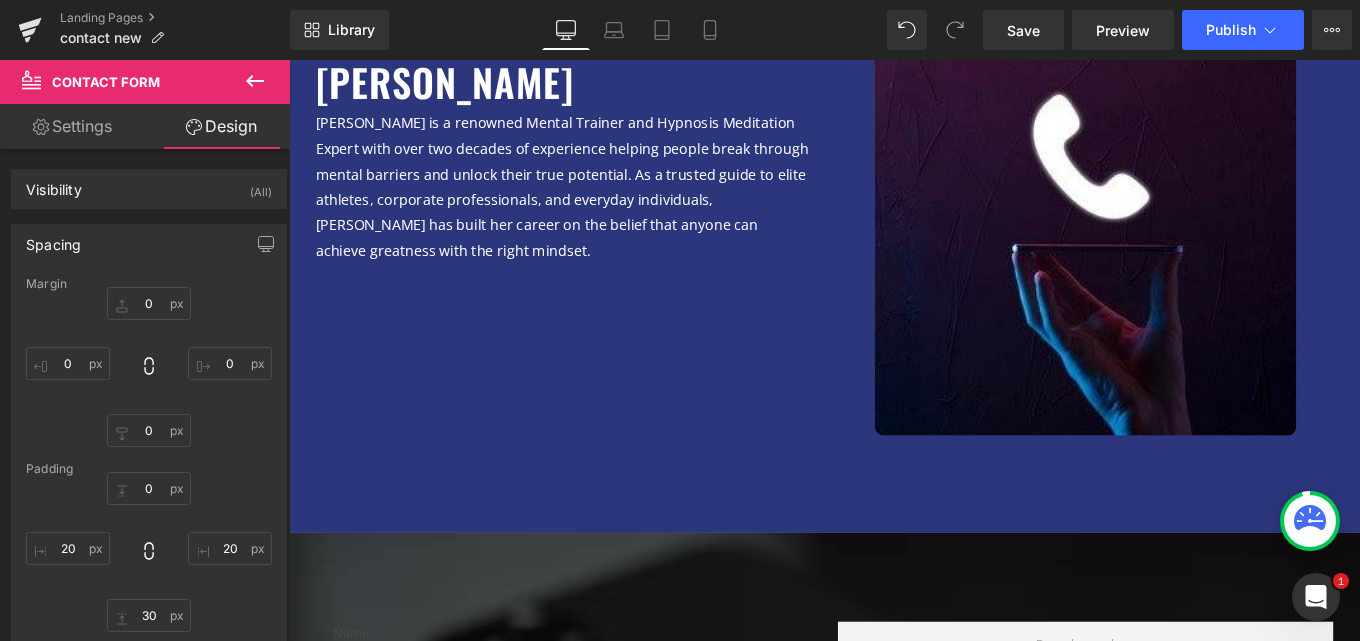 click on "[PERSON_NAME] is a renowned Mental Trainer and Hypnosis Meditation Expert with over two decades of experience helping people break through mental barriers and unlock their true potential. As a trusted guide to elite athletes, corporate professionals, and everyday individuals, [PERSON_NAME] has built her career on the belief that anyone can achieve greatness with the right mindset." at bounding box center [597, 203] 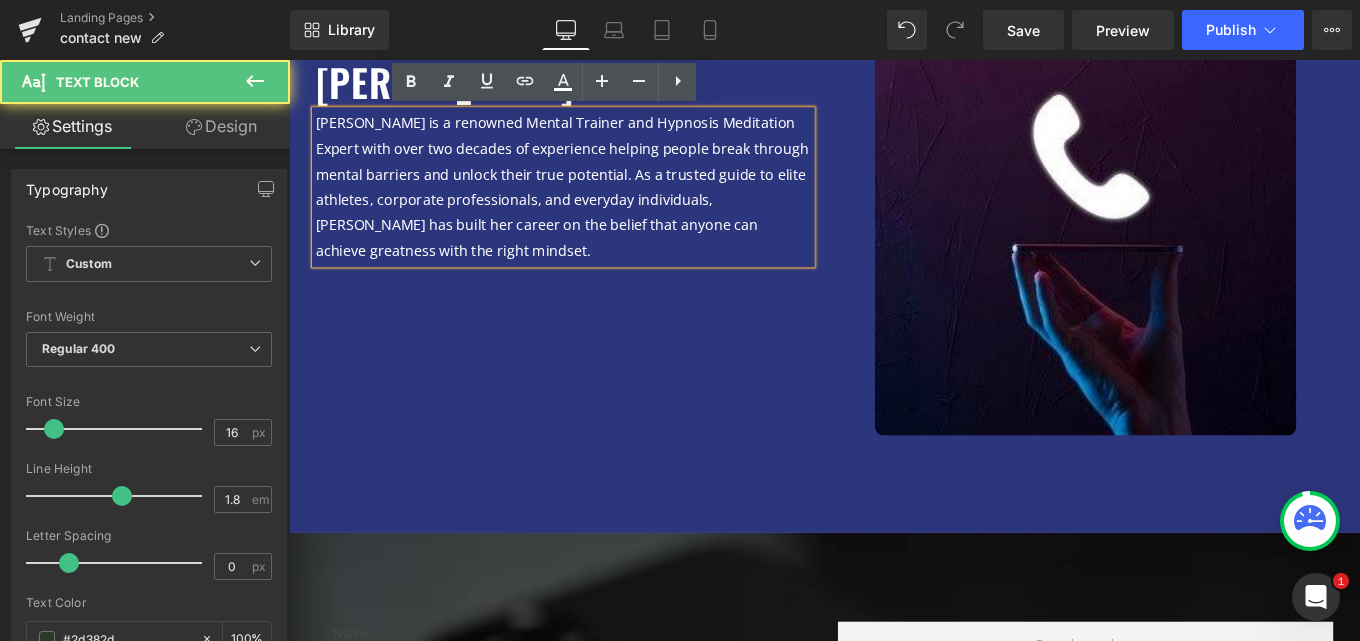 click on "[PERSON_NAME] is a renowned Mental Trainer and Hypnosis Meditation Expert with over two decades of experience helping people break through mental barriers and unlock their true potential. As a trusted guide to elite athletes, corporate professionals, and everyday individuals, [PERSON_NAME] has built her career on the belief that anyone can achieve greatness with the right mindset." at bounding box center [597, 203] 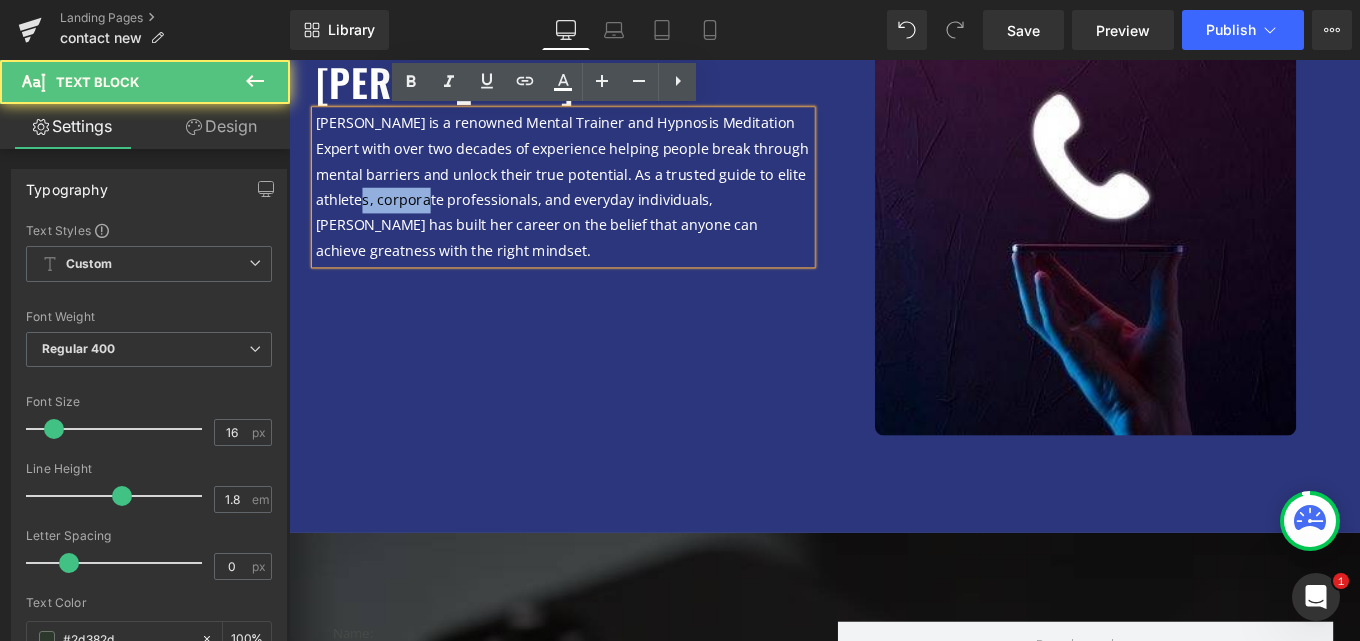 click on "[PERSON_NAME] is a renowned Mental Trainer and Hypnosis Meditation Expert with over two decades of experience helping people break through mental barriers and unlock their true potential. As a trusted guide to elite athletes, corporate professionals, and everyday individuals, [PERSON_NAME] has built her career on the belief that anyone can achieve greatness with the right mindset." at bounding box center [597, 203] 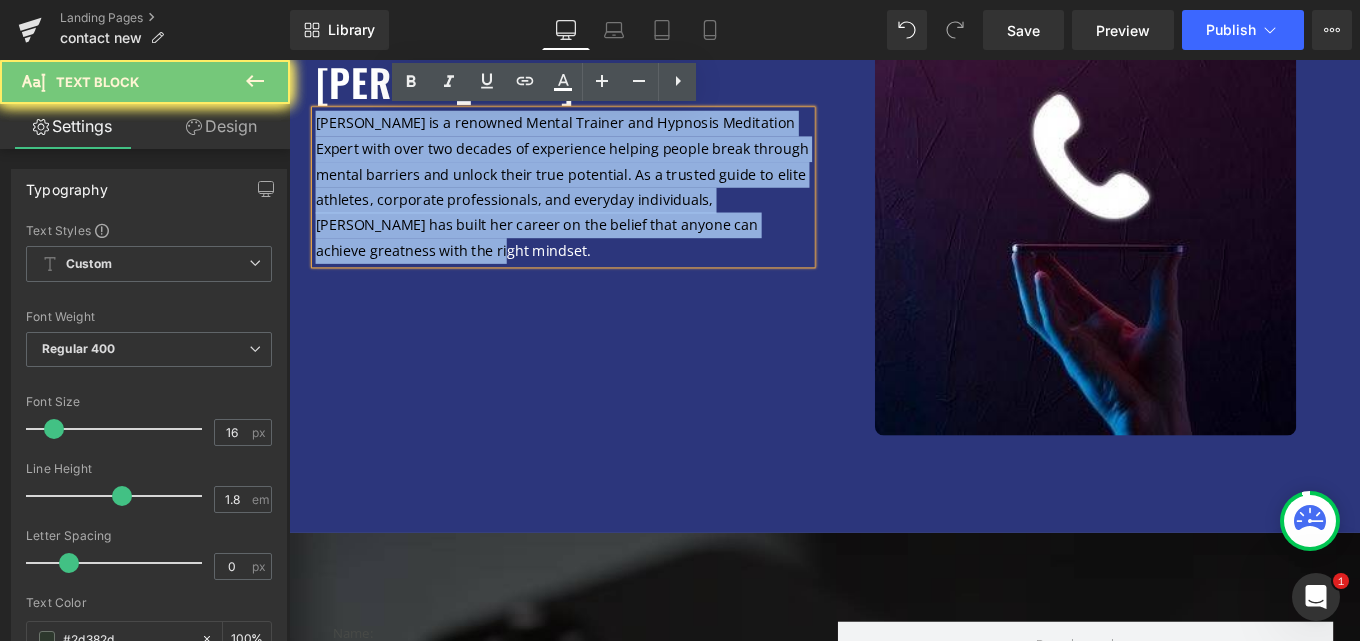 click on "[PERSON_NAME] is a renowned Mental Trainer and Hypnosis Meditation Expert with over two decades of experience helping people break through mental barriers and unlock their true potential. As a trusted guide to elite athletes, corporate professionals, and everyday individuals, [PERSON_NAME] has built her career on the belief that anyone can achieve greatness with the right mindset." at bounding box center (597, 203) 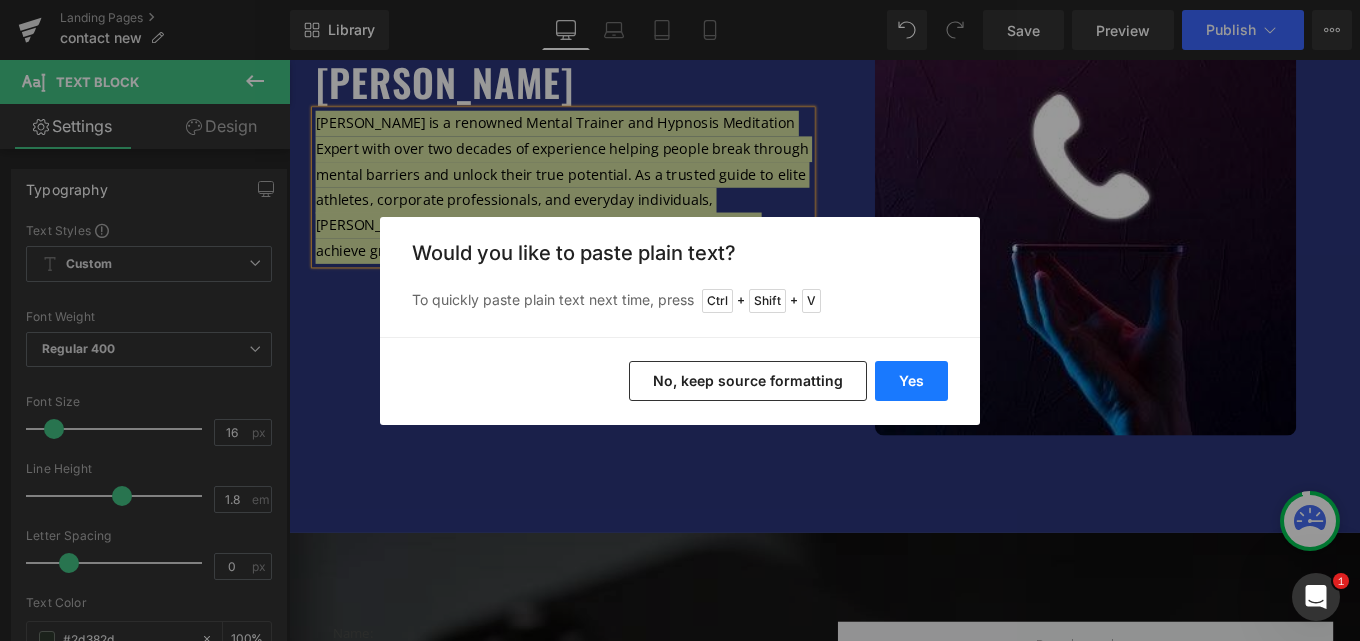 click on "Yes" at bounding box center [911, 381] 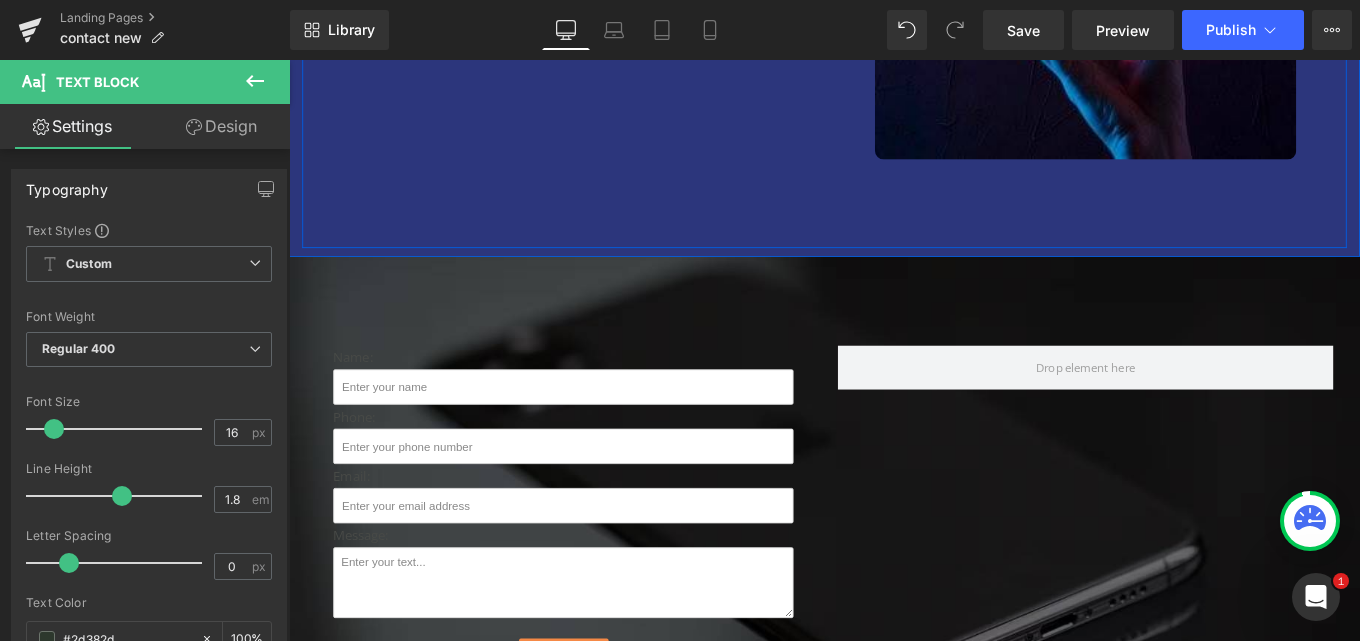scroll, scrollTop: 600, scrollLeft: 0, axis: vertical 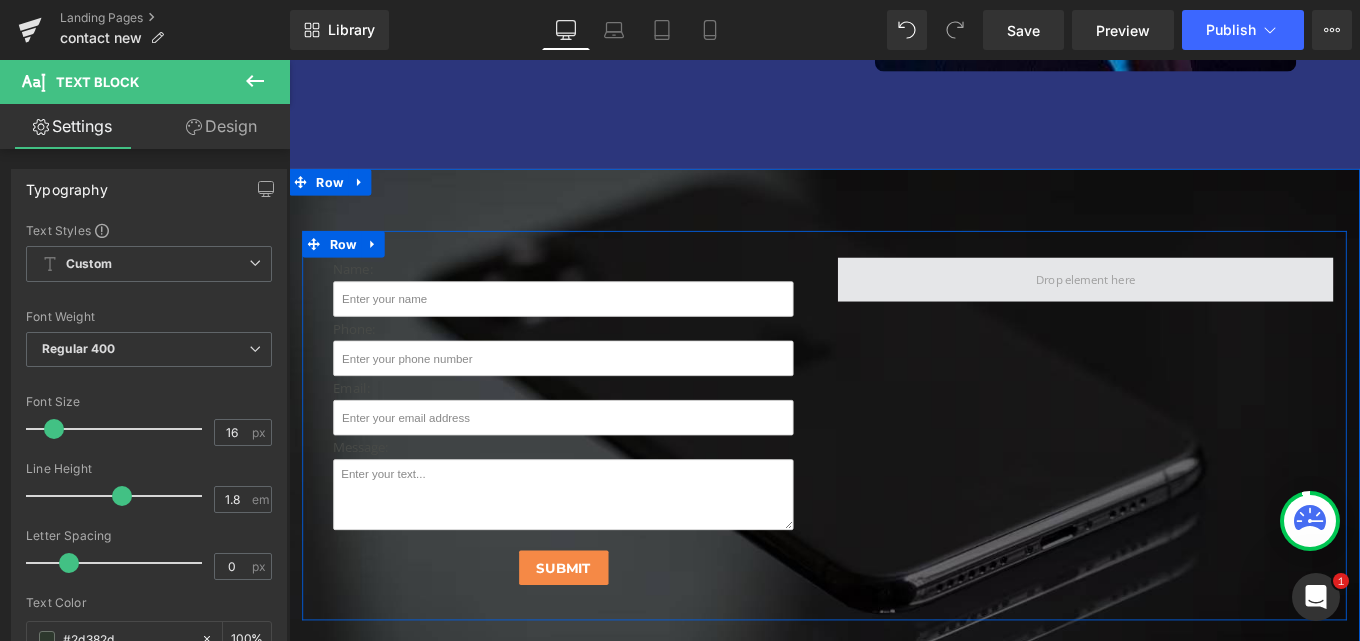 click at bounding box center (1189, 308) 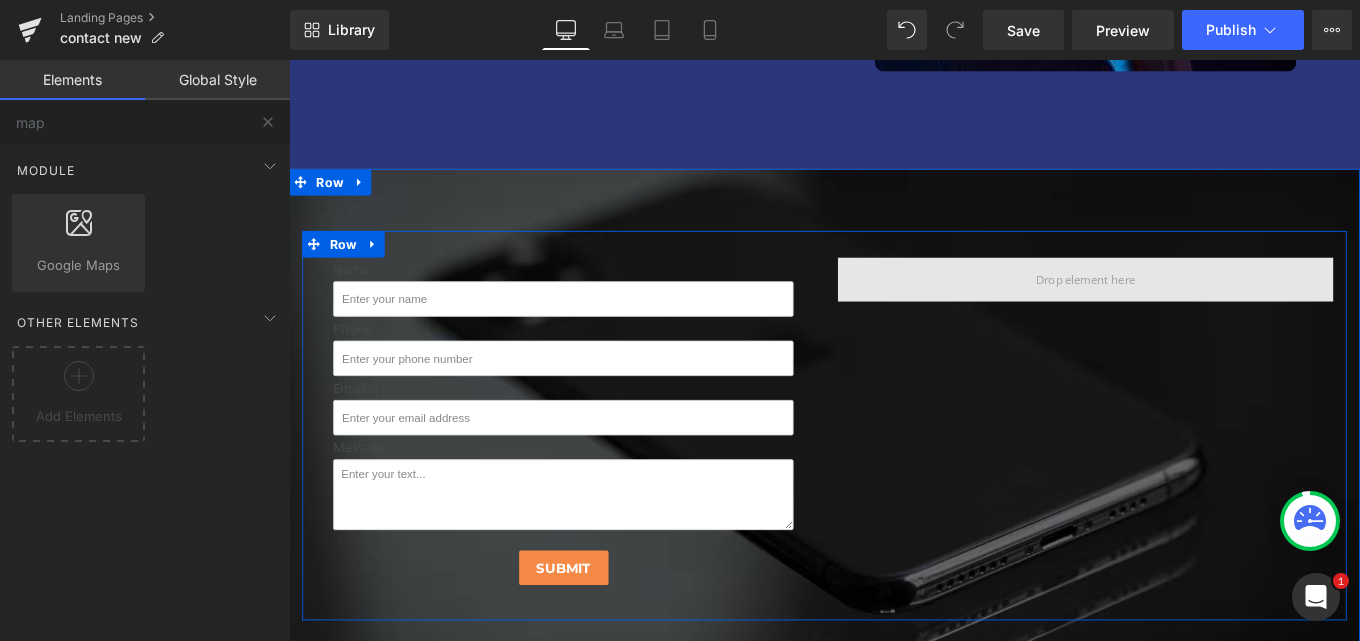 click at bounding box center (1189, 308) 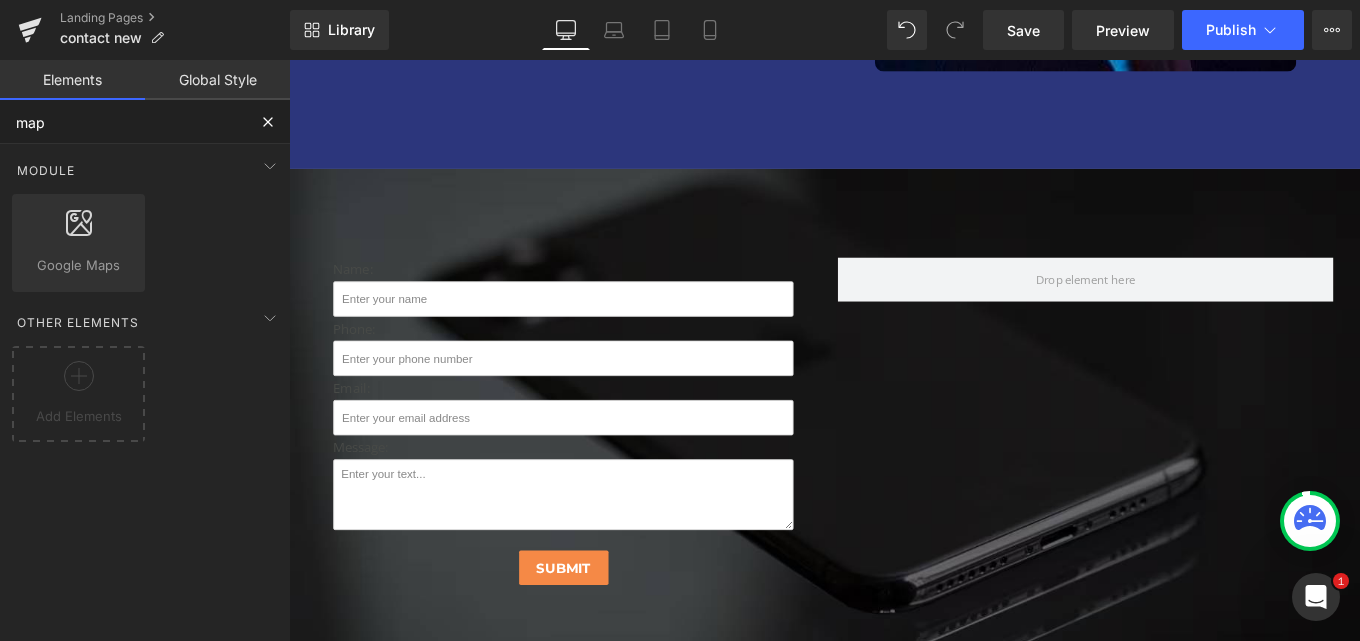 click on "map" at bounding box center (123, 122) 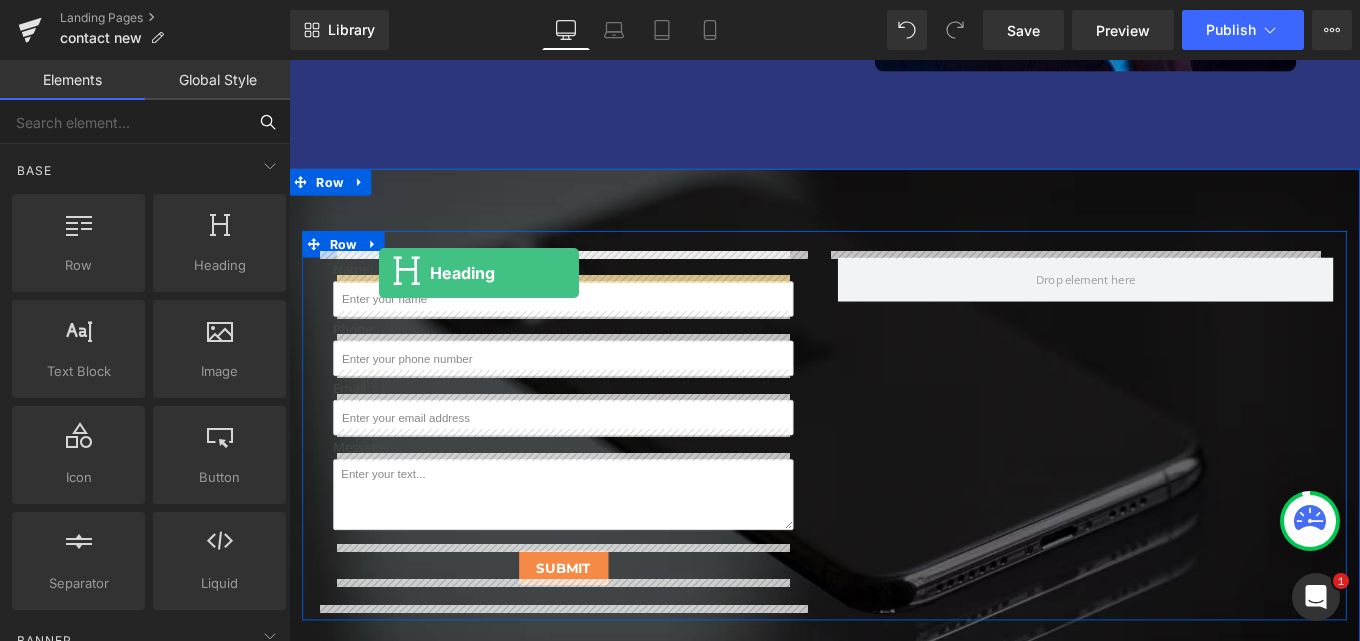 drag, startPoint x: 470, startPoint y: 297, endPoint x: 391, endPoint y: 301, distance: 79.101204 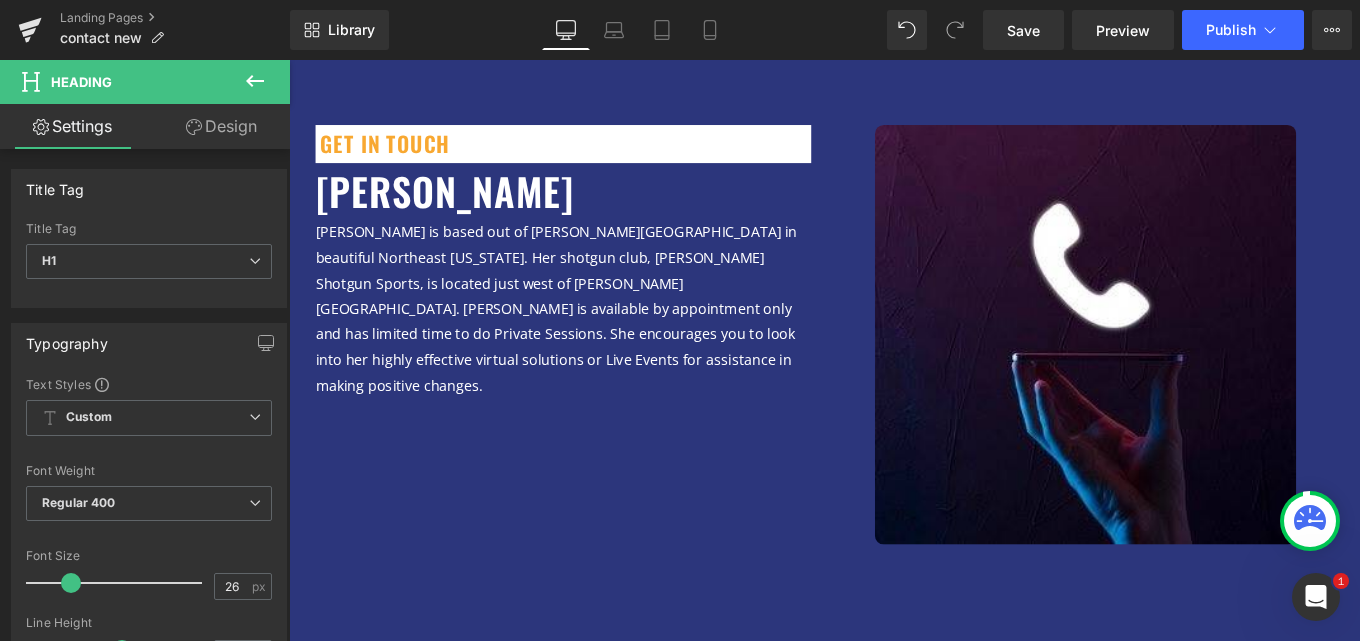 scroll, scrollTop: 100, scrollLeft: 0, axis: vertical 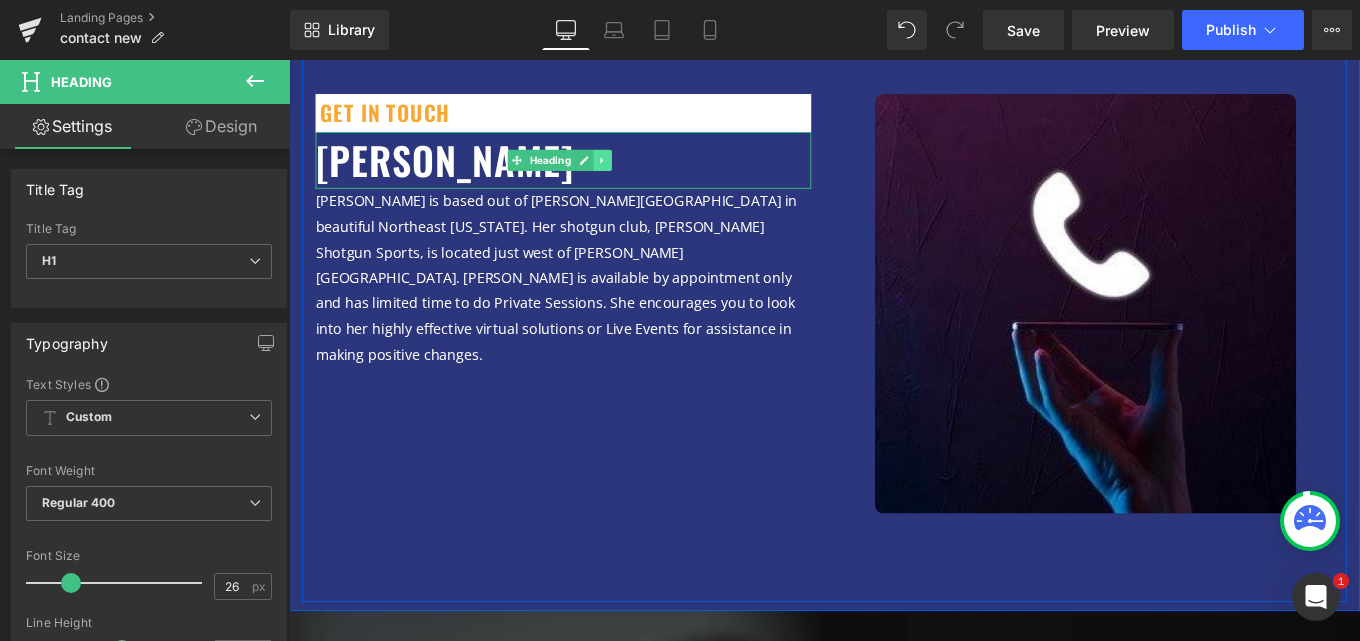 click 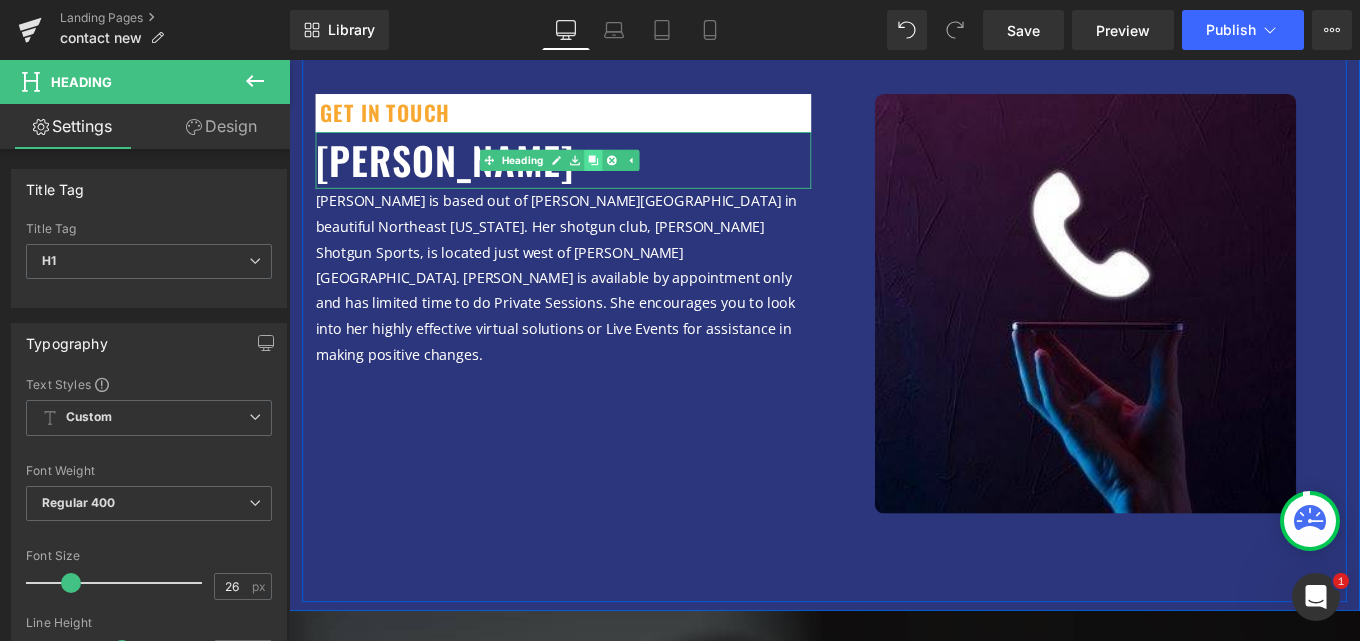 click 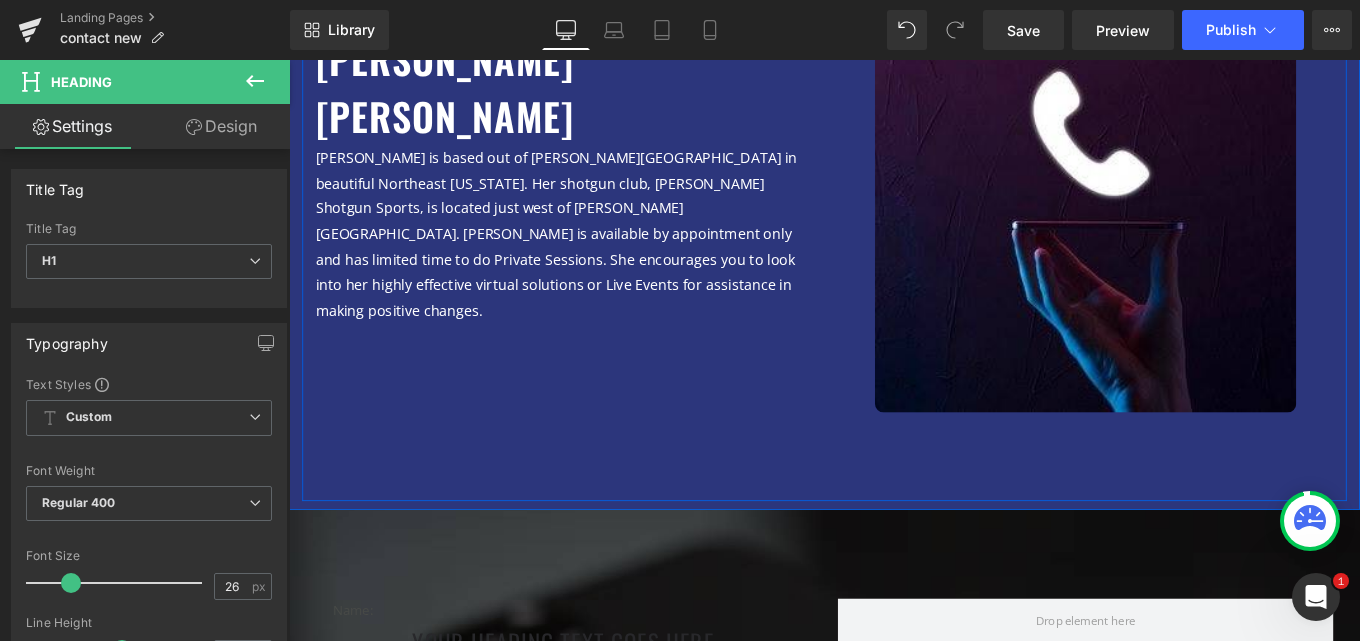 scroll, scrollTop: 400, scrollLeft: 0, axis: vertical 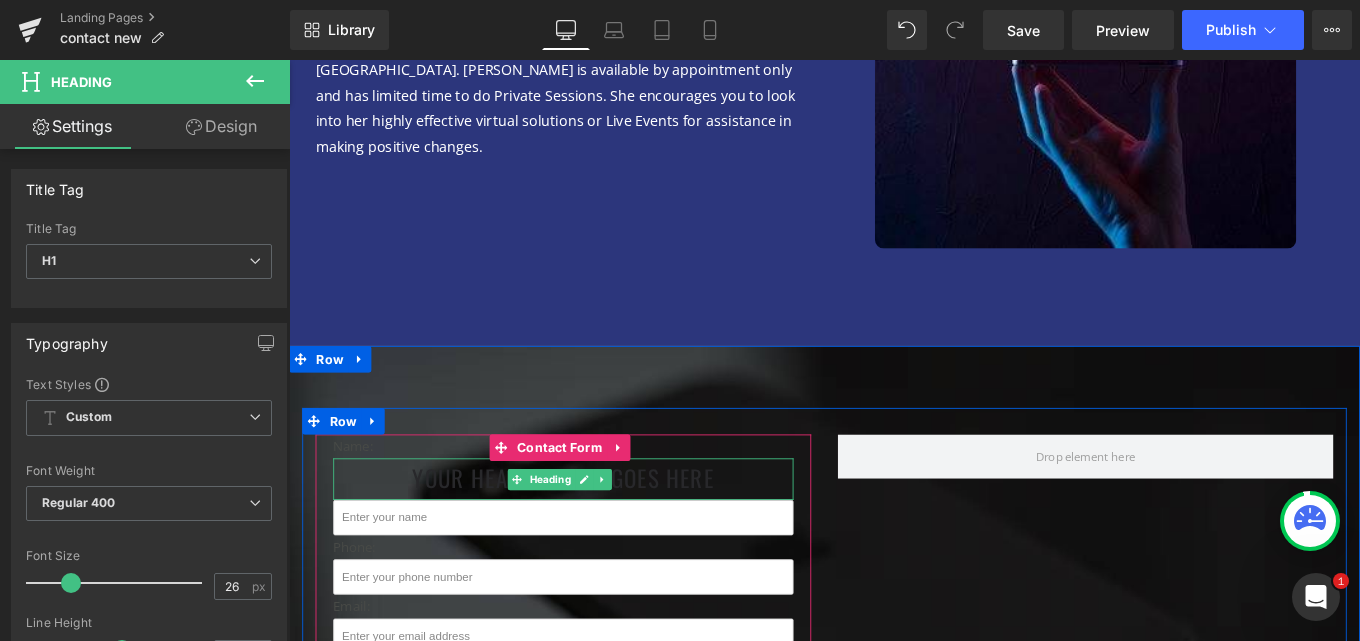 click on "Your heading text goes here" at bounding box center (599, 533) 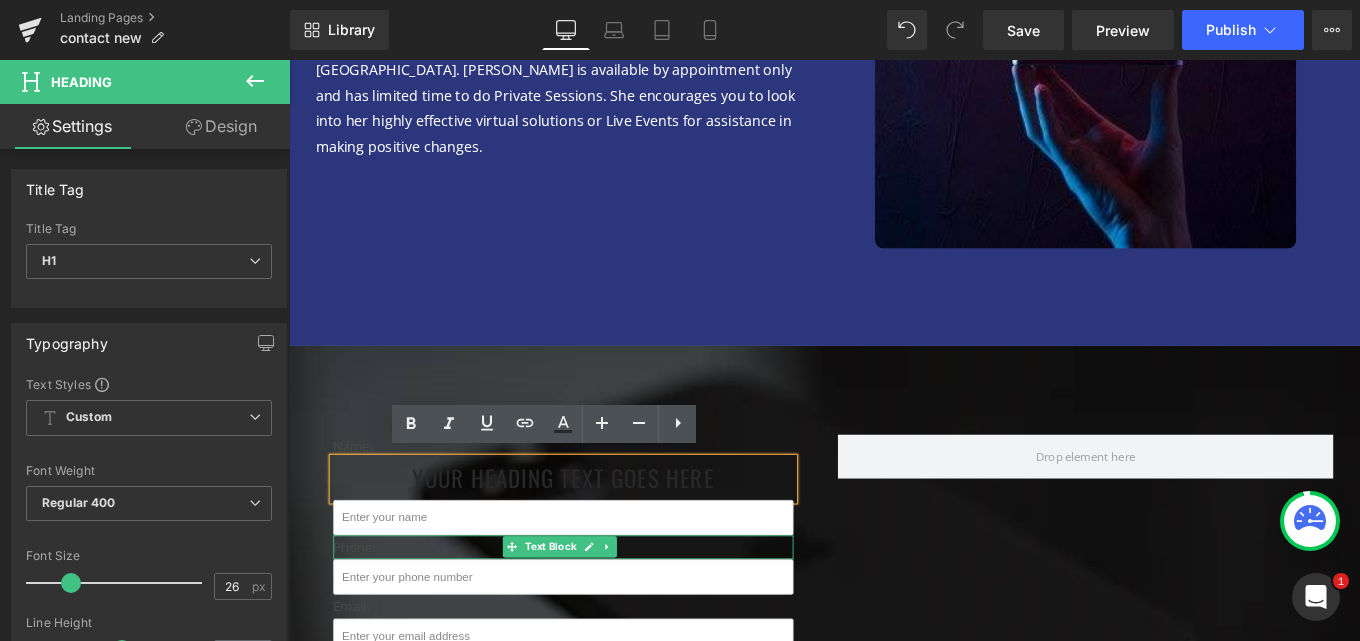 click on "Phone:" at bounding box center [599, 610] 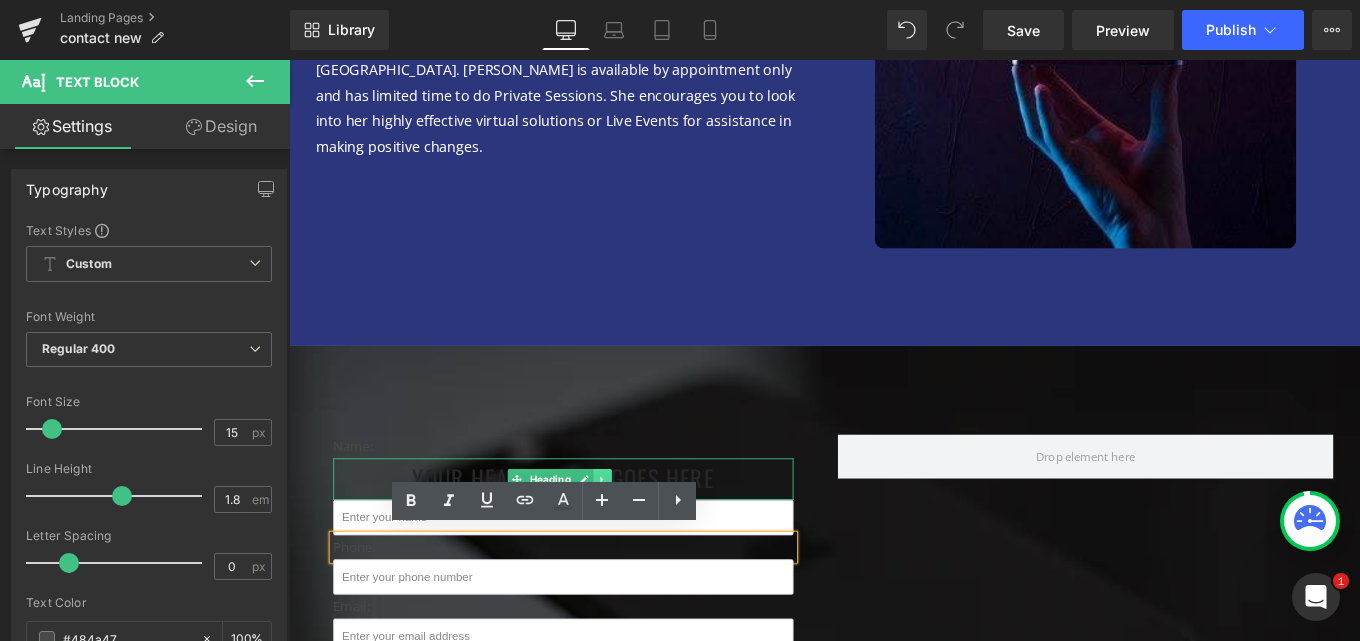 click 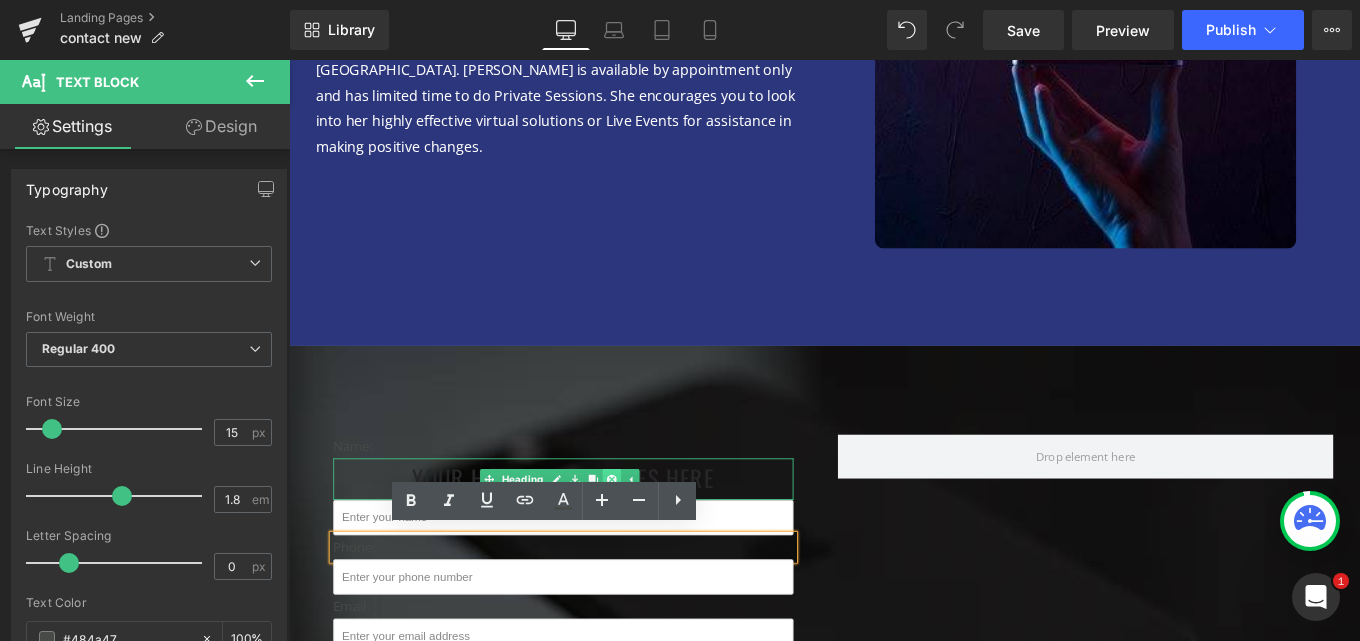 click 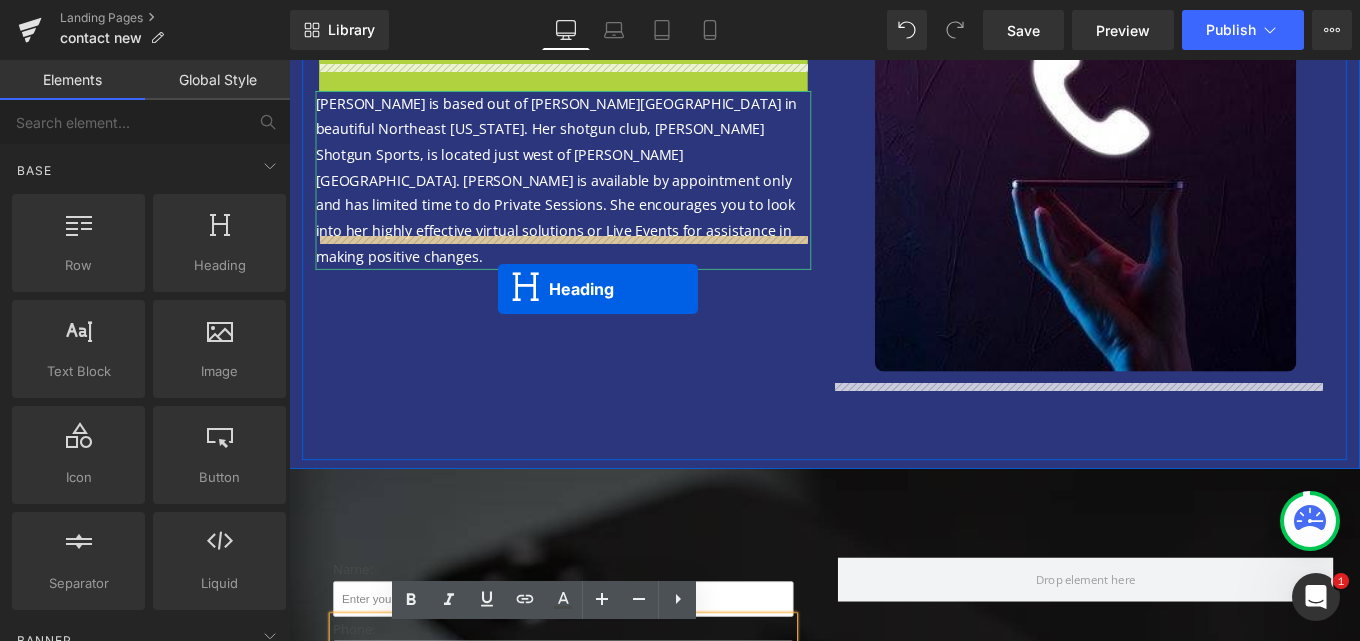 scroll, scrollTop: 500, scrollLeft: 0, axis: vertical 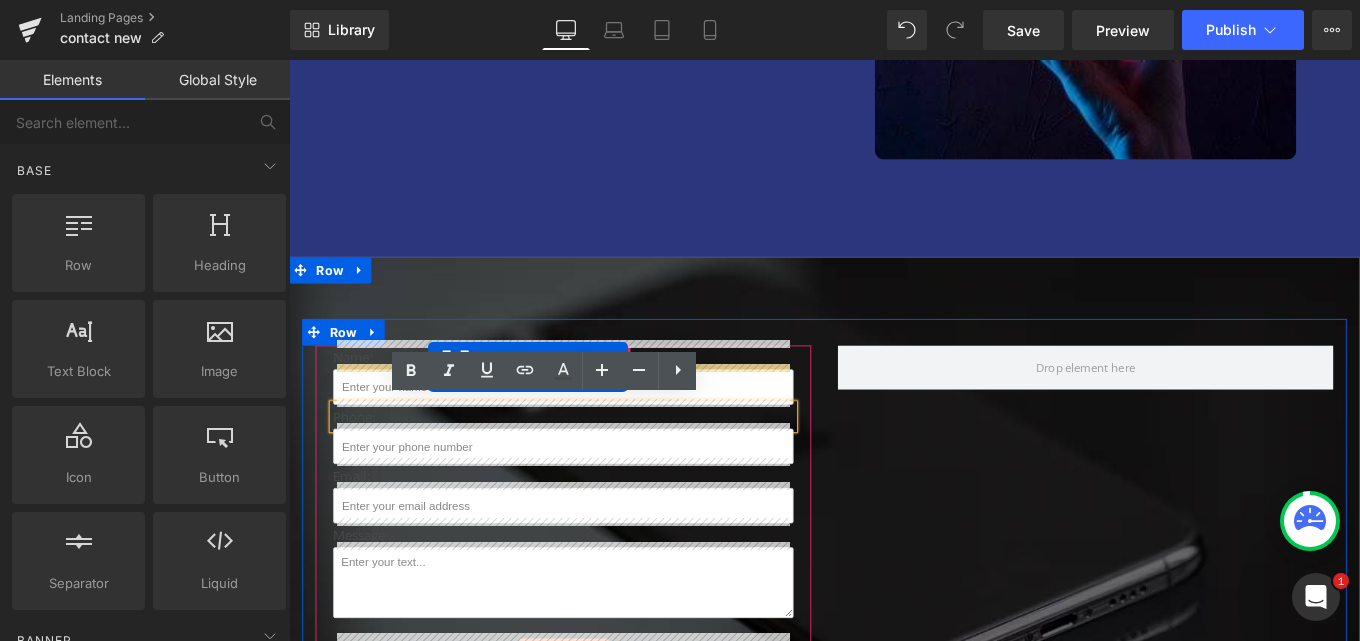 drag, startPoint x: 546, startPoint y: 135, endPoint x: 446, endPoint y: 407, distance: 289.79993 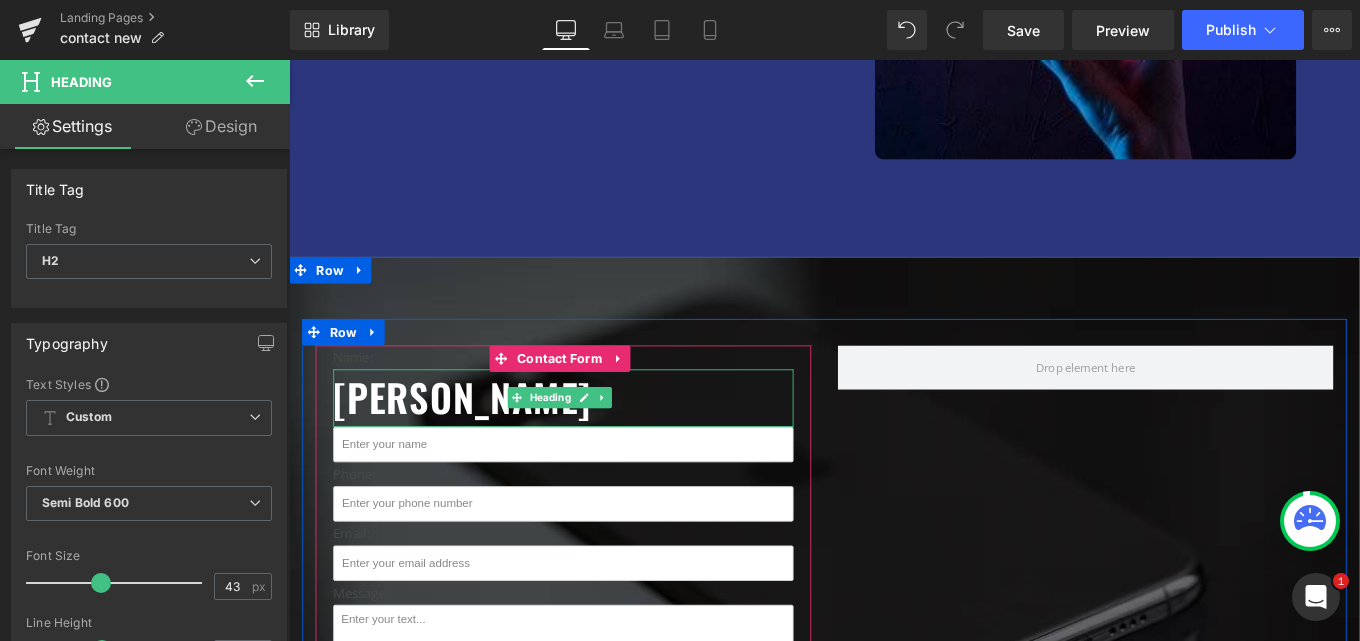 click on "[PERSON_NAME]" at bounding box center [485, 441] 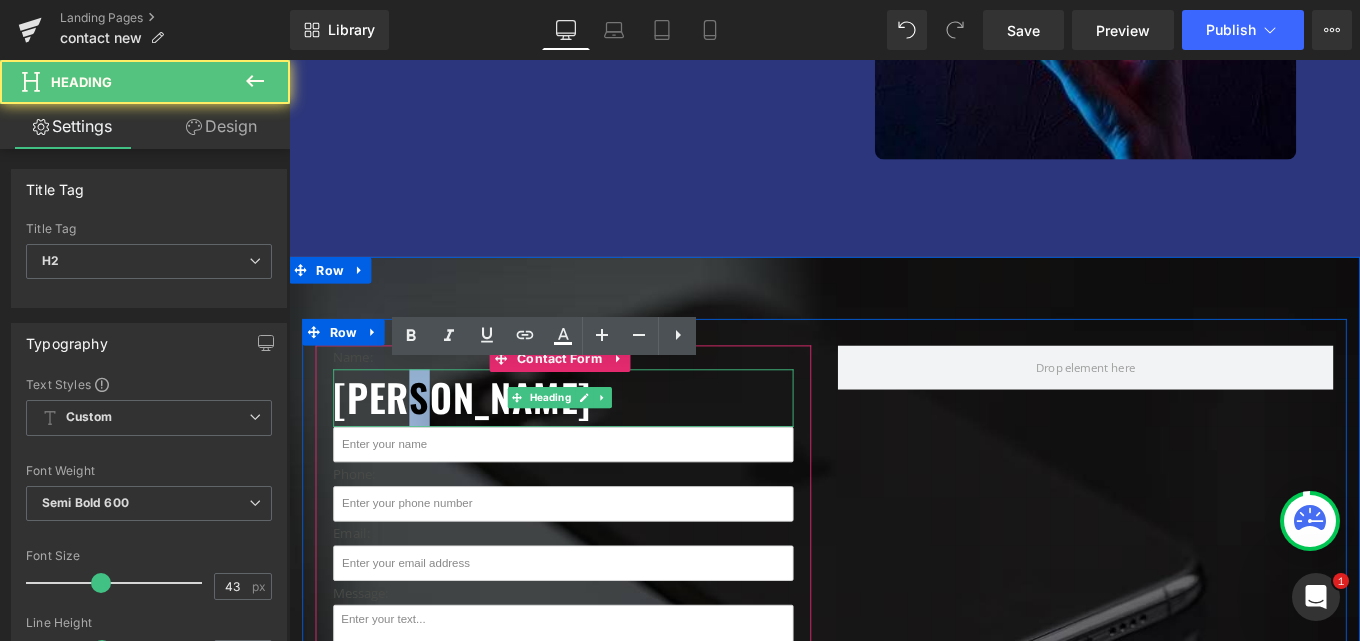click on "[PERSON_NAME]" at bounding box center (485, 441) 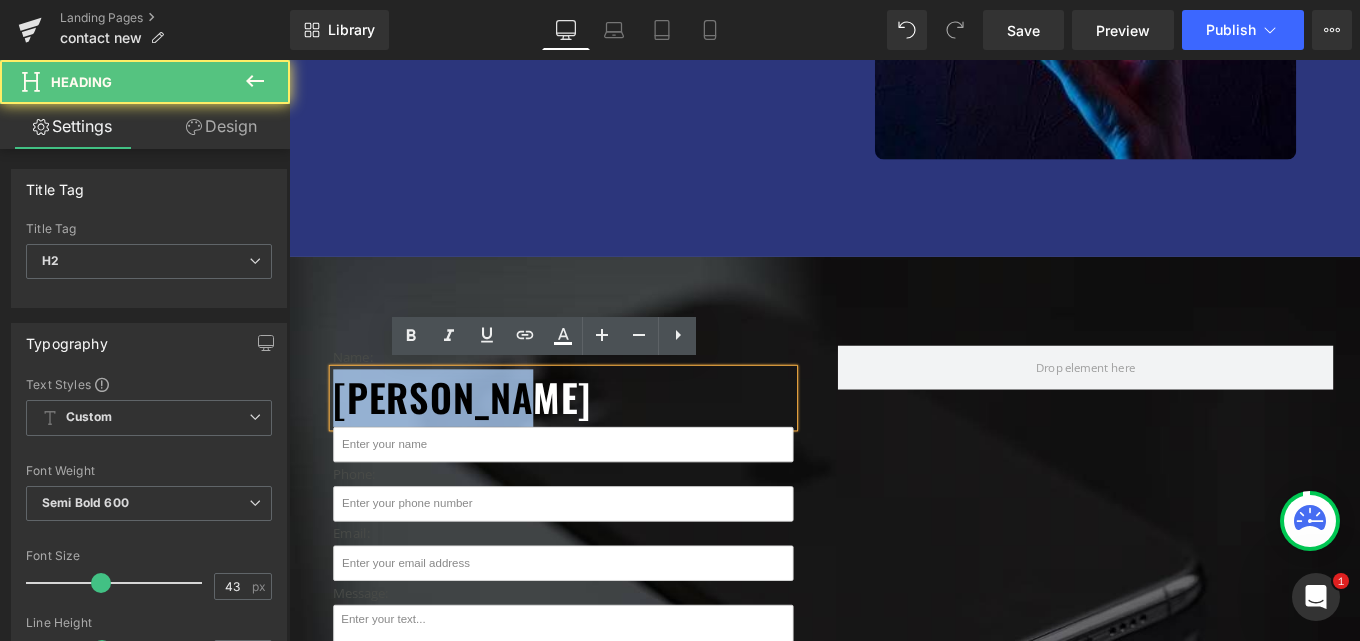 click on "[PERSON_NAME]" at bounding box center (485, 441) 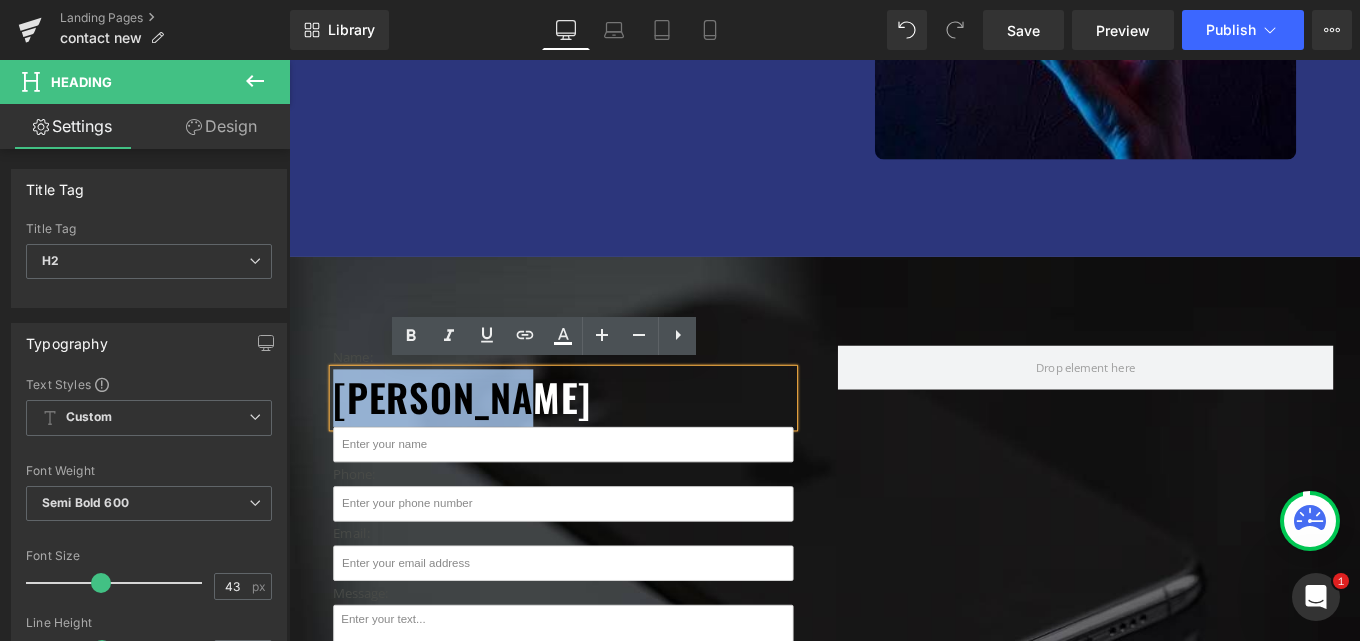 paste 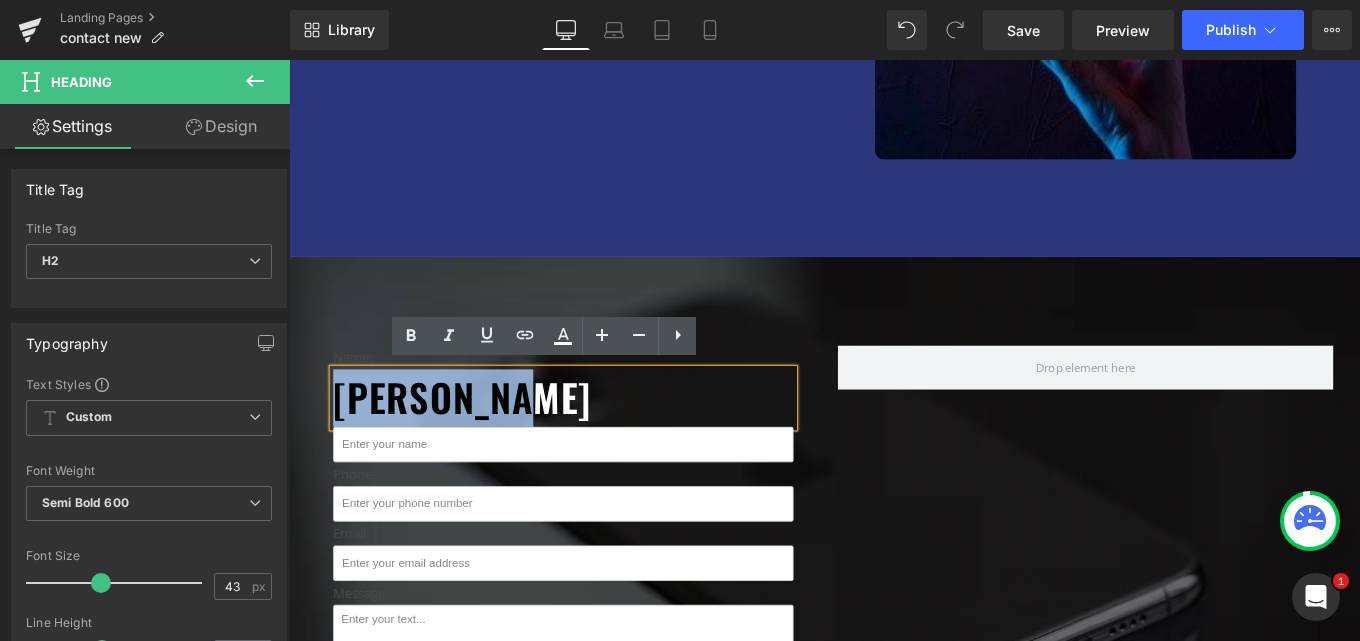 type 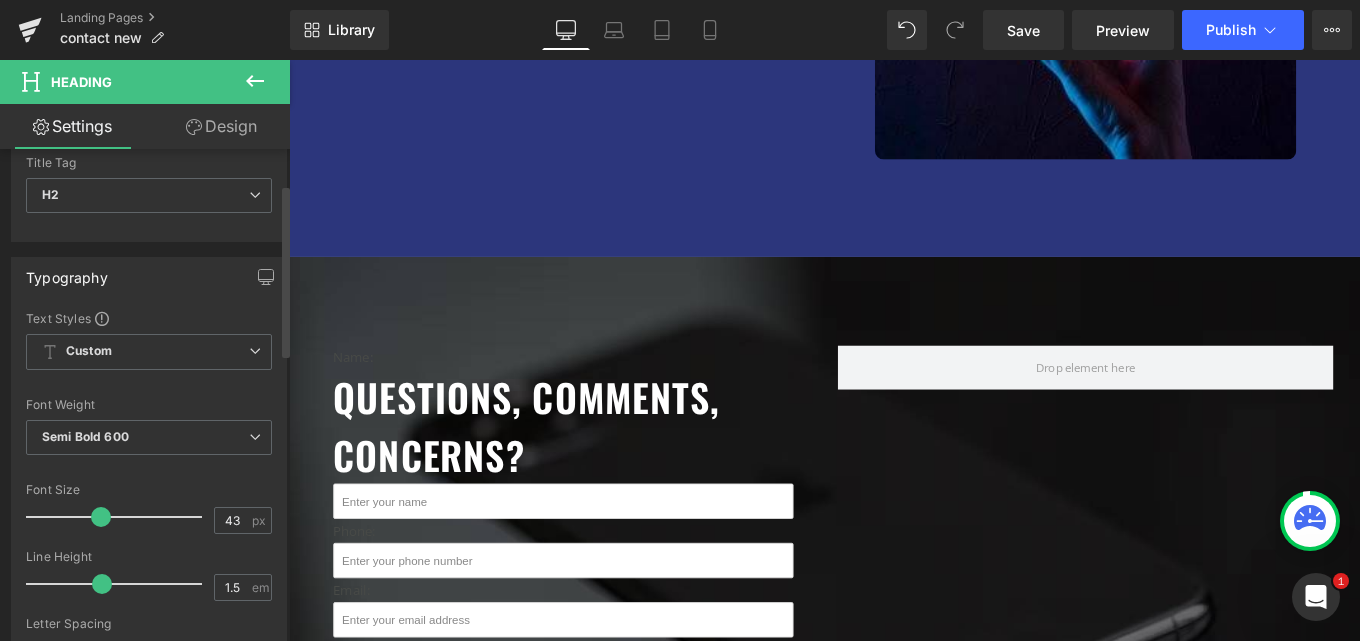 scroll, scrollTop: 100, scrollLeft: 0, axis: vertical 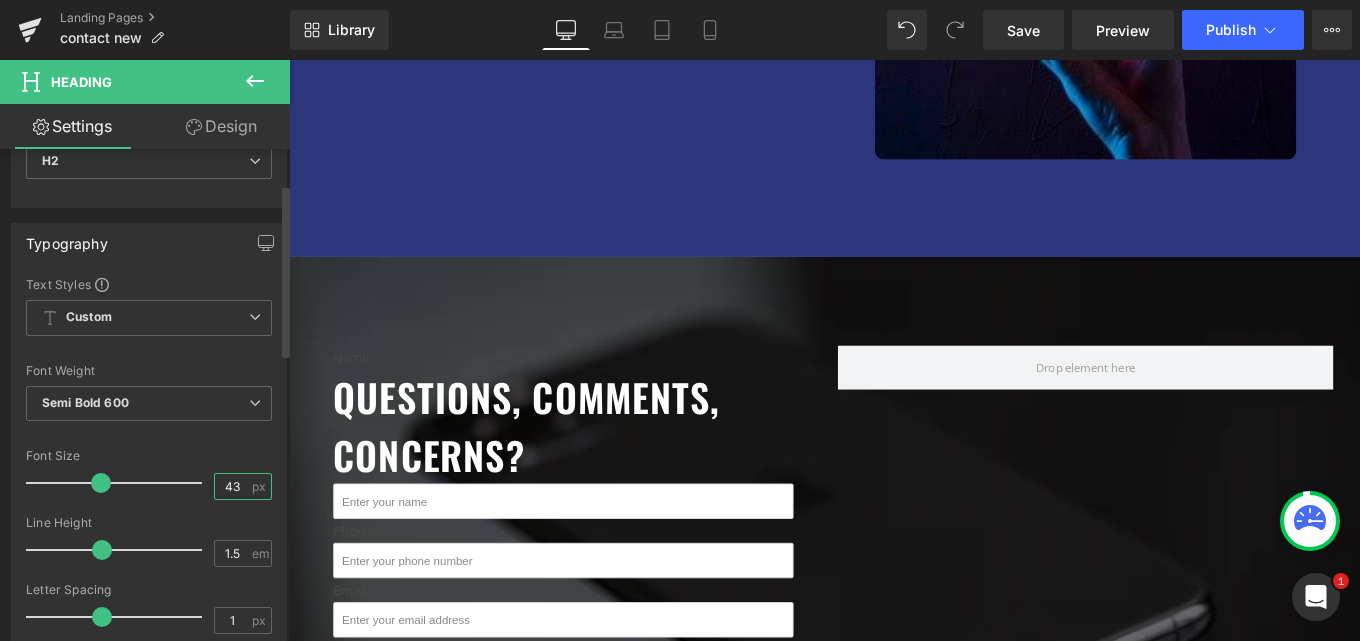 click on "43" at bounding box center (232, 486) 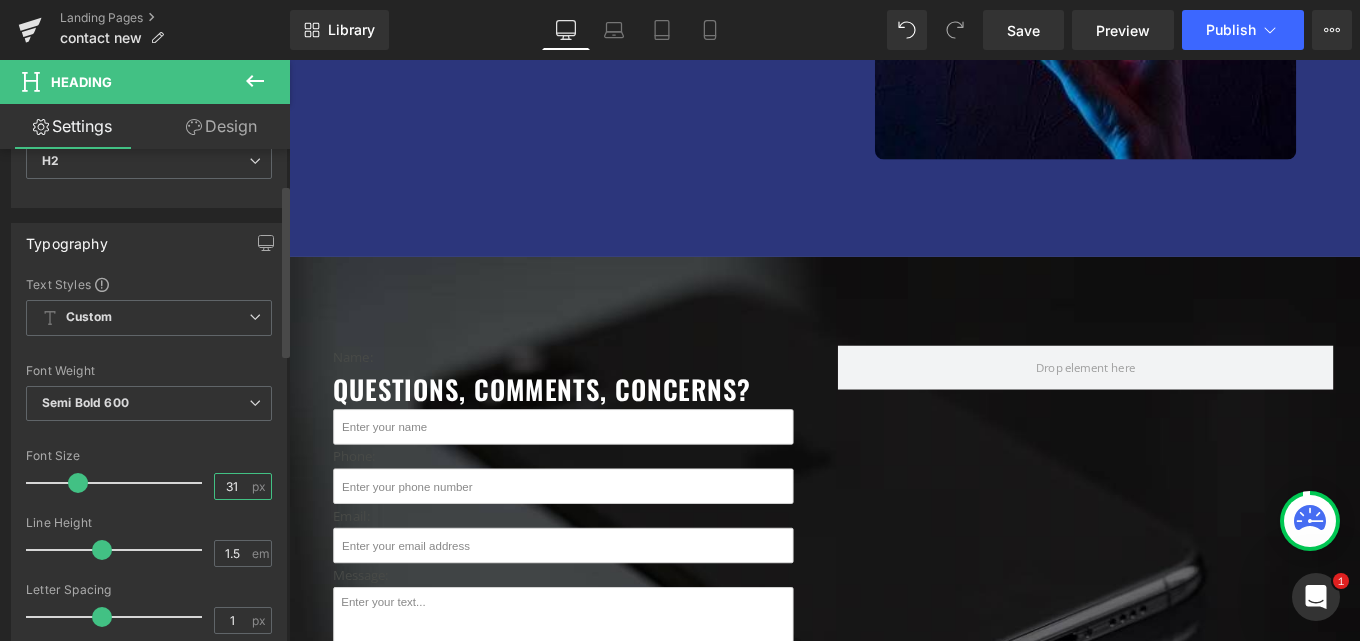 type on "32" 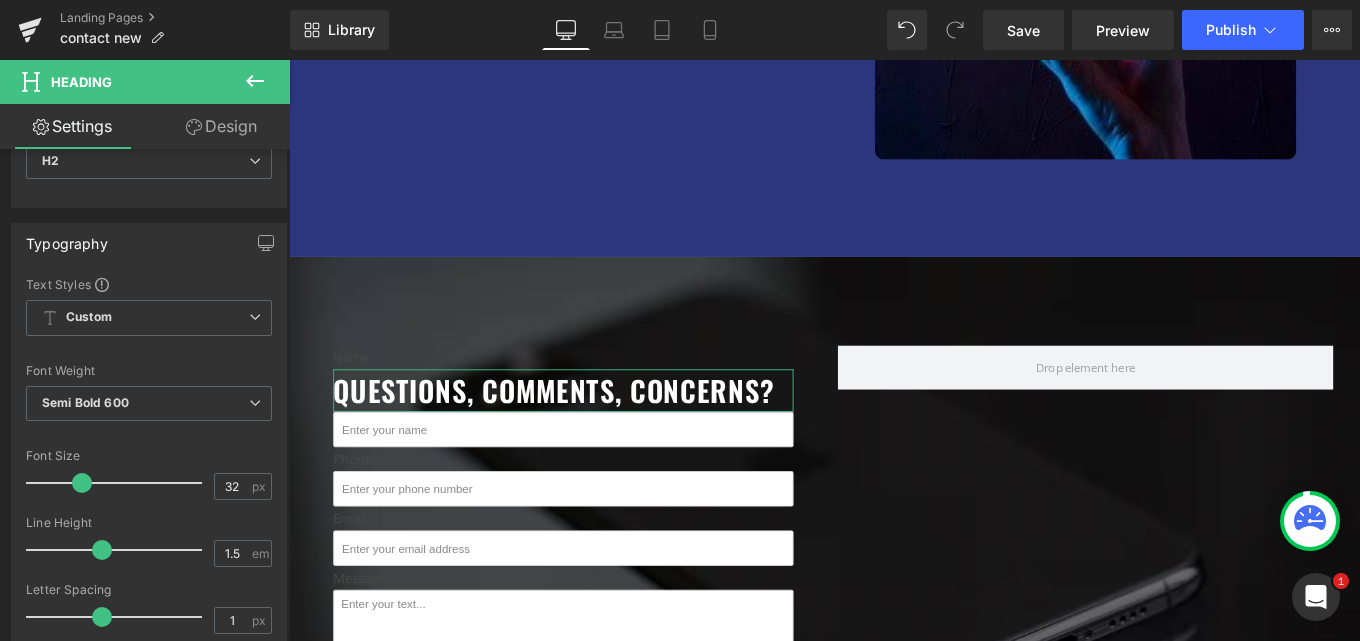 click on "Design" at bounding box center [221, 126] 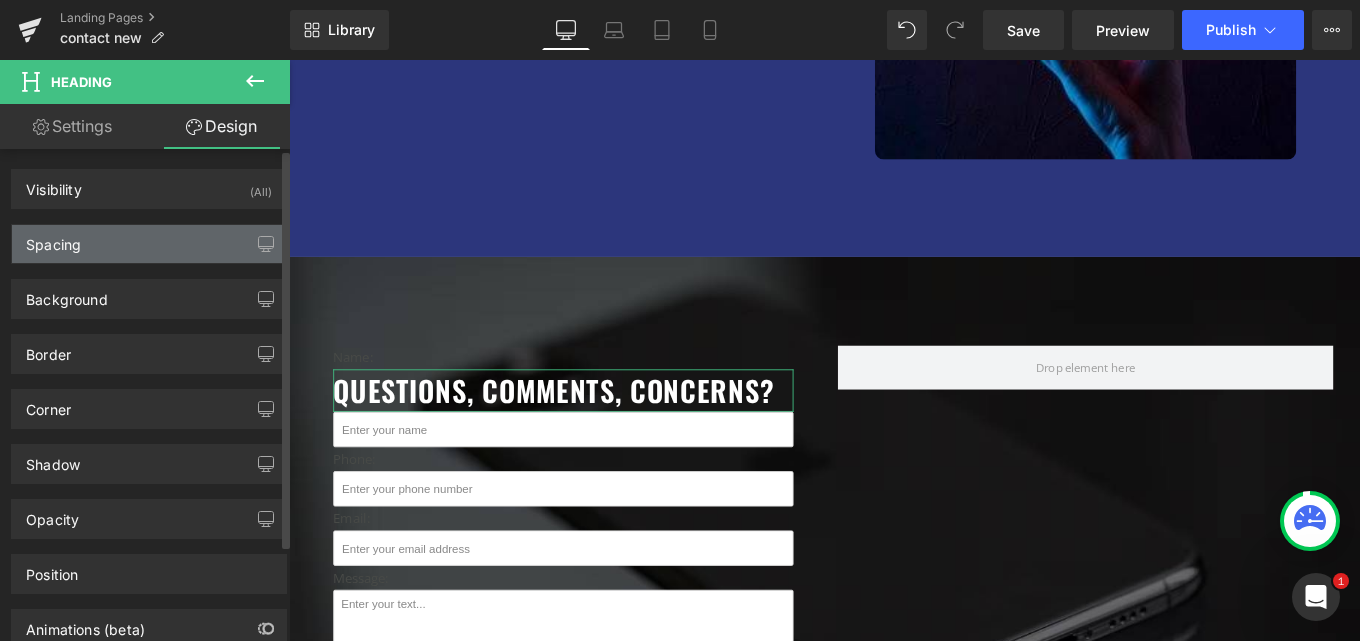 click on "Spacing" at bounding box center [149, 244] 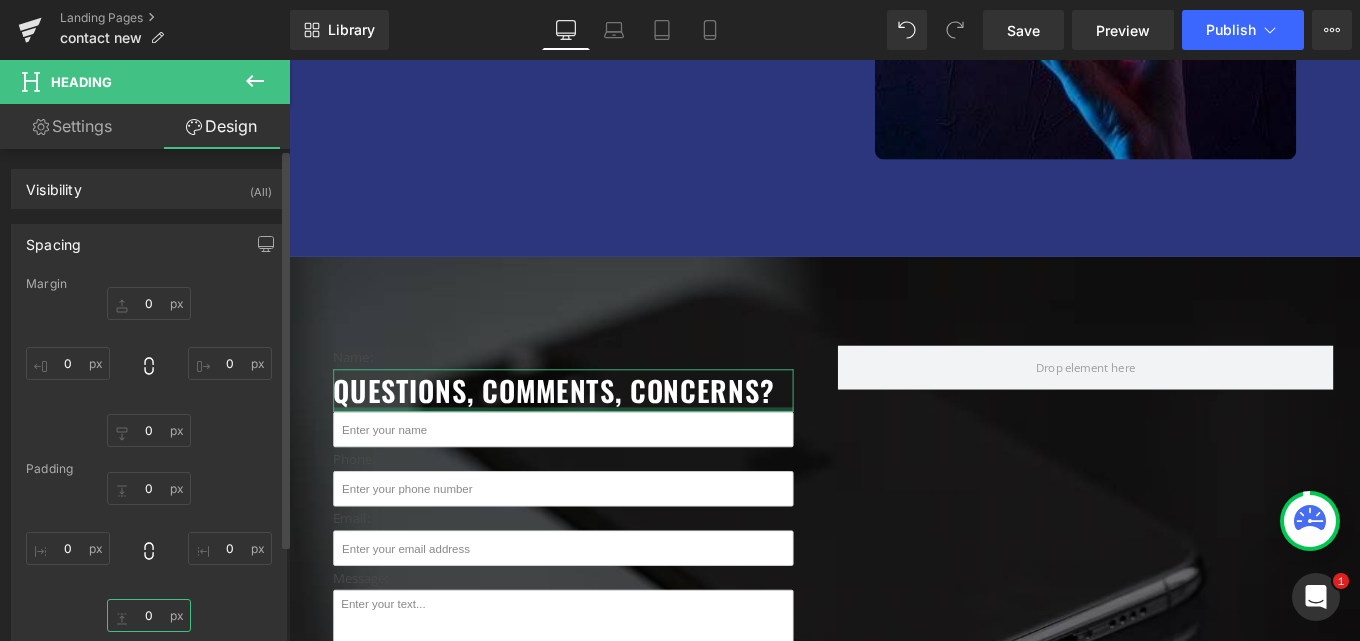 click at bounding box center [149, 615] 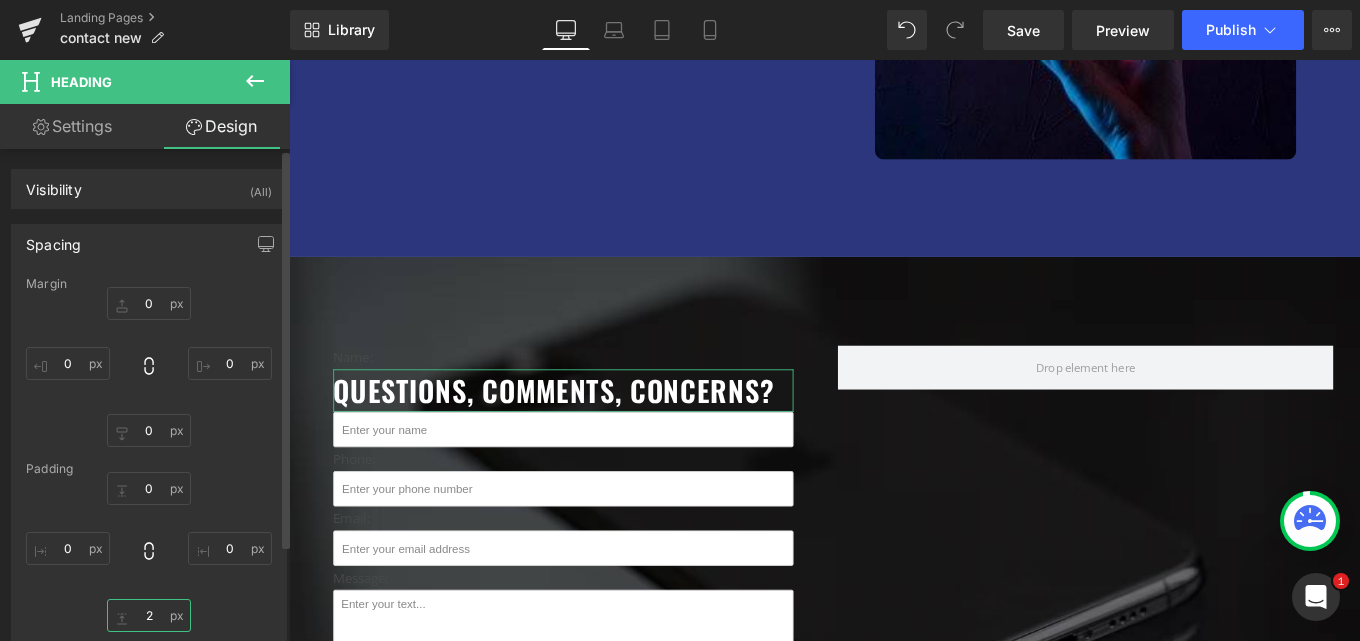 type on "20" 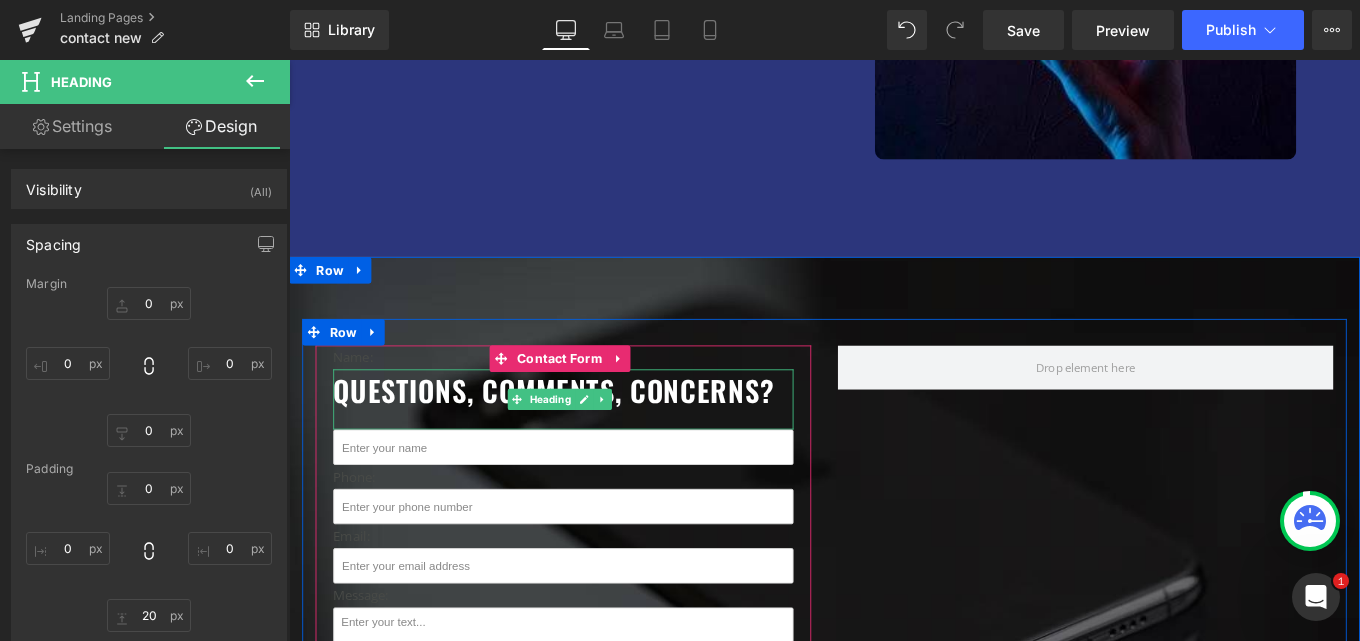 click on "questions, comments, concerns?" at bounding box center [588, 433] 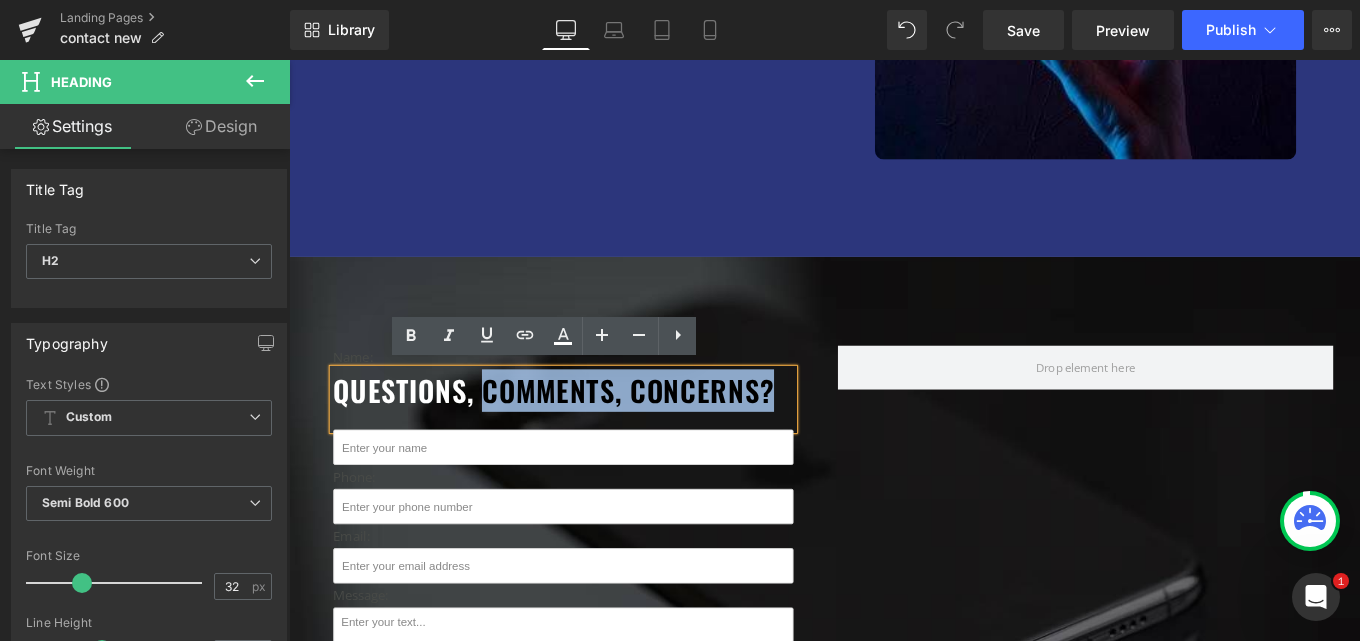 drag, startPoint x: 505, startPoint y: 421, endPoint x: 838, endPoint y: 430, distance: 333.1216 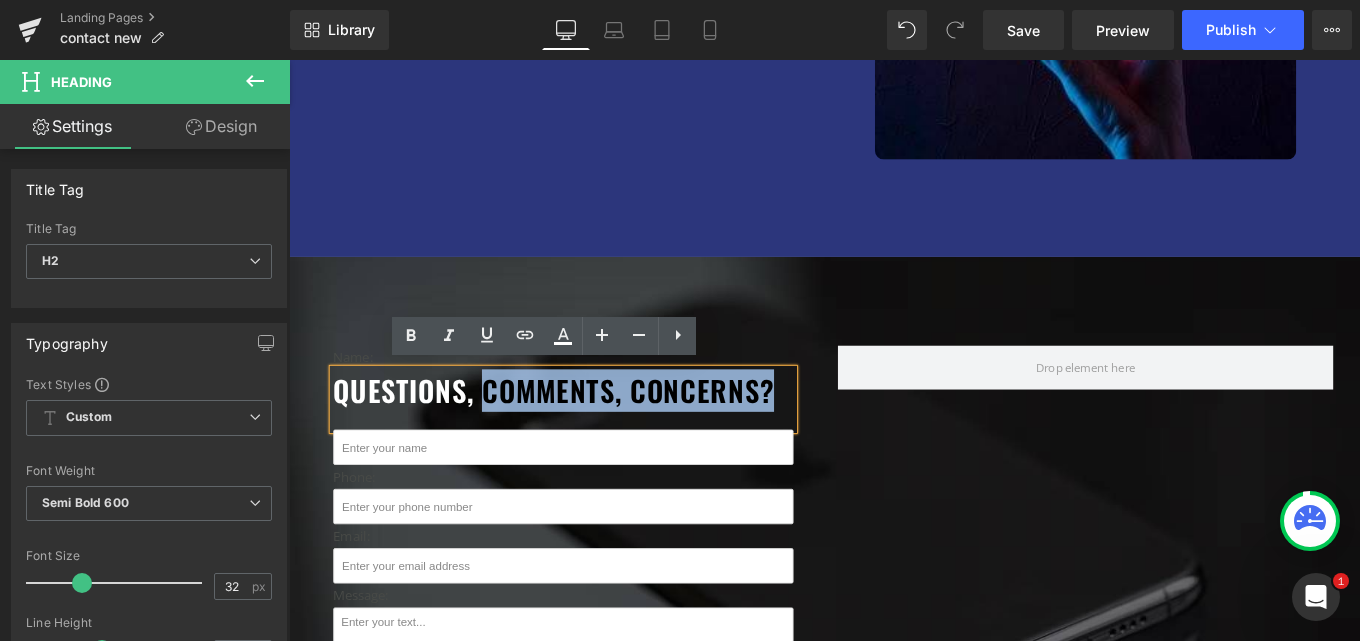 click on "questions, comments, concerns?" at bounding box center [588, 433] 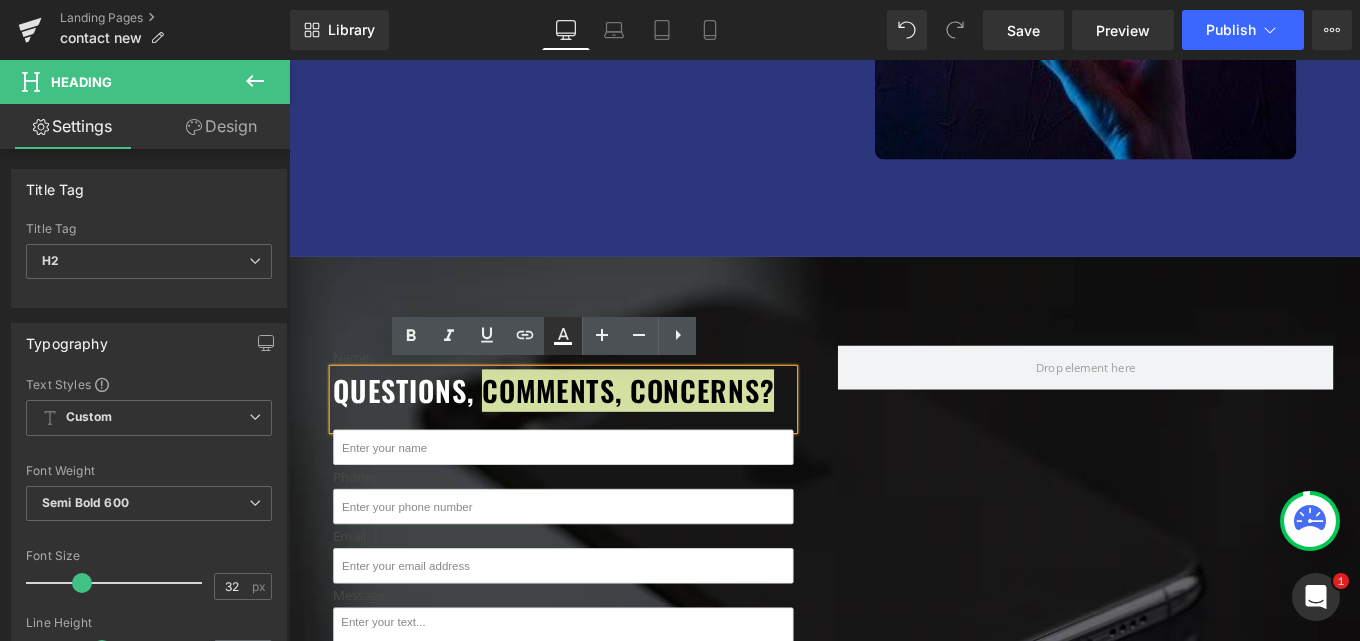 click 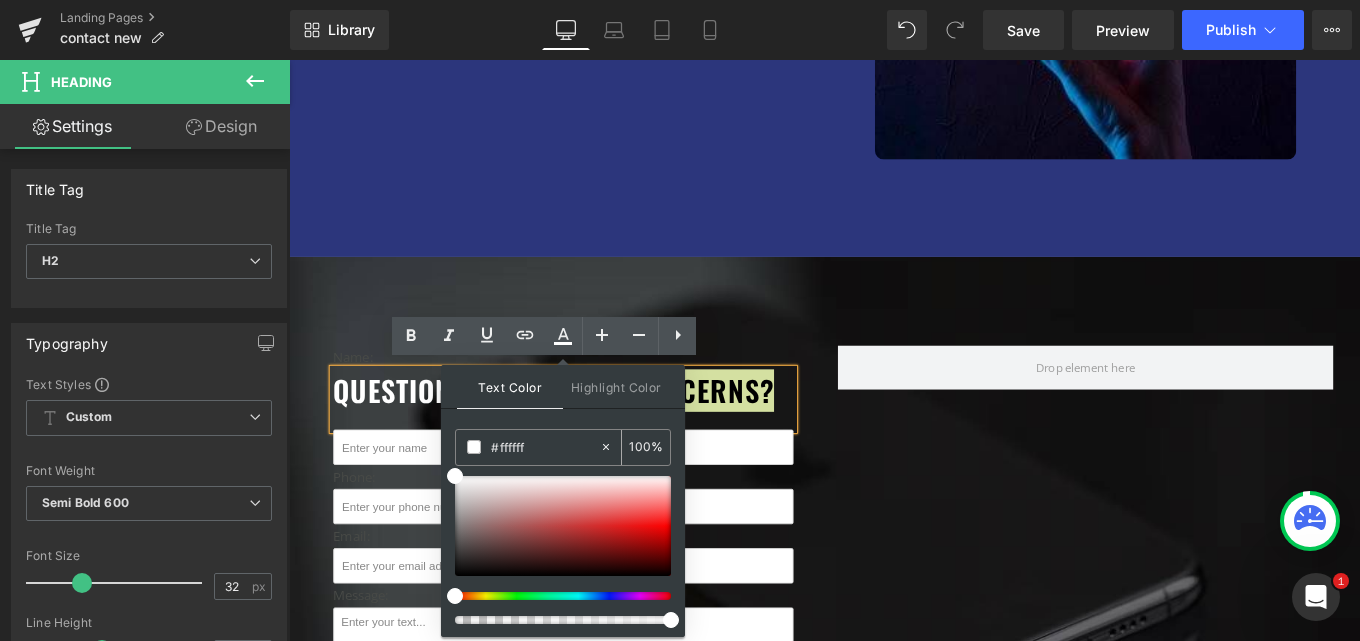 click on "#ffffff" at bounding box center (545, 447) 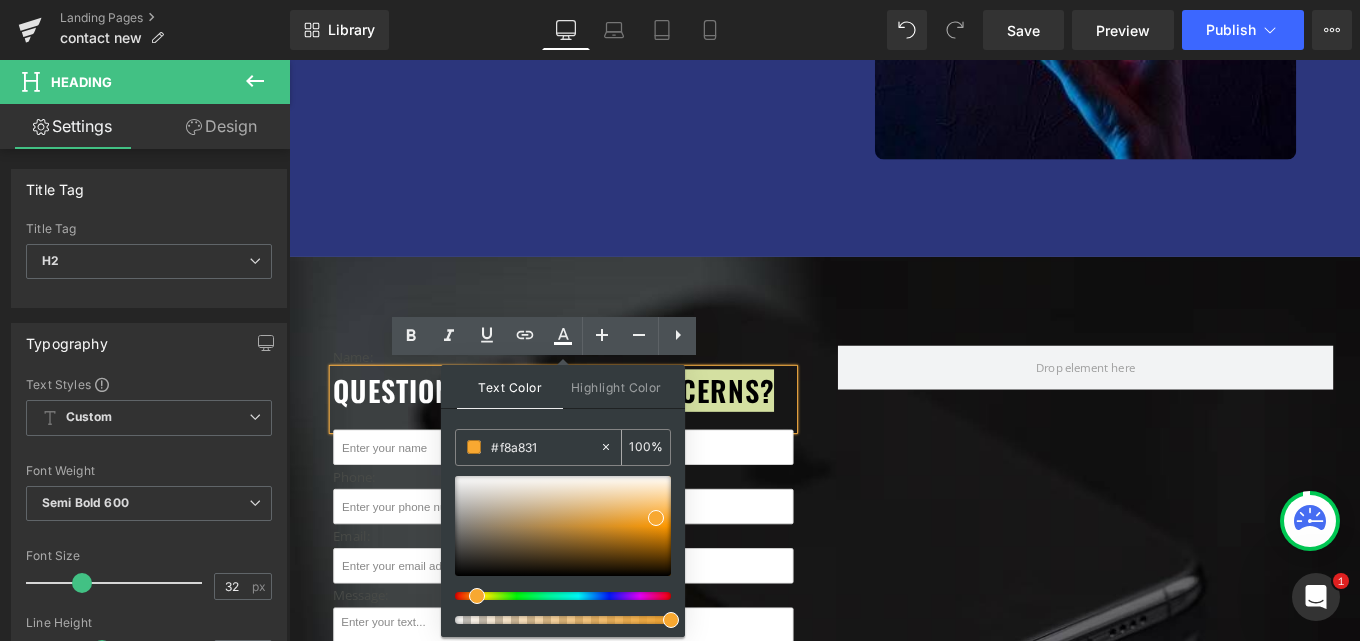 click on "#f8a831" at bounding box center (545, 447) 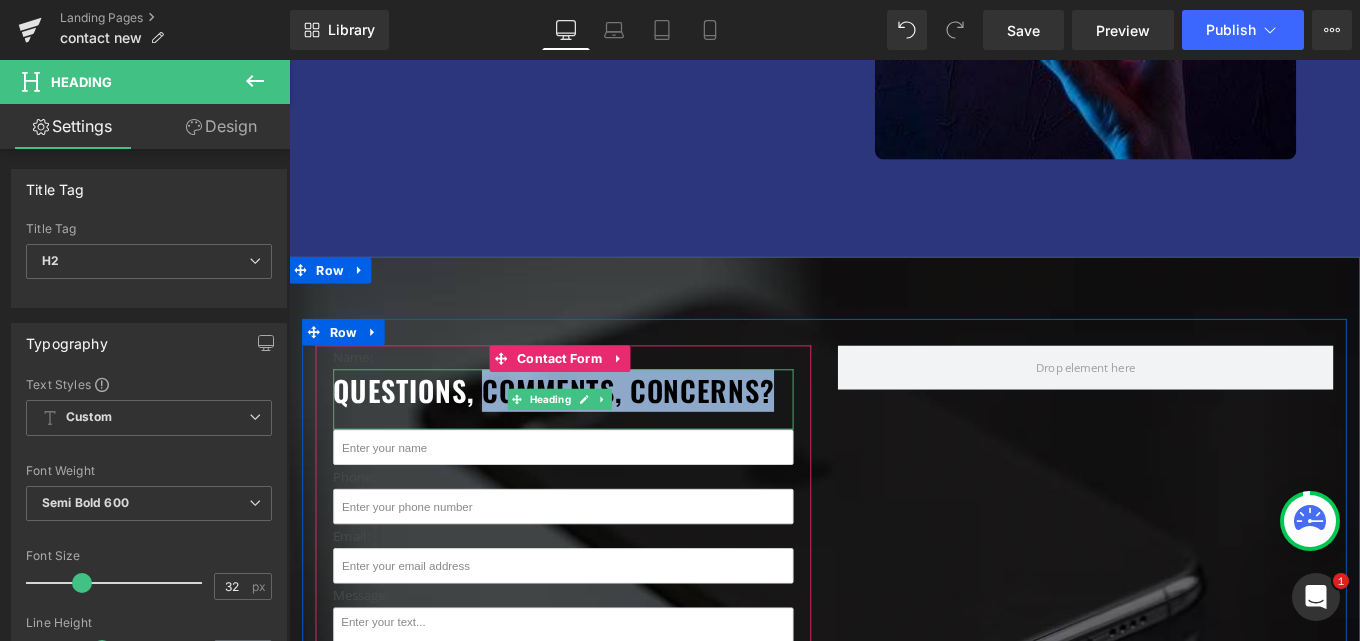 click on "questions, comments, concerns?" at bounding box center [588, 433] 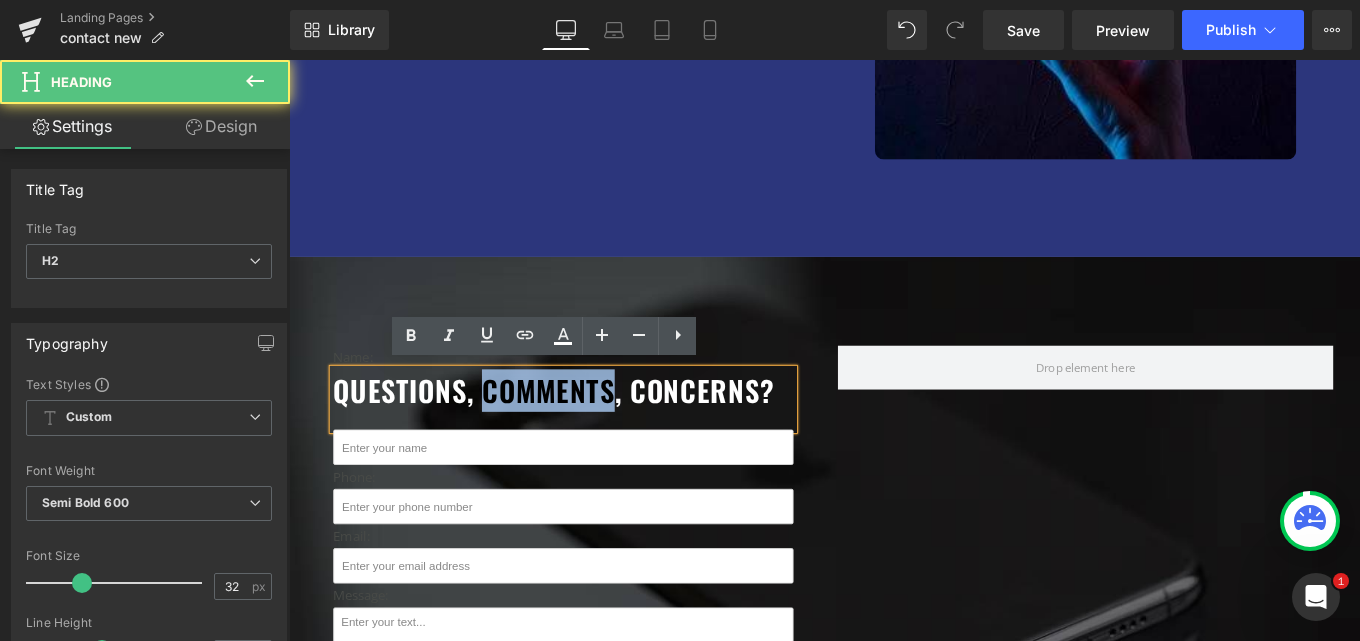 click on "questions, comments, concerns?" at bounding box center [588, 433] 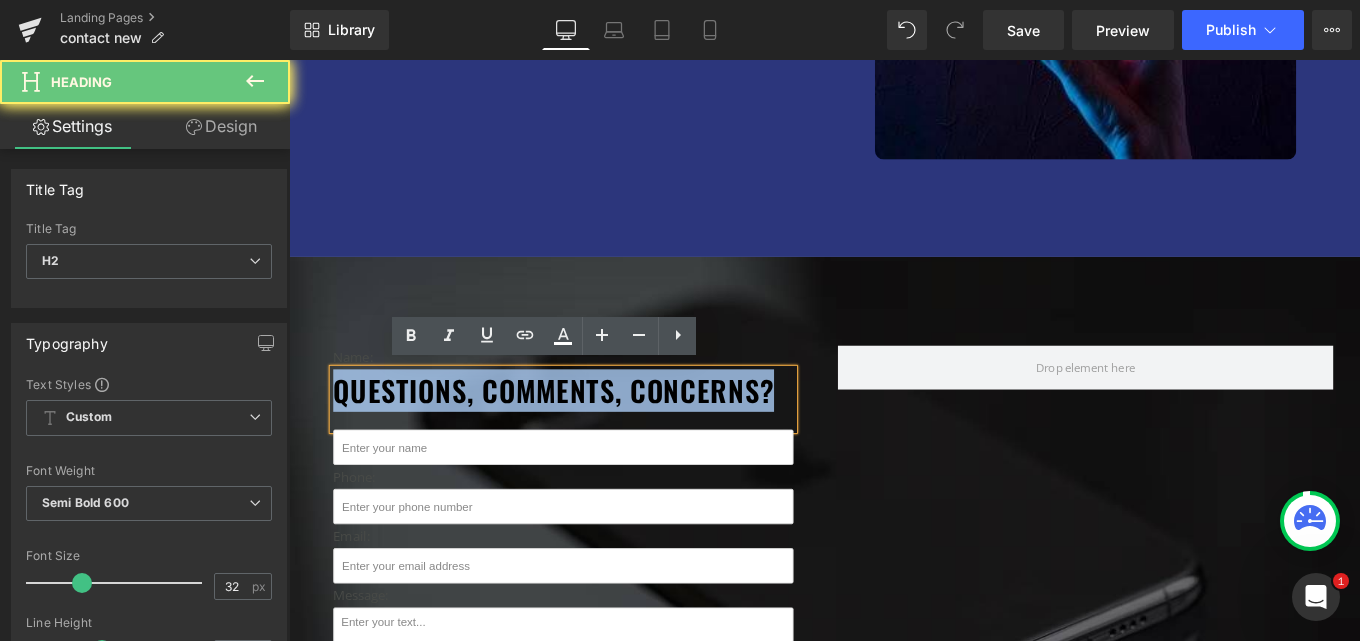 click on "questions, comments, concerns?" at bounding box center [588, 433] 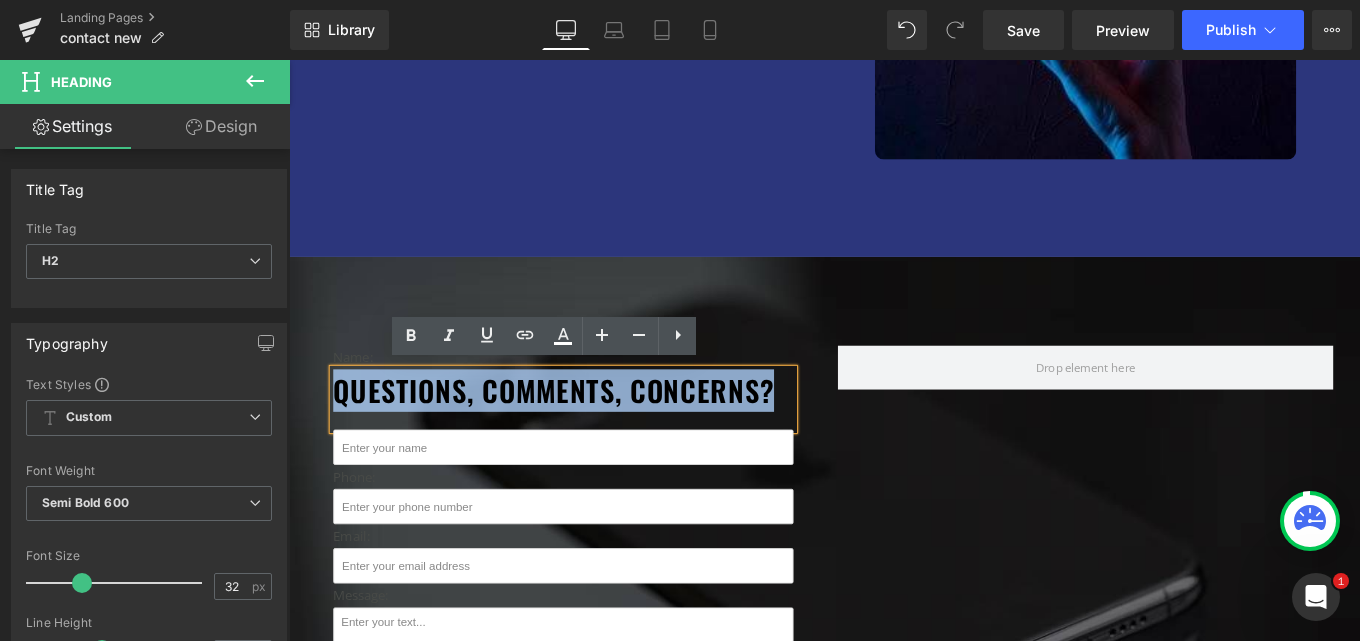 click on "questions, comments, concerns?" at bounding box center (588, 433) 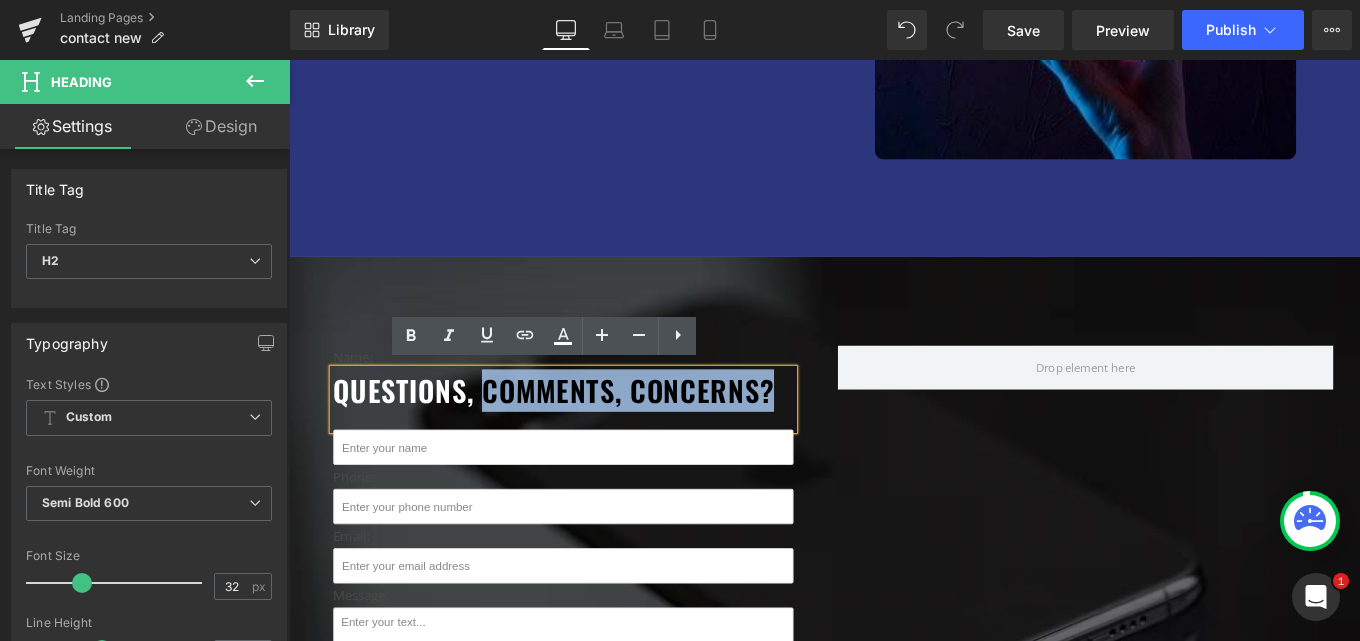 drag, startPoint x: 512, startPoint y: 428, endPoint x: 841, endPoint y: 430, distance: 329.00607 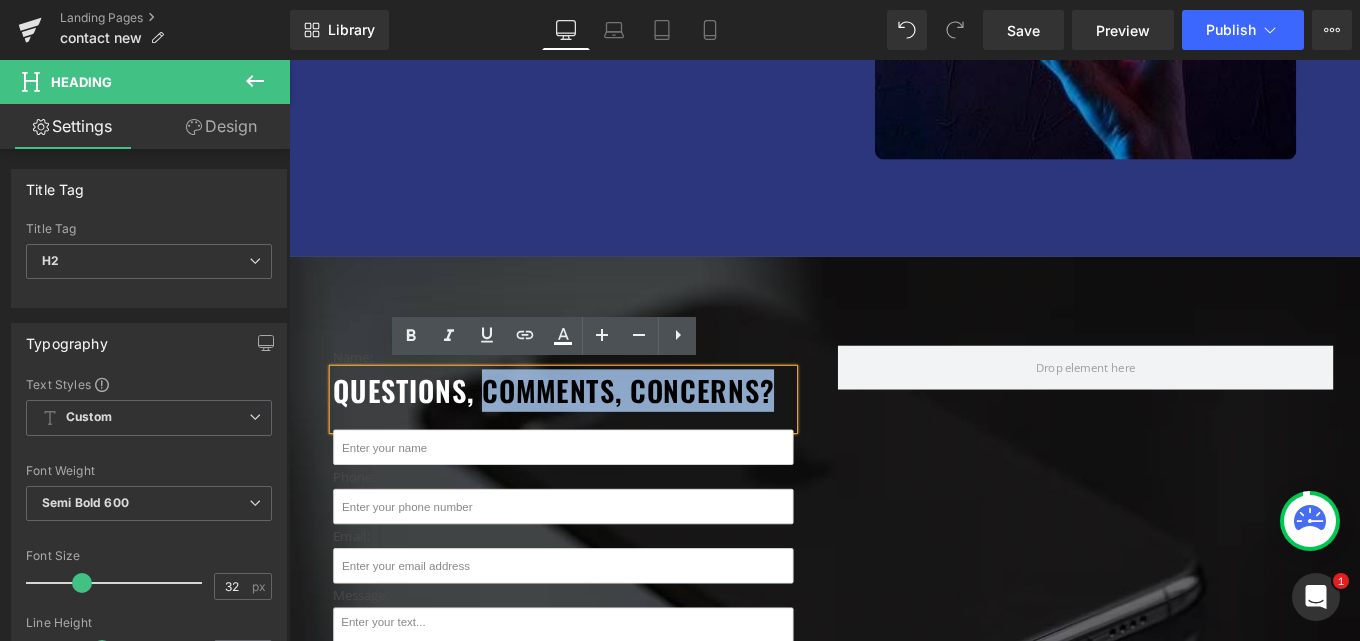 click on "questions, comments, concerns?" at bounding box center (599, 434) 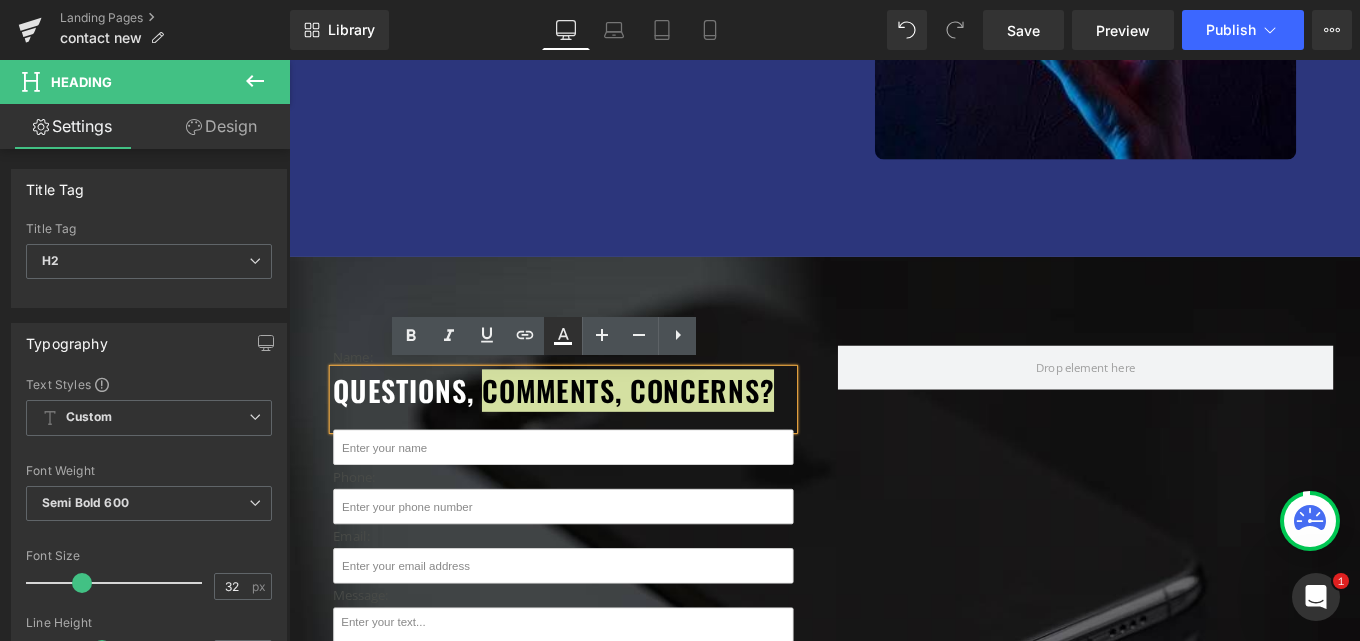 click 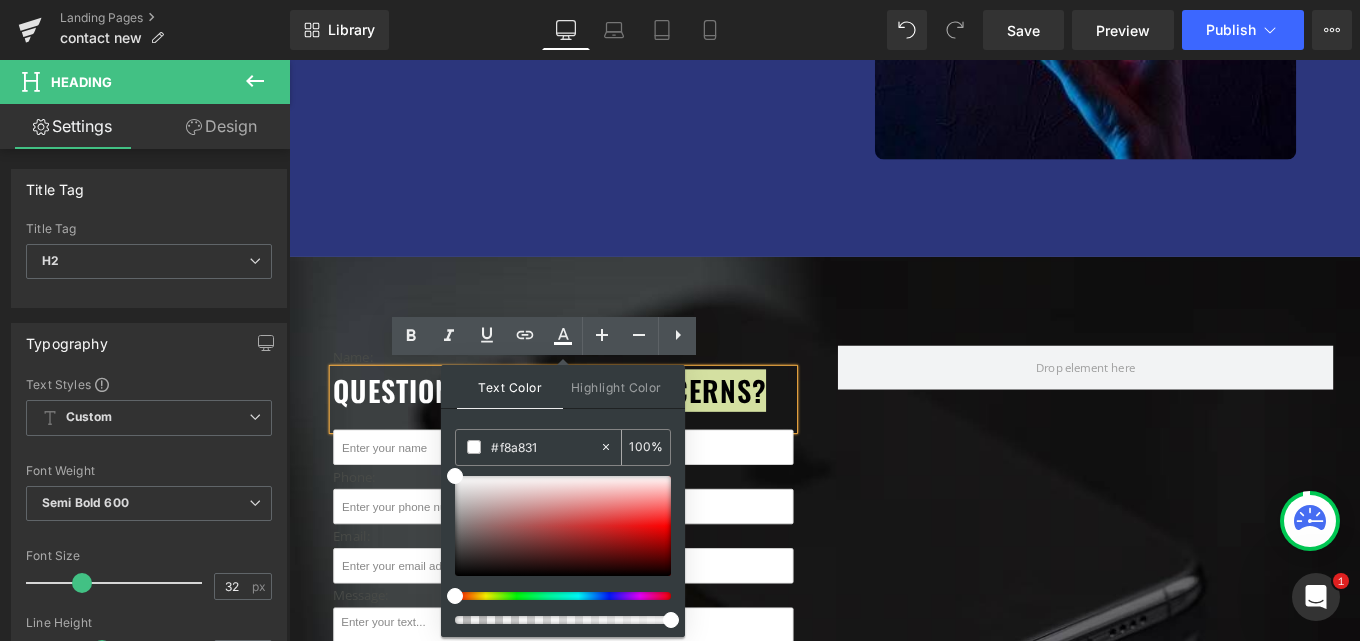 click on "#f8a831" at bounding box center (545, 447) 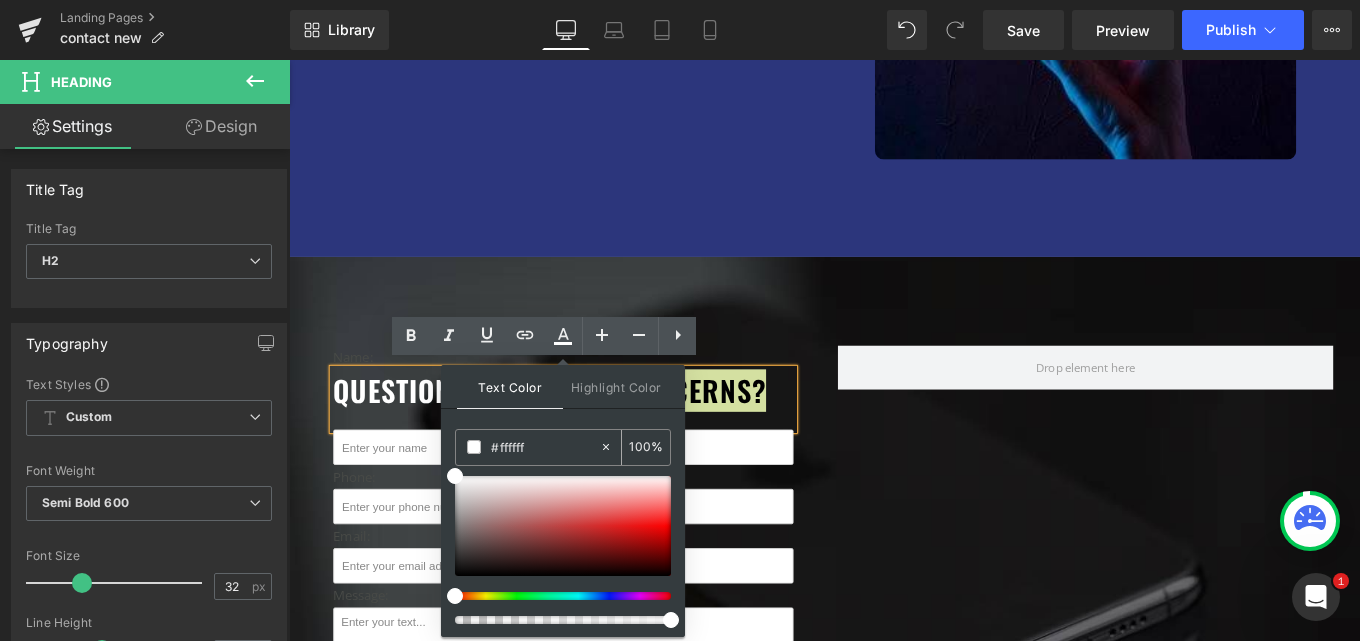 paste on "8a831" 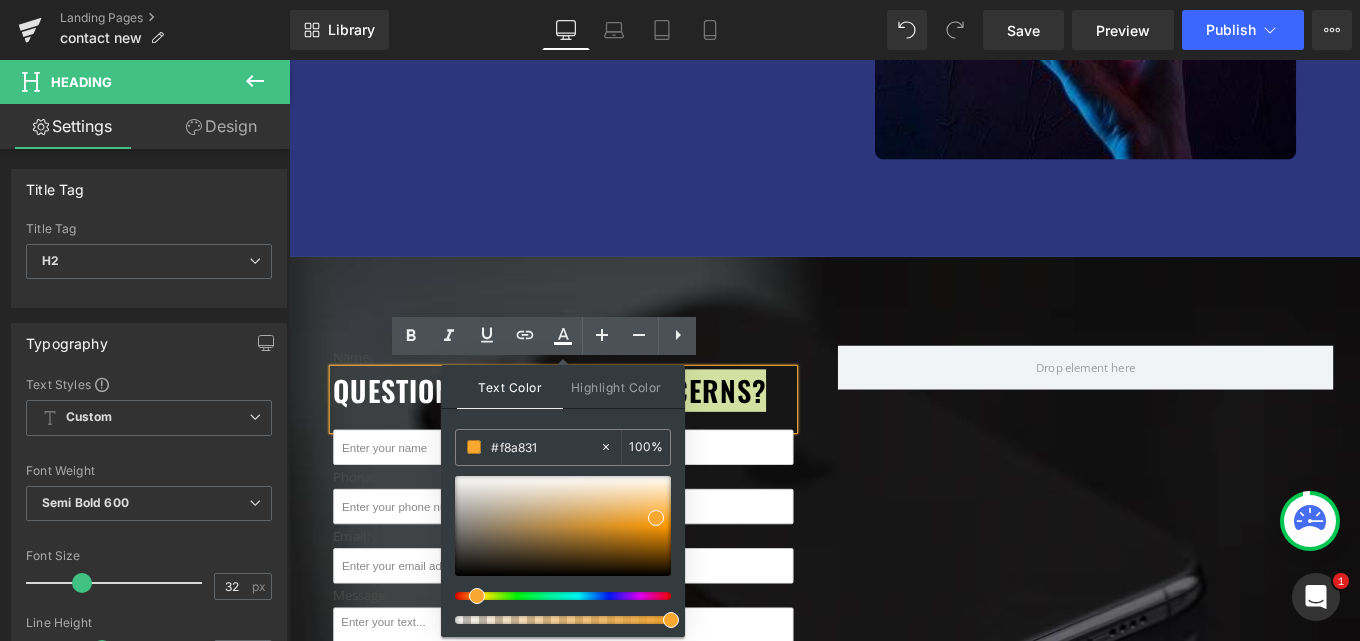 type on "#f8a831" 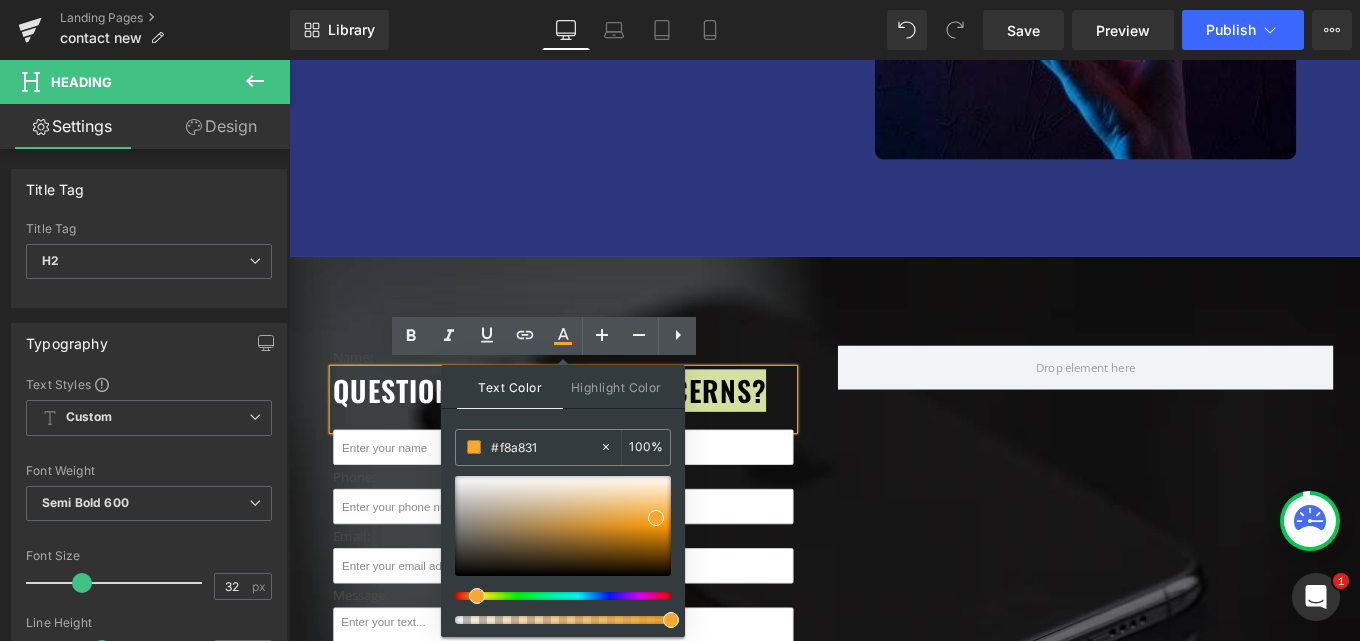 click on "Text Color Highlight Color" at bounding box center (563, 387) 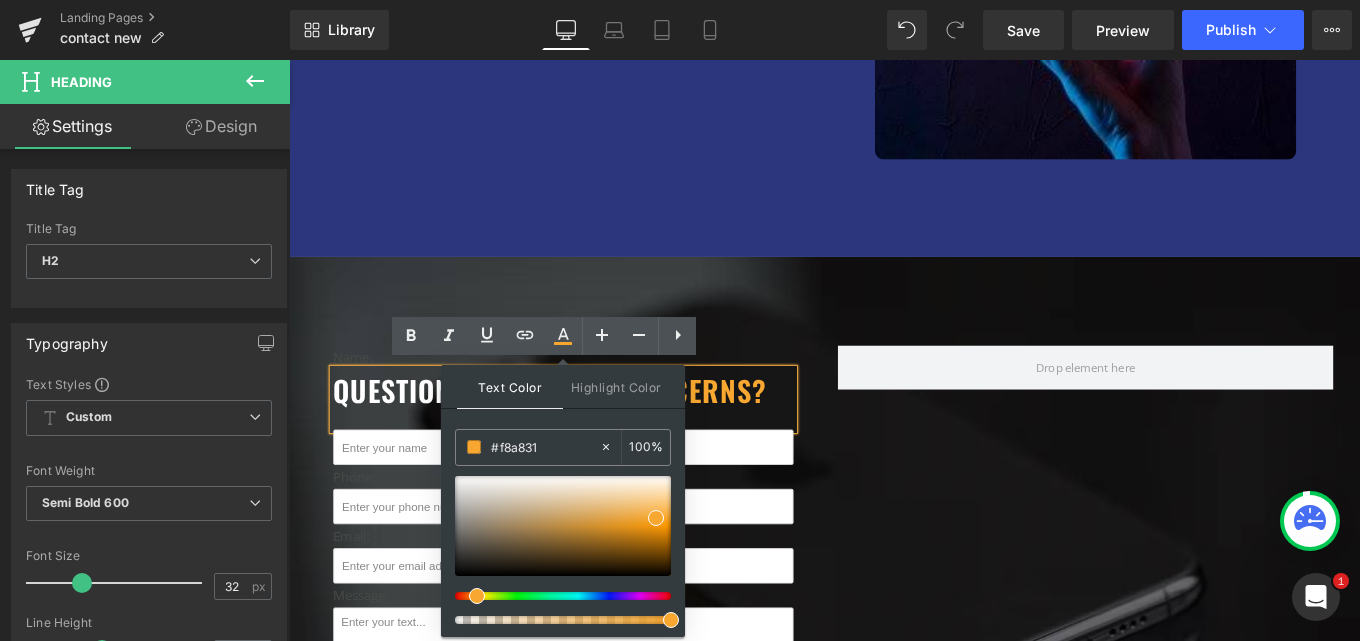 click on "questions," at bounding box center (418, 433) 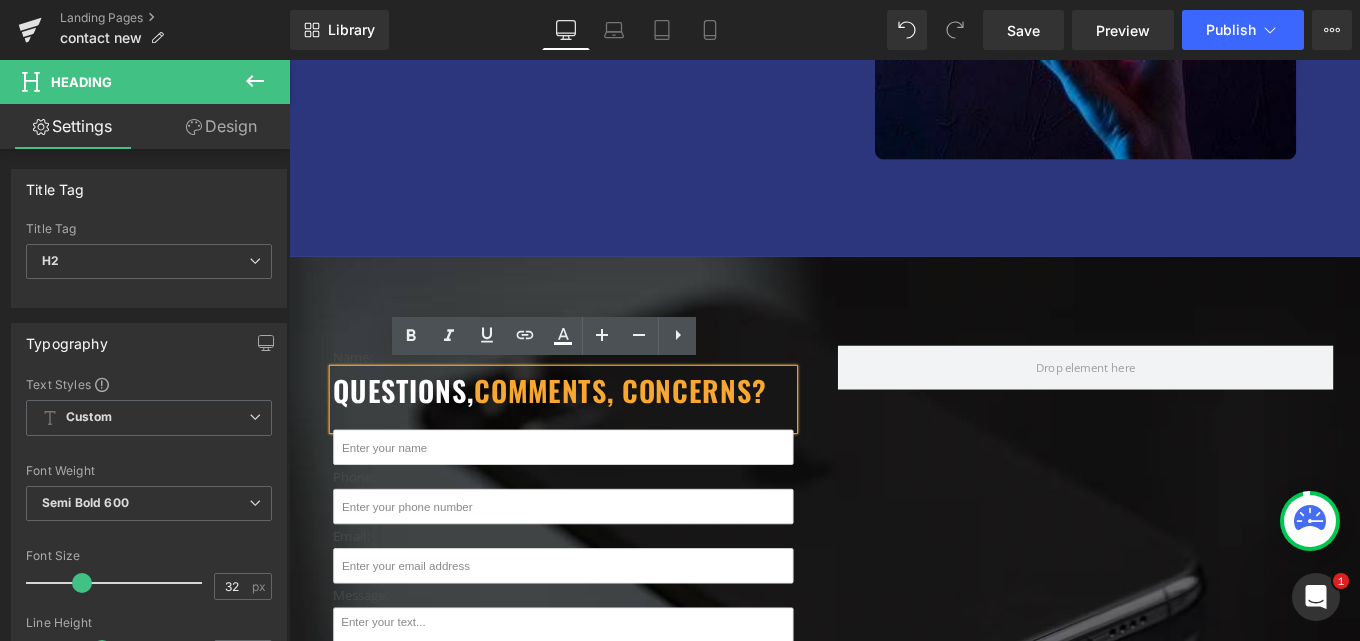scroll, scrollTop: 700, scrollLeft: 0, axis: vertical 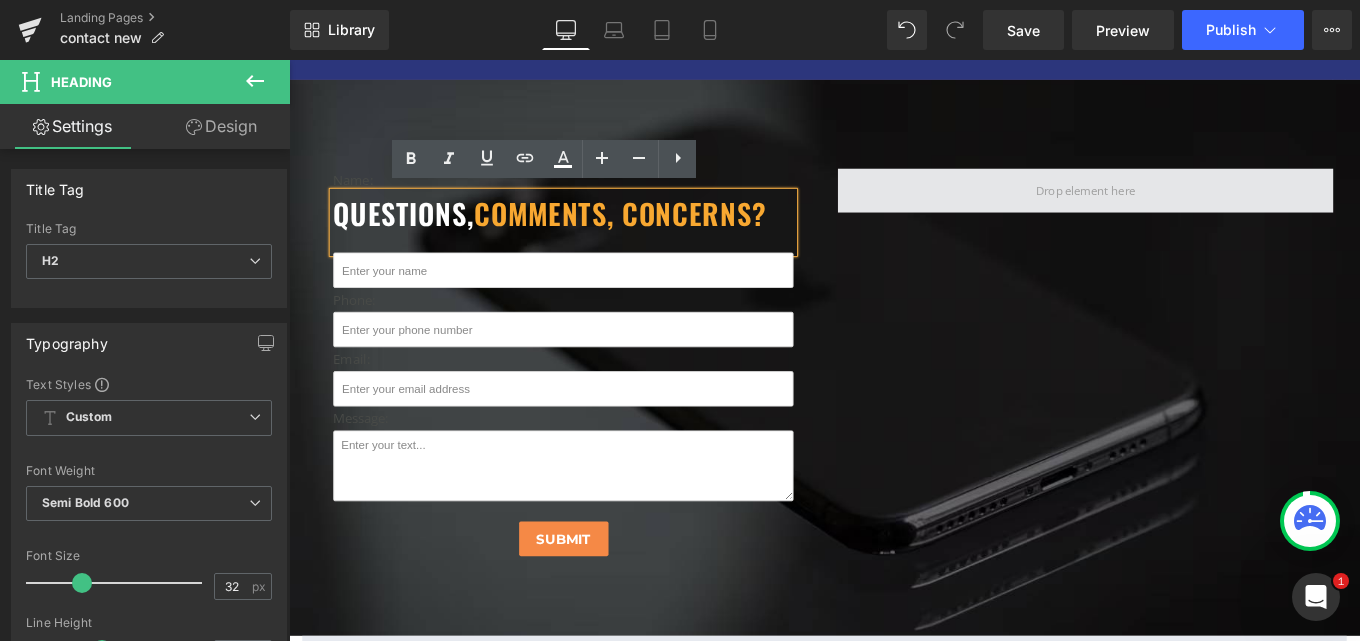 click at bounding box center [1189, 208] 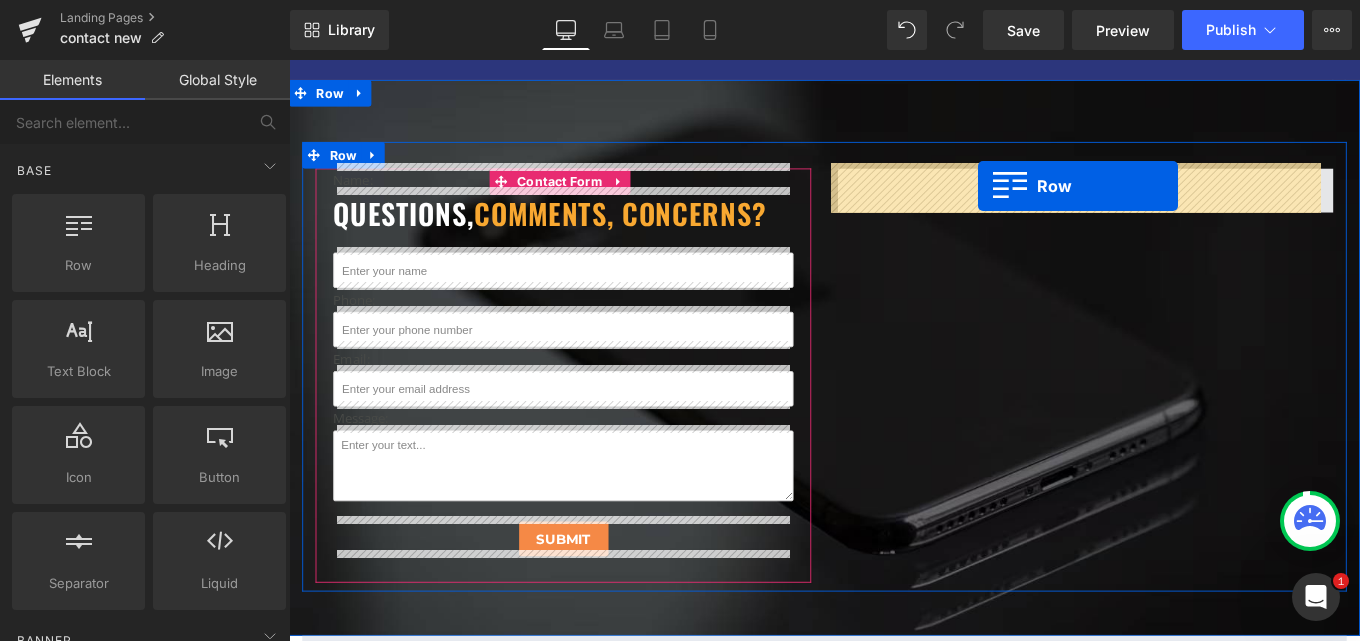 drag, startPoint x: 380, startPoint y: 292, endPoint x: 1067, endPoint y: 202, distance: 692.8701 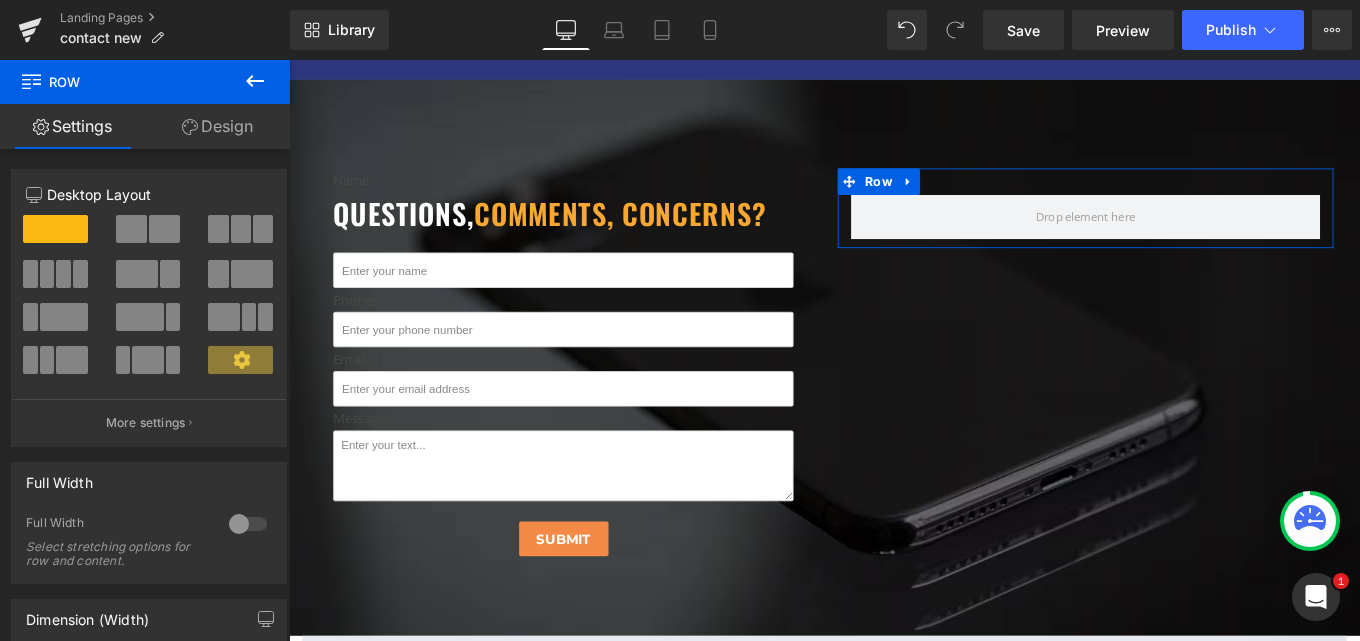click at bounding box center [164, 229] 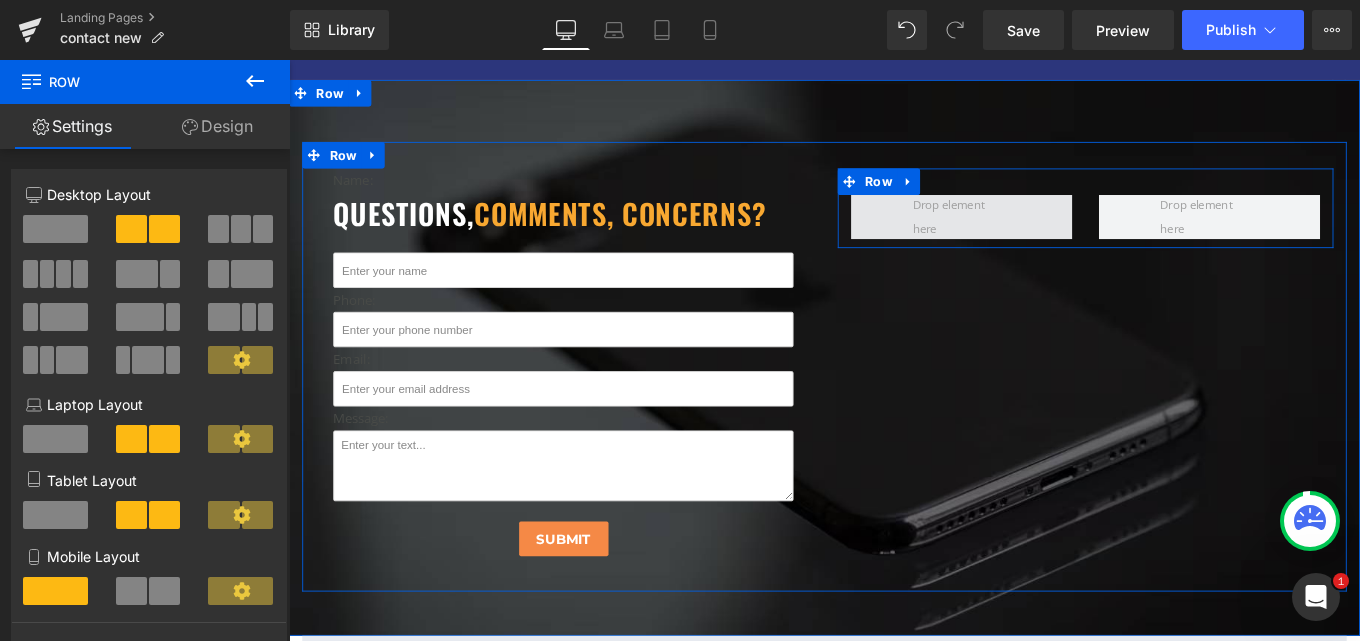 click at bounding box center [1049, 238] 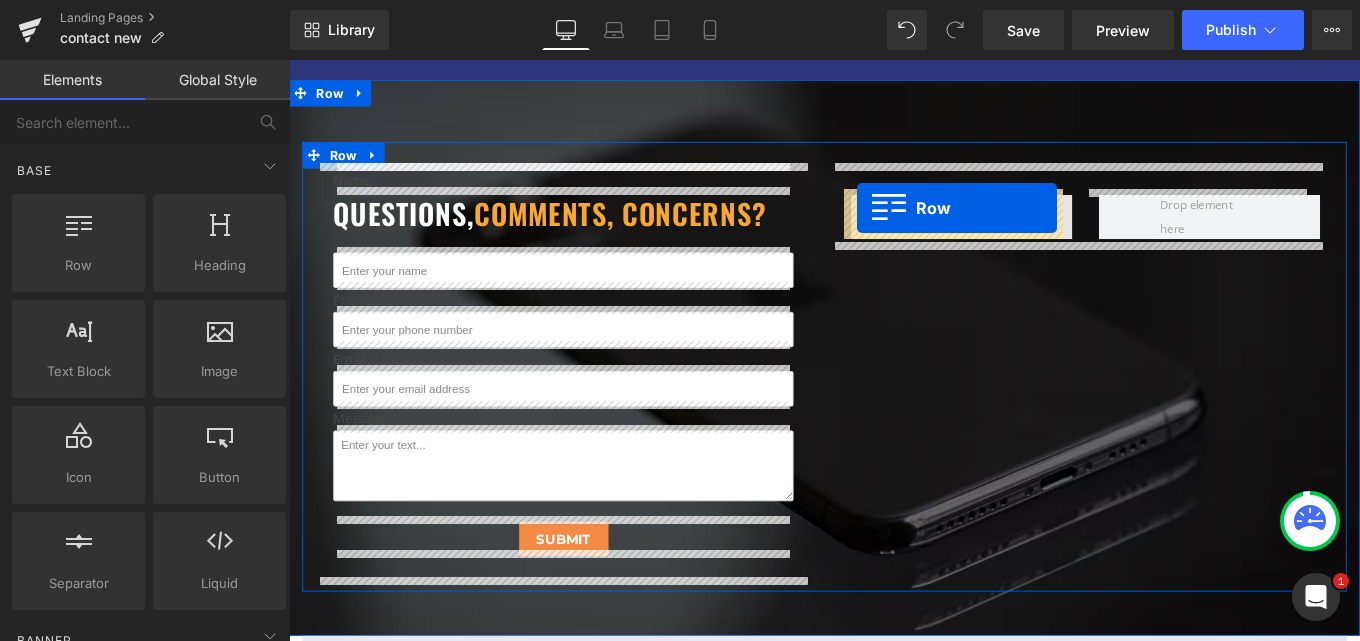 drag, startPoint x: 391, startPoint y: 303, endPoint x: 931, endPoint y: 227, distance: 545.3219 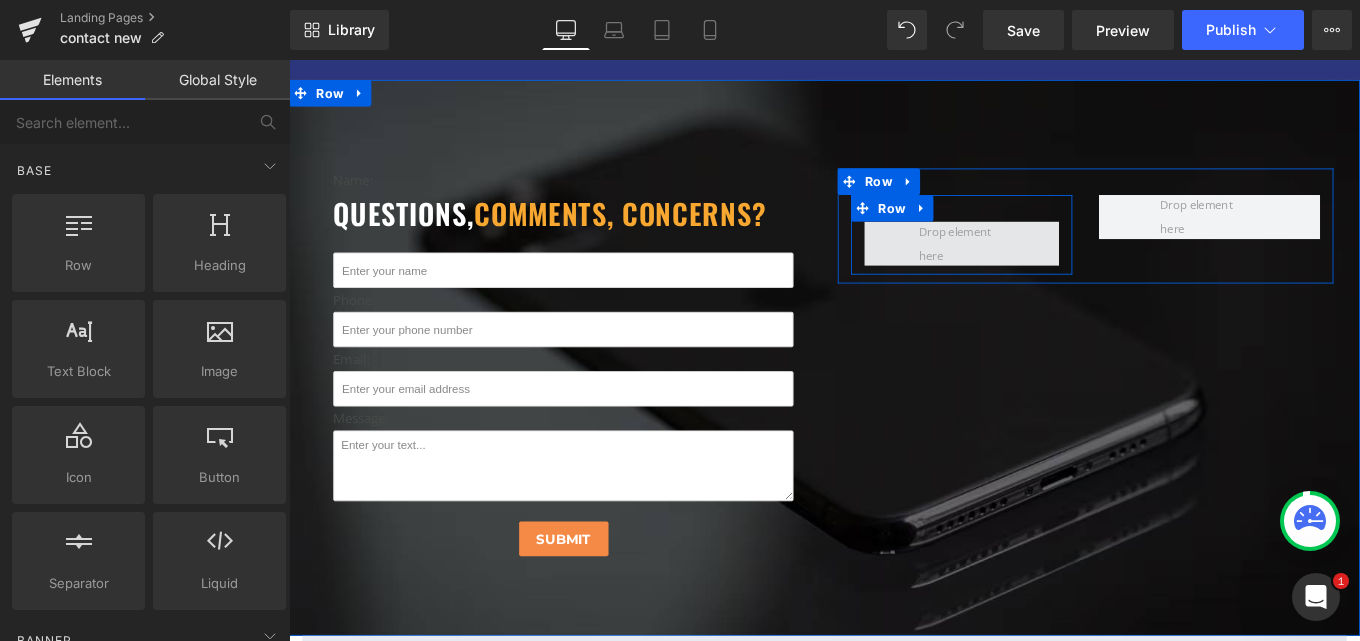 click at bounding box center (1049, 268) 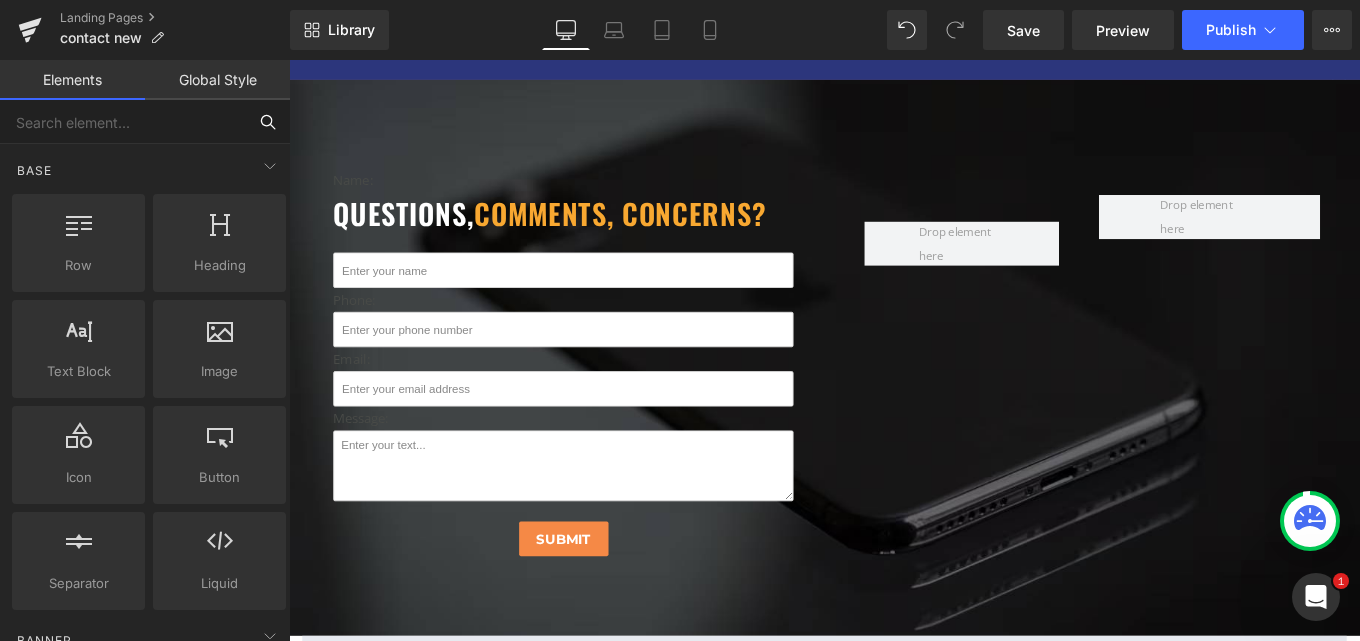 click at bounding box center (123, 122) 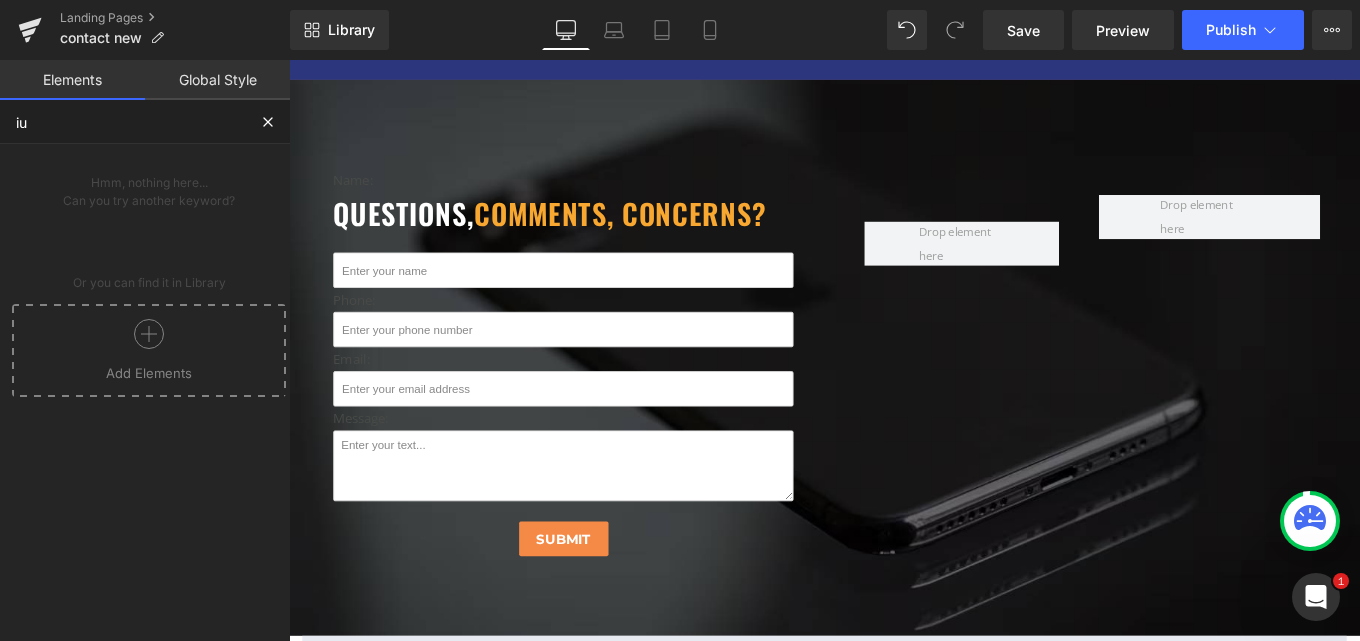 type on "i" 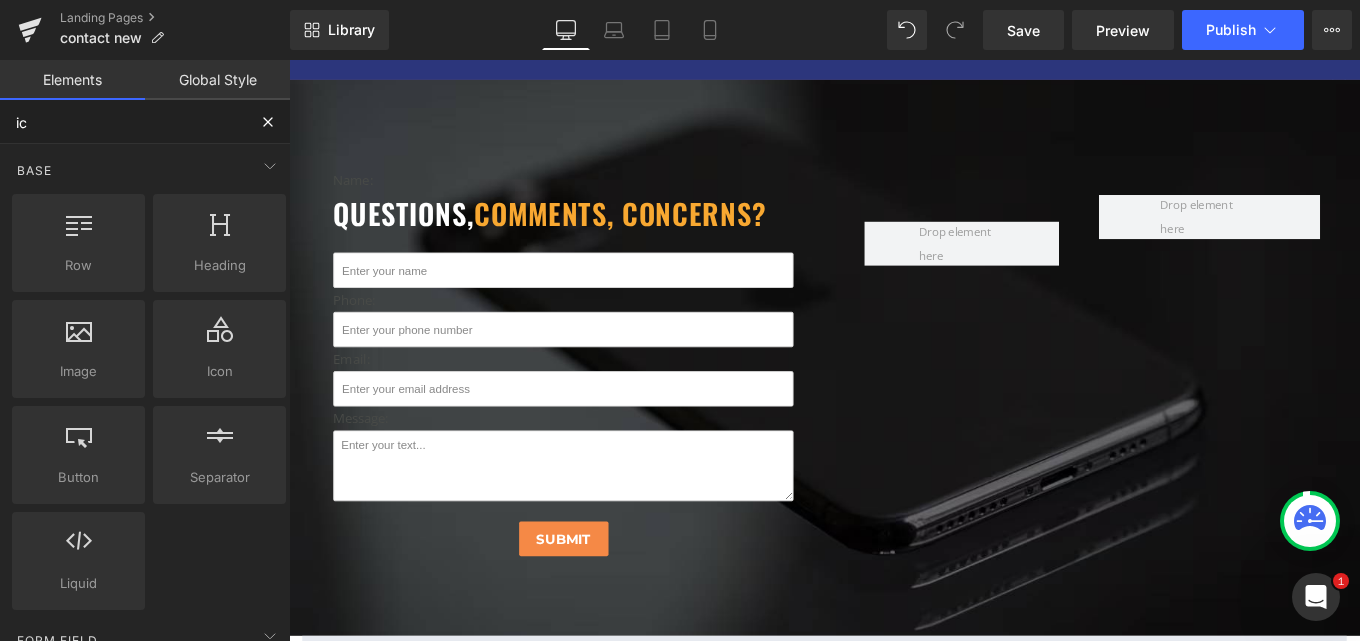 type on "ico" 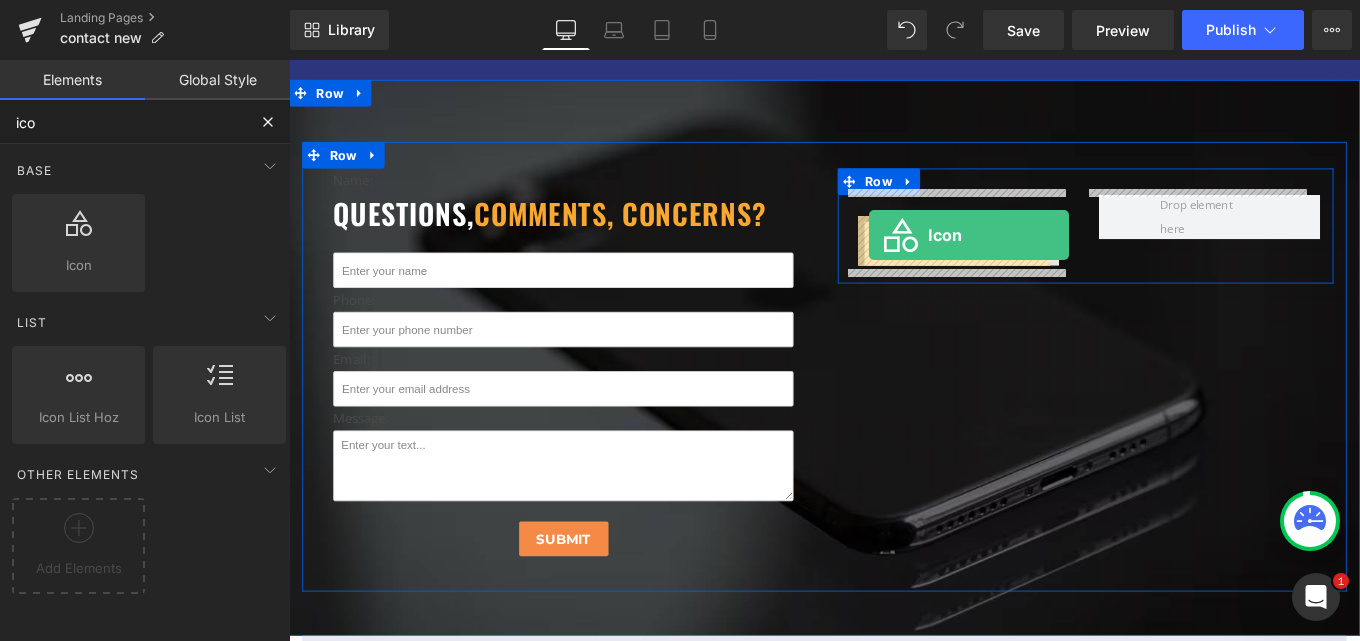drag, startPoint x: 371, startPoint y: 316, endPoint x: 944, endPoint y: 258, distance: 575.9279 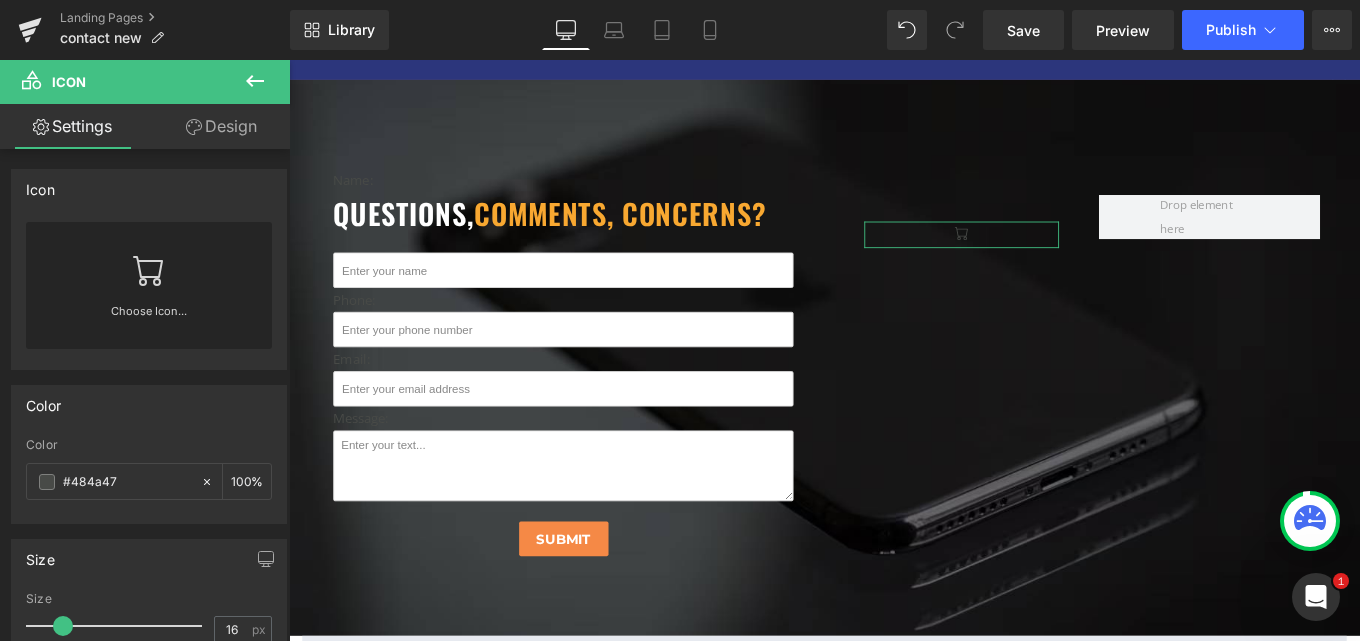 click 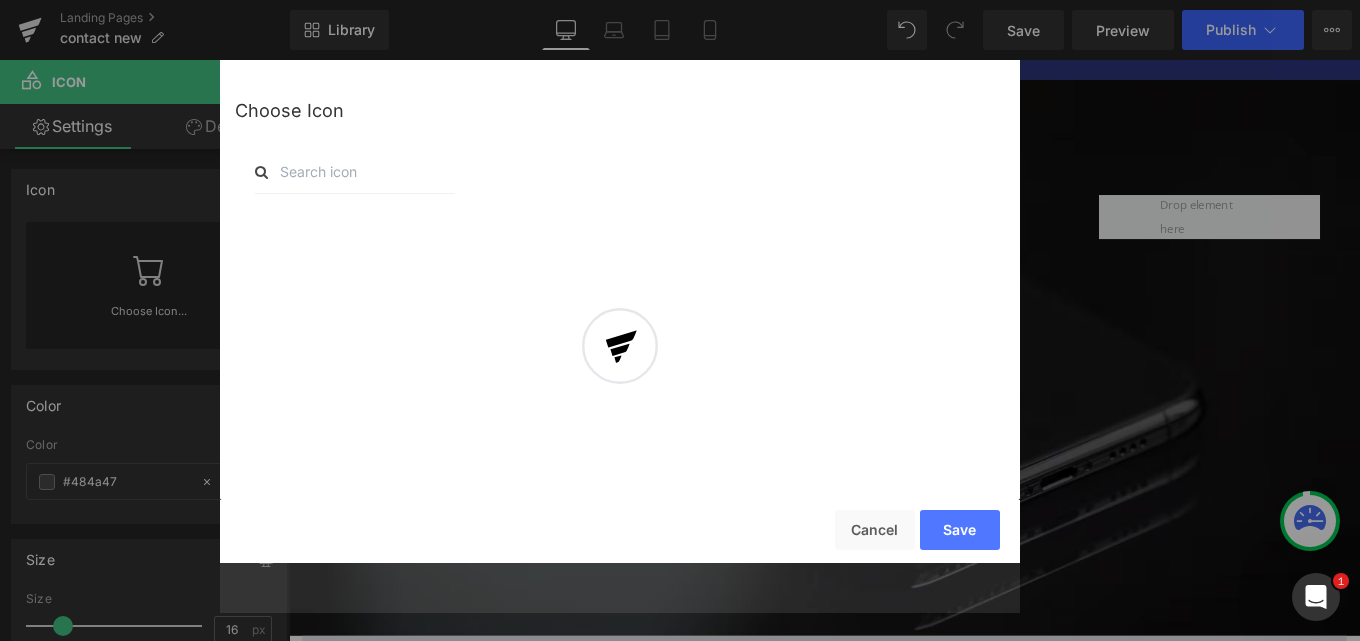 click at bounding box center [620, 361] 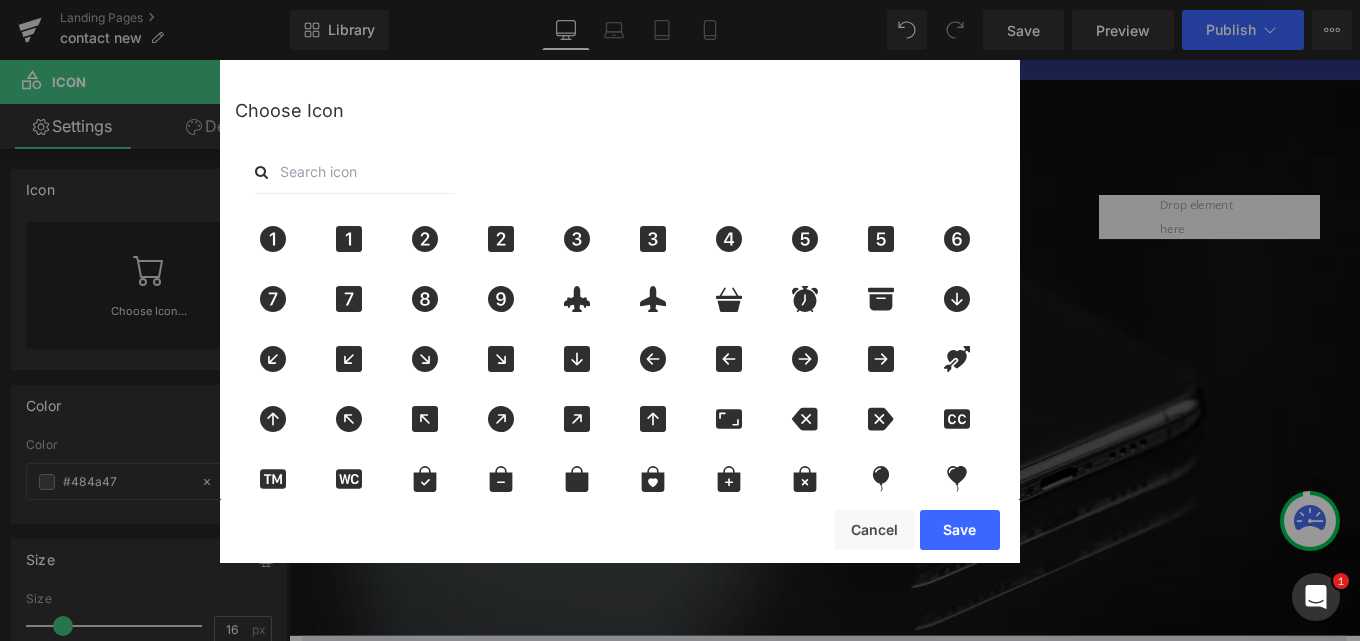 click at bounding box center [355, 172] 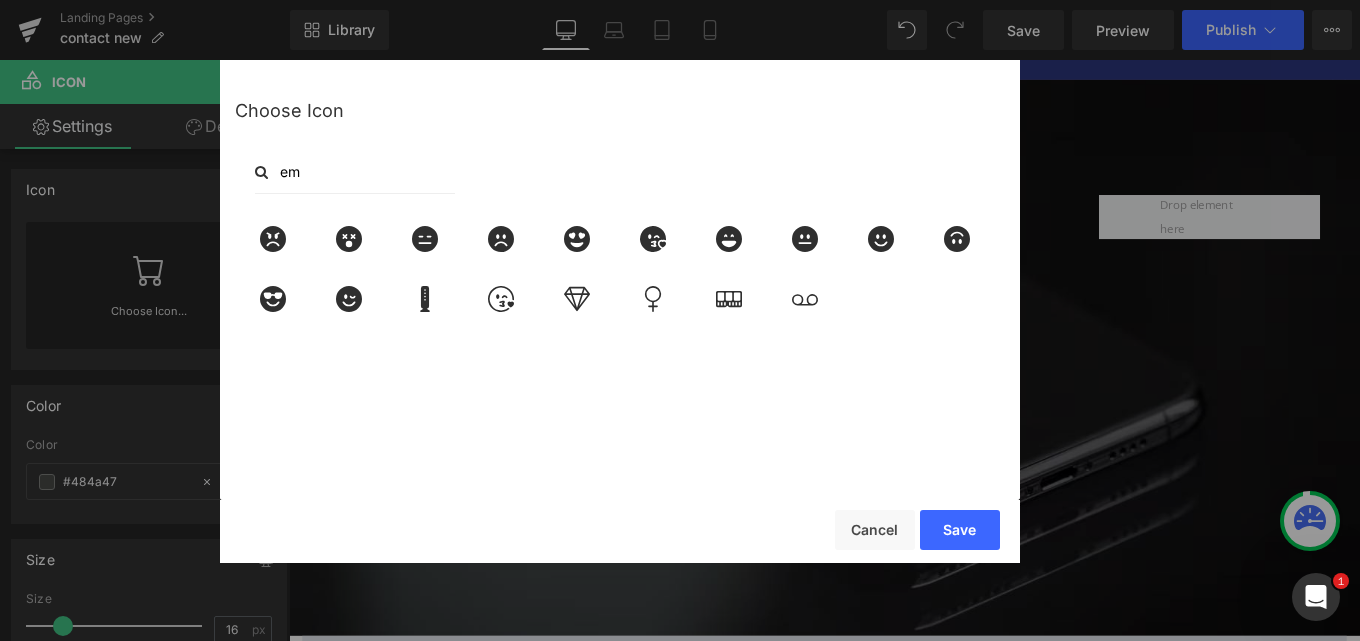 type on "e" 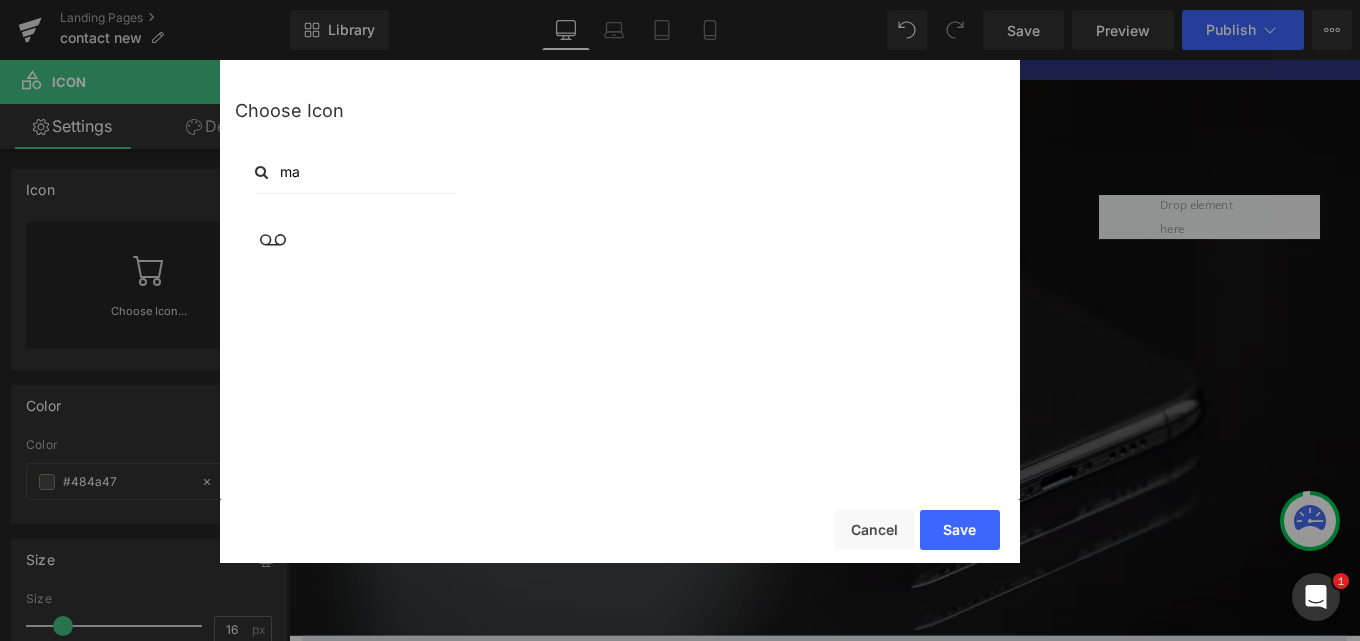 type on "m" 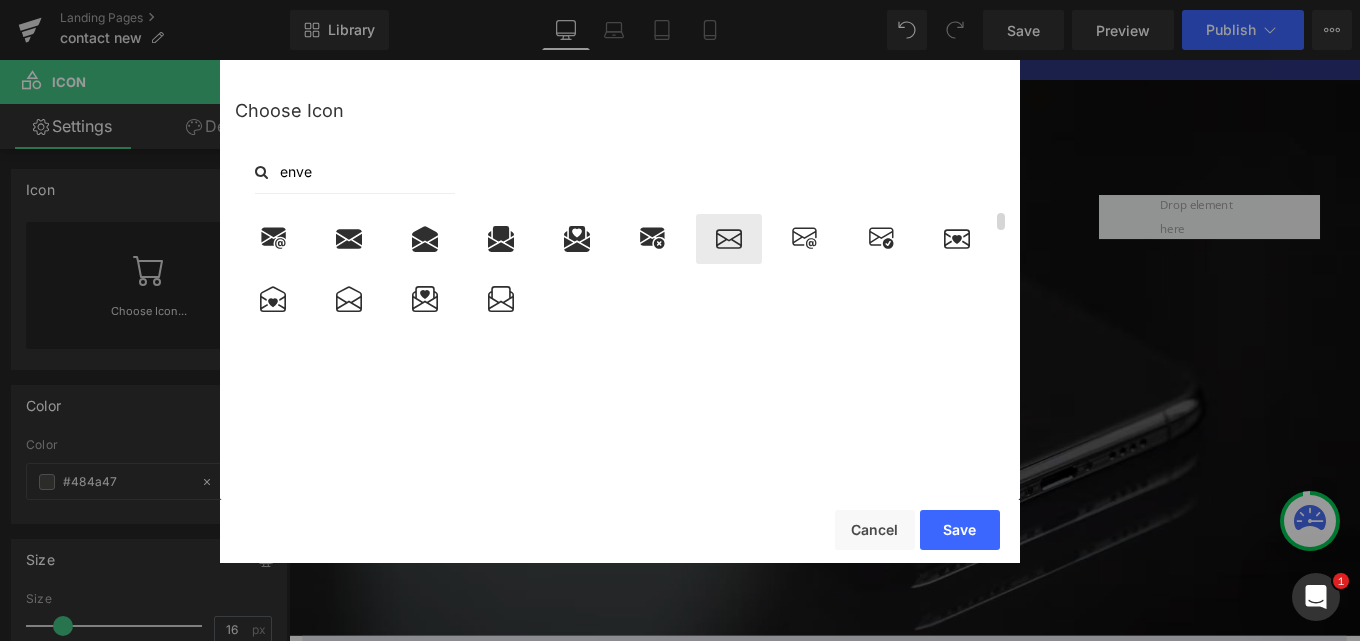 type on "enve" 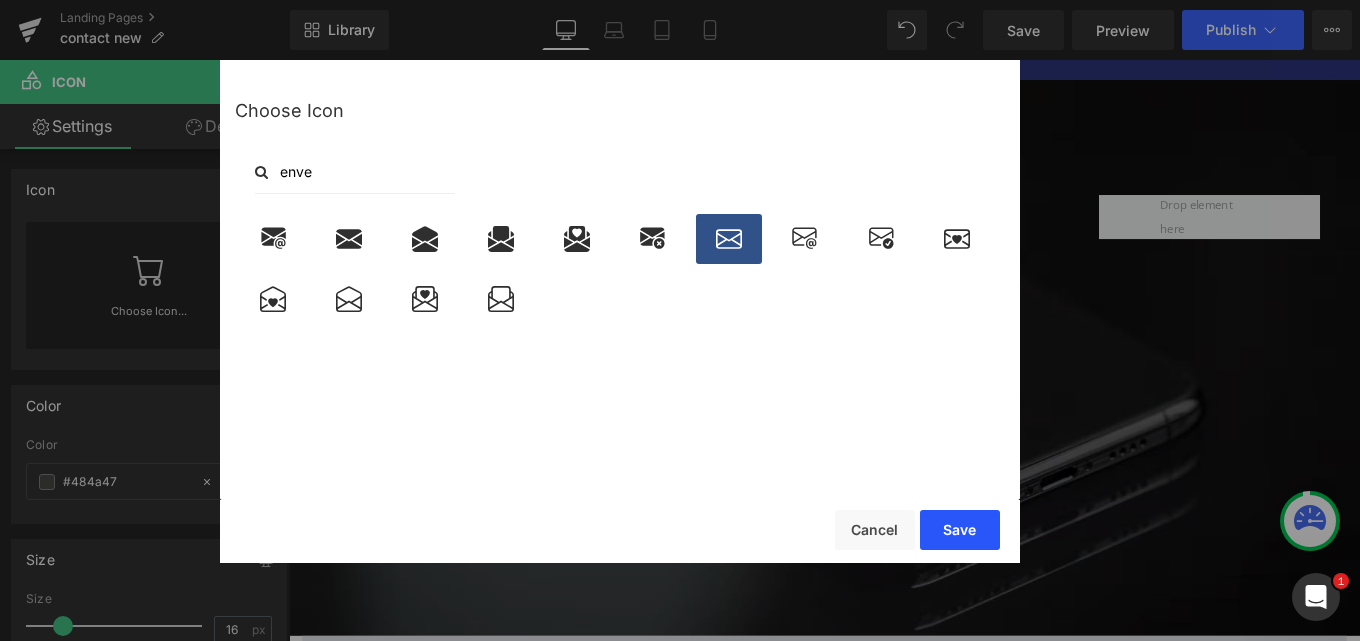 click on "Save" at bounding box center (960, 530) 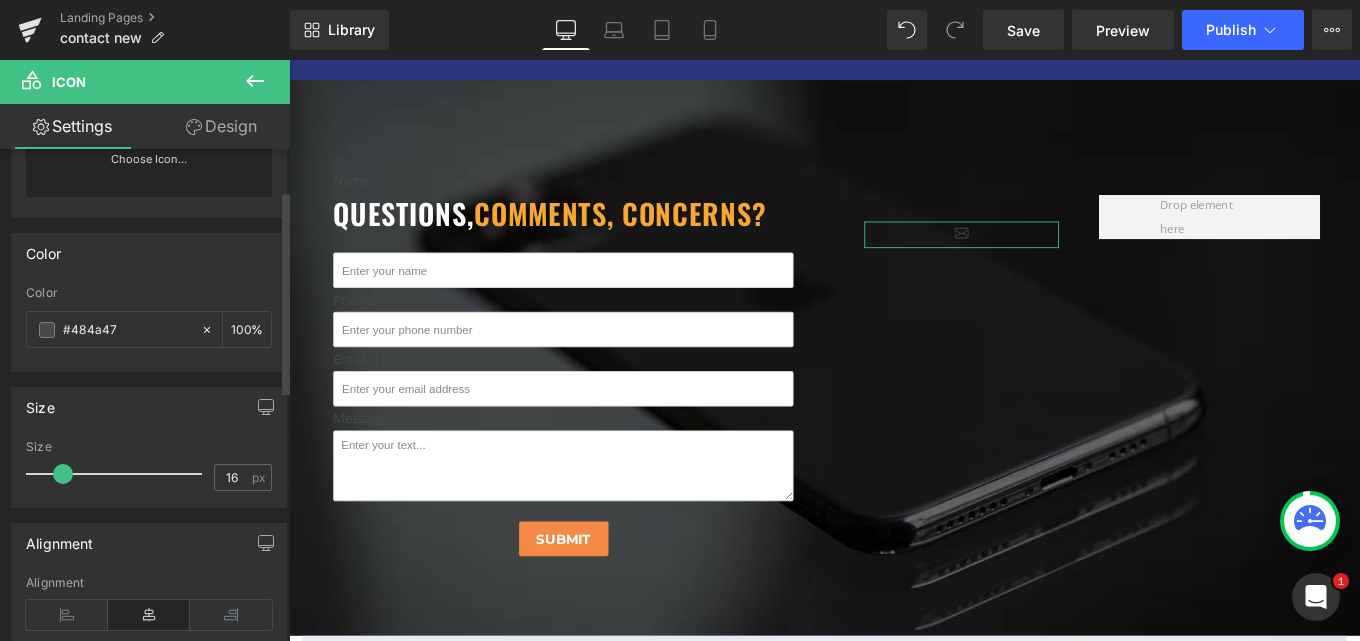 scroll, scrollTop: 200, scrollLeft: 0, axis: vertical 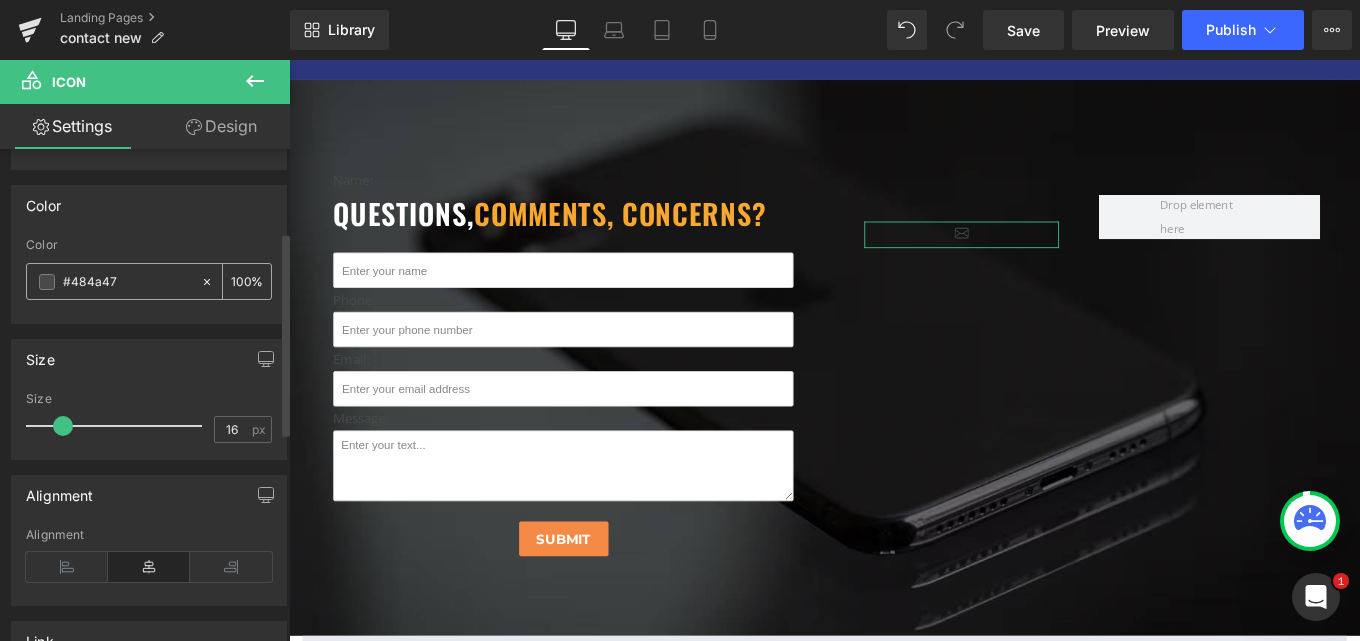 click on "#484a47" at bounding box center [127, 282] 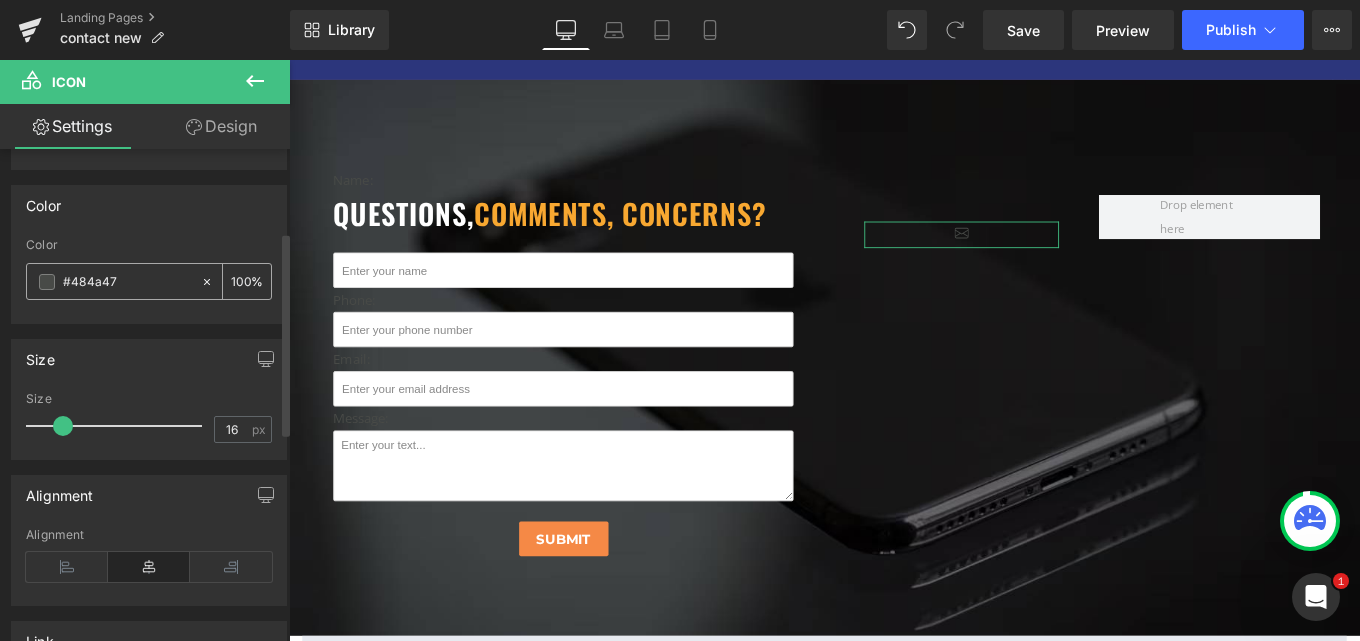 click on "#484a47" at bounding box center [127, 282] 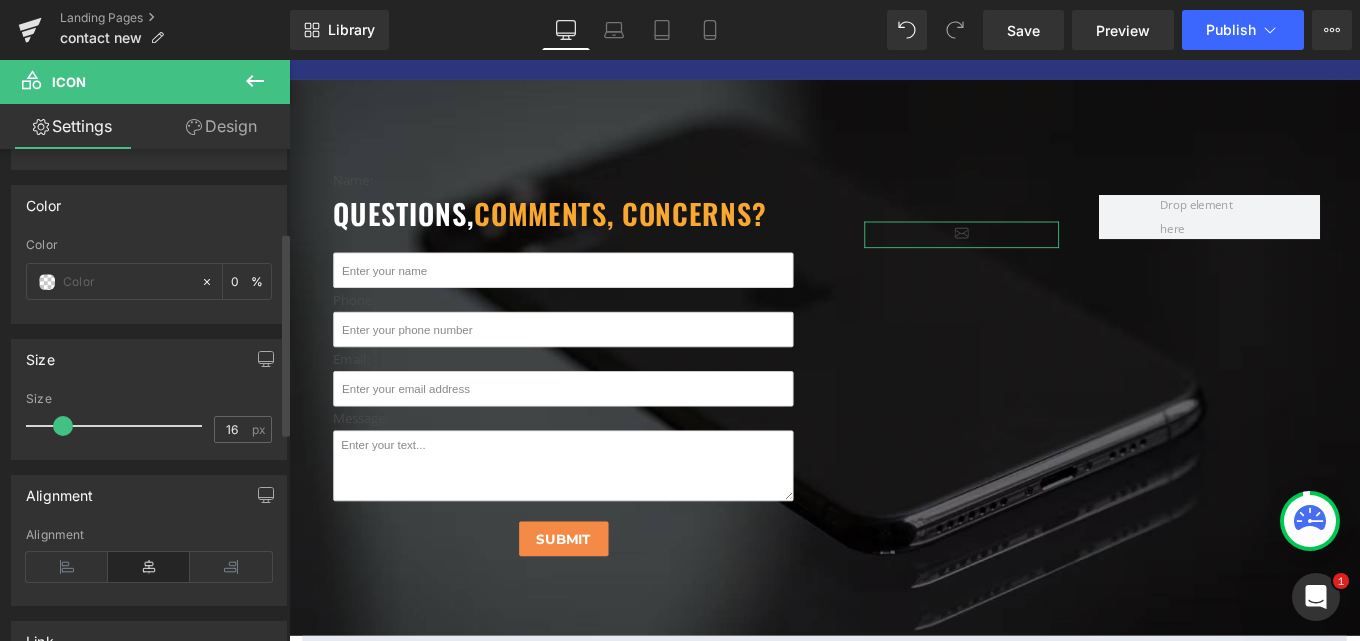 click on "Color rgb(72, 74, 71) Color 100 %" at bounding box center (149, 247) 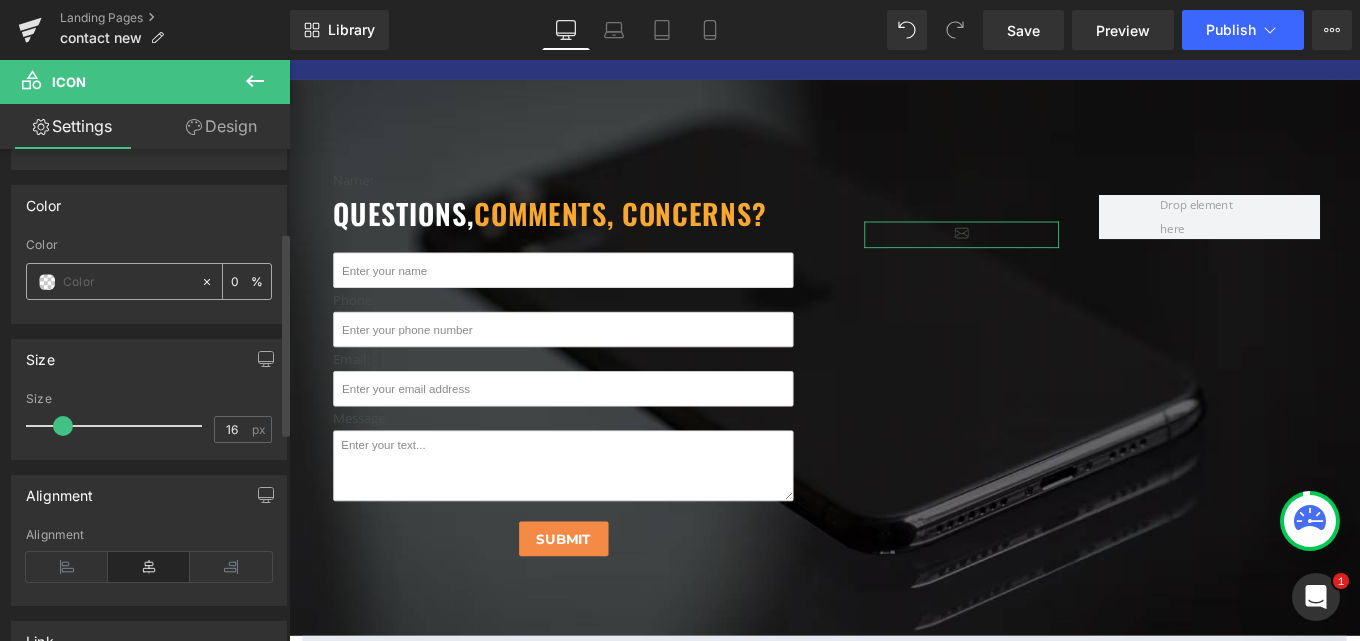 click at bounding box center (127, 282) 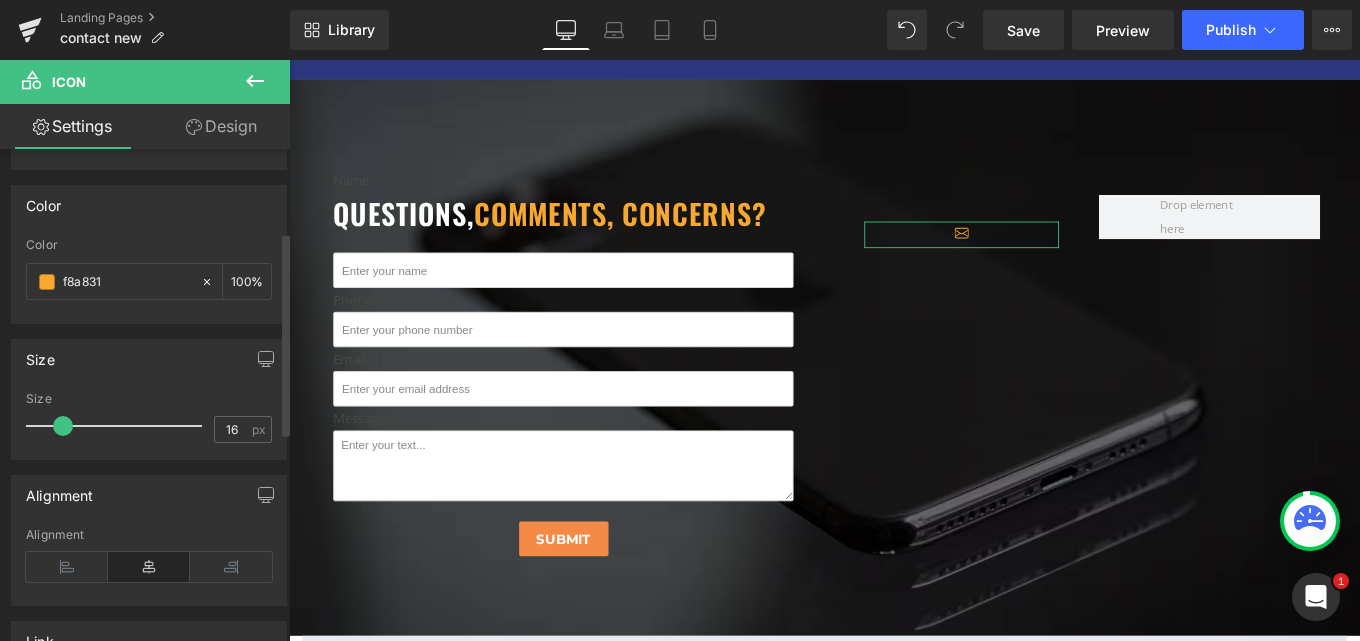 type on "f8a831" 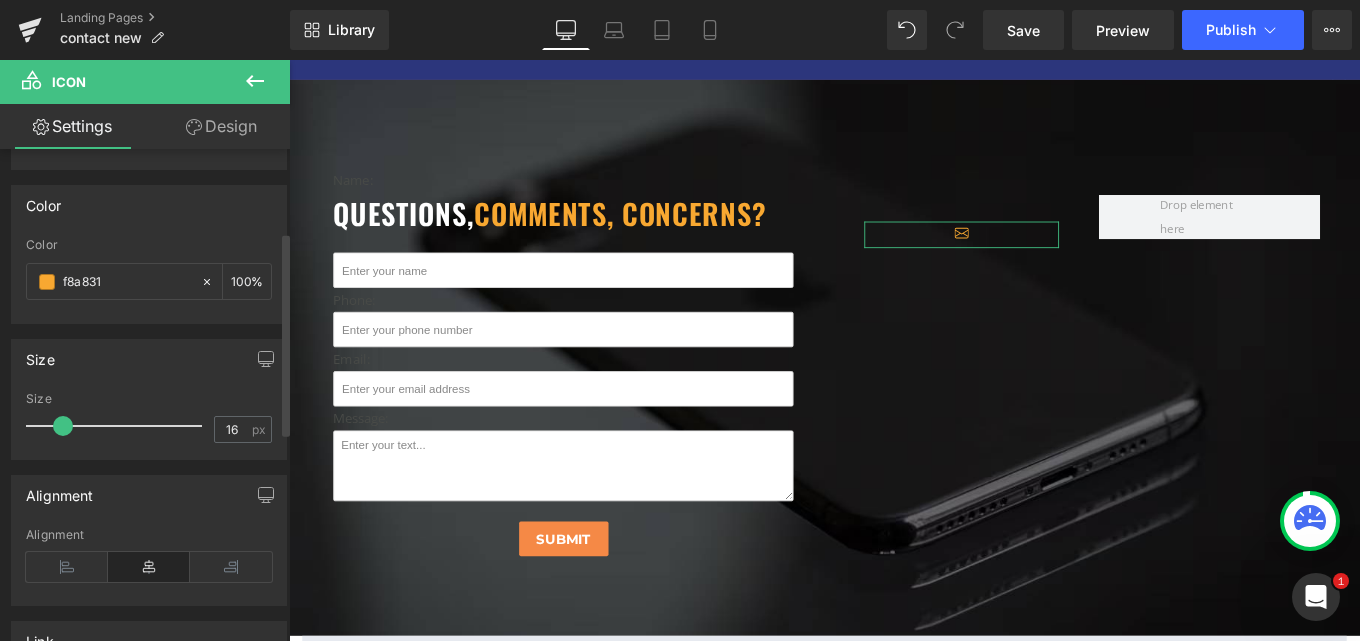 click at bounding box center (63, 426) 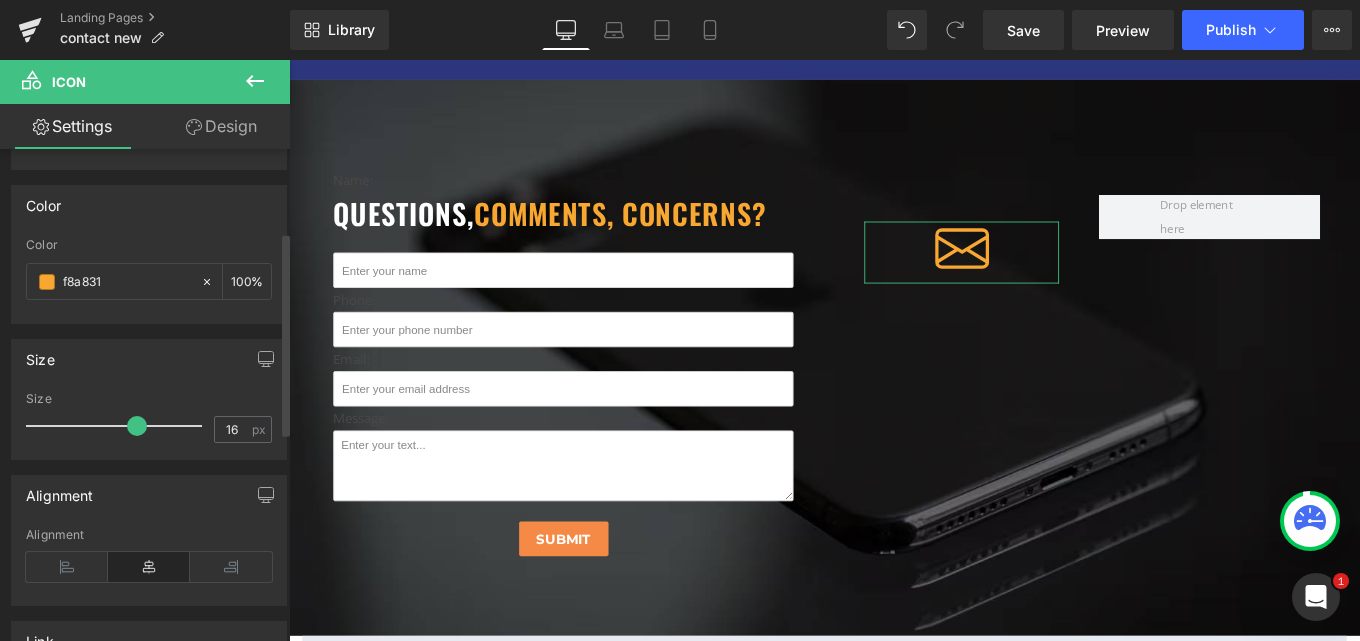 drag, startPoint x: 56, startPoint y: 421, endPoint x: 127, endPoint y: 421, distance: 71 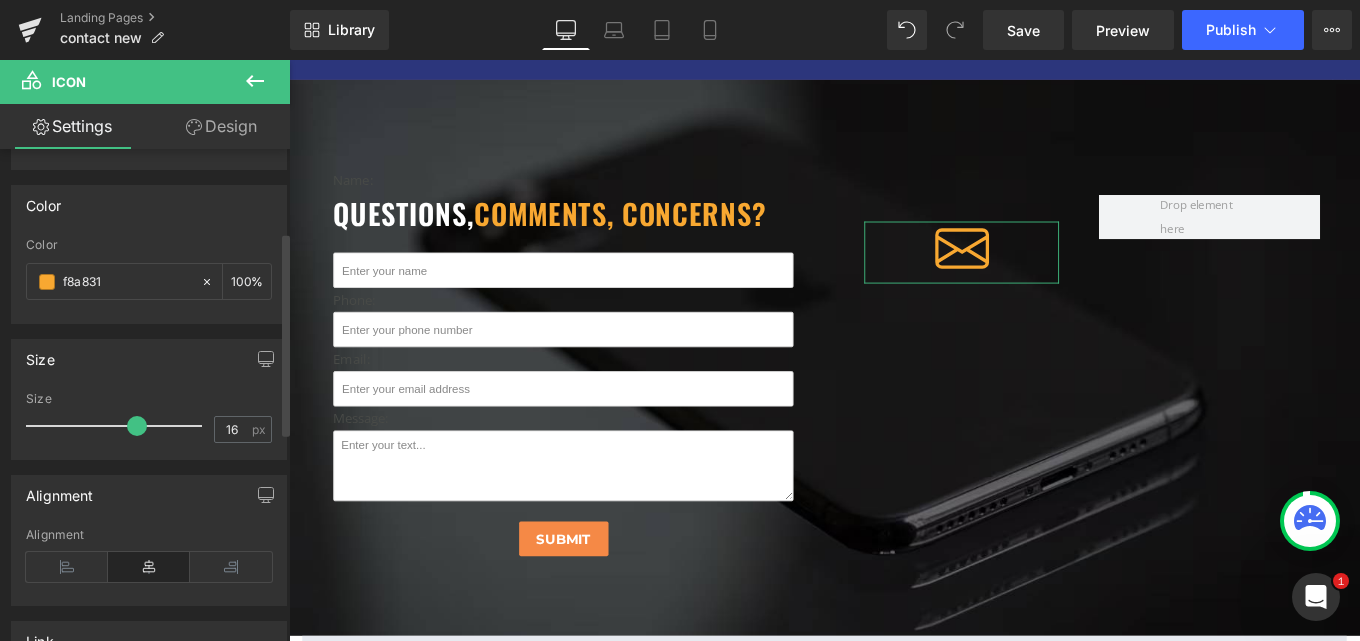 click at bounding box center (137, 426) 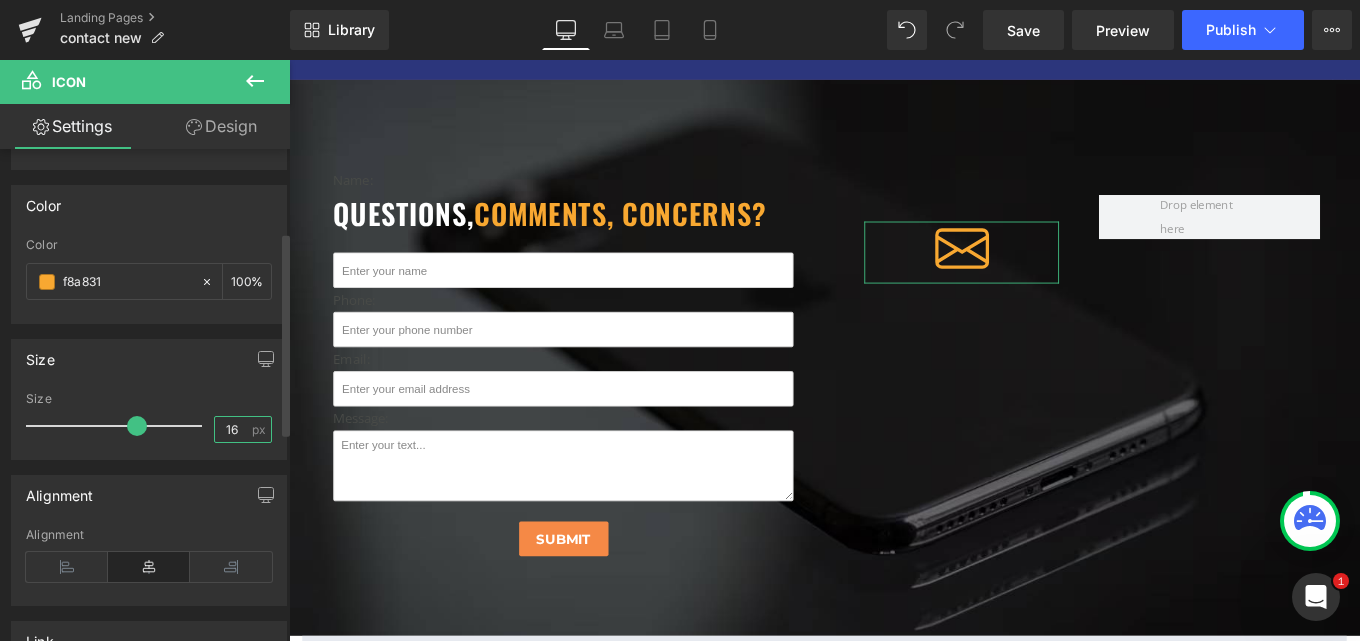 click on "16" at bounding box center (232, 429) 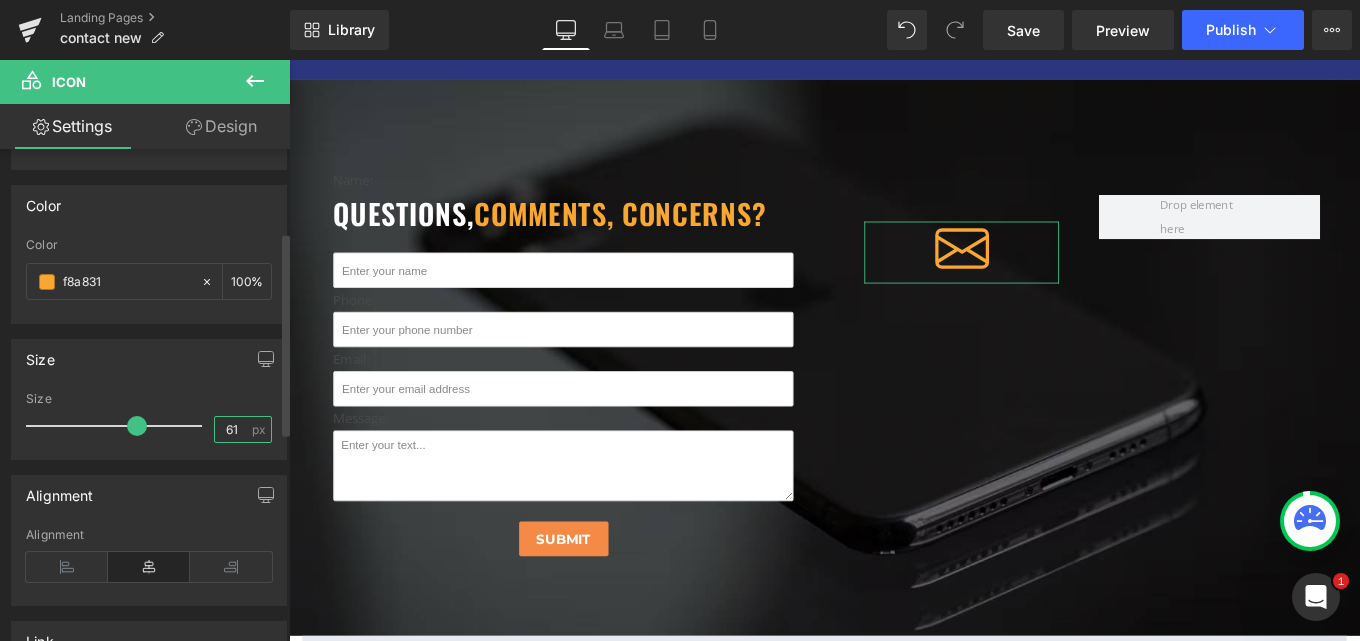 type on "60" 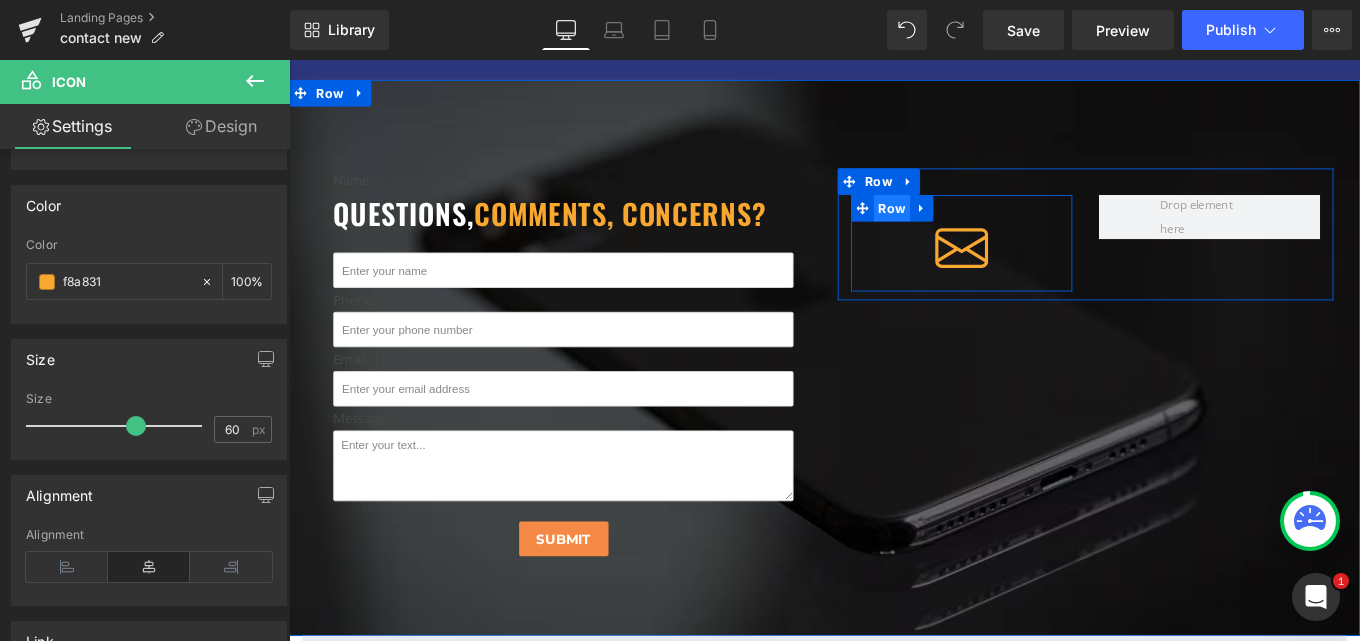 click on "Row" at bounding box center [970, 228] 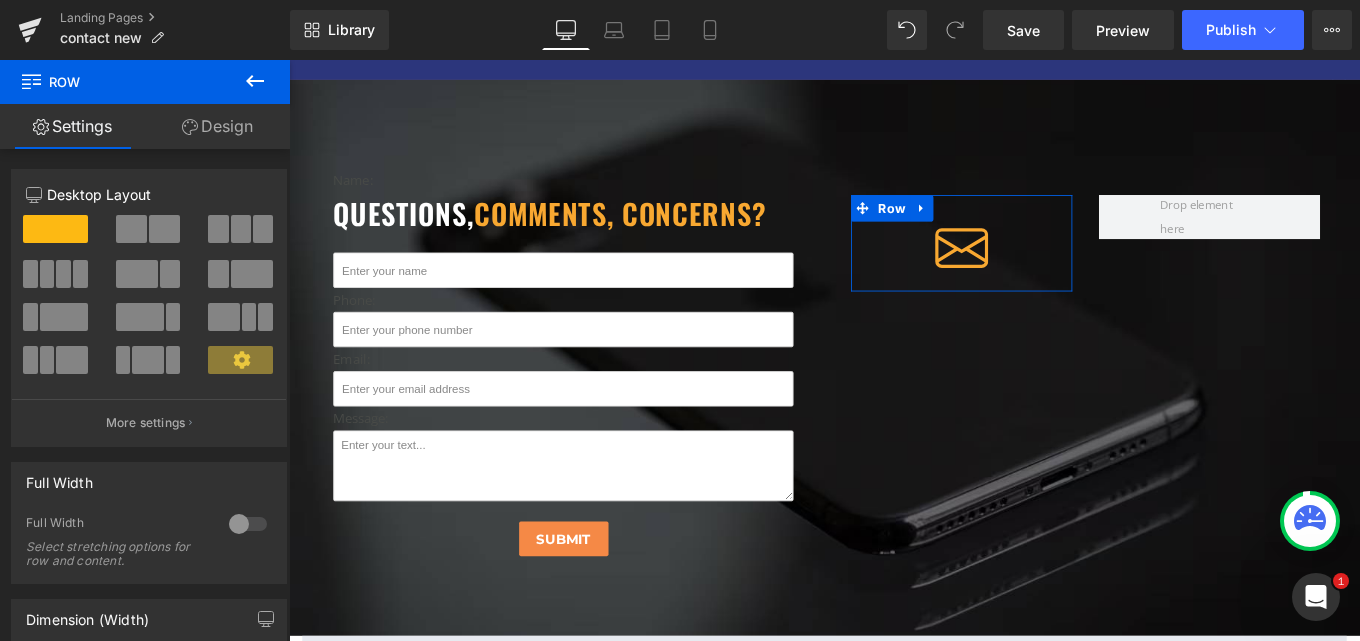 click on "Design" at bounding box center (217, 126) 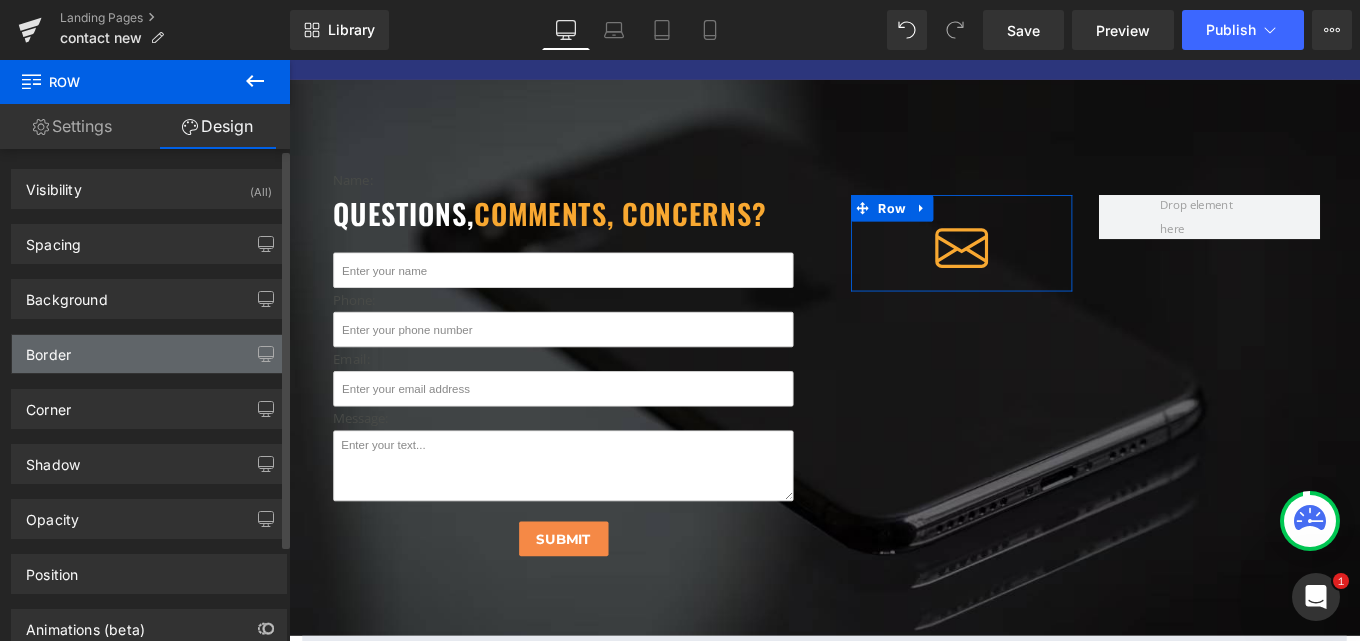 click on "Border" at bounding box center (149, 354) 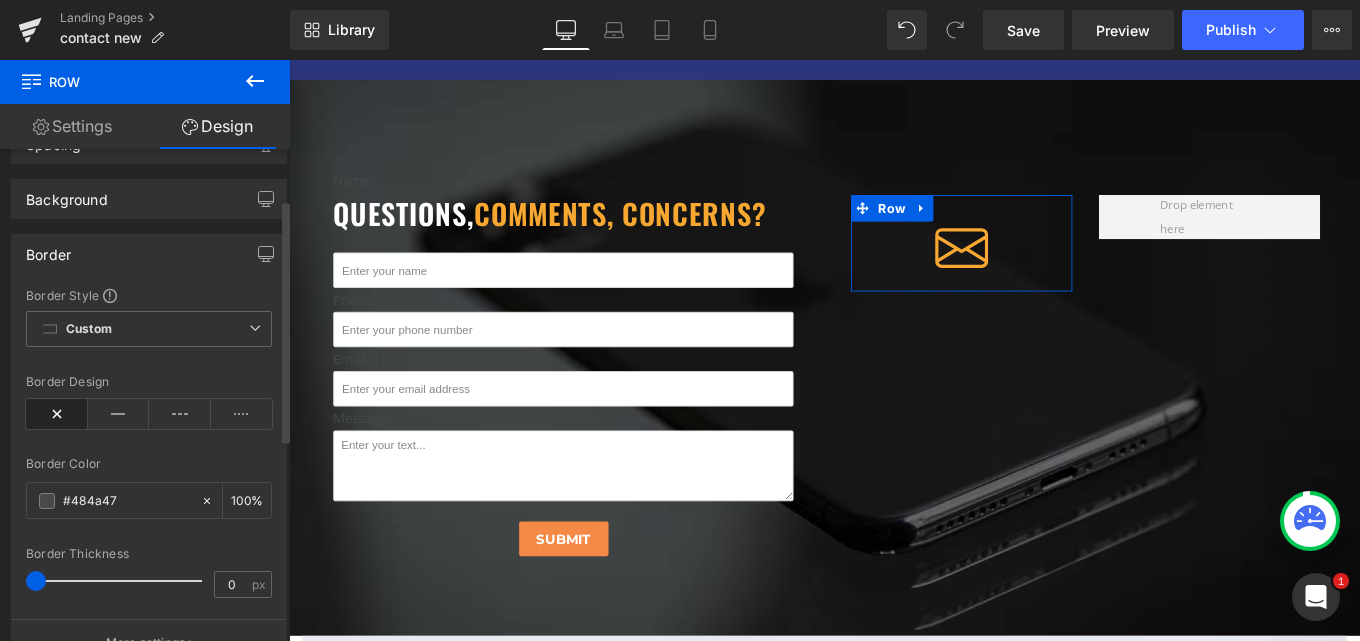 scroll, scrollTop: 200, scrollLeft: 0, axis: vertical 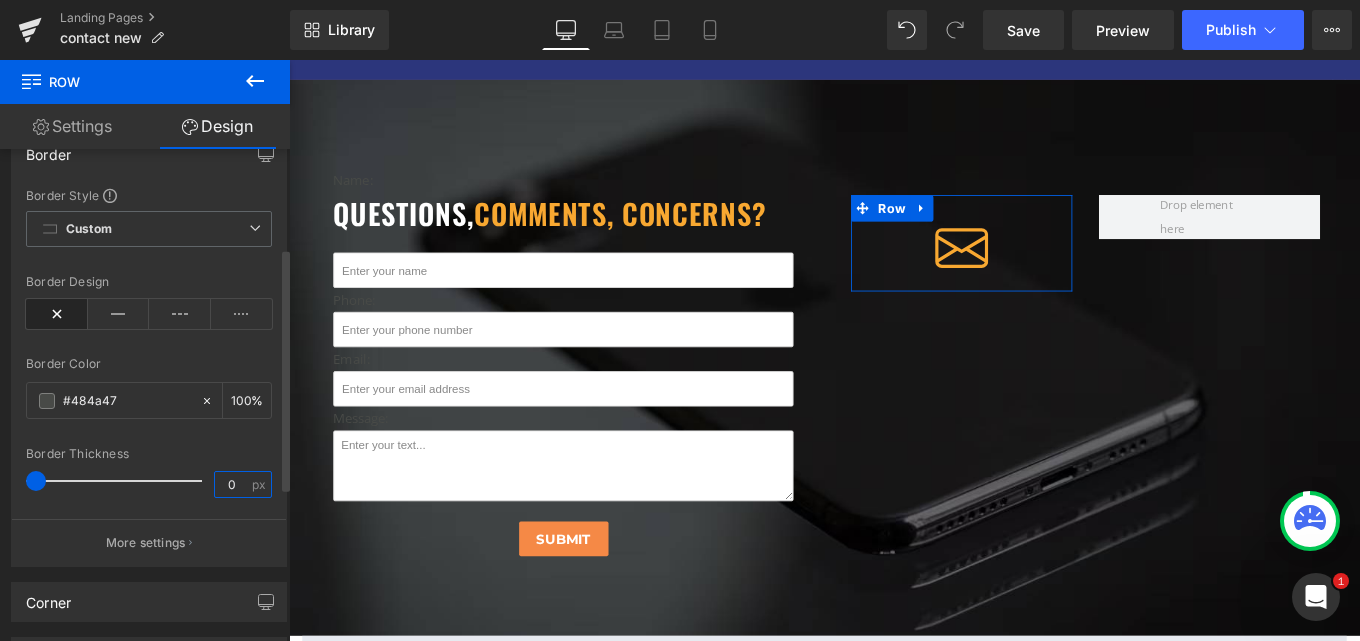 click on "0" at bounding box center (232, 484) 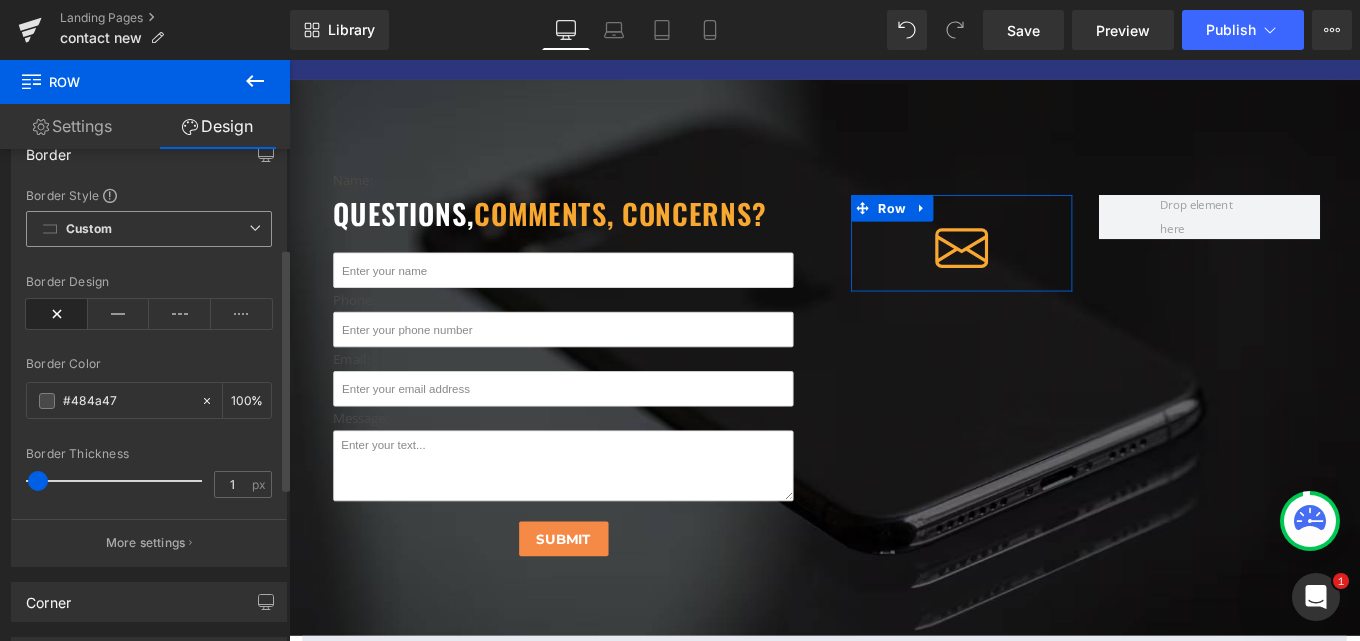 click on "Custom
Setup Global Style" at bounding box center [149, 229] 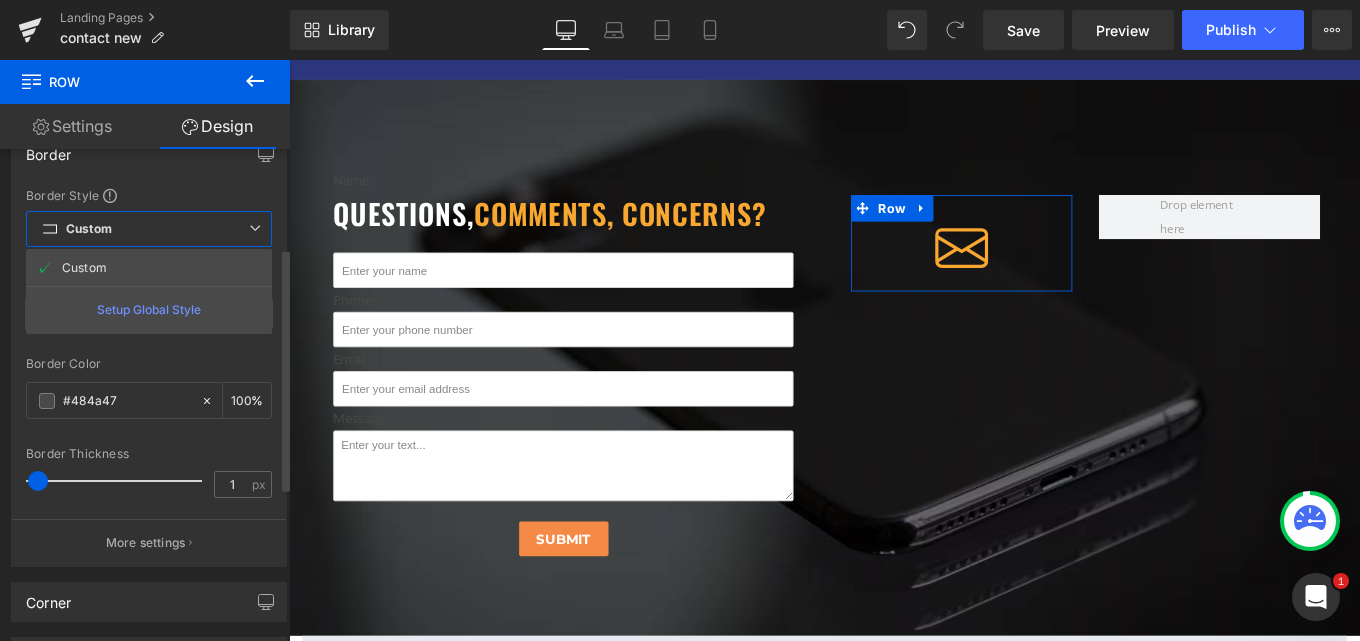 click on "Custom
Setup Global Style" at bounding box center [149, 229] 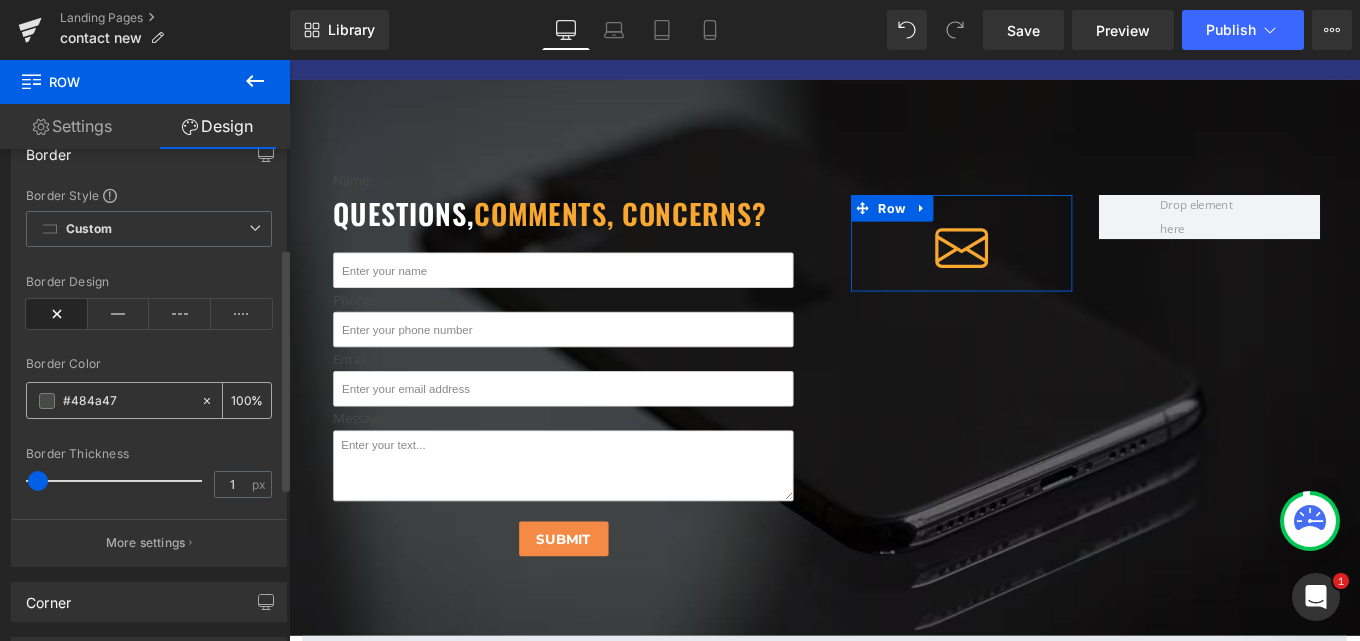 click on "#484a47" at bounding box center [127, 401] 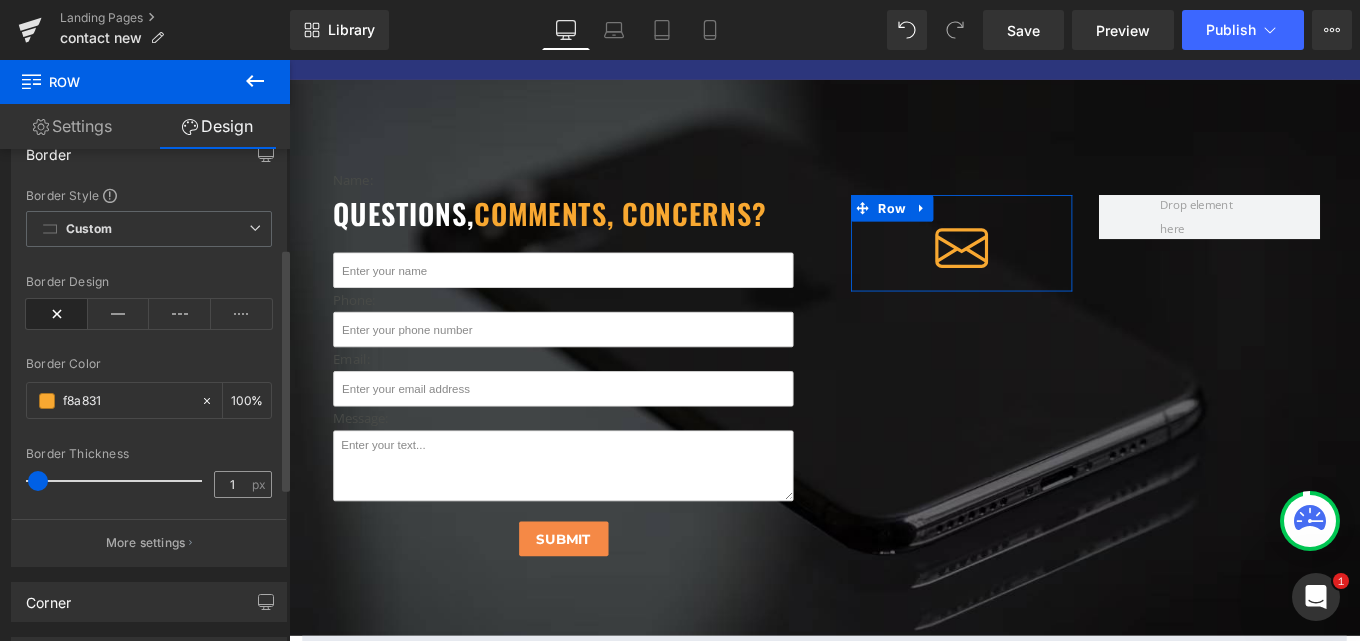 type on "f8a831" 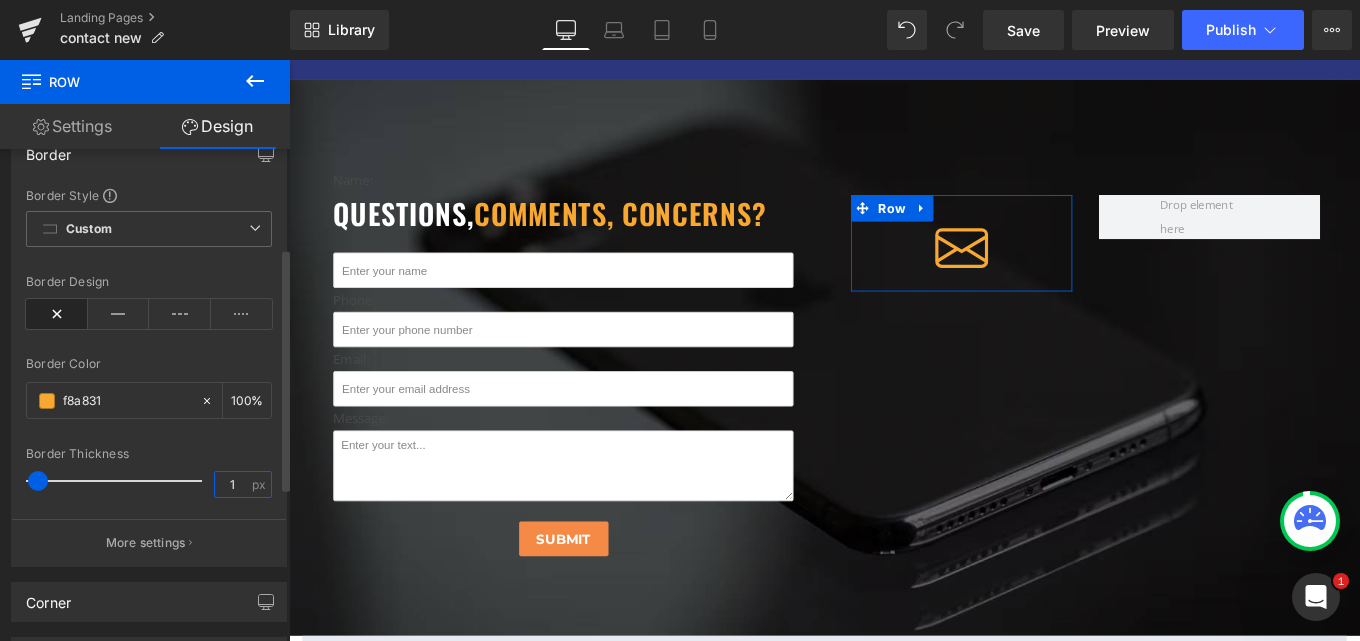 click on "1" at bounding box center (232, 484) 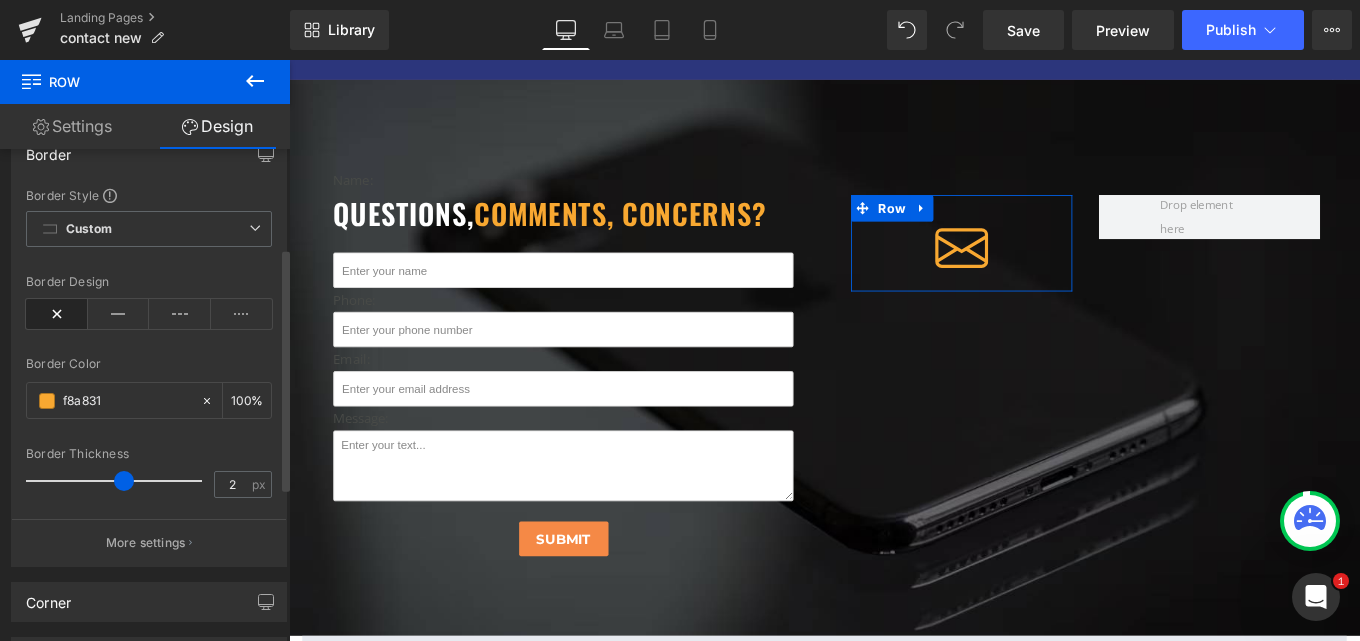 click at bounding box center [119, 481] 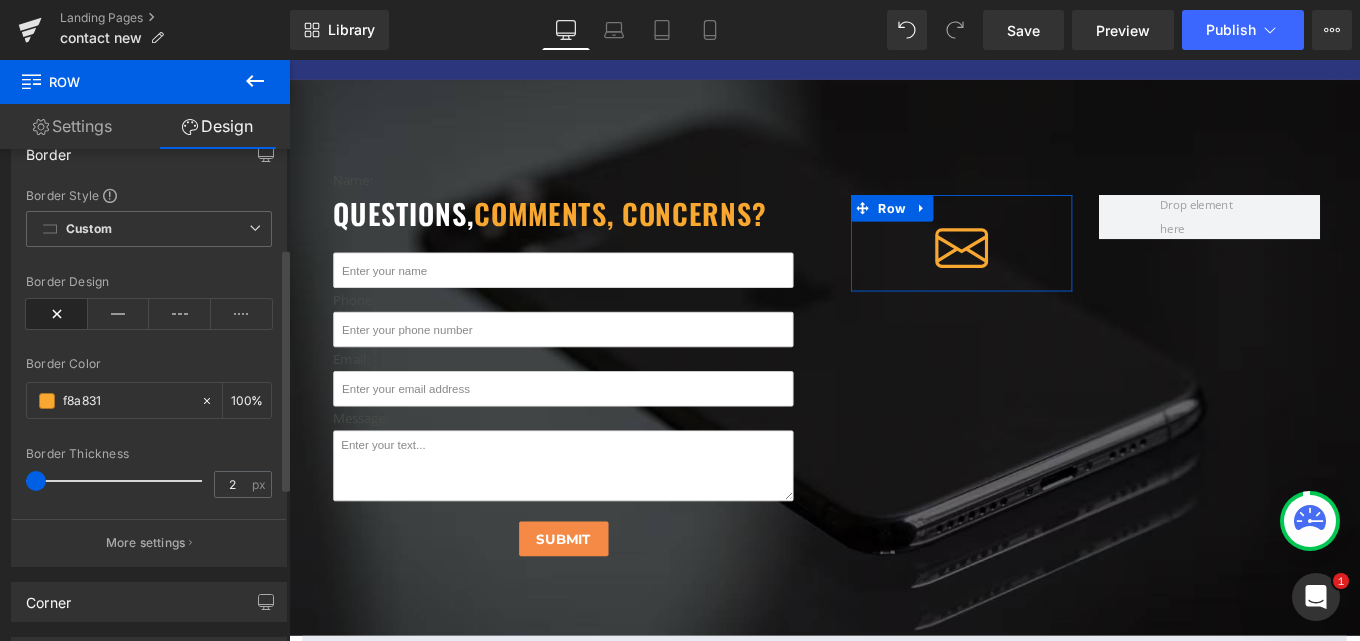 drag, startPoint x: 120, startPoint y: 476, endPoint x: 35, endPoint y: 473, distance: 85.052925 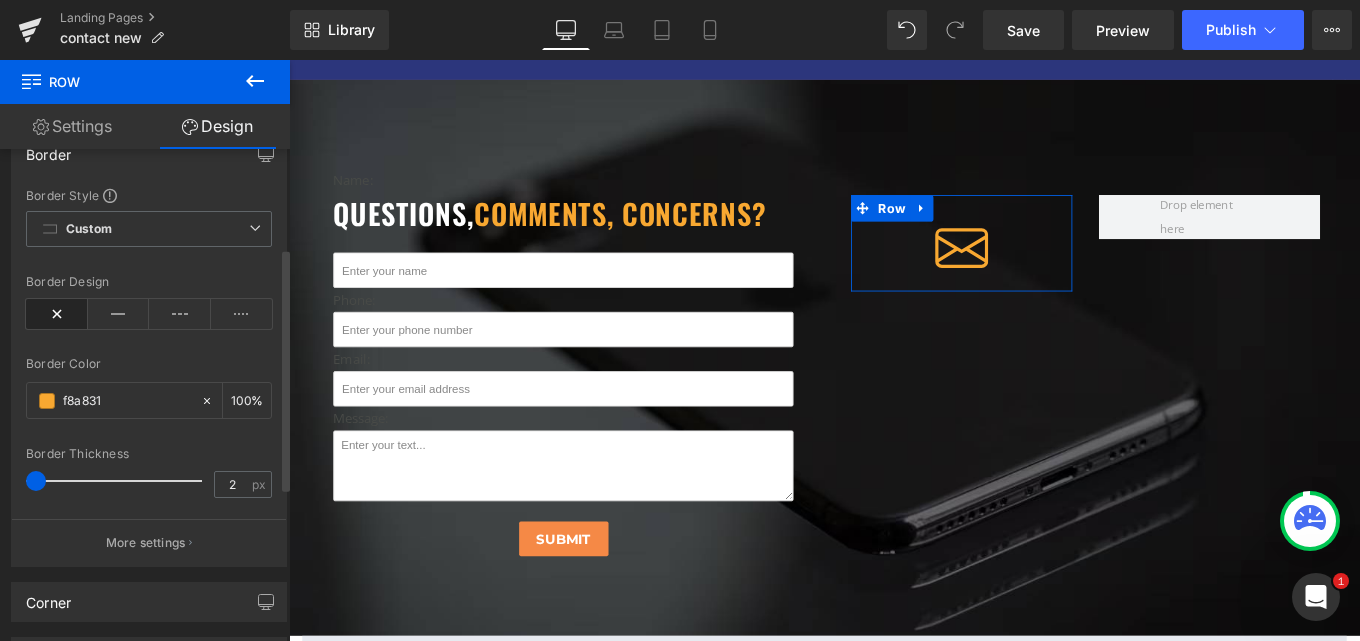 click at bounding box center (36, 481) 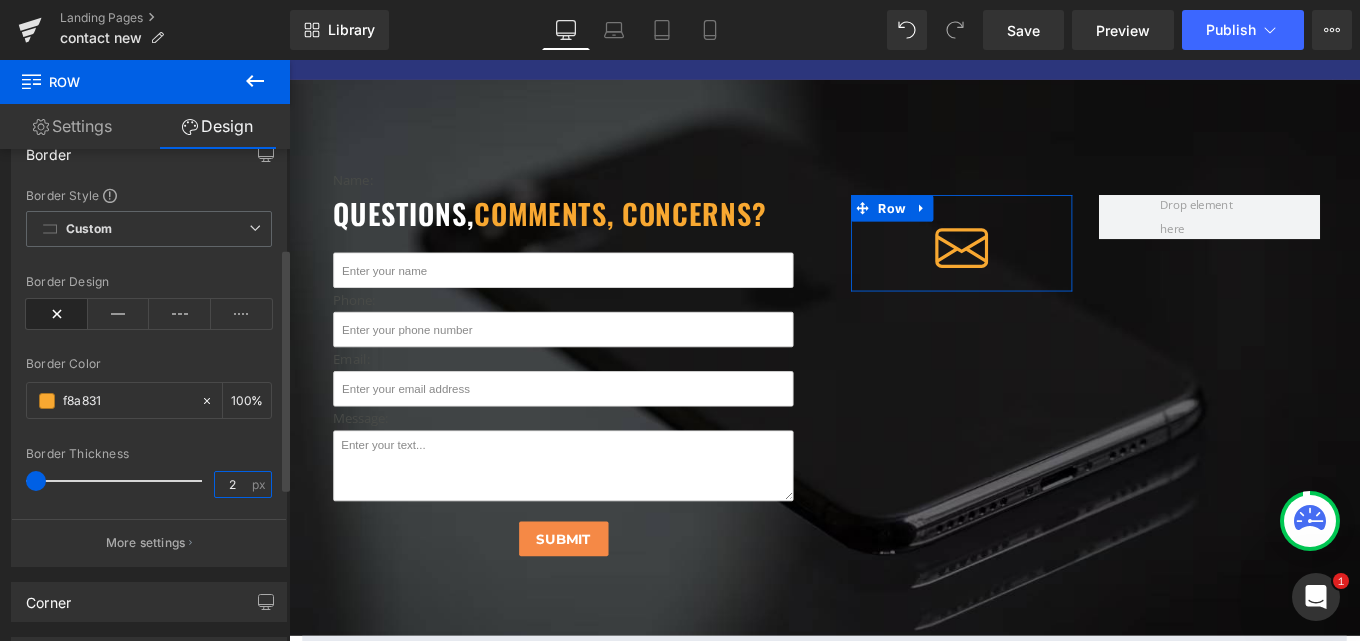 click on "2" at bounding box center [232, 484] 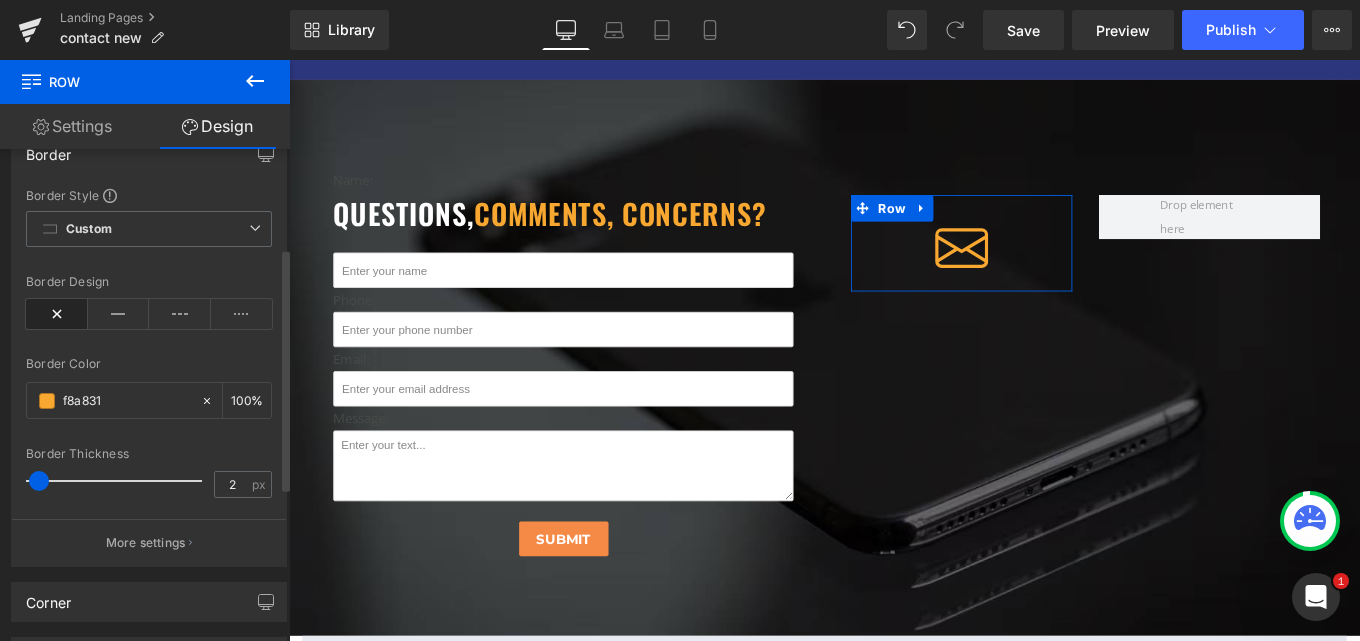 click at bounding box center [119, 481] 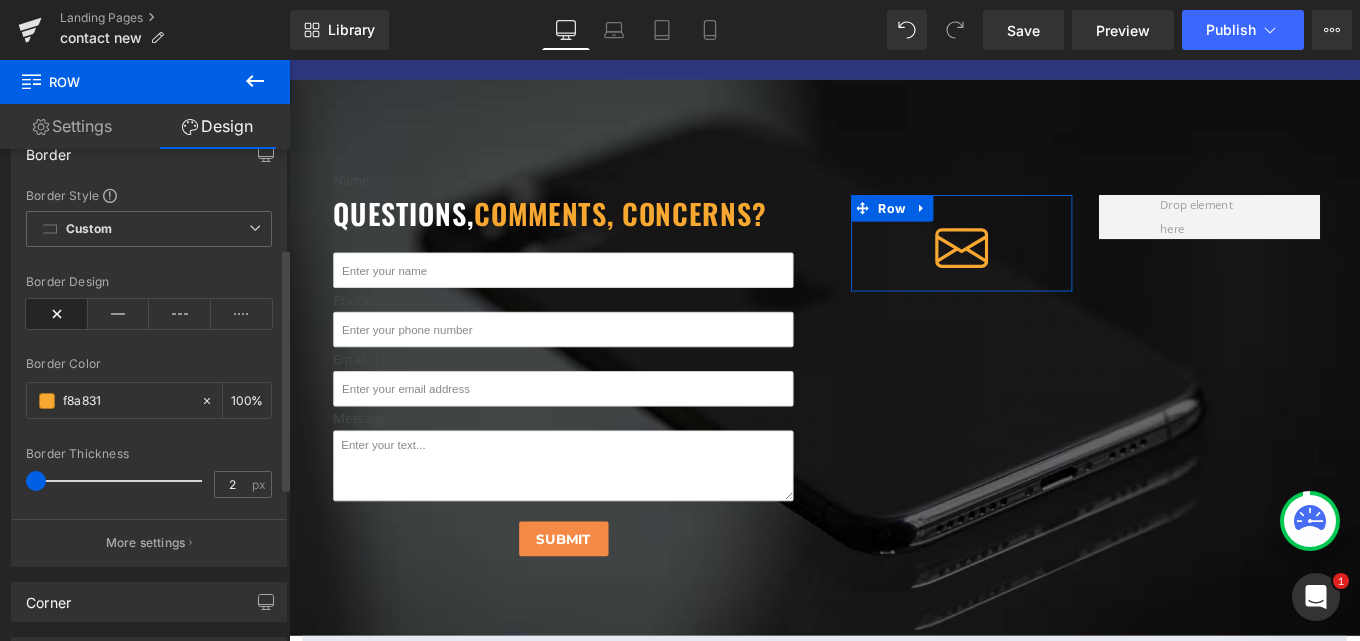 drag, startPoint x: 160, startPoint y: 482, endPoint x: 0, endPoint y: 485, distance: 160.02812 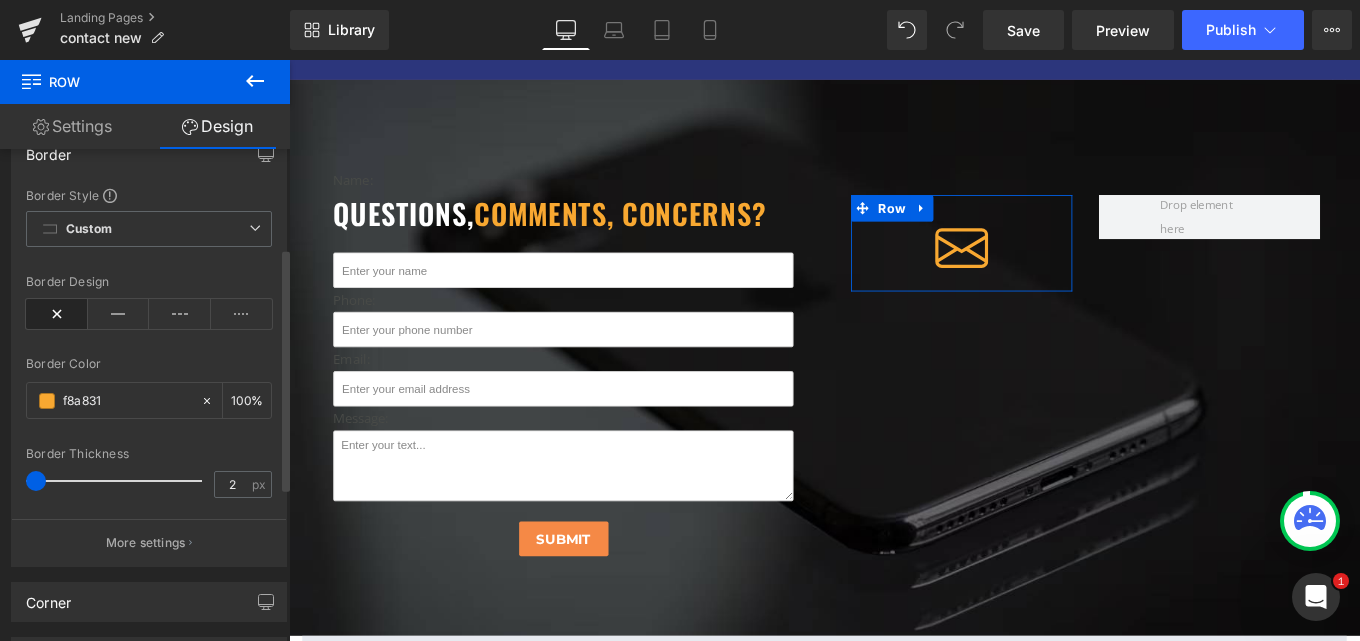 click on "Border
Border Style Custom
Custom
Setup Global Style
Custom
Setup Global Style
Border Design
Border Color f8a831 100 %
Border Thickness 2 px
More settings" at bounding box center (149, 343) 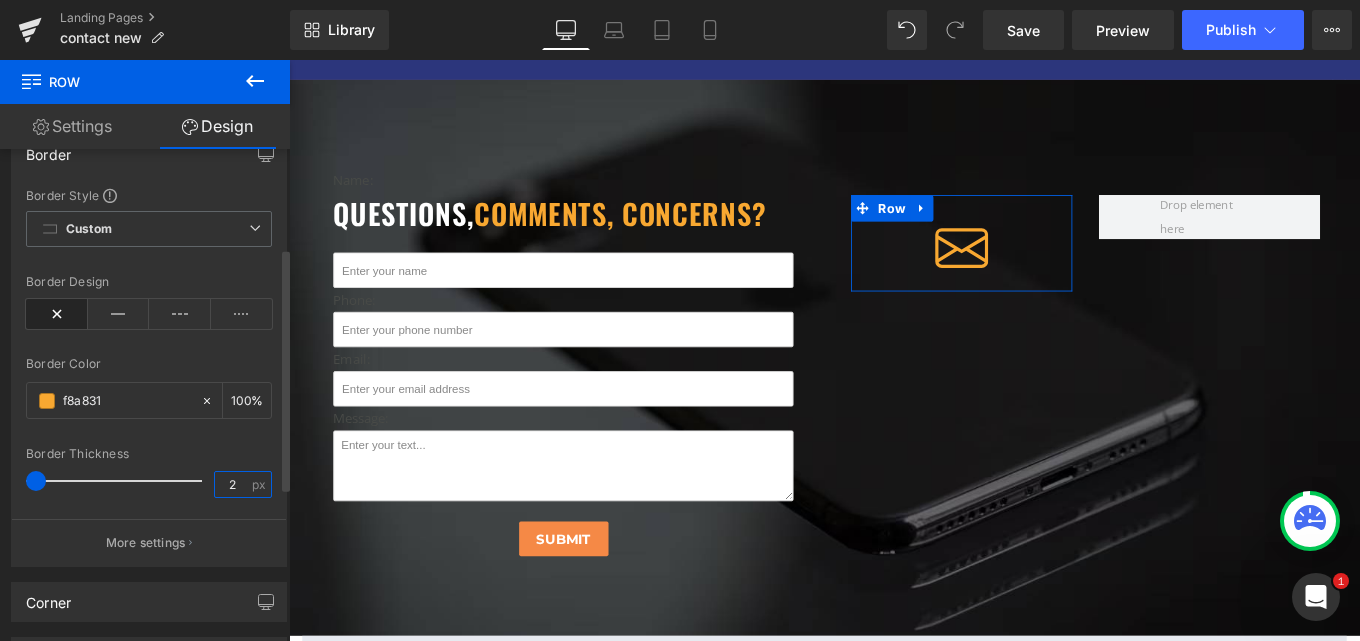 click on "2" at bounding box center (232, 484) 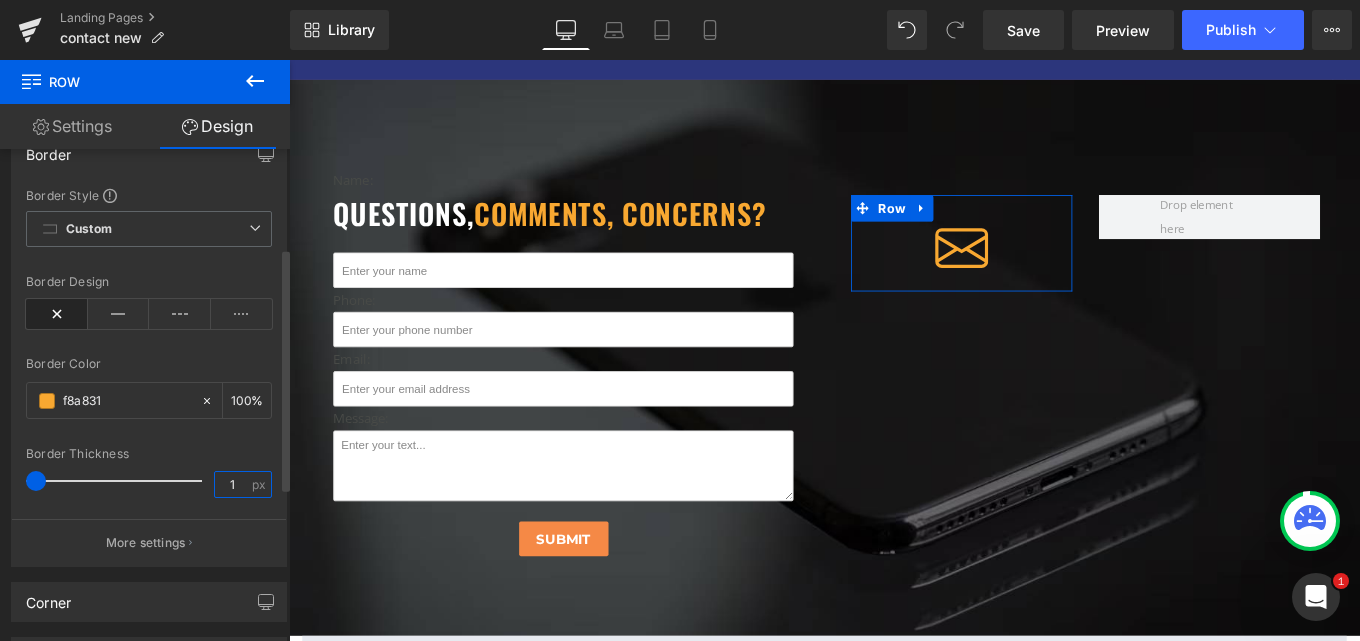 type on "2" 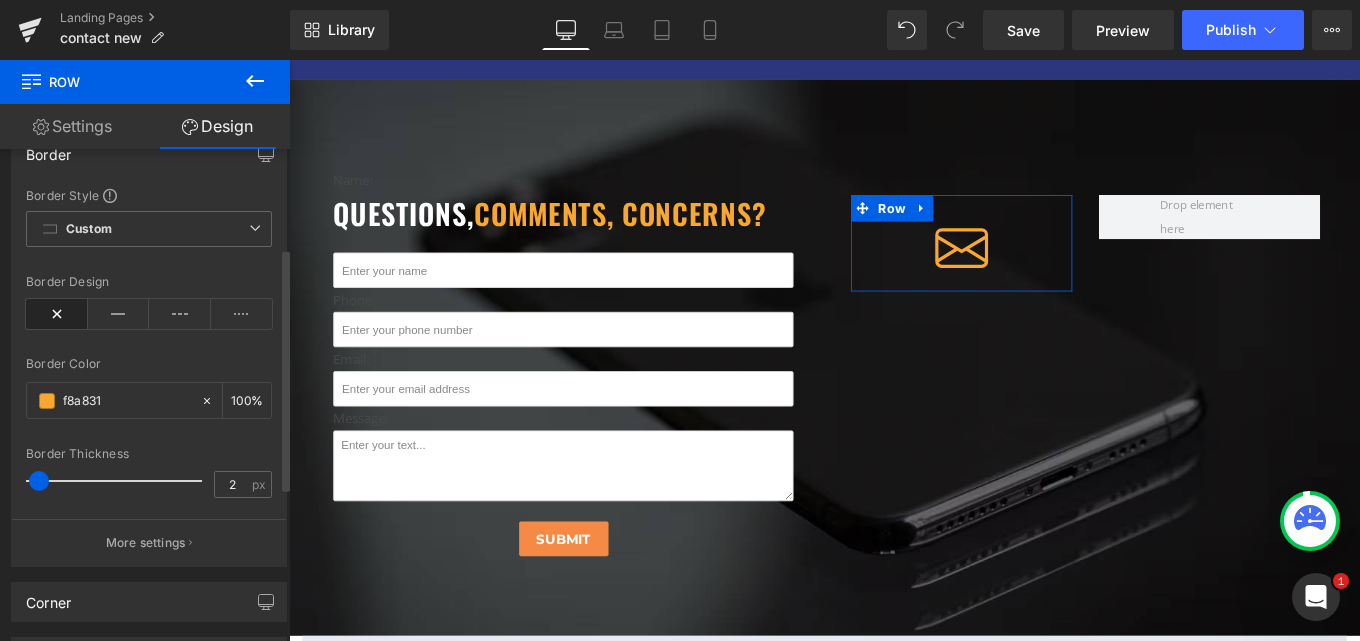 click at bounding box center [149, 345] 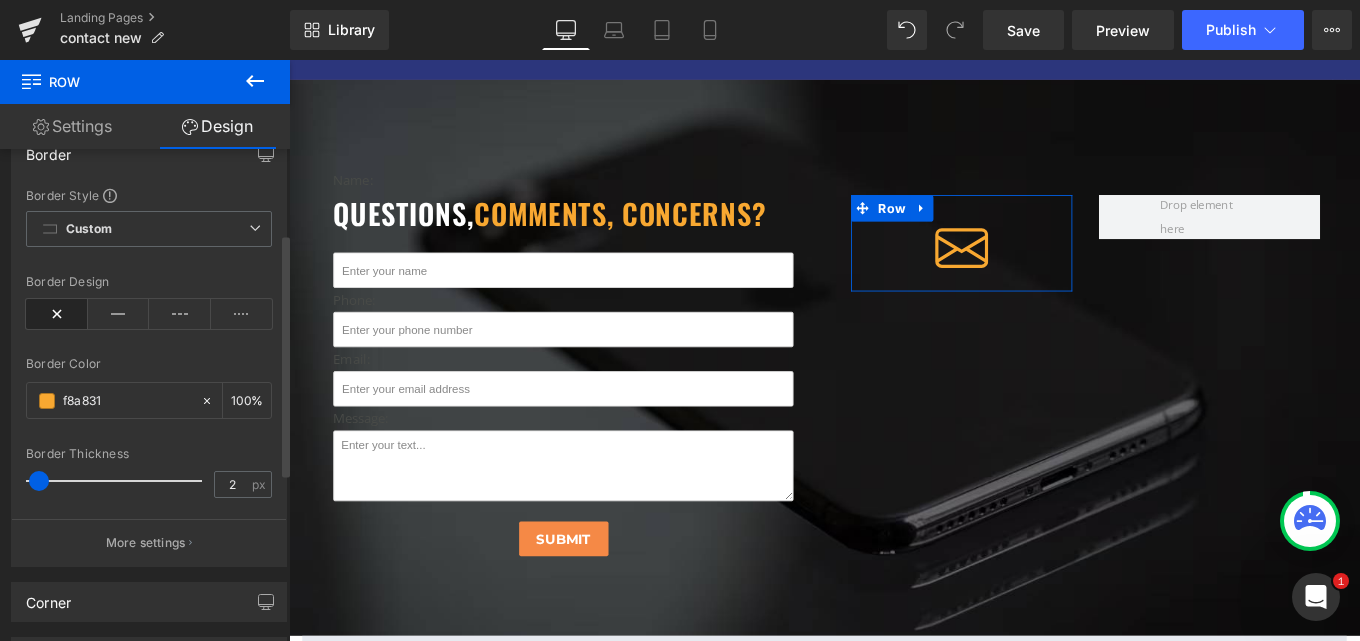 scroll, scrollTop: 100, scrollLeft: 0, axis: vertical 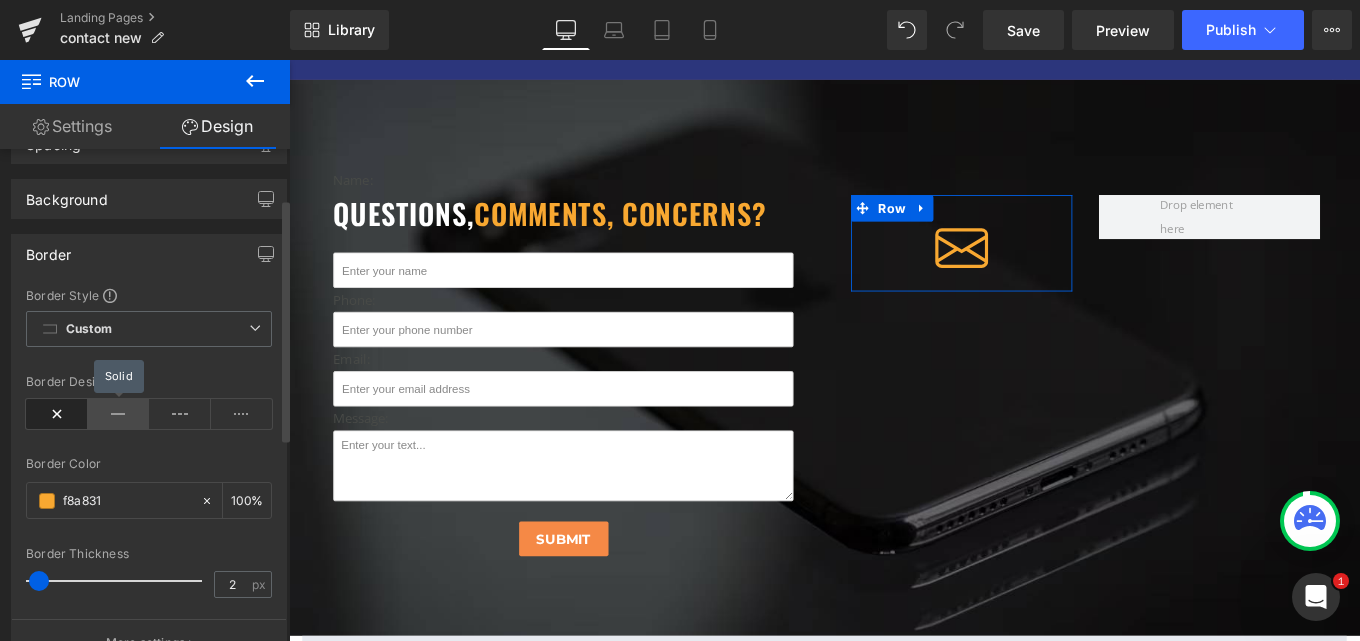 click at bounding box center [119, 414] 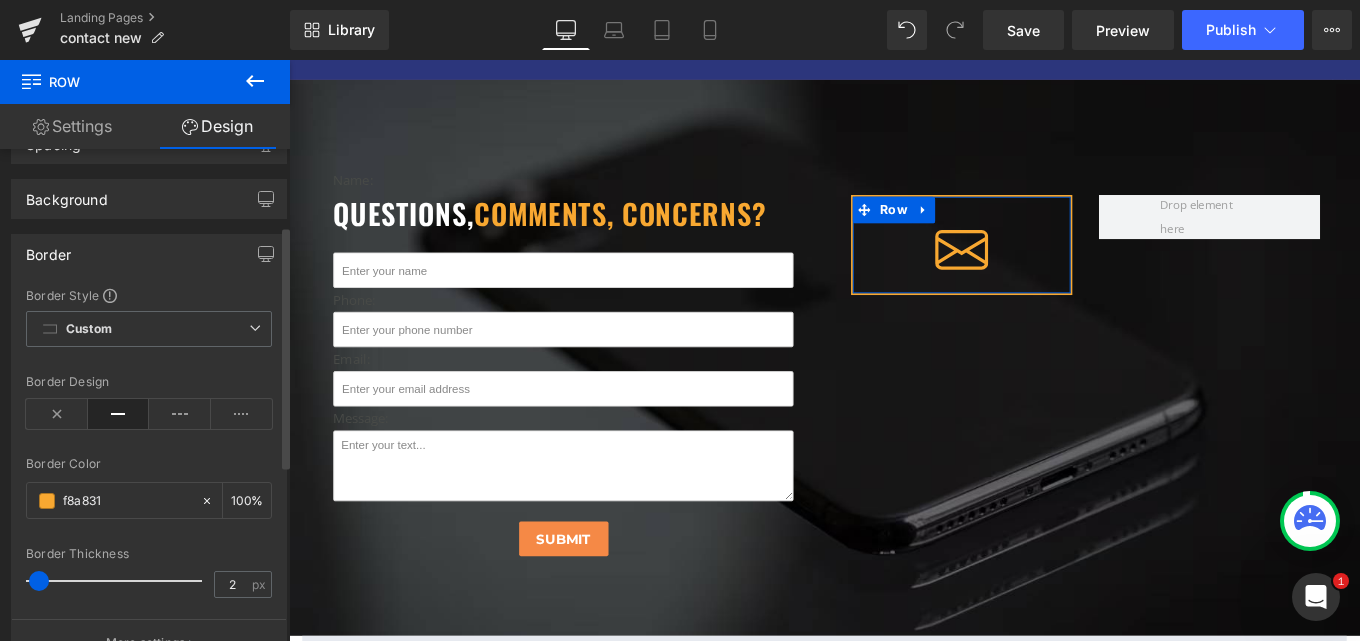 scroll, scrollTop: 200, scrollLeft: 0, axis: vertical 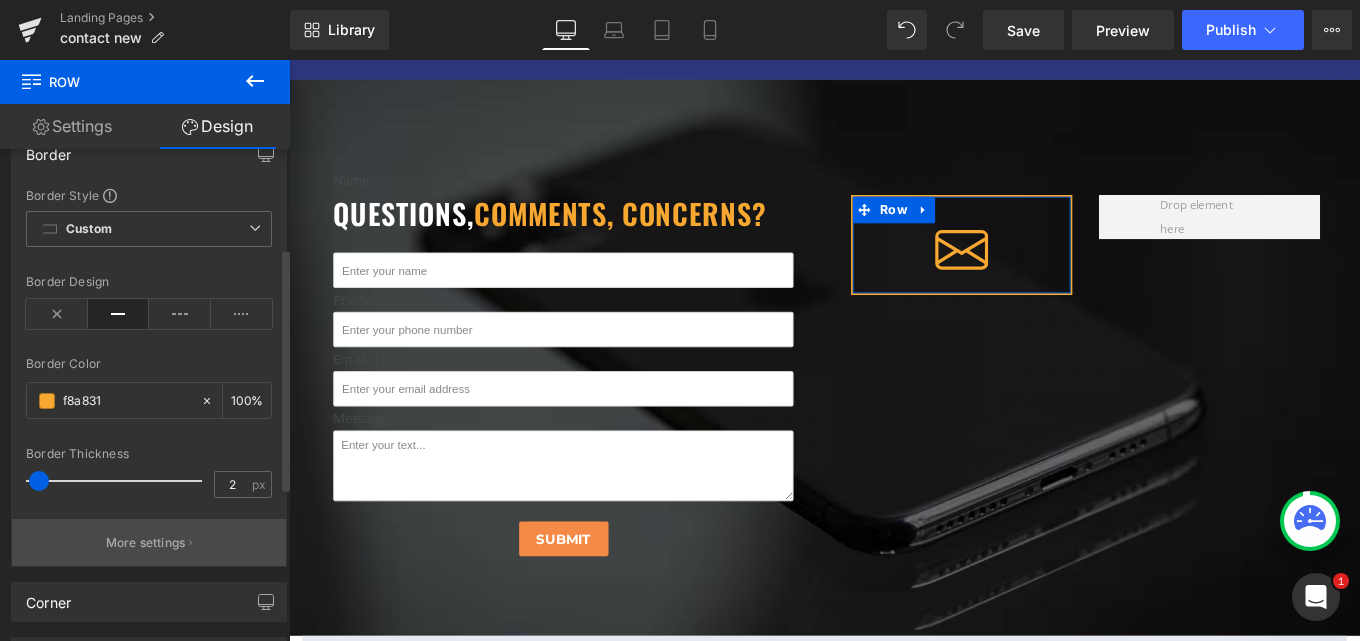 click on "More settings" at bounding box center [146, 543] 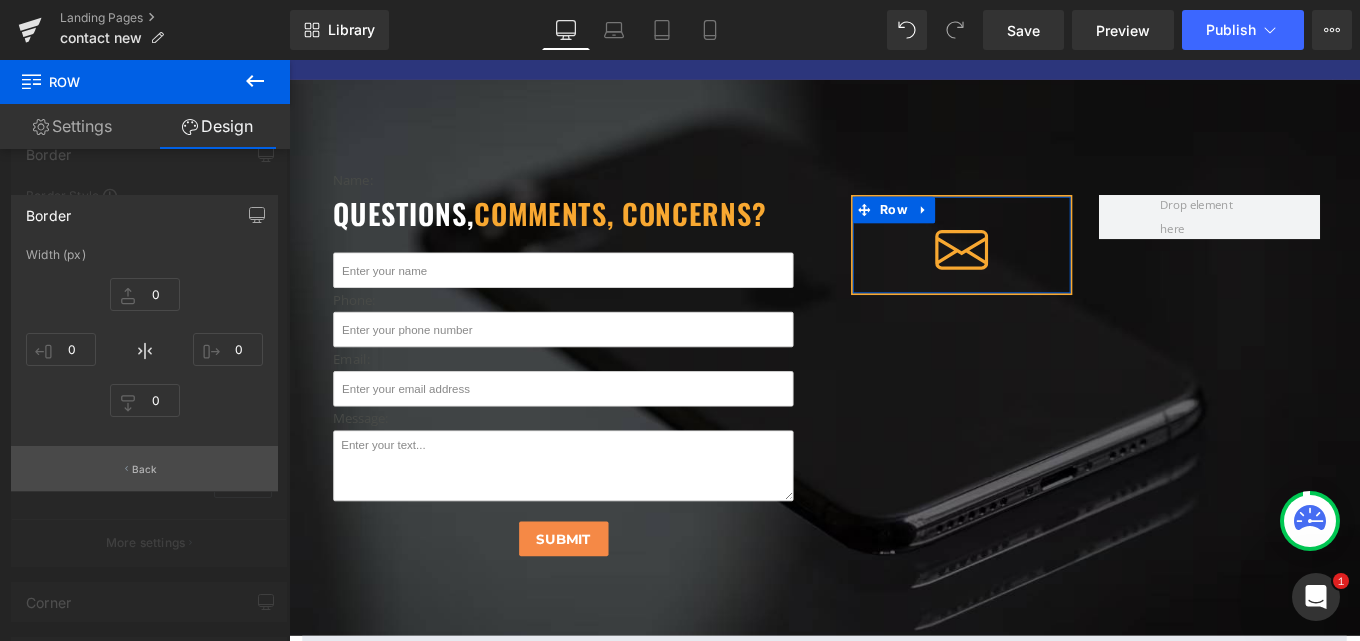 click on "Back" at bounding box center (144, 468) 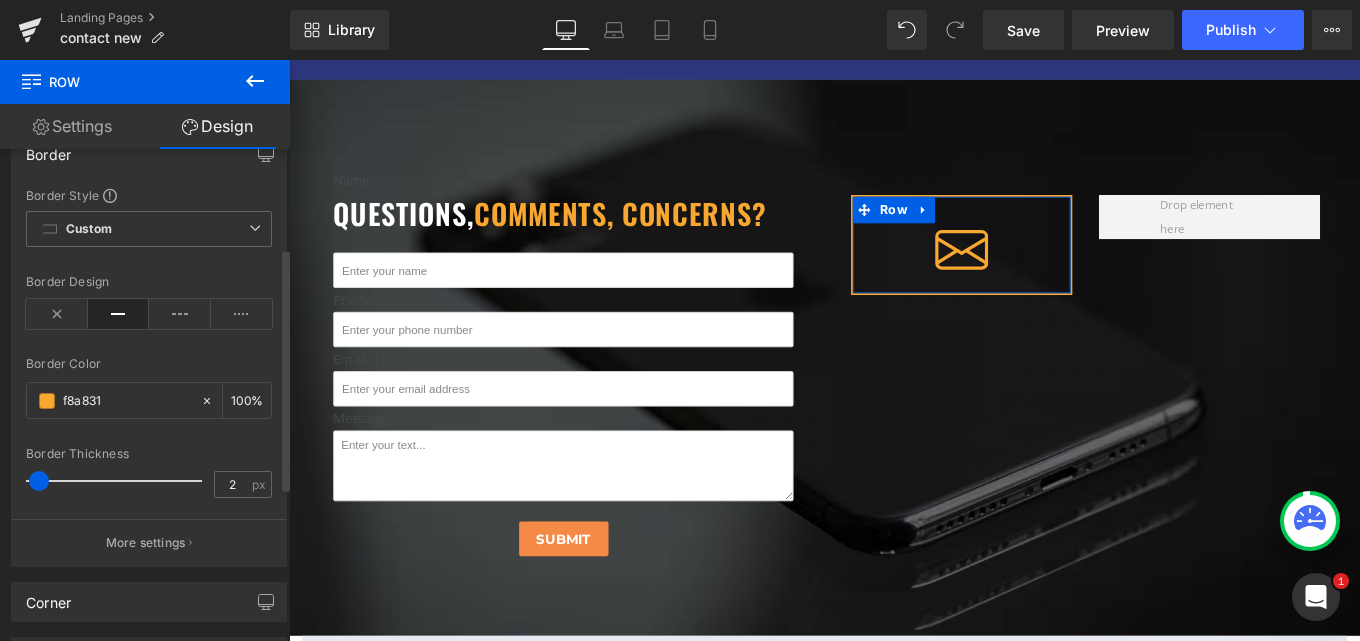 click on "Border
Border Style Custom
Custom
Setup Global Style
Custom
Setup Global Style
Border Design
Border Color f8a831 100 %
Border Thickness 2 px
More settings" at bounding box center [149, 343] 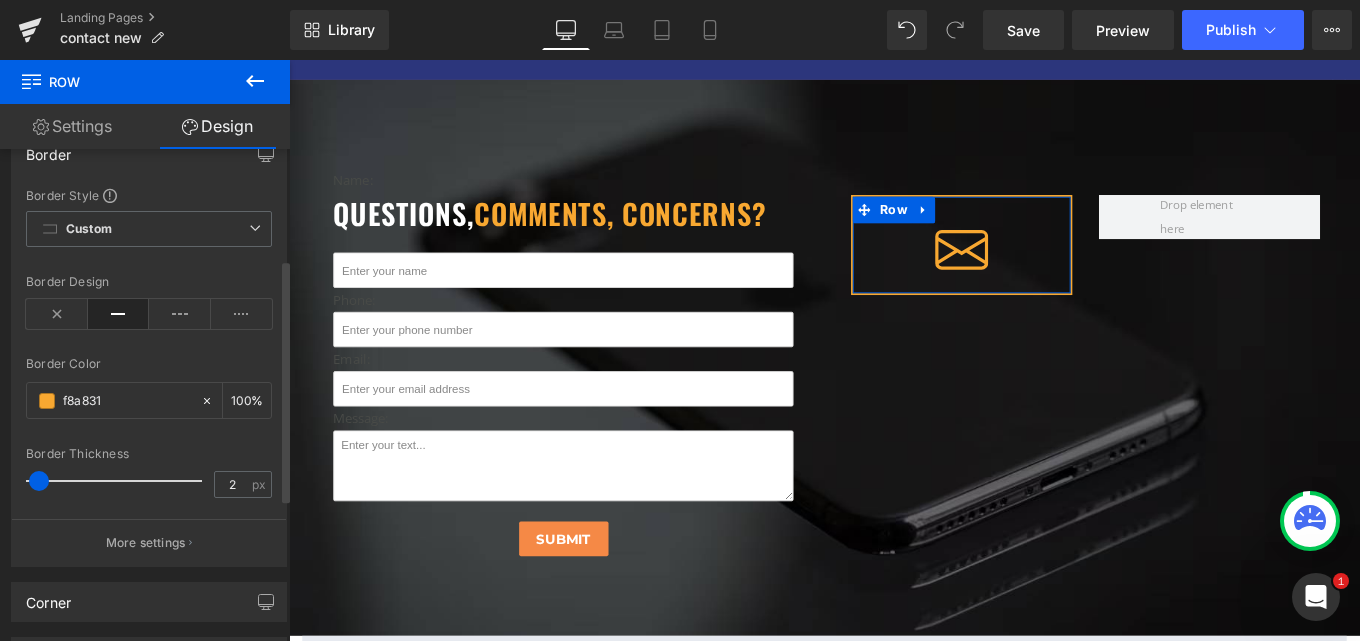 scroll, scrollTop: 300, scrollLeft: 0, axis: vertical 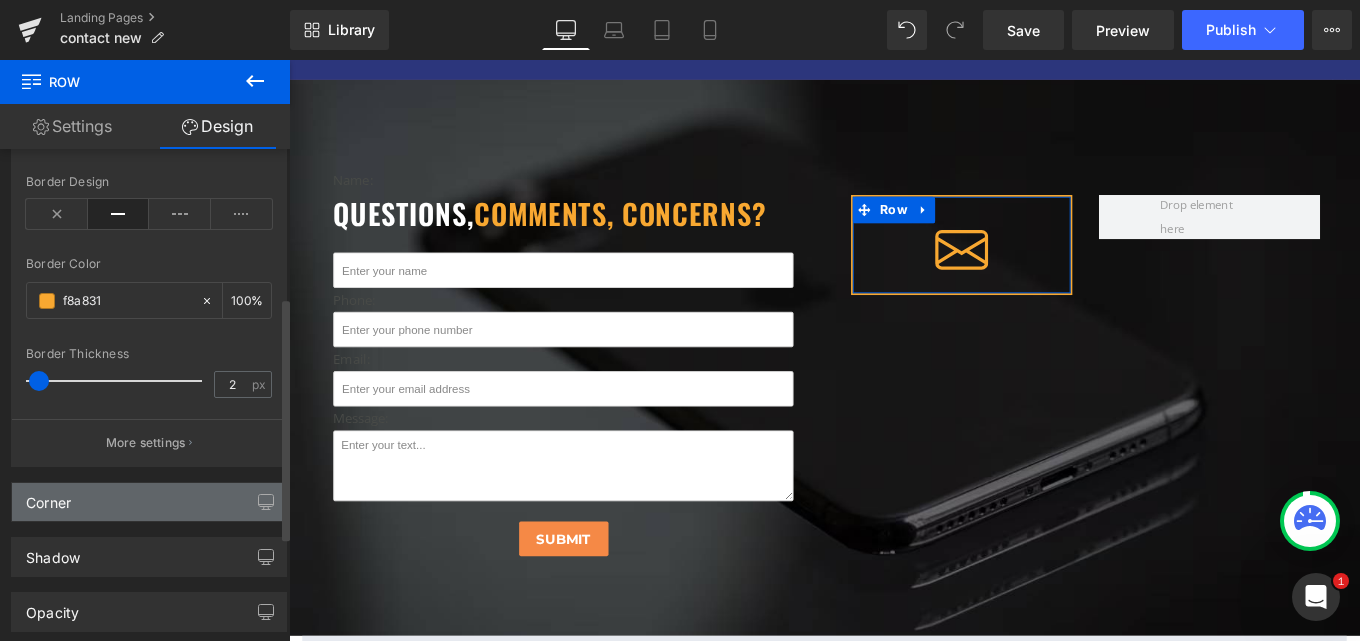 click on "Corner" at bounding box center [149, 502] 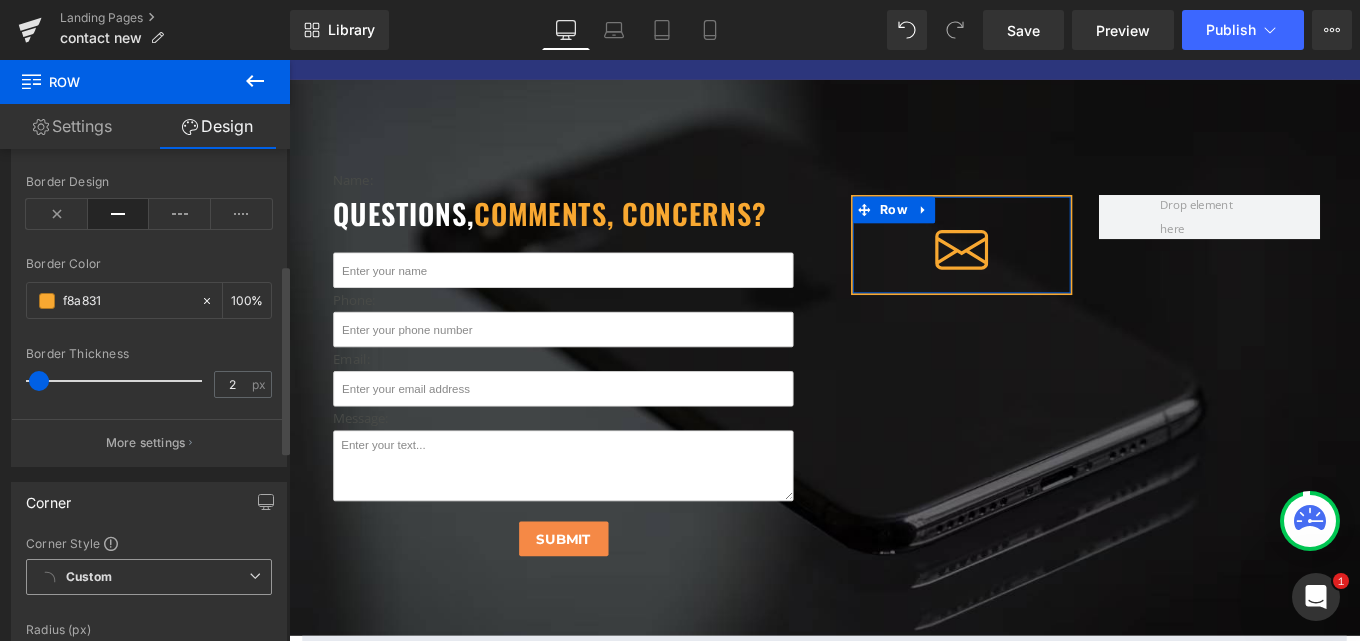 click on "Custom
Setup Global Style" at bounding box center (149, 577) 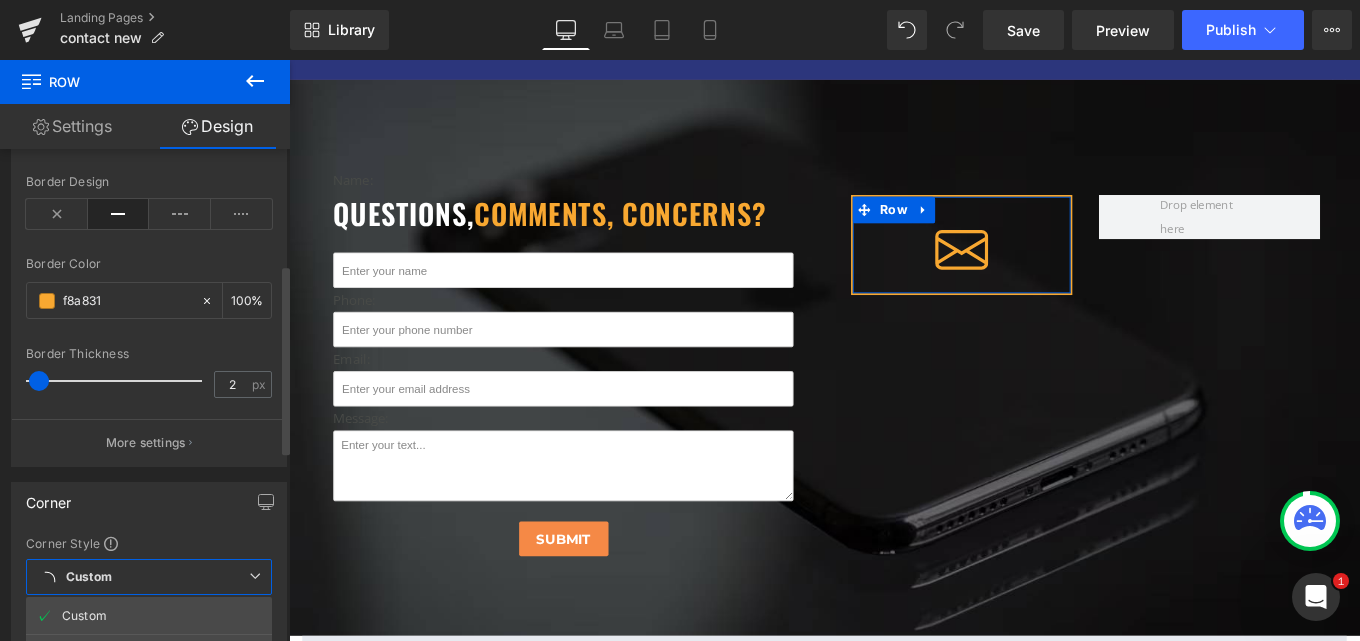 click on "Custom
Setup Global Style" at bounding box center (149, 577) 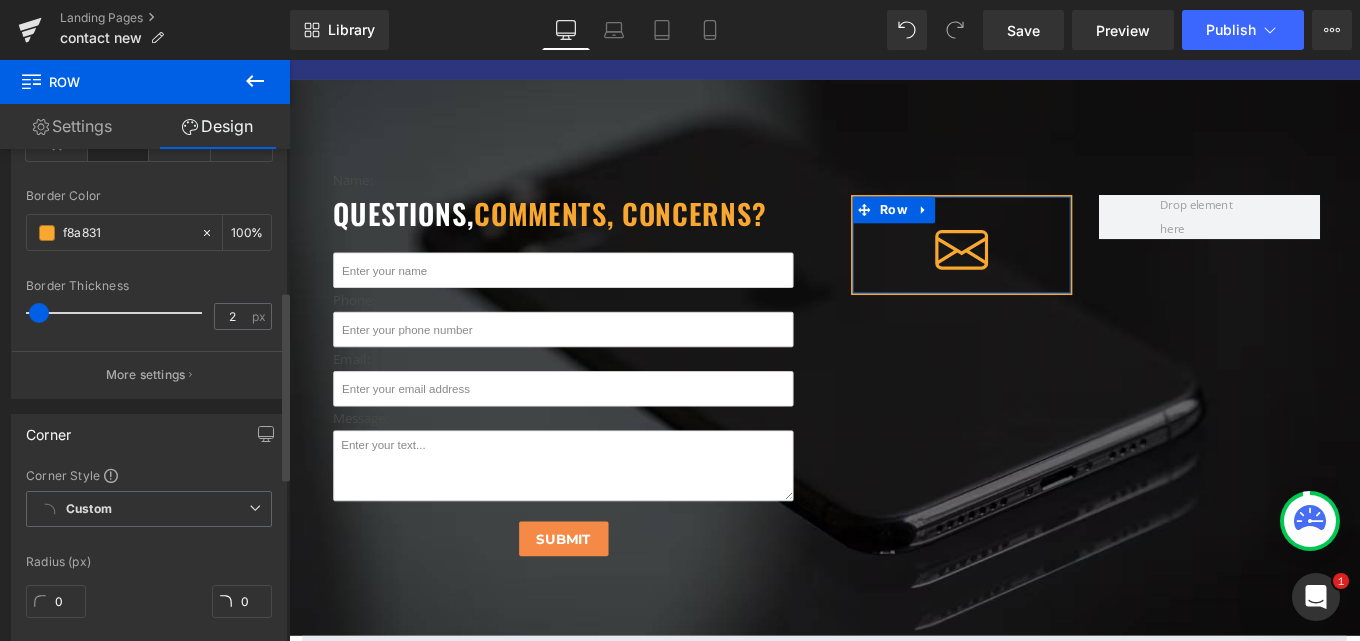 scroll, scrollTop: 500, scrollLeft: 0, axis: vertical 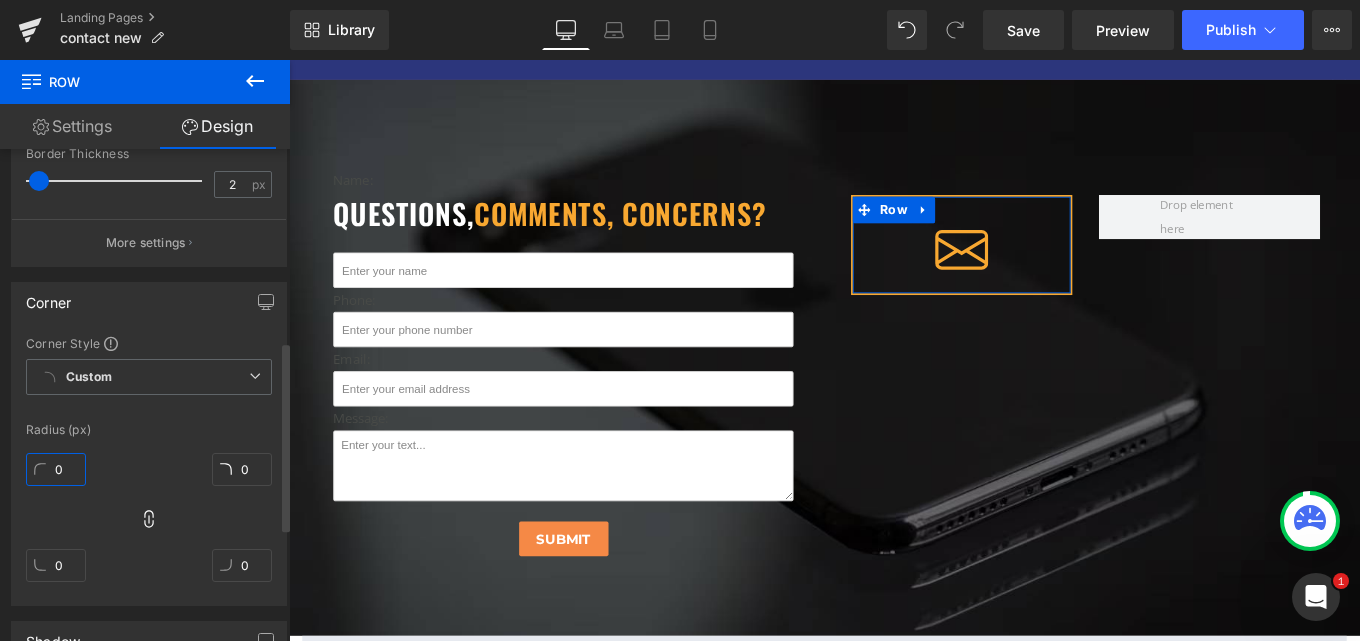 click on "0" at bounding box center (56, 469) 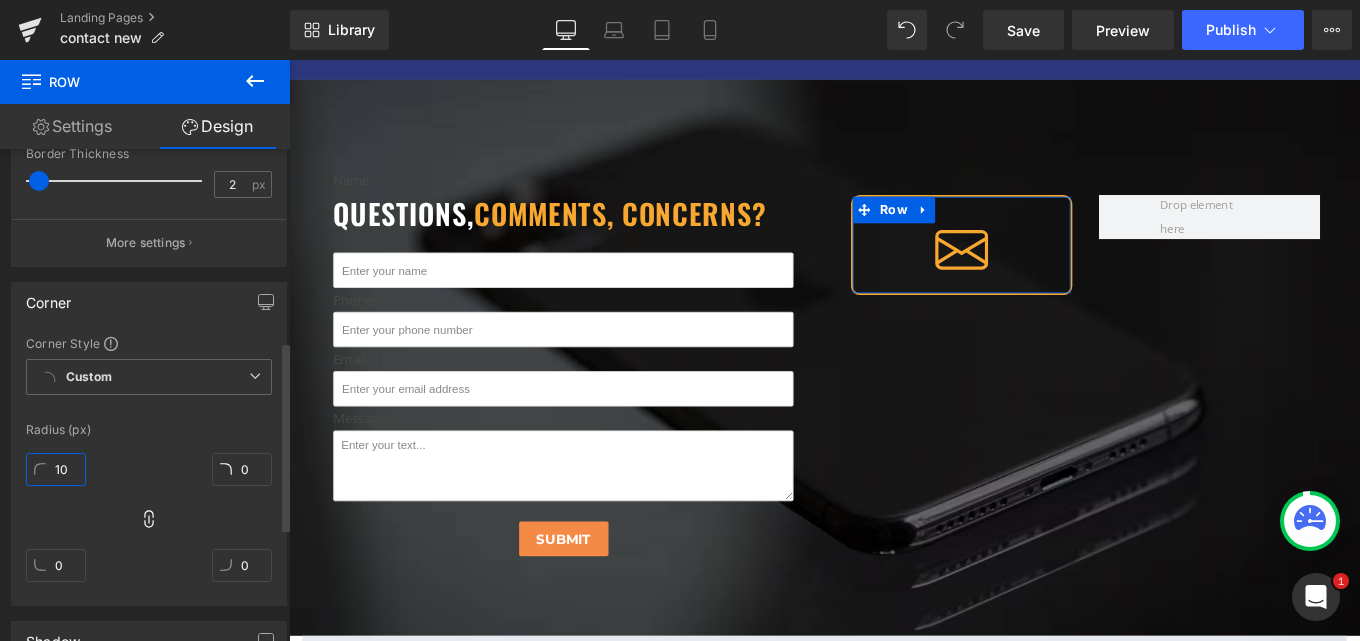 type on "10" 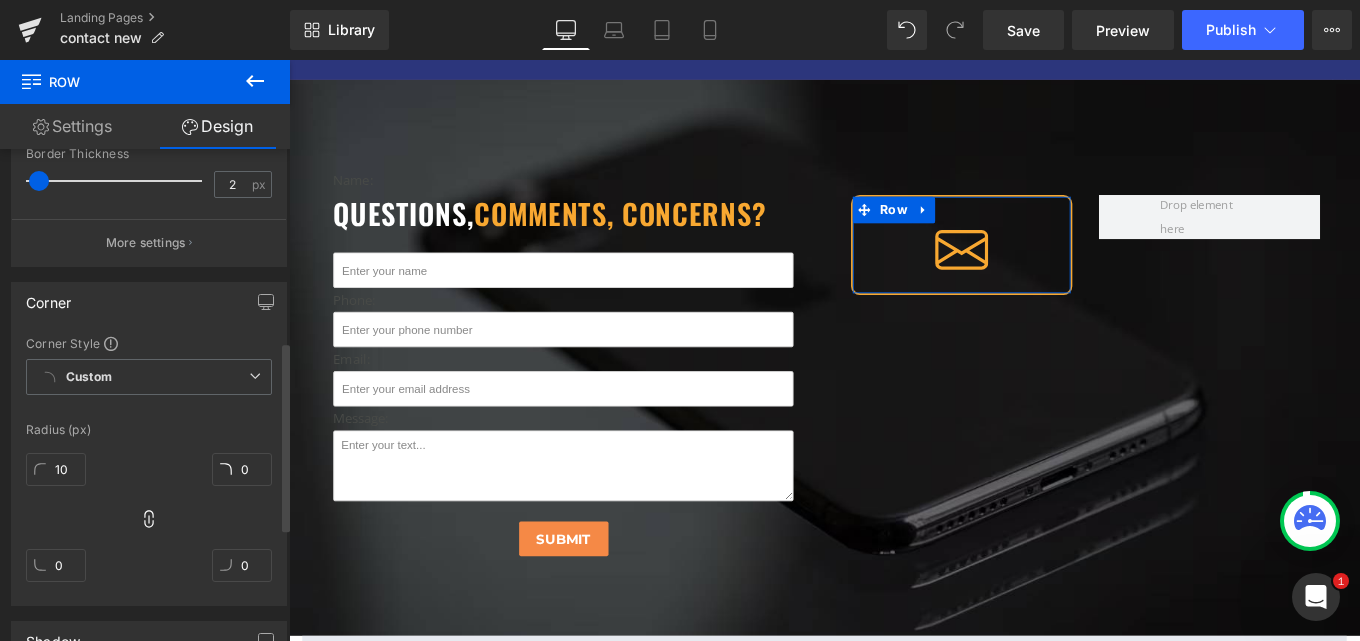 click on "Corner
Corner Style Custom
Custom
Setup Global Style
Custom
Setup Global Style
Radius (px)
10
0
0
0" at bounding box center [149, 436] 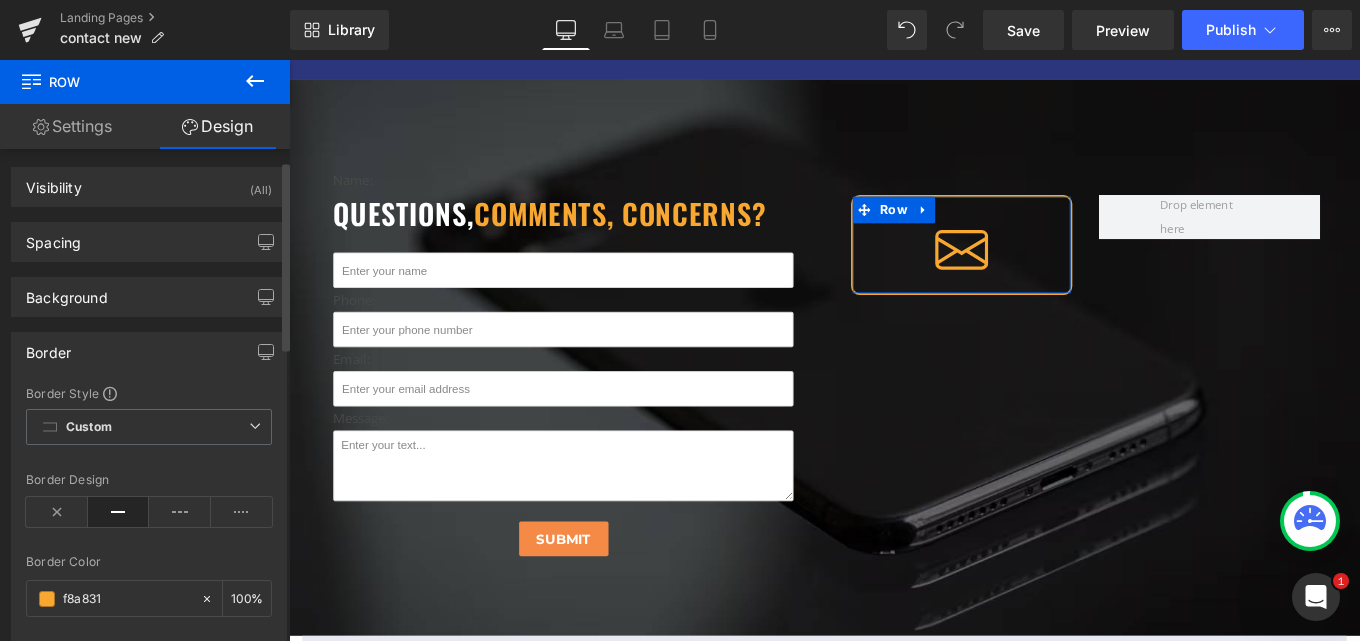 scroll, scrollTop: 0, scrollLeft: 0, axis: both 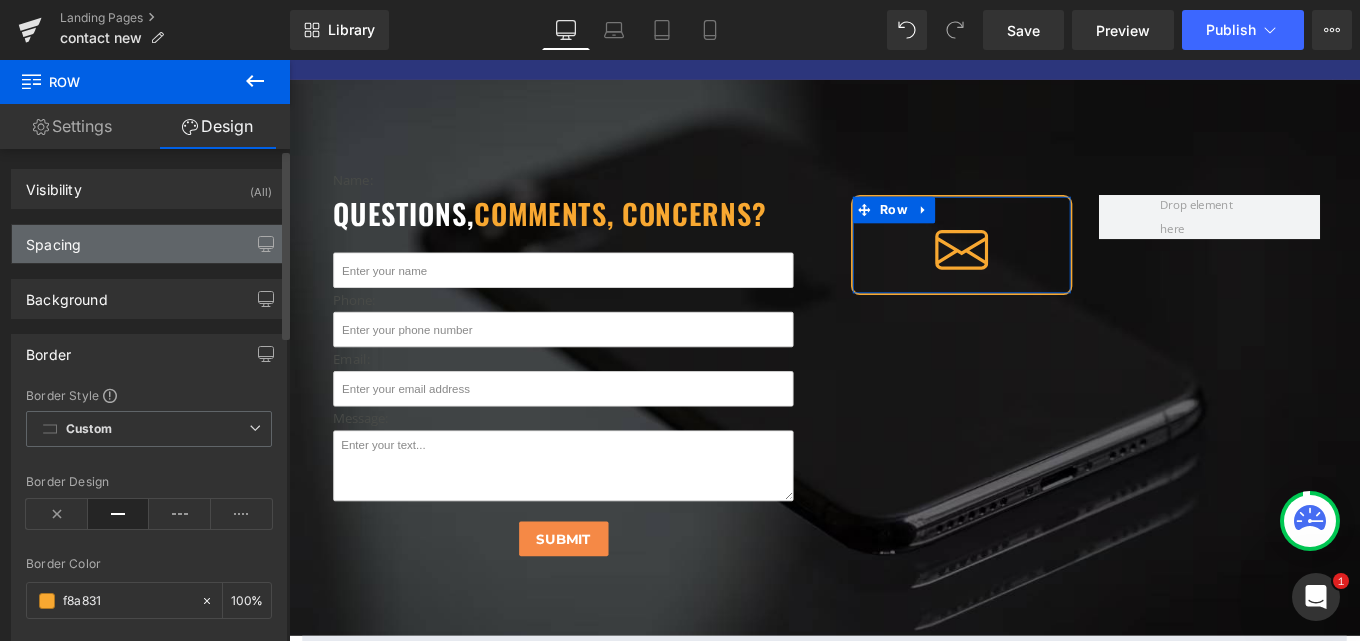 click on "Spacing" at bounding box center (149, 244) 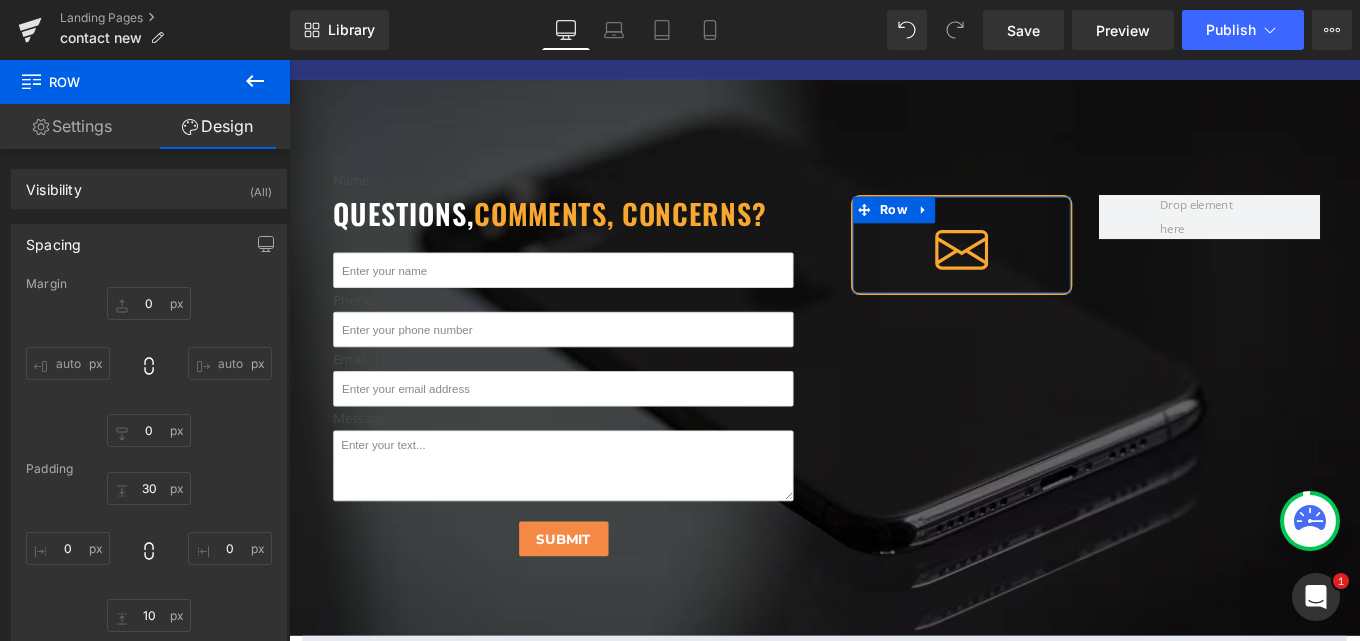 click on "Settings" at bounding box center [72, 126] 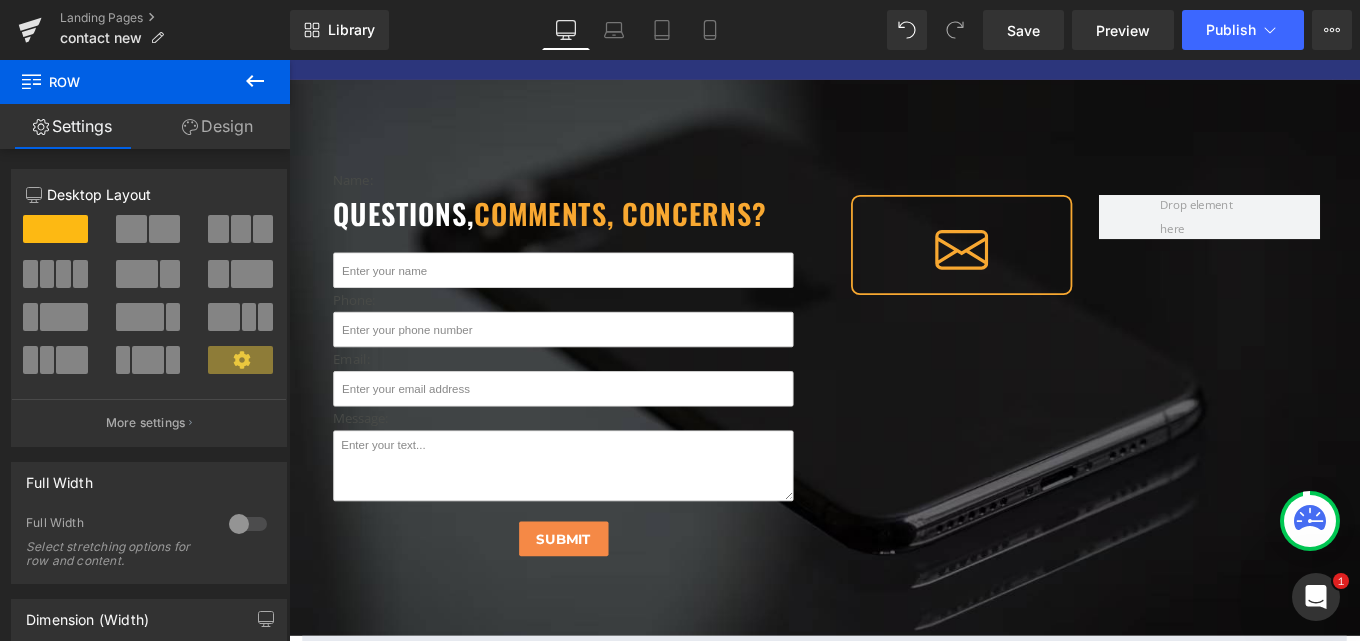 click 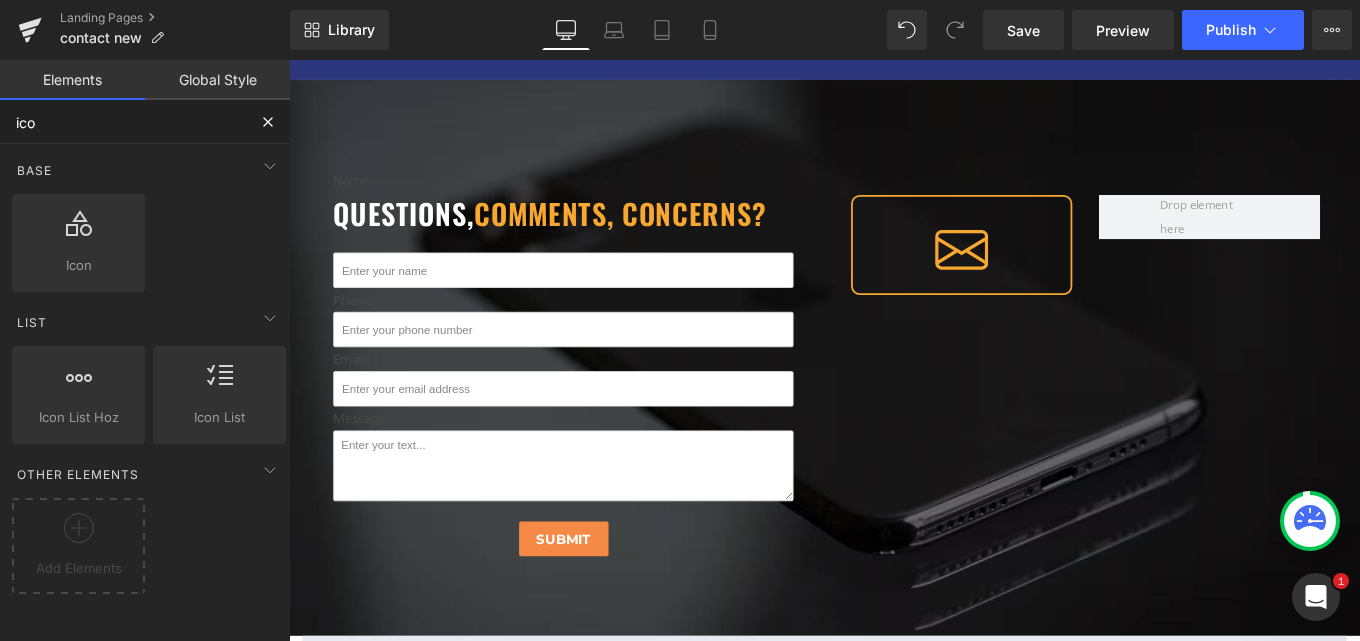 click on "ico" at bounding box center (123, 122) 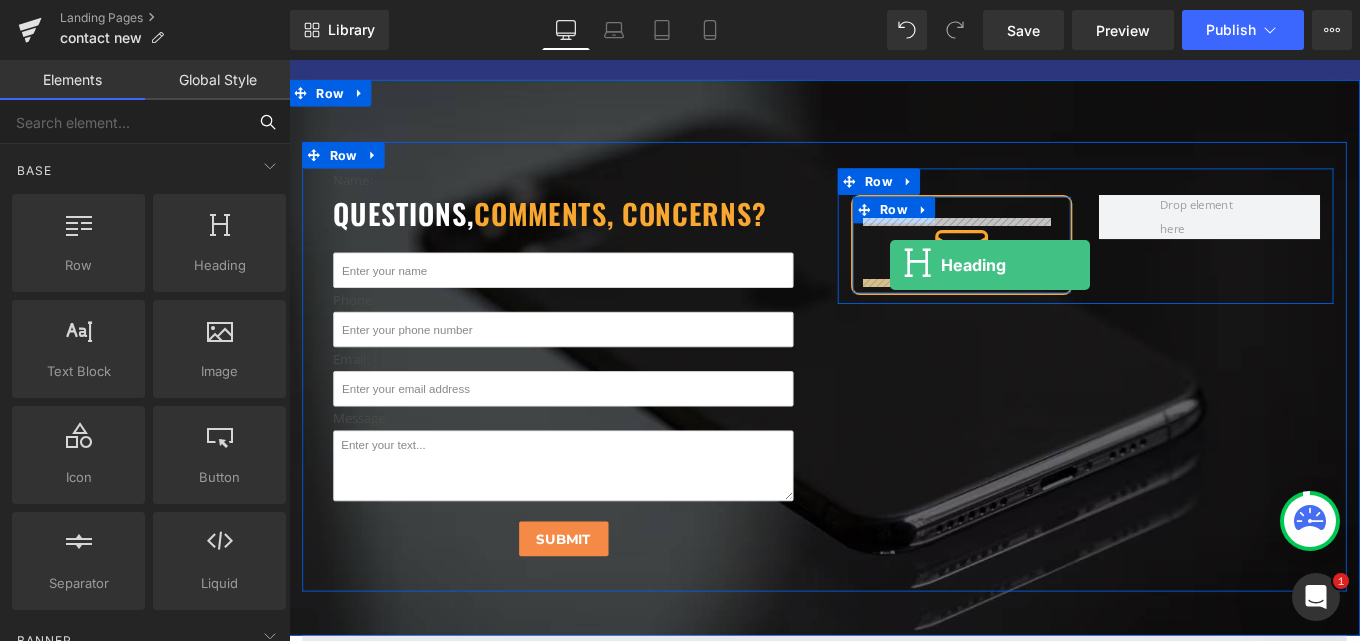 drag, startPoint x: 481, startPoint y: 310, endPoint x: 968, endPoint y: 292, distance: 487.33255 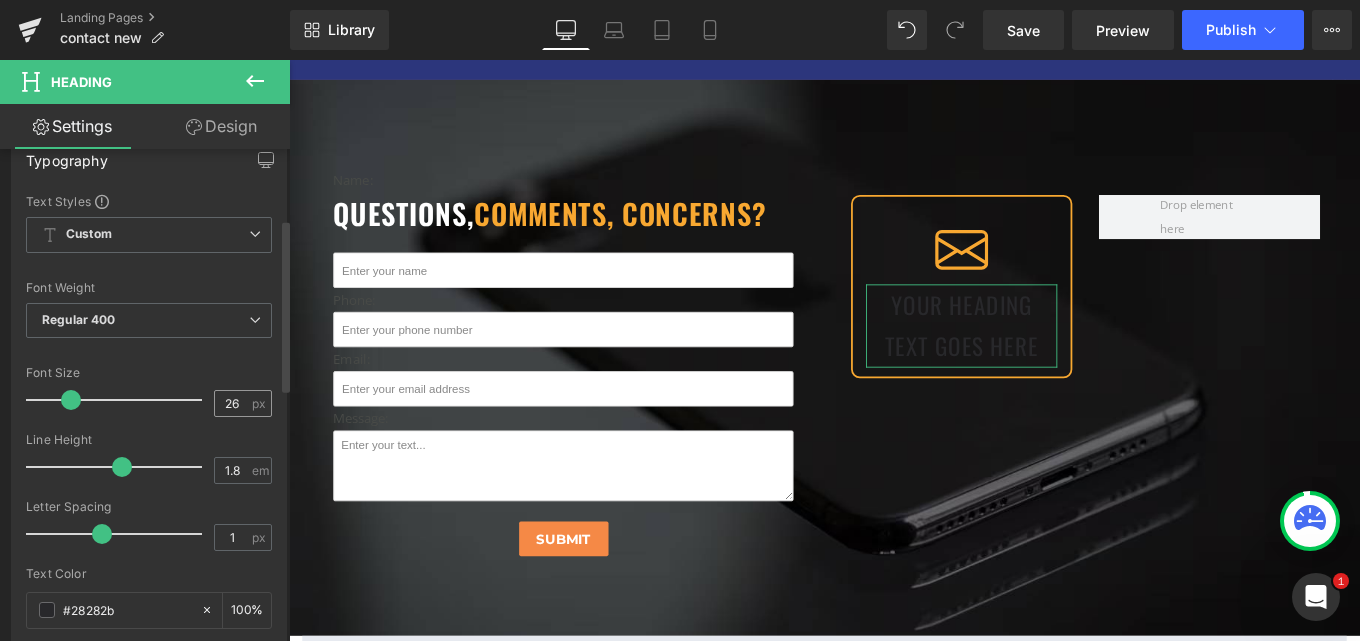 scroll, scrollTop: 200, scrollLeft: 0, axis: vertical 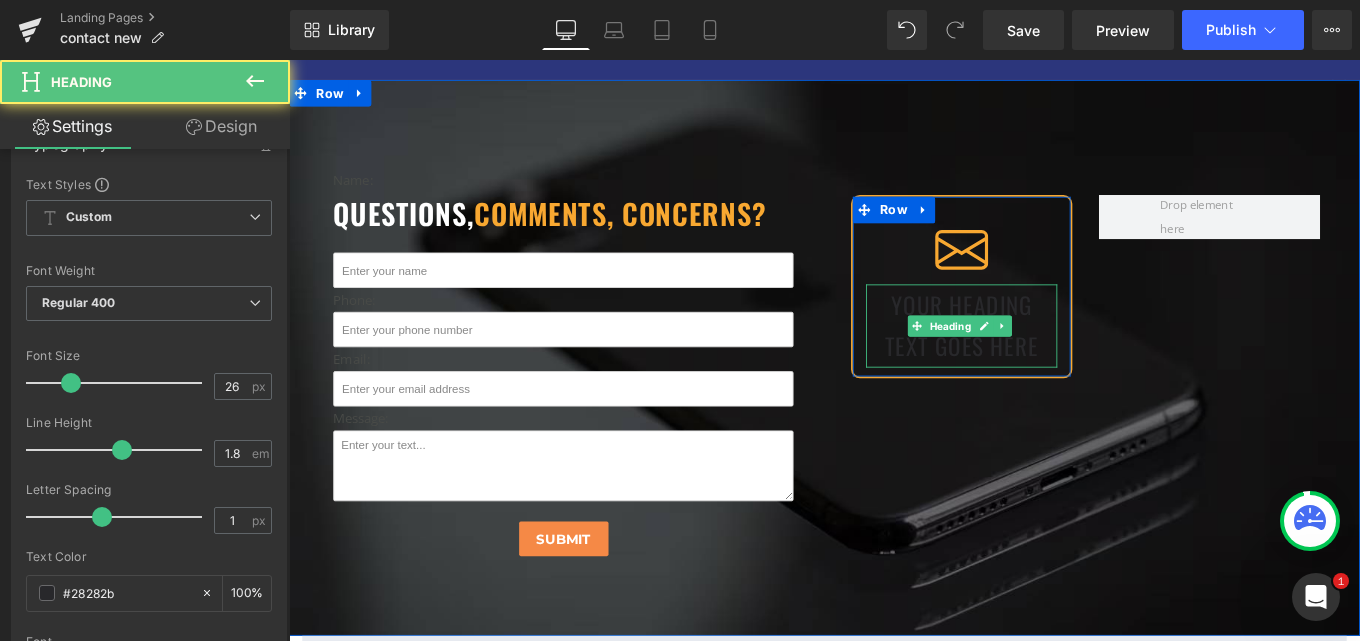 click on "Your heading text goes here" at bounding box center [1049, 361] 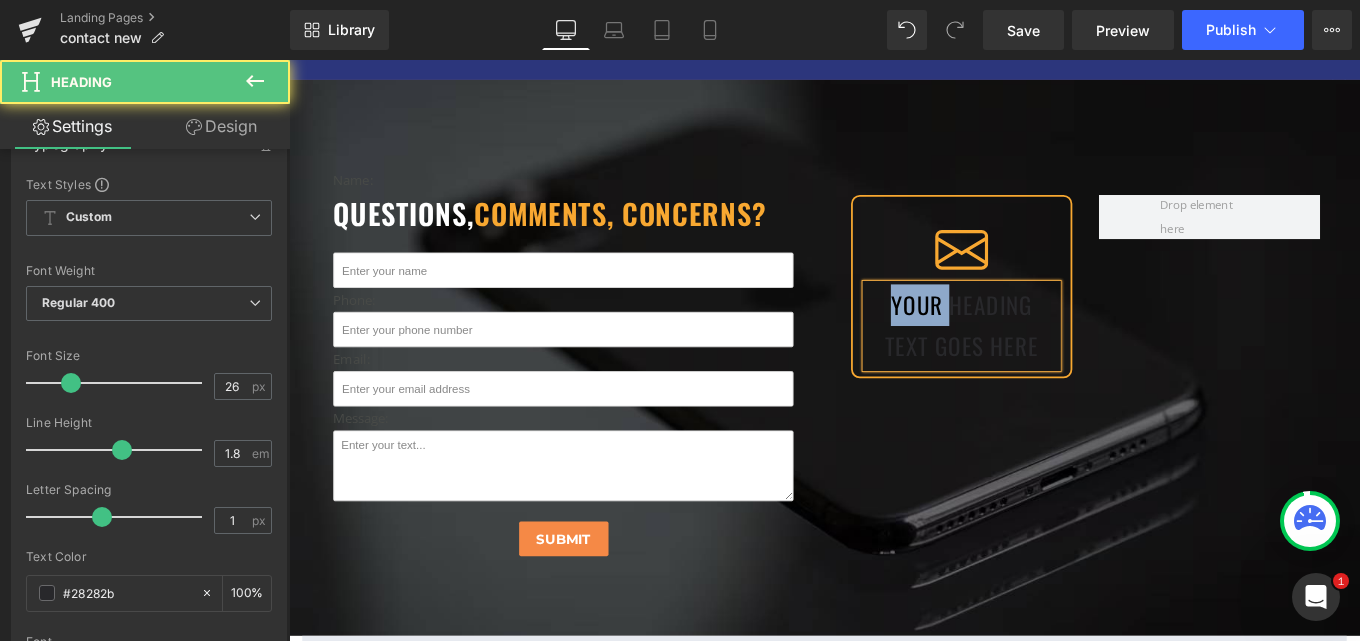 click on "Your heading text goes here" at bounding box center (1049, 361) 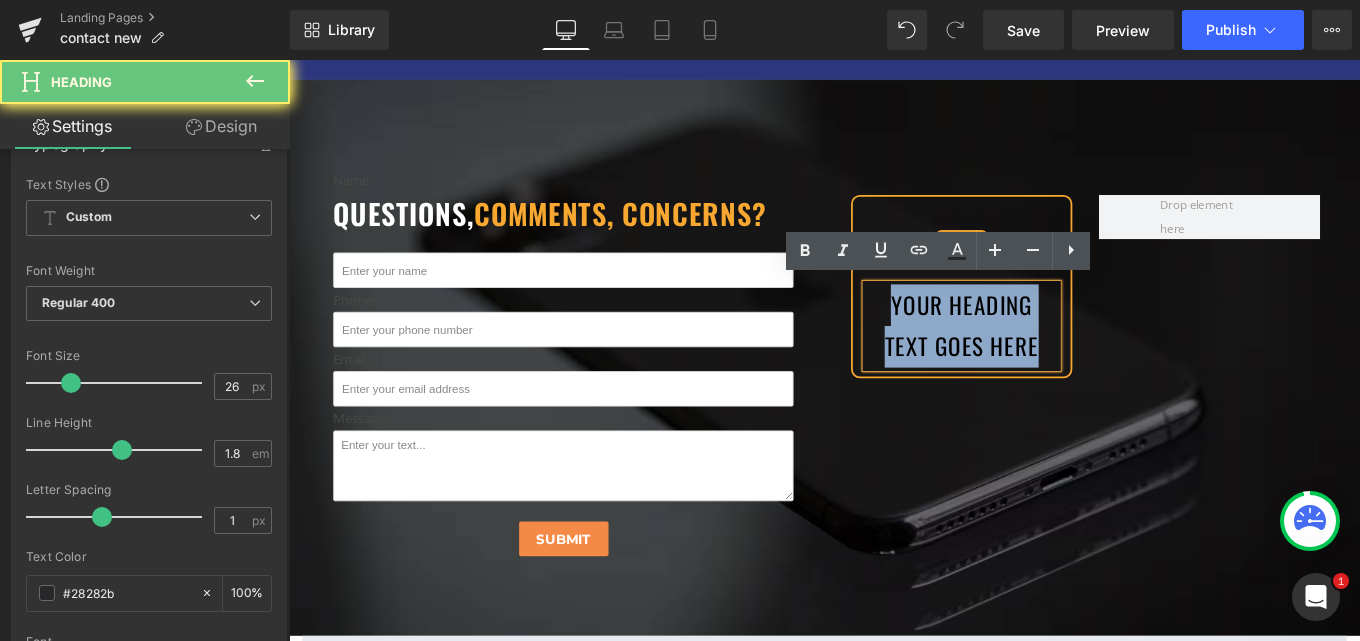 click on "Your heading text goes here" at bounding box center [1049, 361] 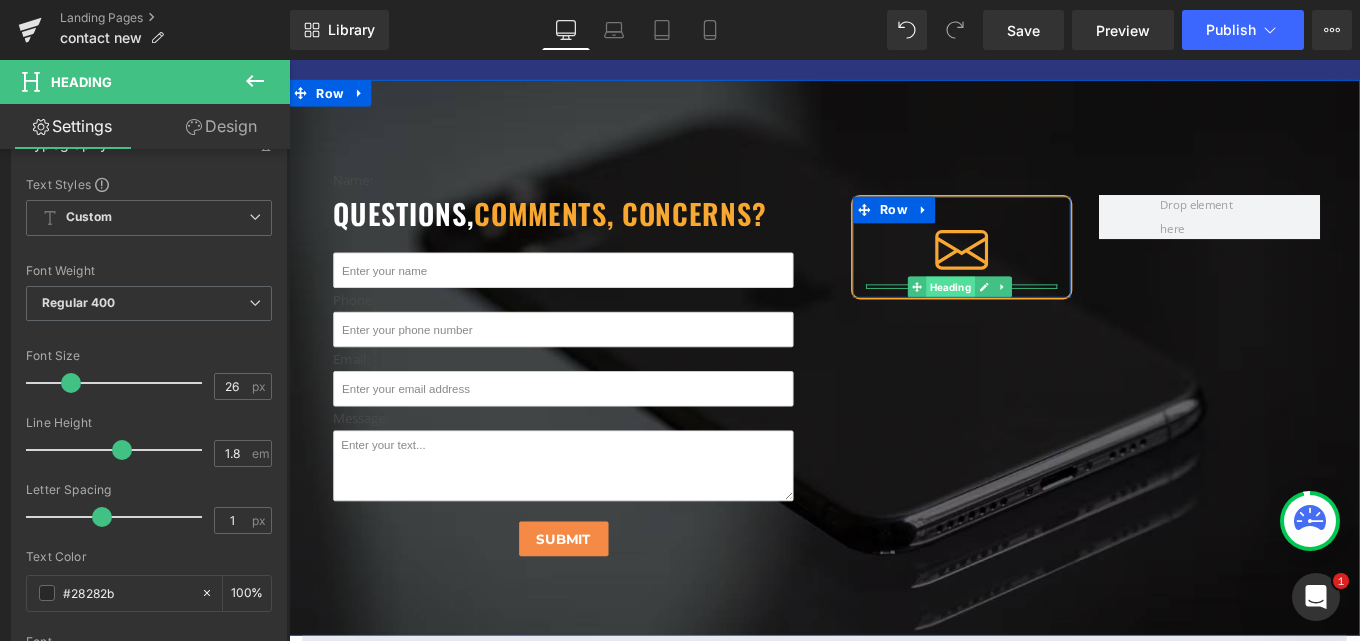 click on "Heading" at bounding box center [1036, 317] 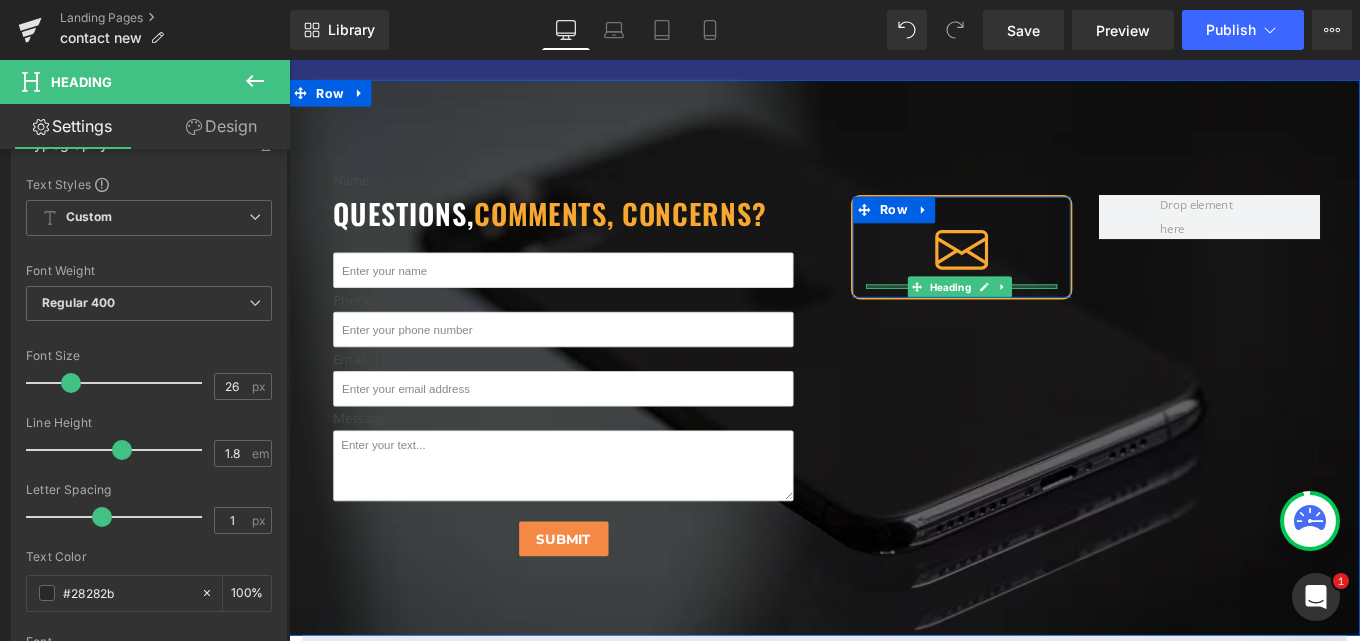 click at bounding box center (1049, 316) 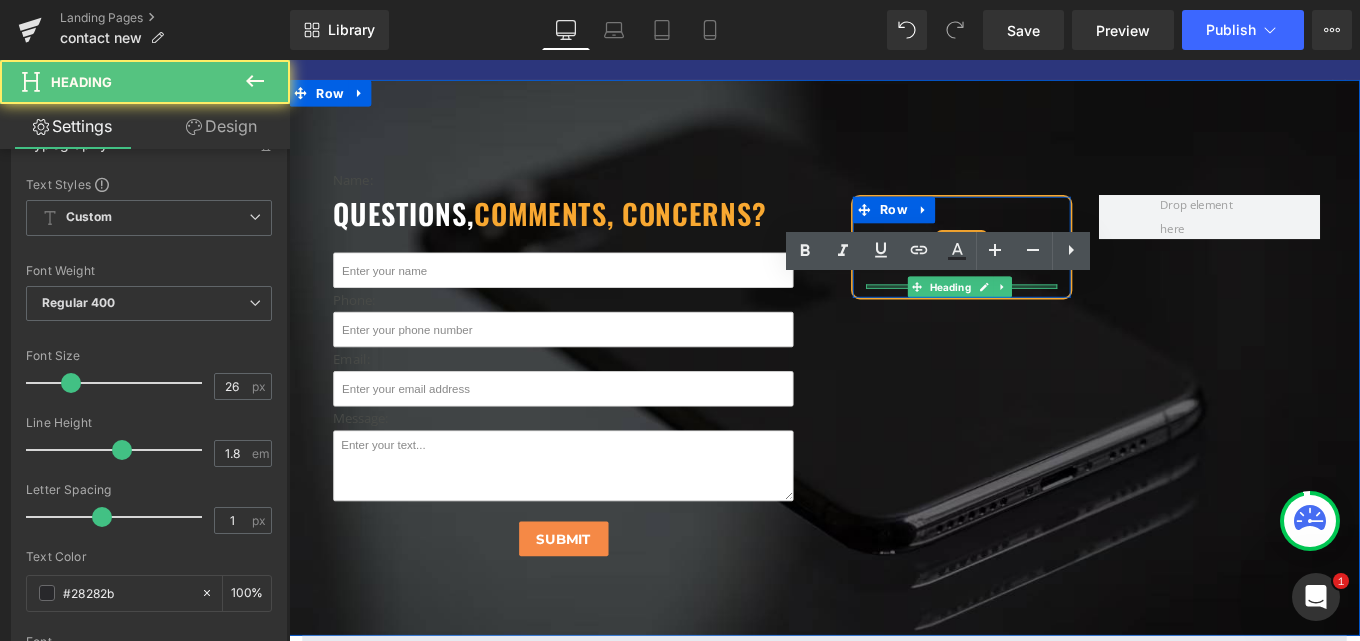 click at bounding box center (1049, 314) 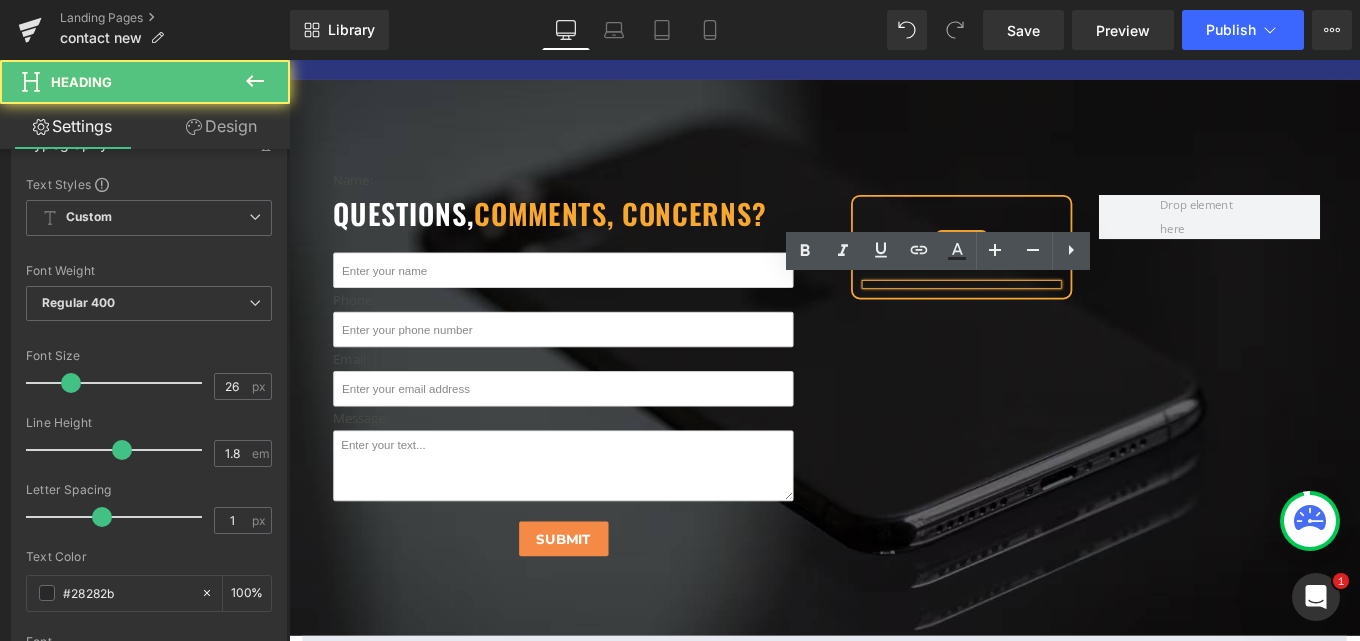 click at bounding box center [1049, 314] 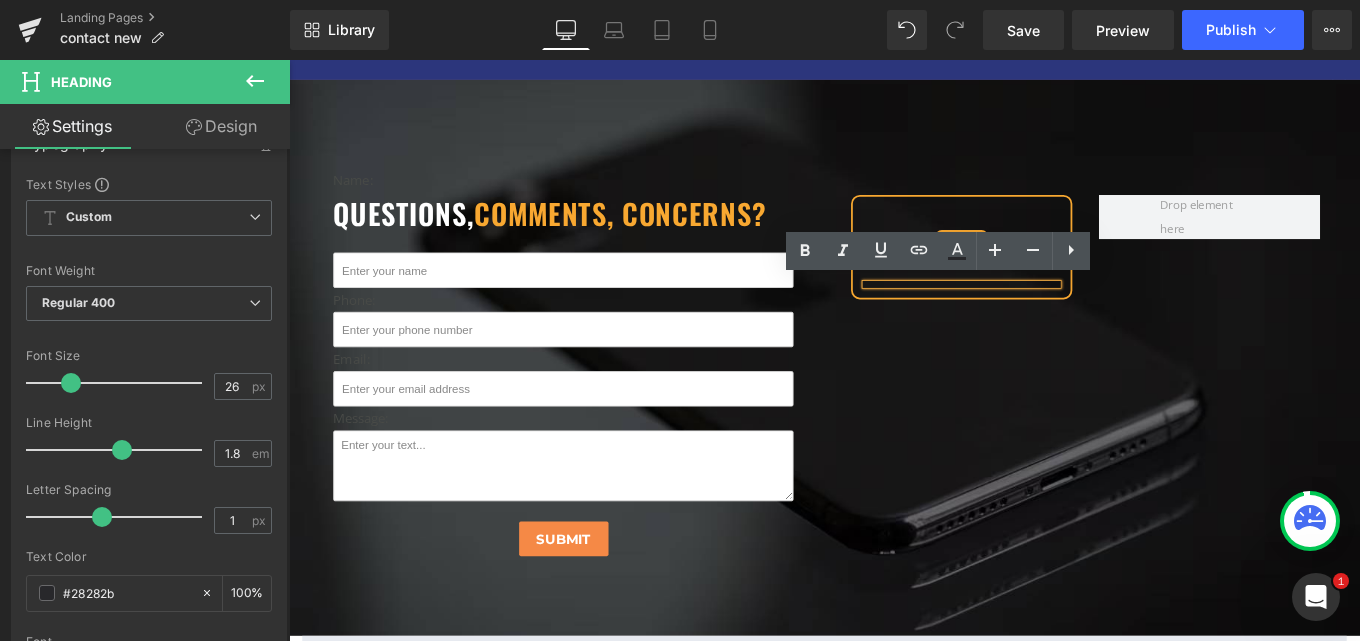 click at bounding box center [1049, 314] 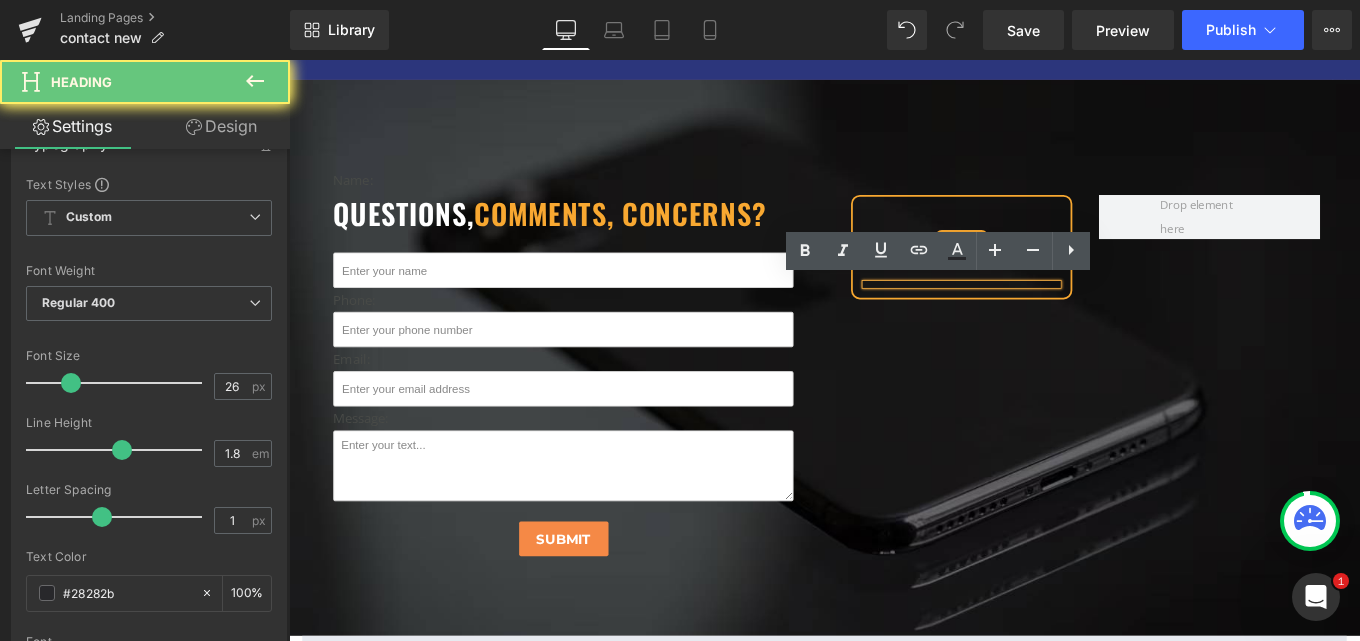 click at bounding box center [1049, 314] 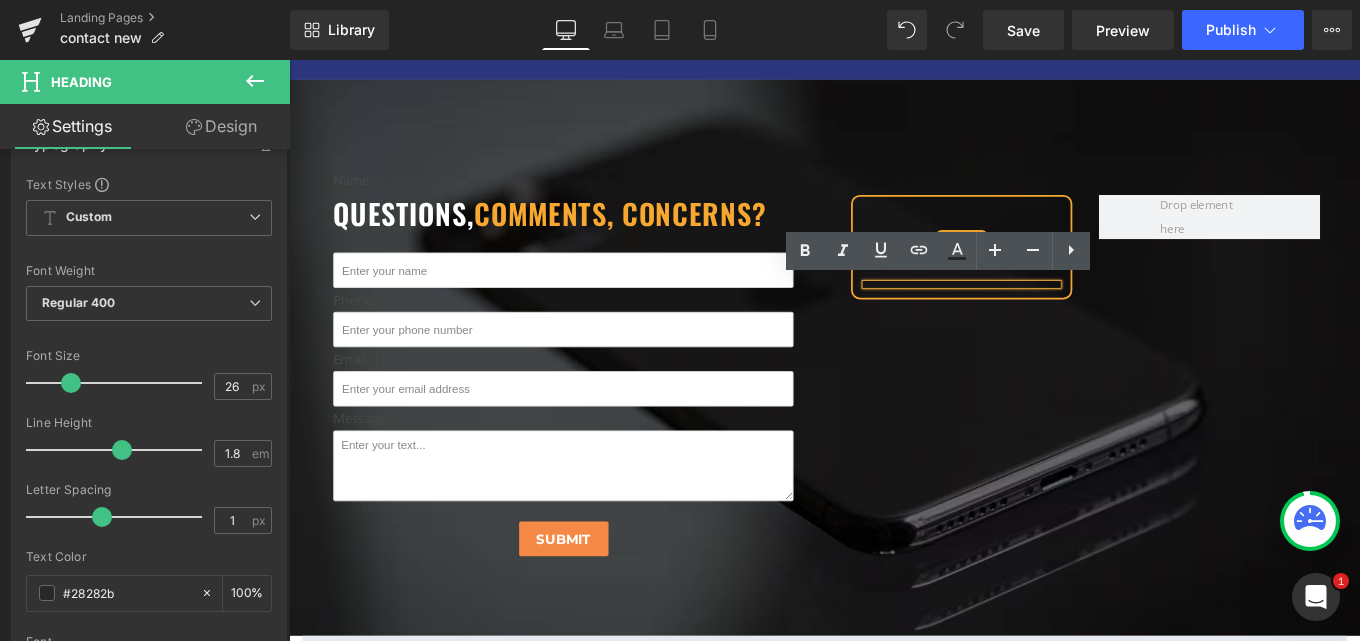 click at bounding box center [1049, 314] 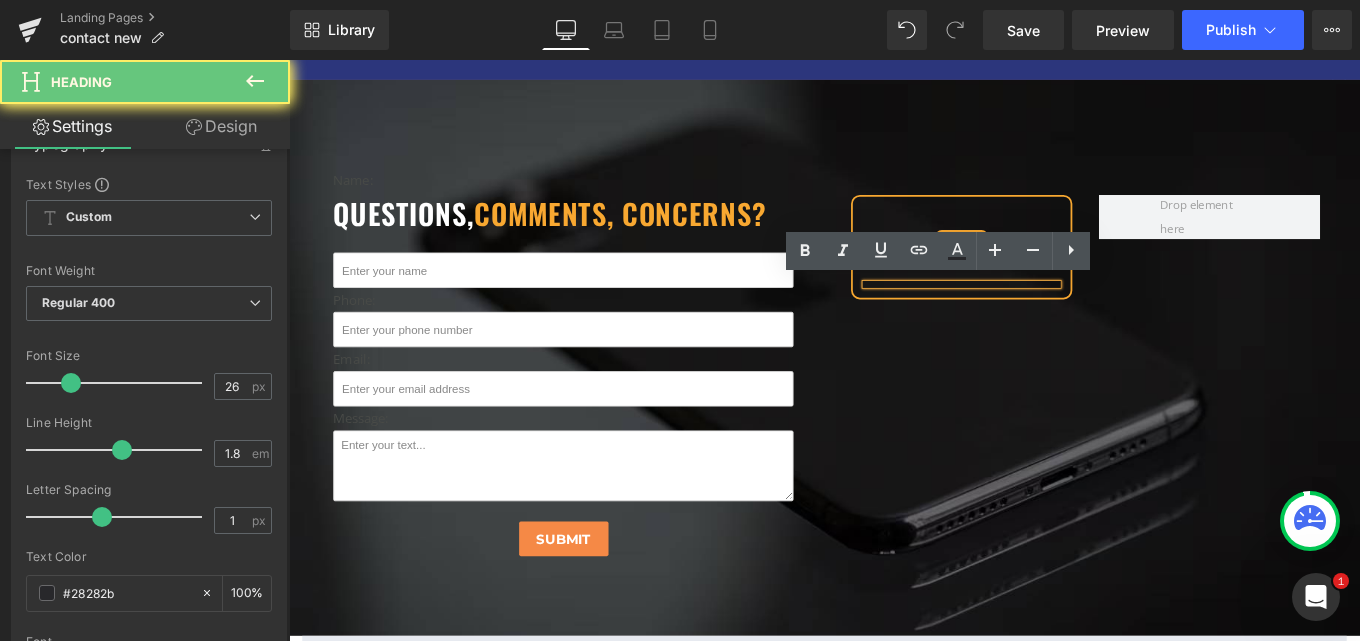 click at bounding box center (1049, 314) 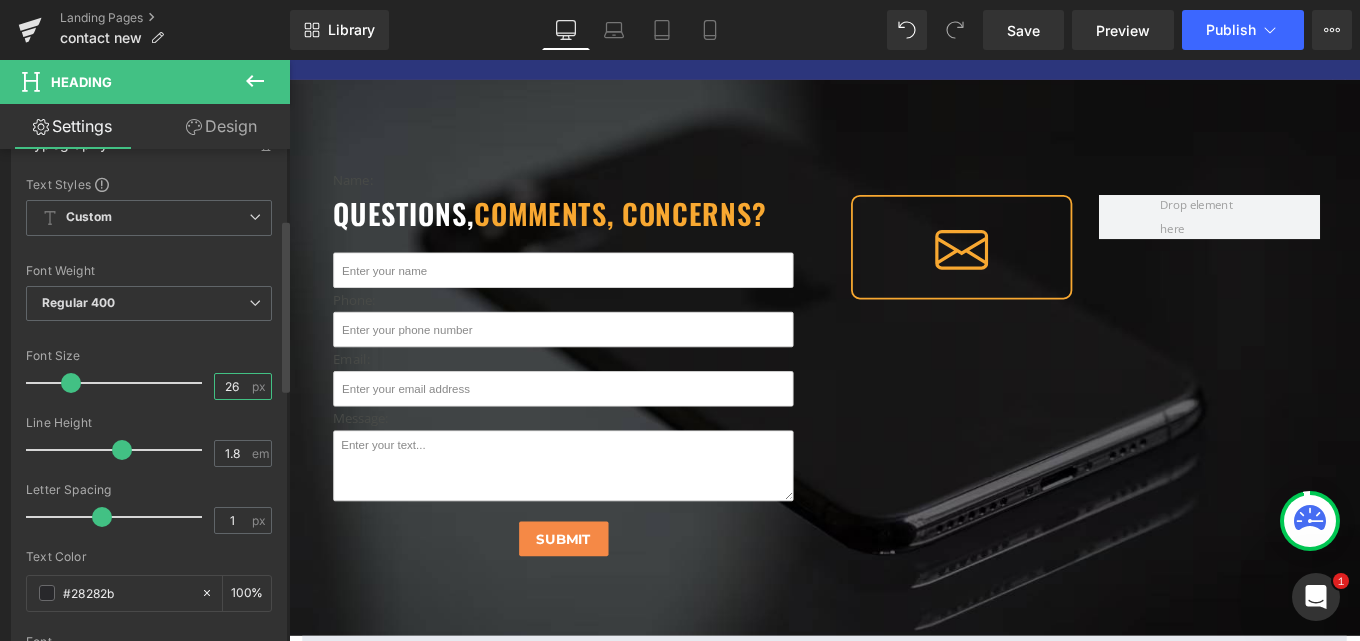 click on "26" at bounding box center (232, 386) 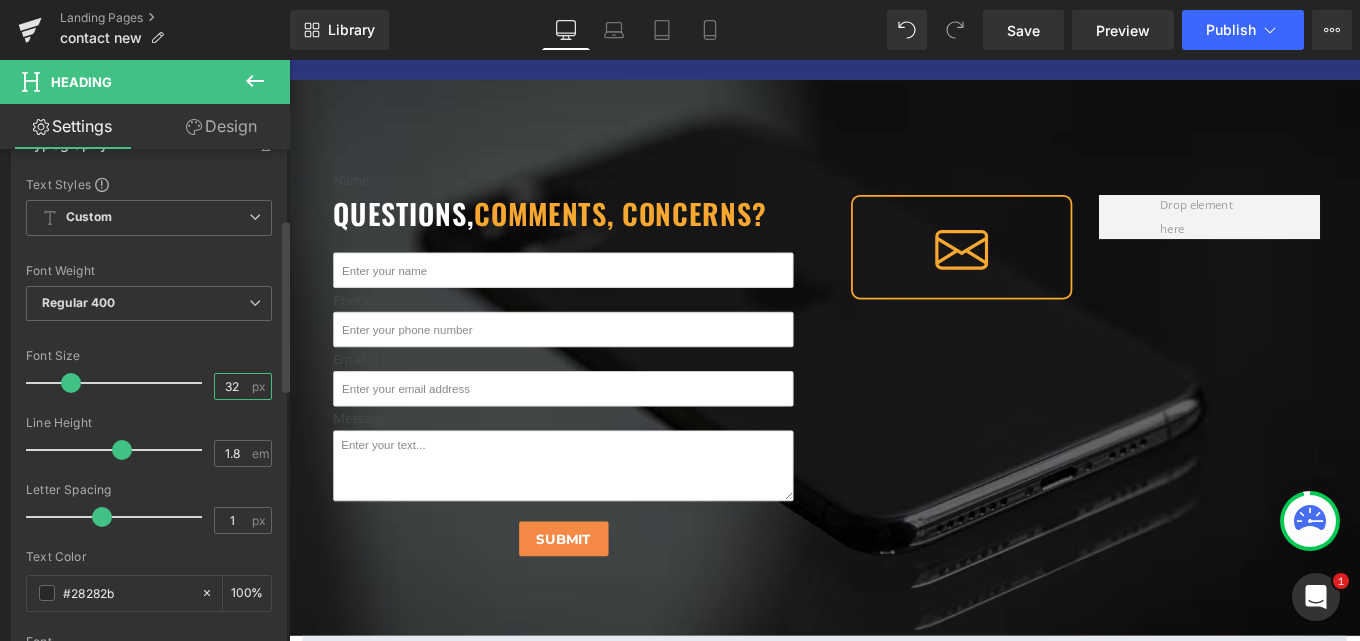 type on "33" 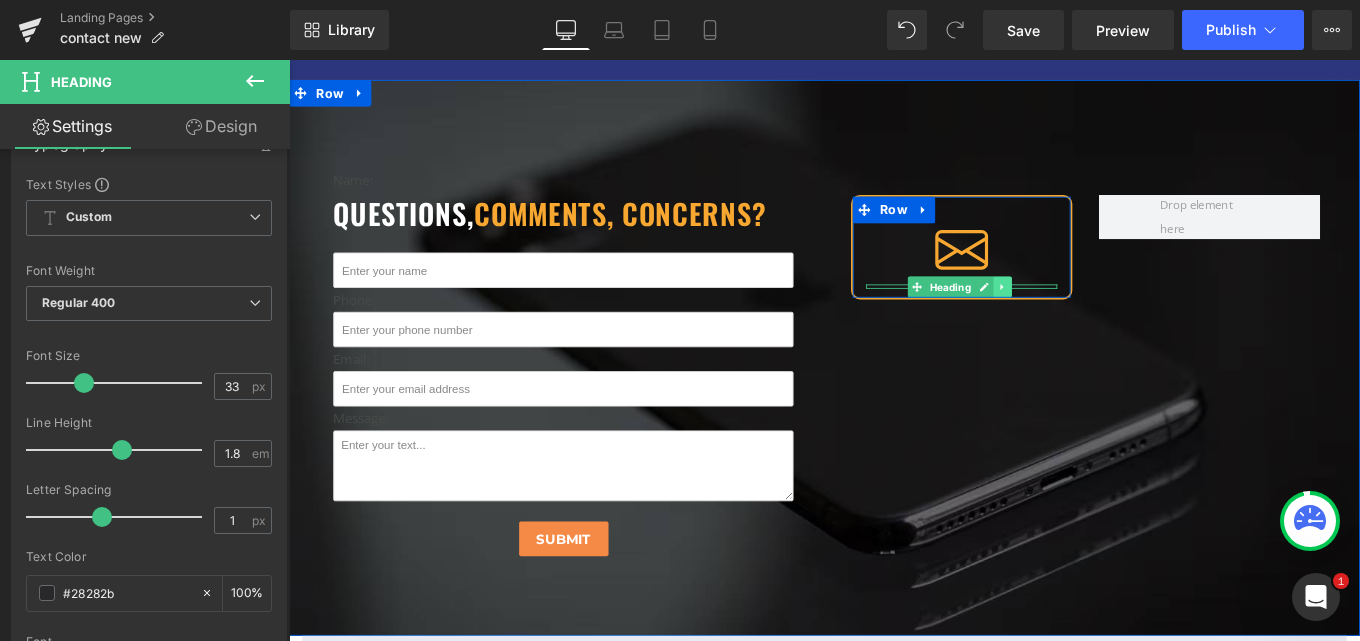 click 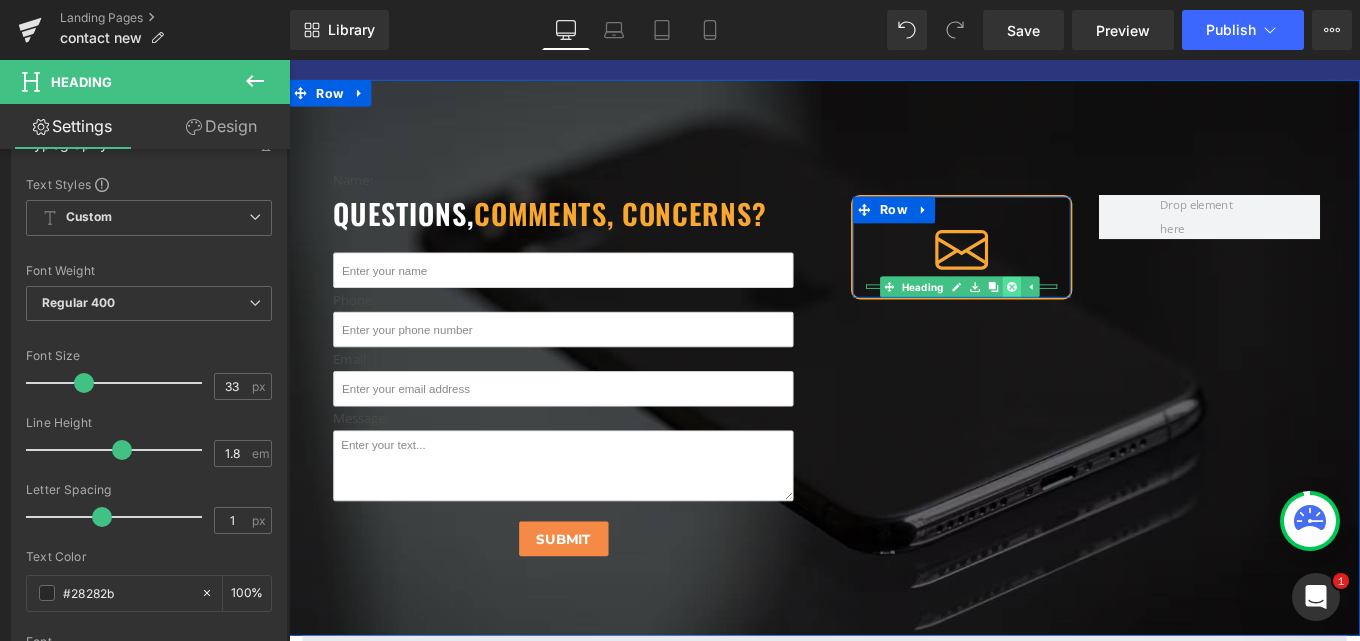 click 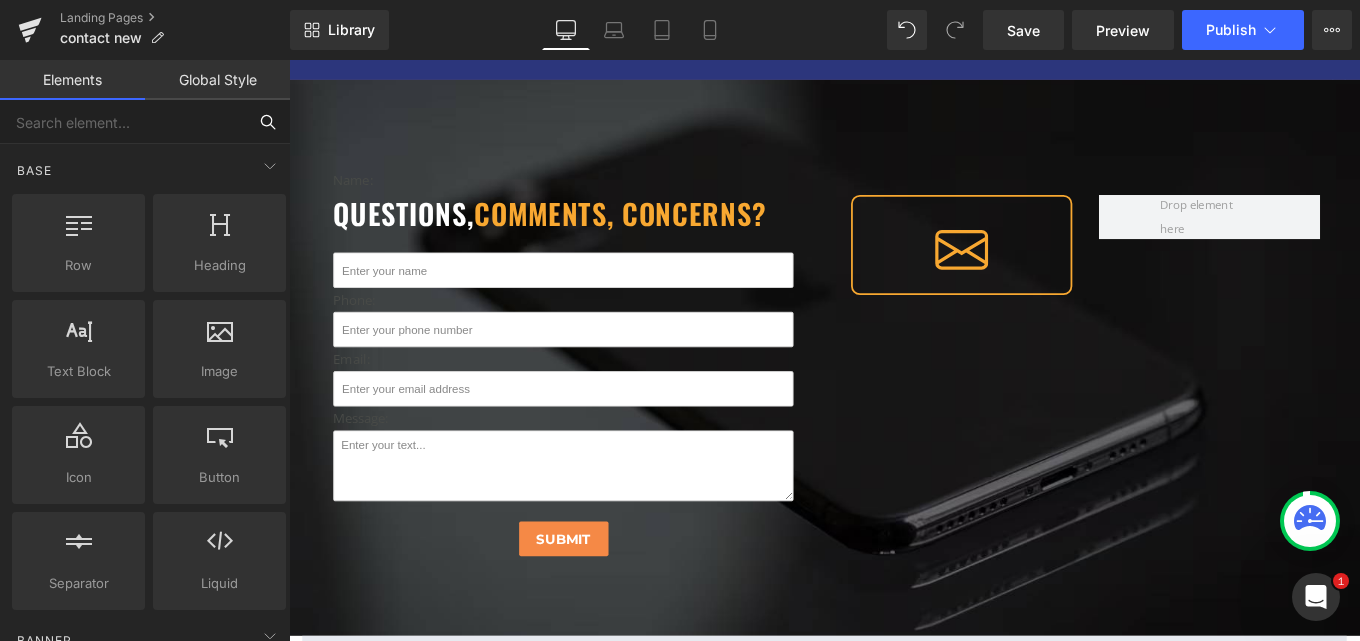 click at bounding box center [123, 122] 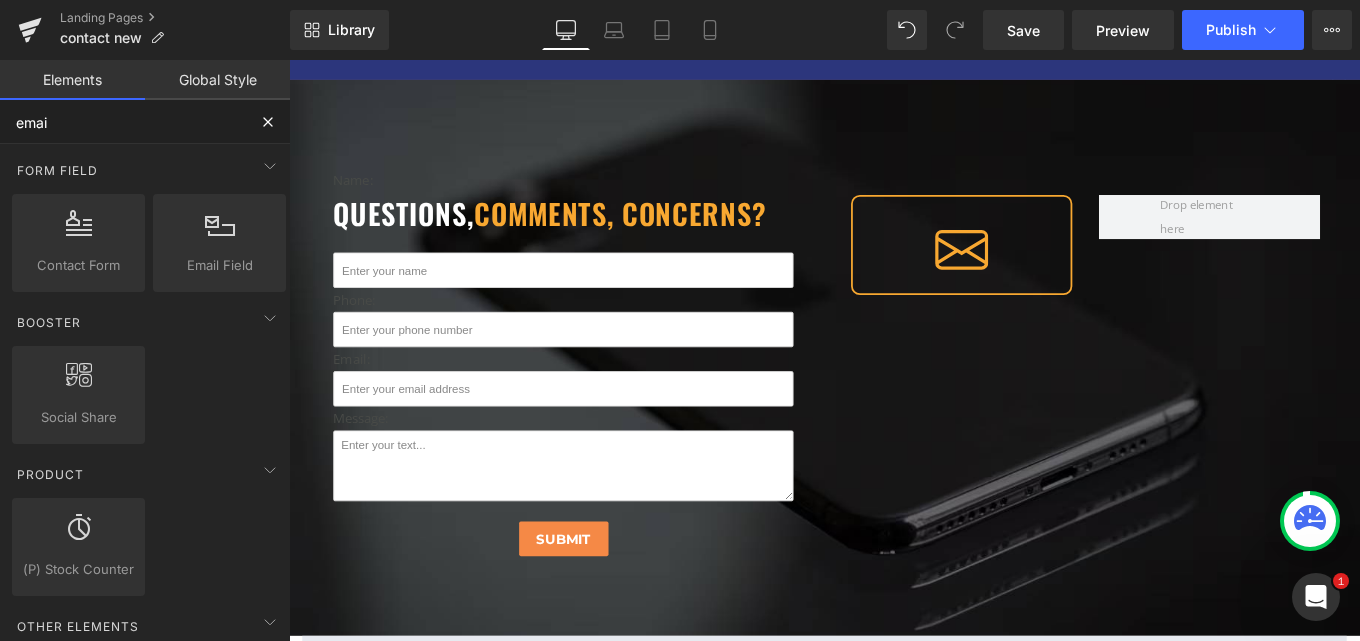 type on "email" 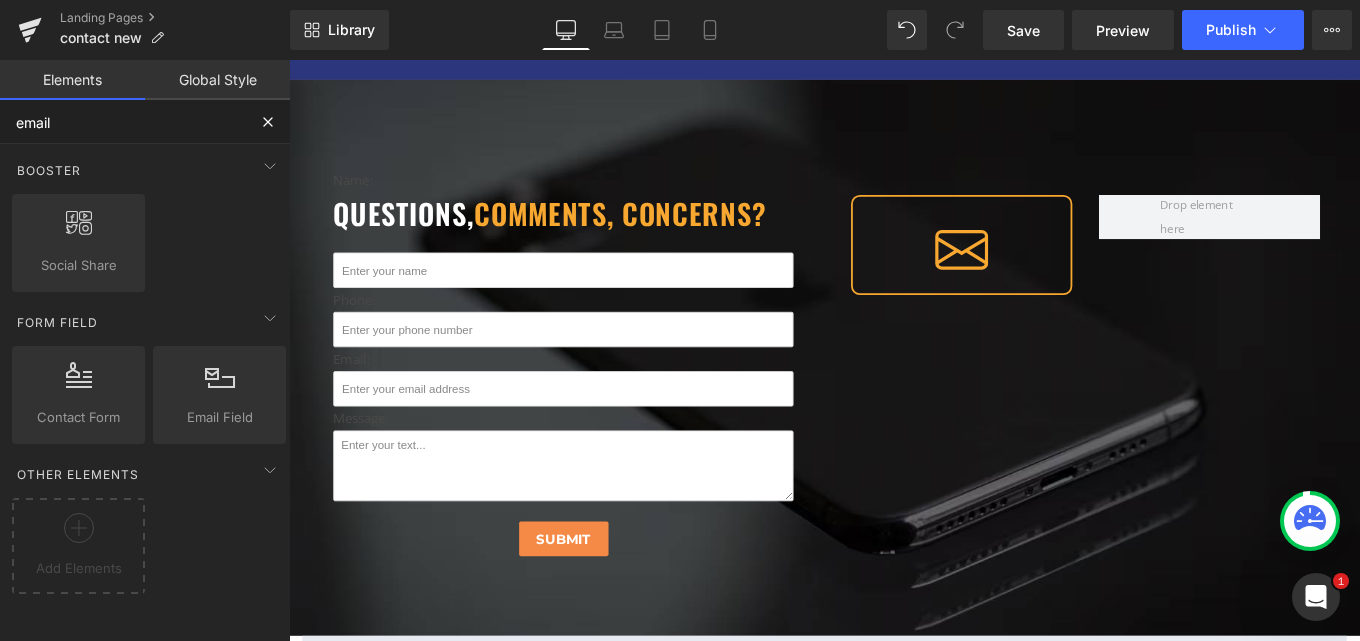 click on "email" at bounding box center [123, 122] 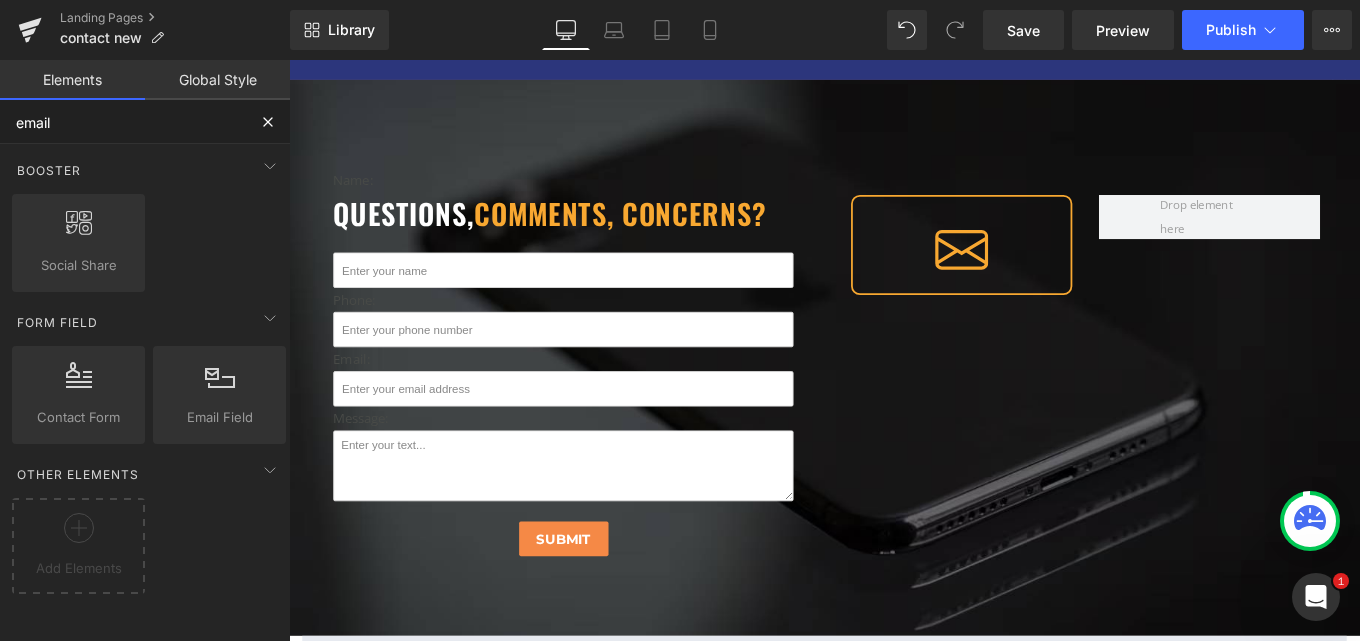 click on "email" at bounding box center [123, 122] 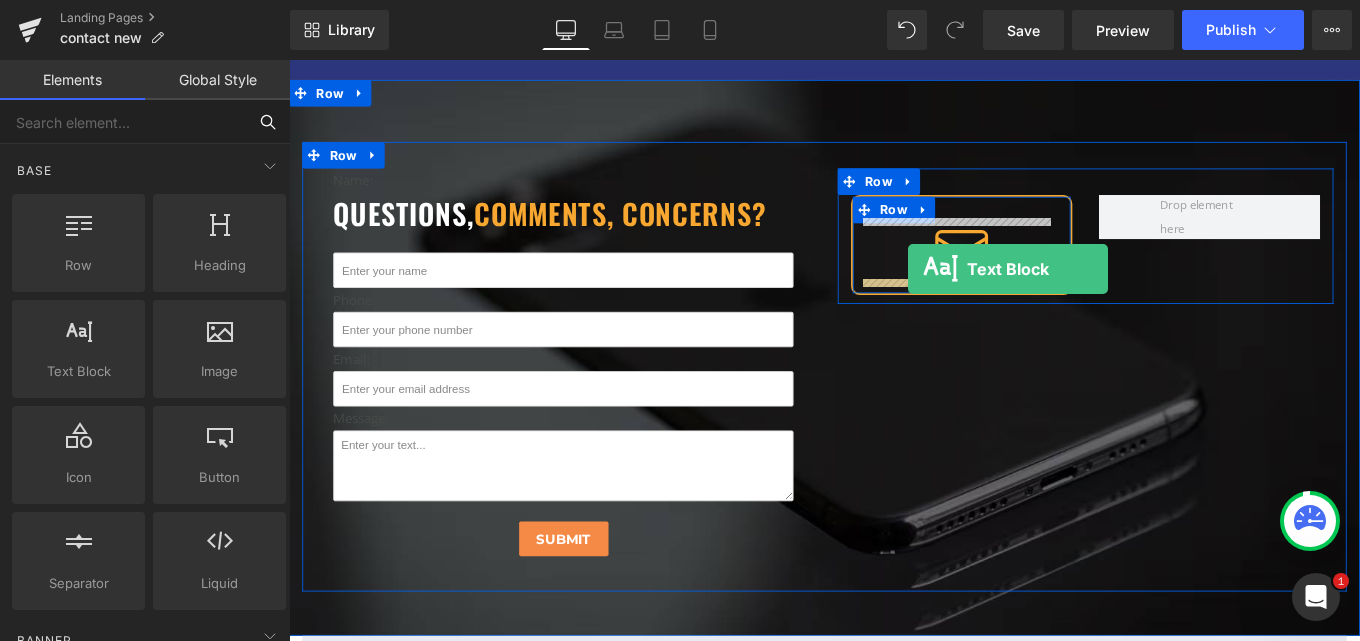 drag, startPoint x: 372, startPoint y: 418, endPoint x: 988, endPoint y: 296, distance: 627.96497 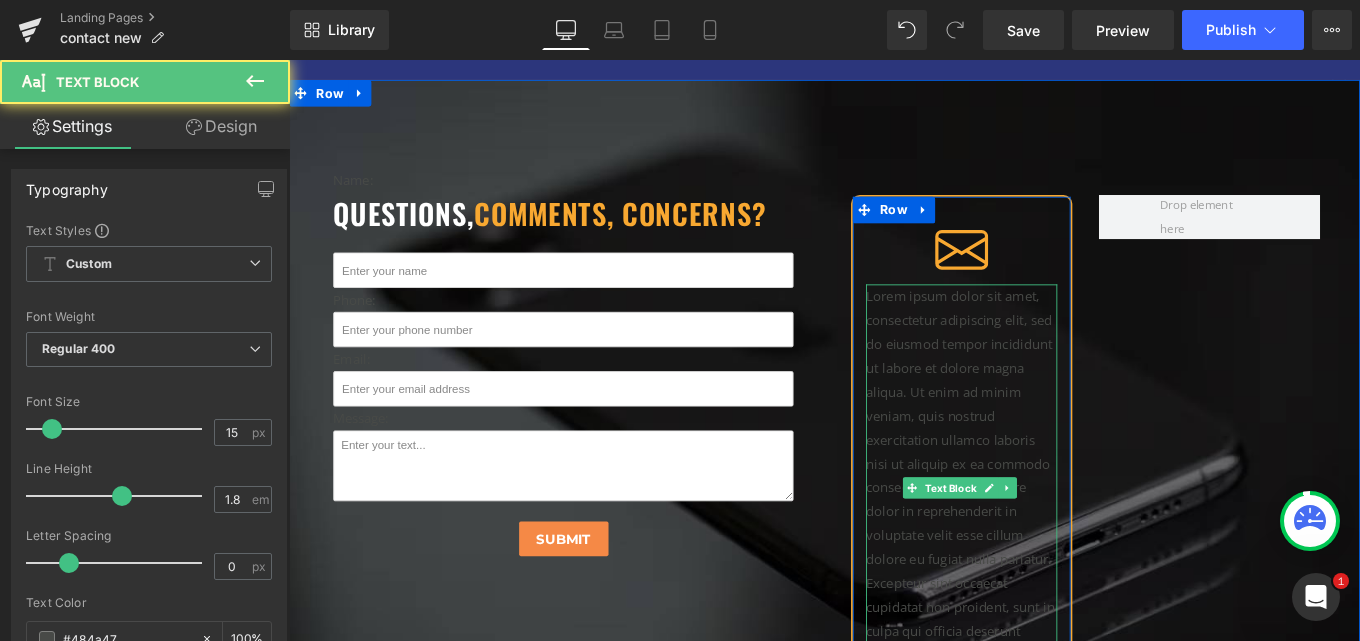 click on "Lorem ipsum dolor sit amet, consectetur adipiscing elit, sed do eiusmod tempor incididunt ut labore et dolore magna aliqua. Ut enim ad minim veniam, quis nostrud exercitation ullamco laboris nisi ut aliquip ex ea commodo consequat. Duis aute irure dolor in reprehenderit in voluptate velit esse cillum dolore eu fugiat nulla pariatur. Excepteur sint occaecat cupidatat non proident, sunt in culpa qui officia deserunt mollit anim id est laborum." at bounding box center (1049, 530) 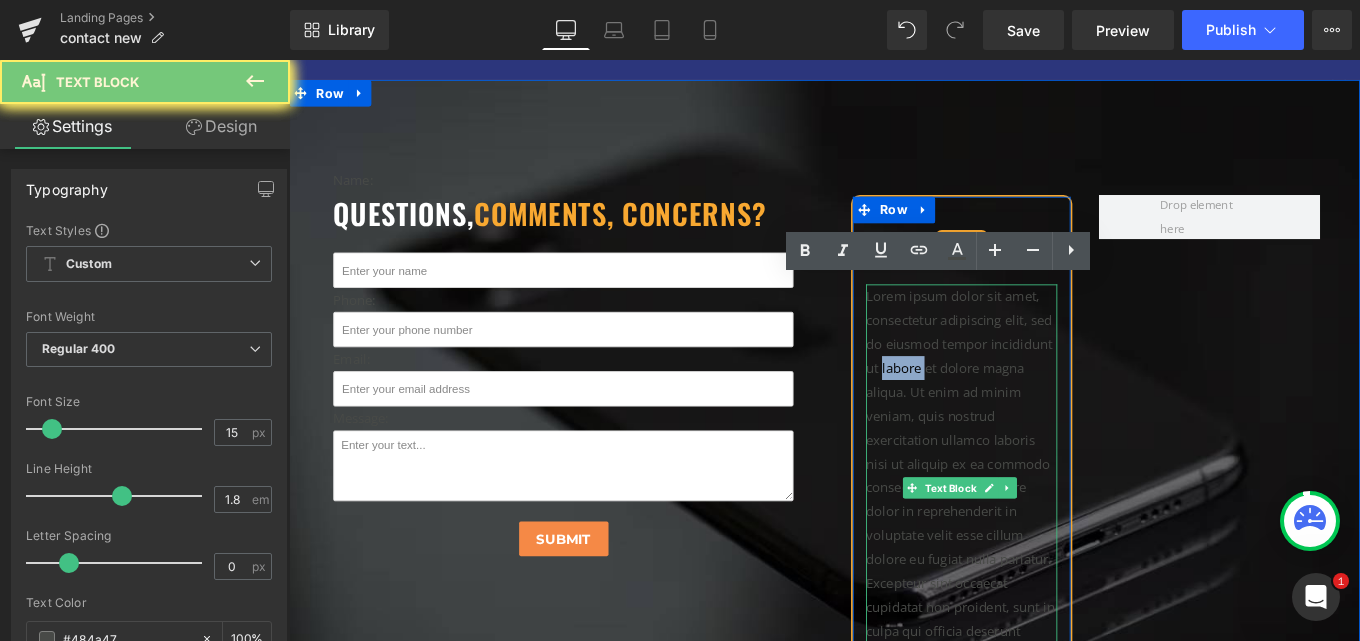 click on "Lorem ipsum dolor sit amet, consectetur adipiscing elit, sed do eiusmod tempor incididunt ut labore et dolore magna aliqua. Ut enim ad minim veniam, quis nostrud exercitation ullamco laboris nisi ut aliquip ex ea commodo consequat. Duis aute irure dolor in reprehenderit in voluptate velit esse cillum dolore eu fugiat nulla pariatur. Excepteur sint occaecat cupidatat non proident, sunt in culpa qui officia deserunt mollit anim id est laborum." at bounding box center (1049, 530) 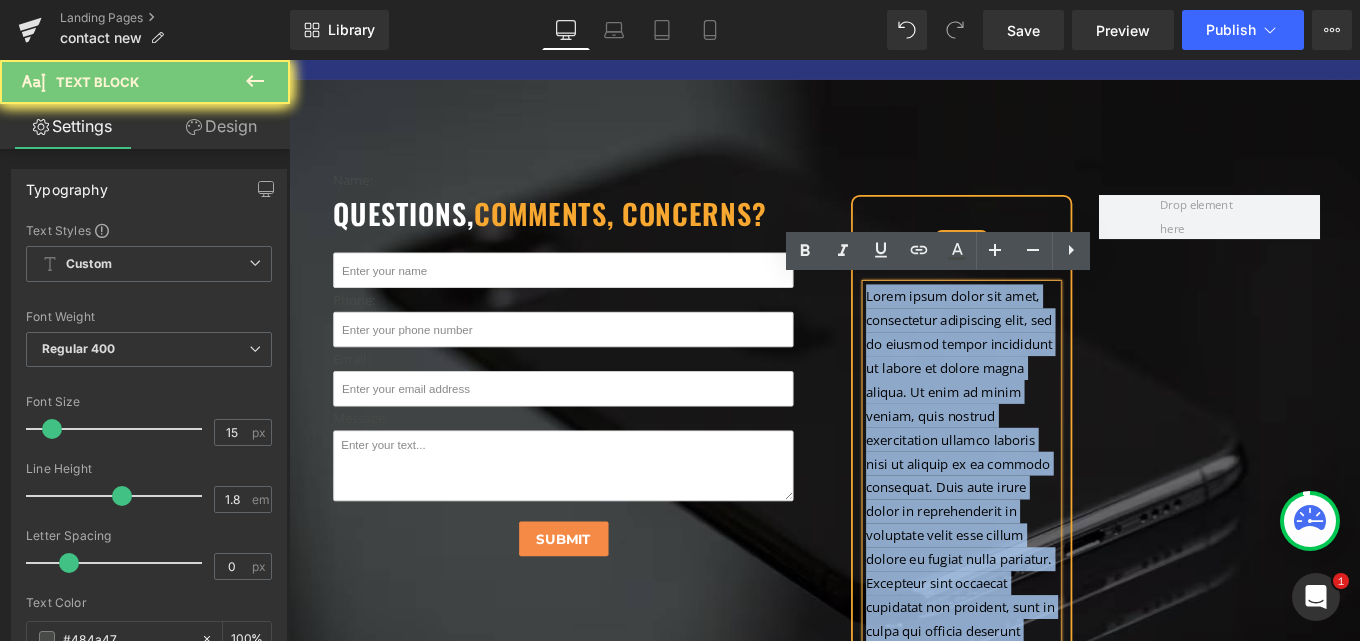 click on "Lorem ipsum dolor sit amet, consectetur adipiscing elit, sed do eiusmod tempor incididunt ut labore et dolore magna aliqua. Ut enim ad minim veniam, quis nostrud exercitation ullamco laboris nisi ut aliquip ex ea commodo consequat. Duis aute irure dolor in reprehenderit in voluptate velit esse cillum dolore eu fugiat nulla pariatur. Excepteur sint occaecat cupidatat non proident, sunt in culpa qui officia deserunt mollit anim id est laborum." at bounding box center (1049, 530) 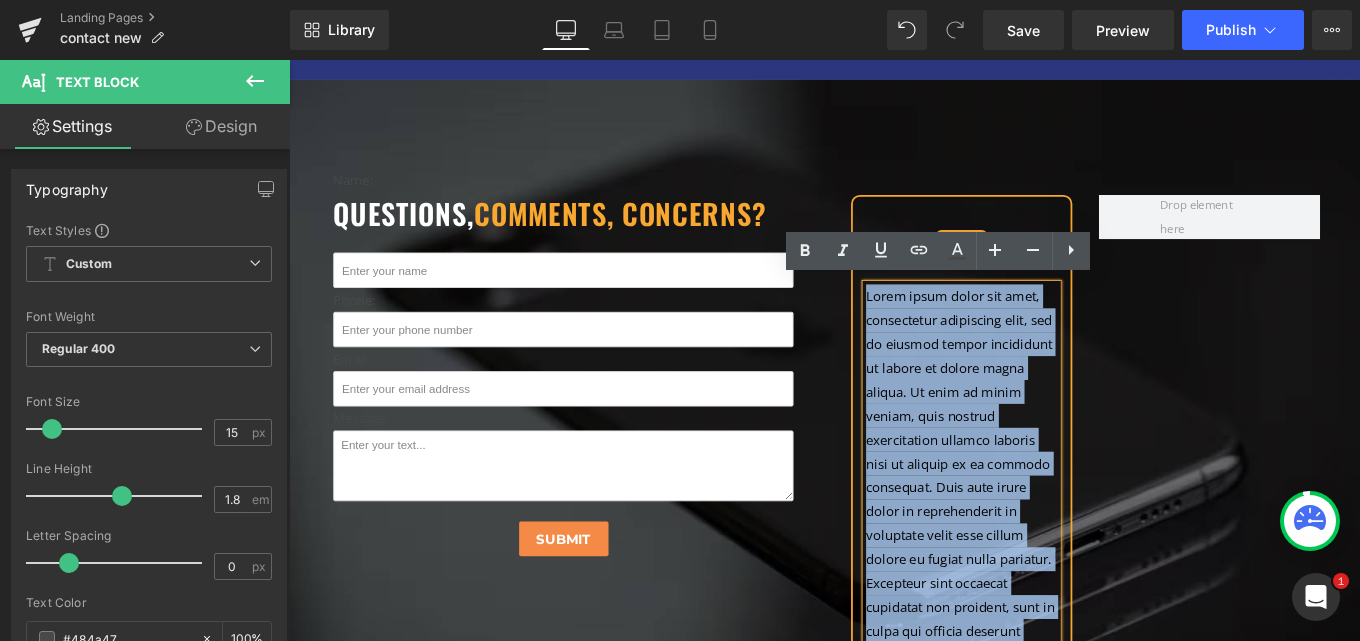 type 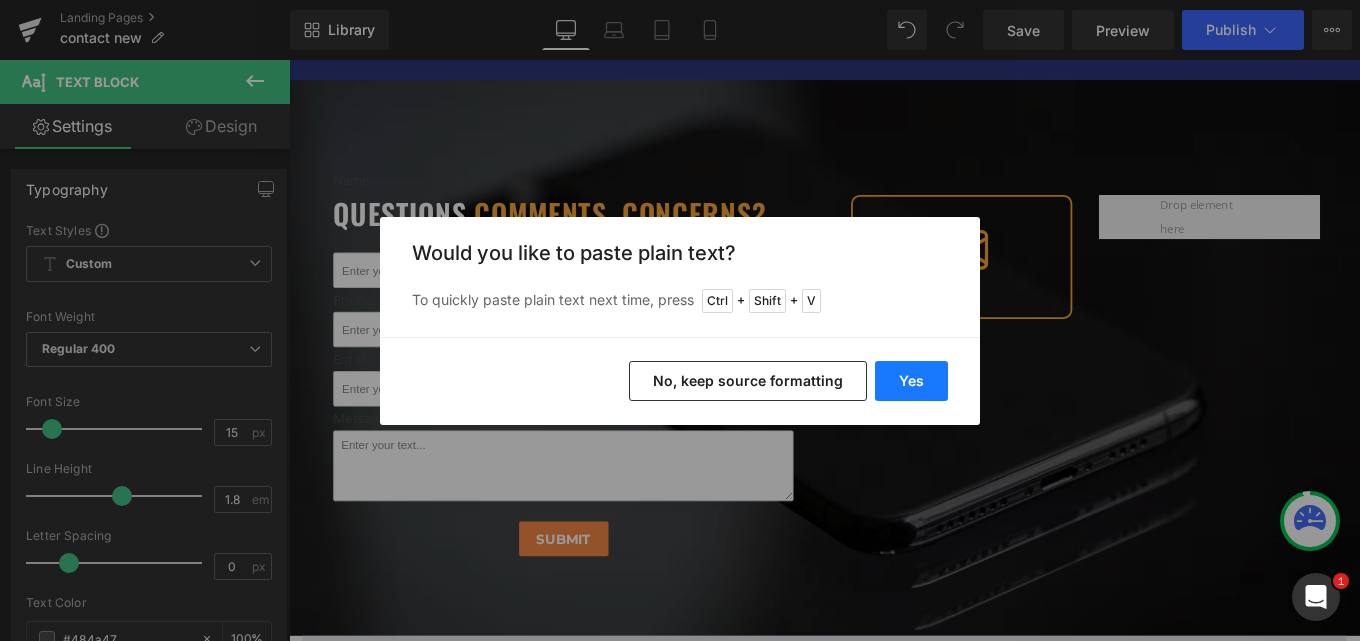 click on "Yes" at bounding box center (911, 381) 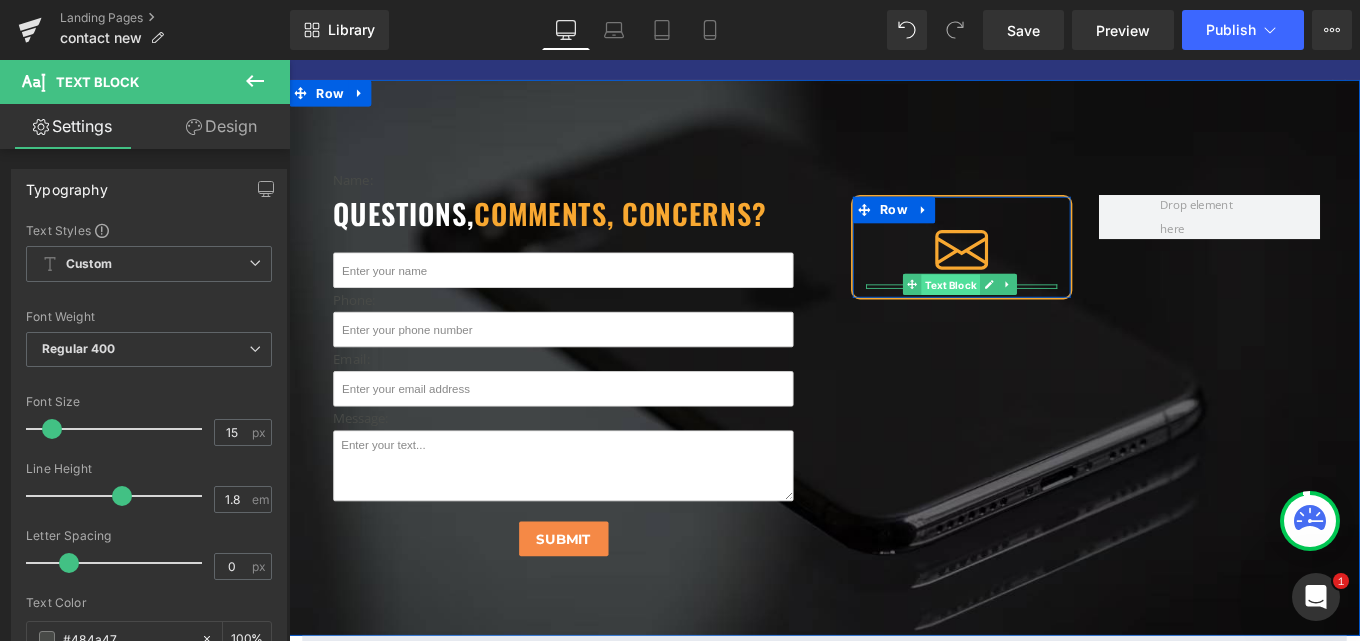 click on "Text Block" at bounding box center (1037, 315) 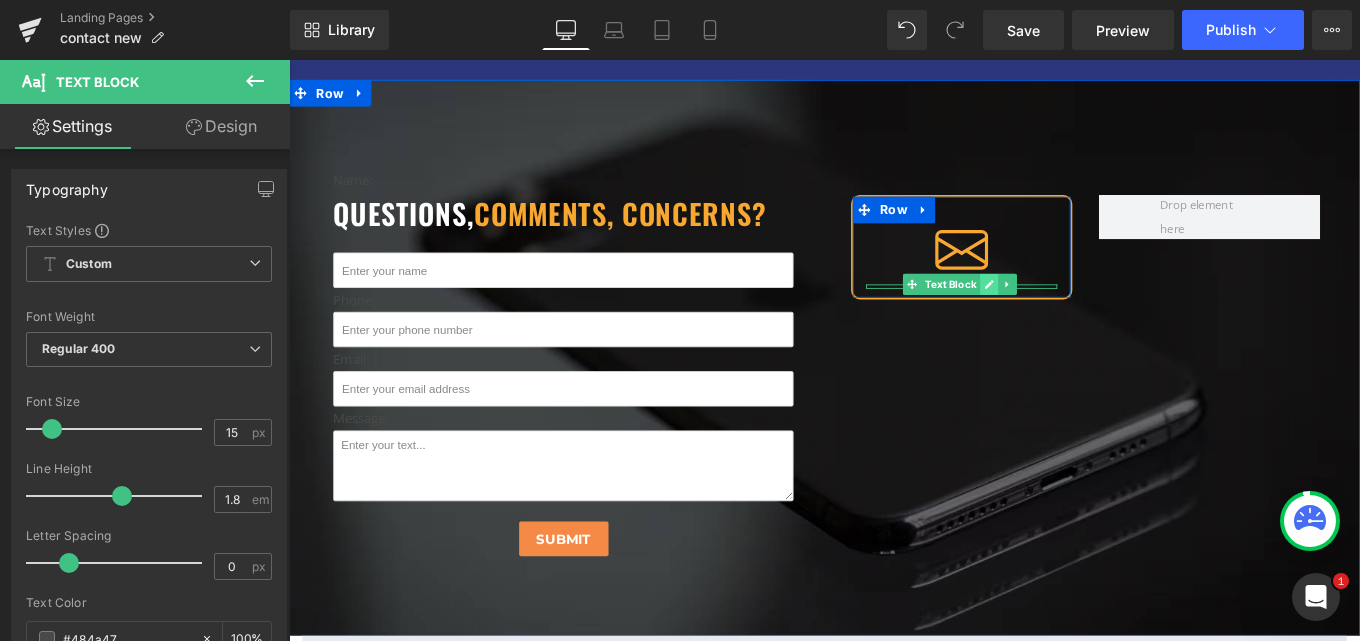 click 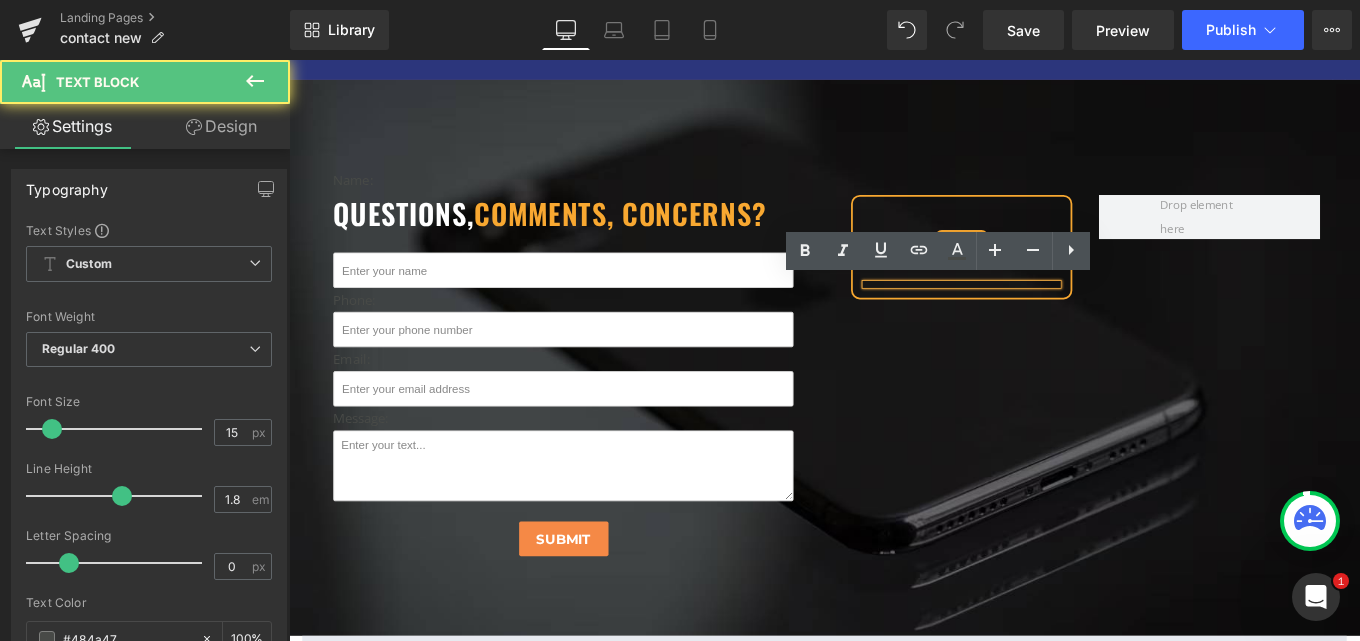 click at bounding box center [1049, 314] 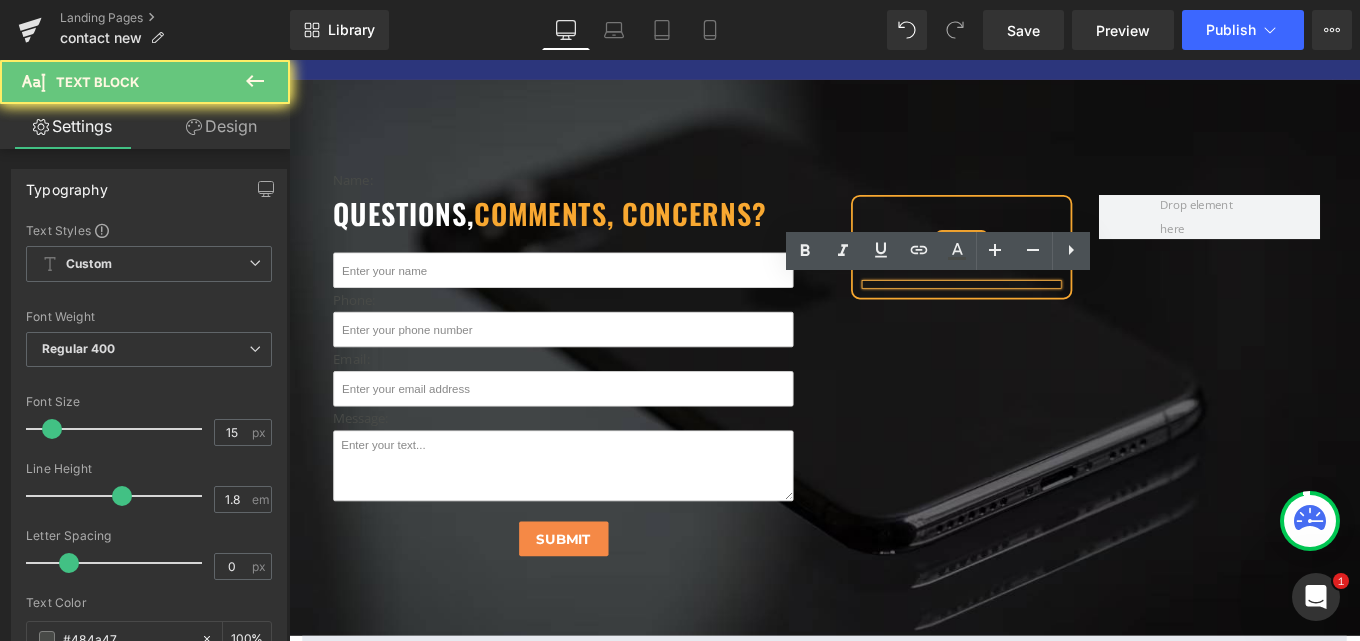 click at bounding box center (1049, 314) 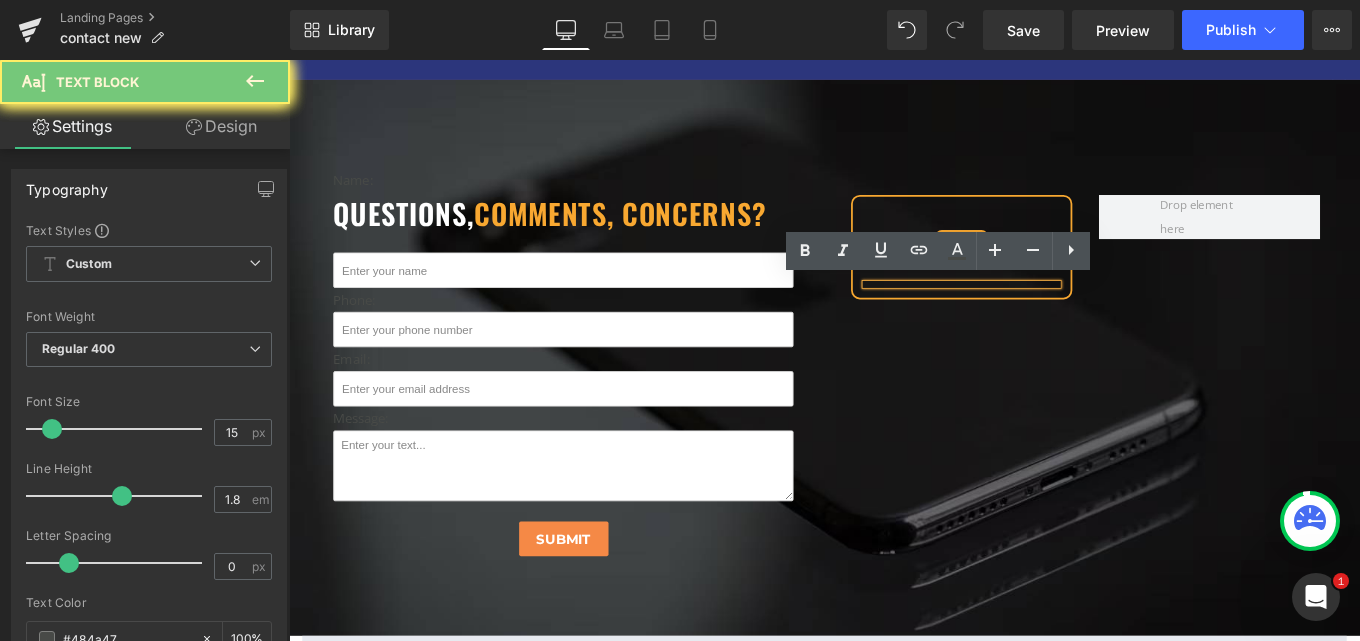 click at bounding box center [1049, 314] 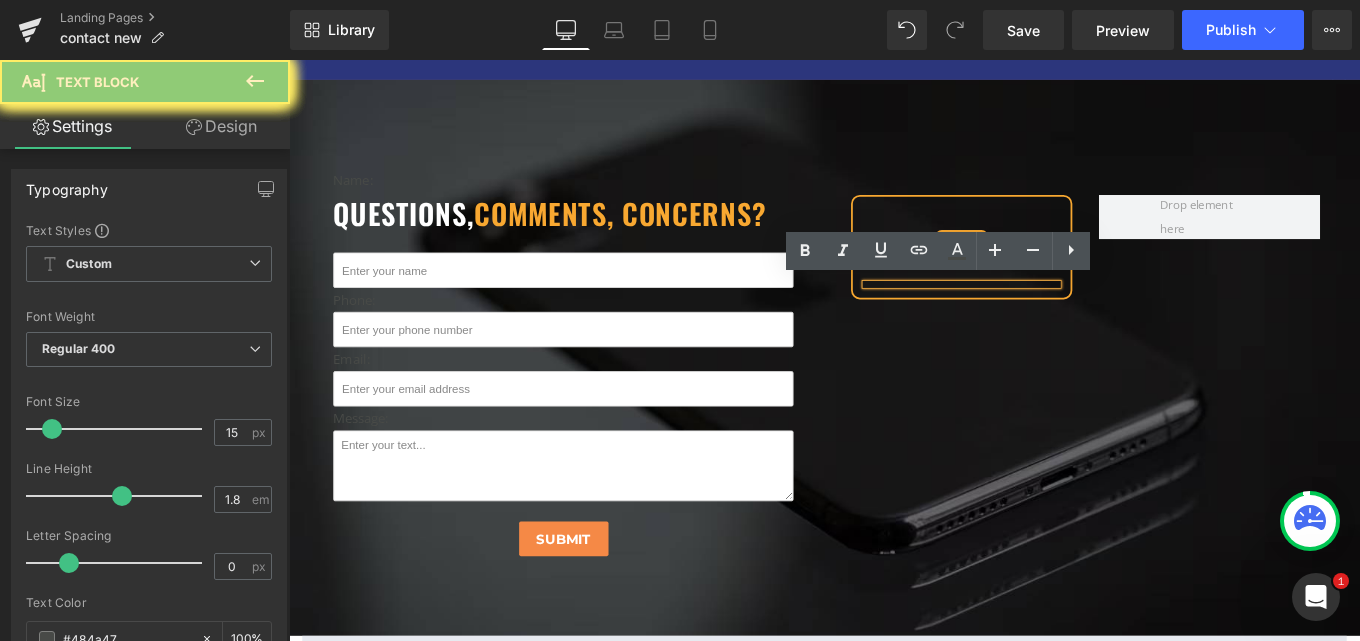click at bounding box center [1049, 314] 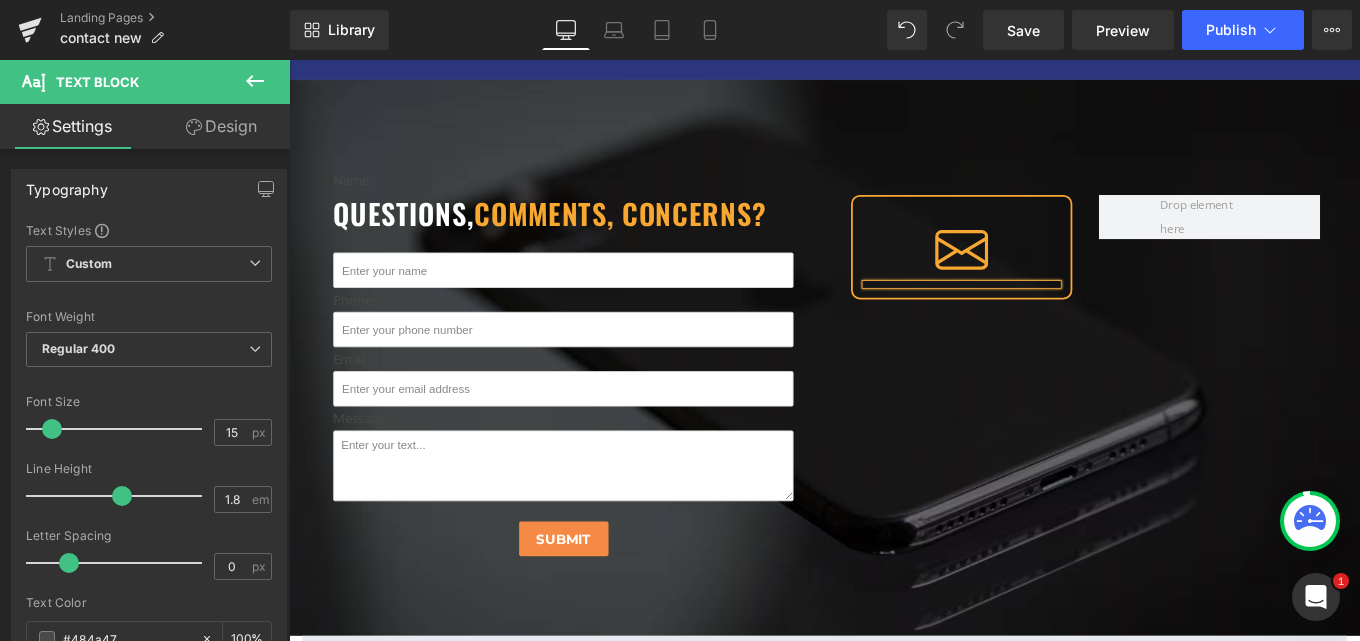 click at bounding box center [1049, 314] 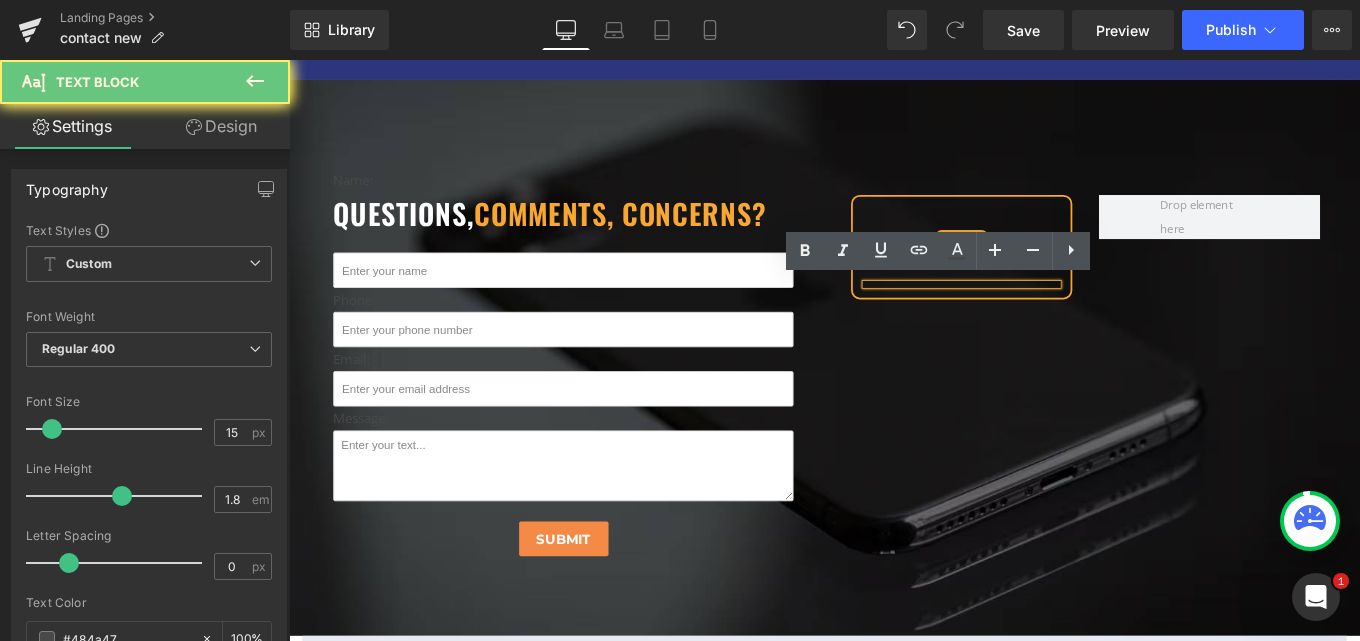 click at bounding box center (1049, 314) 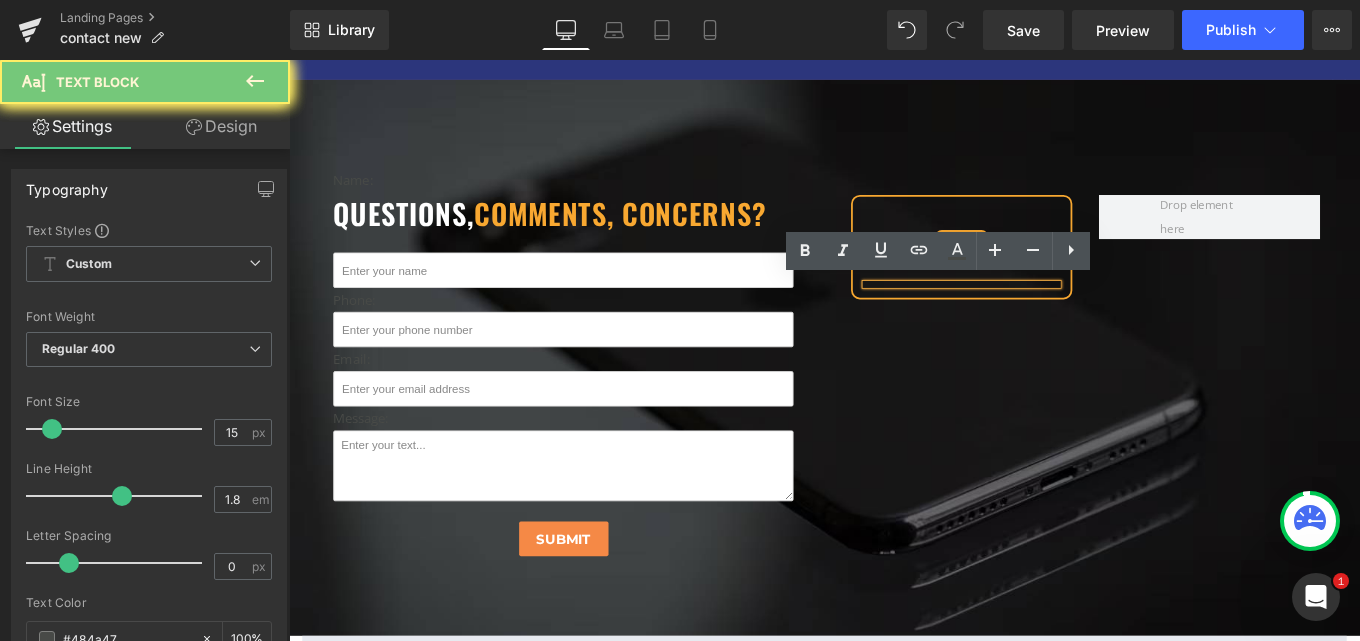 click at bounding box center [1049, 314] 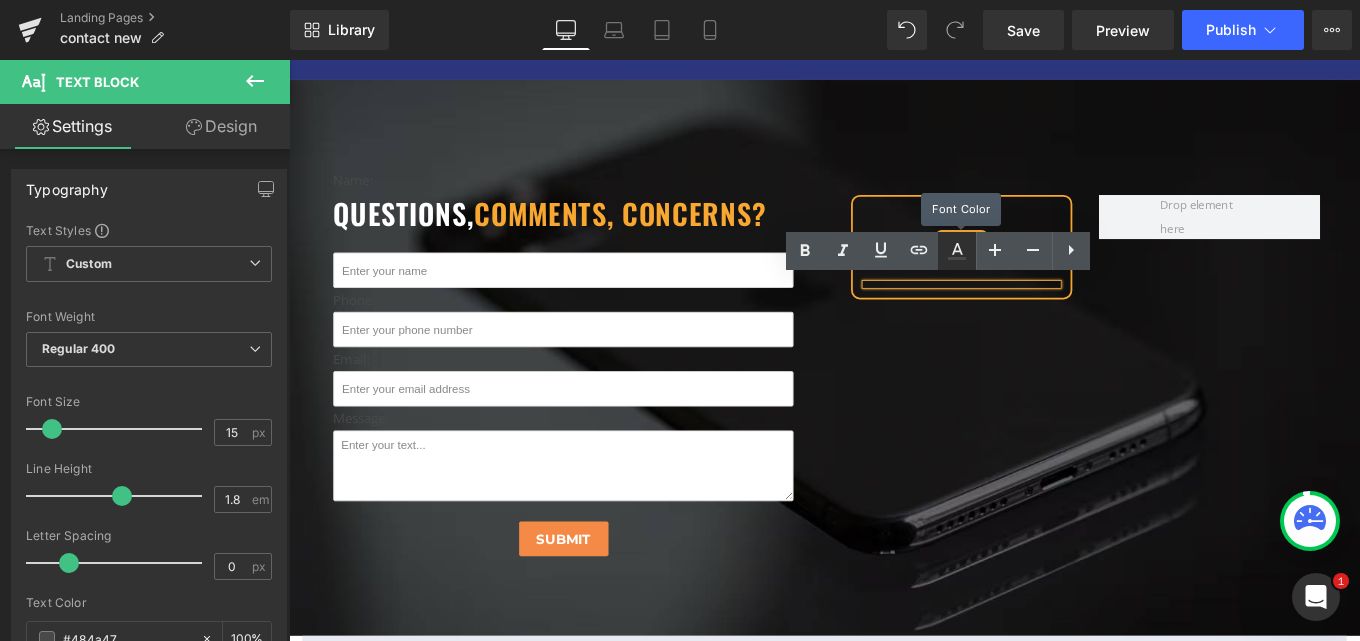 click 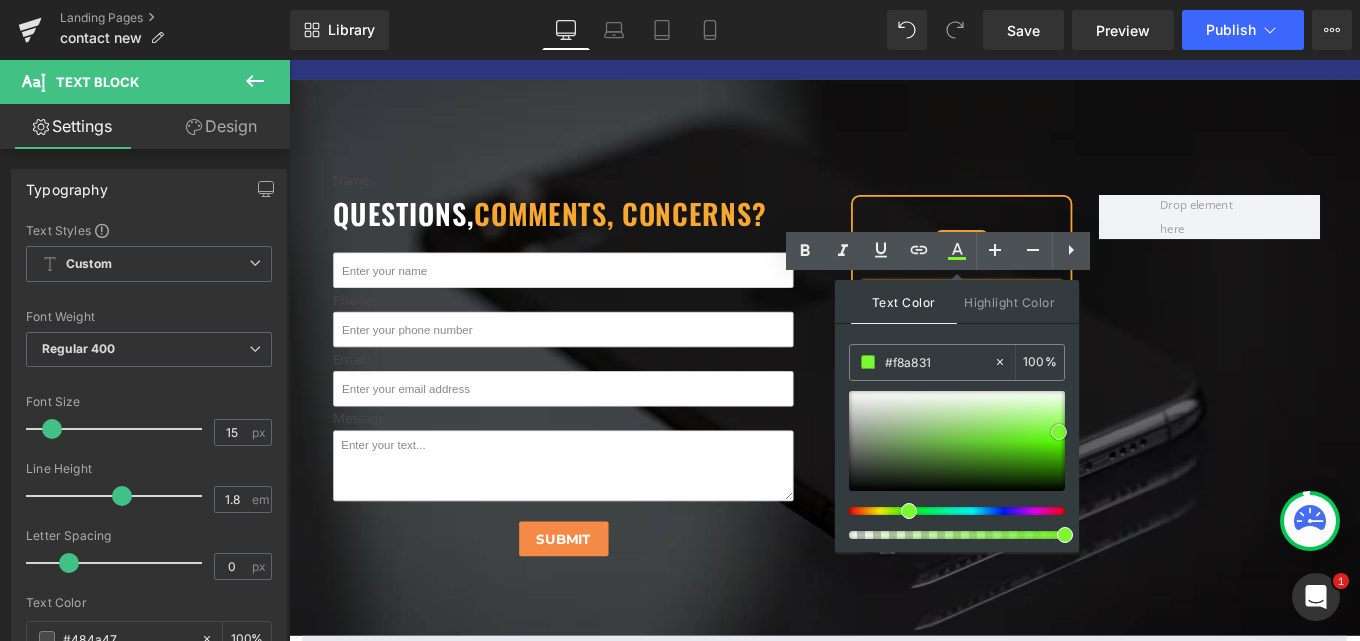 drag, startPoint x: 849, startPoint y: 461, endPoint x: 1055, endPoint y: 430, distance: 208.31947 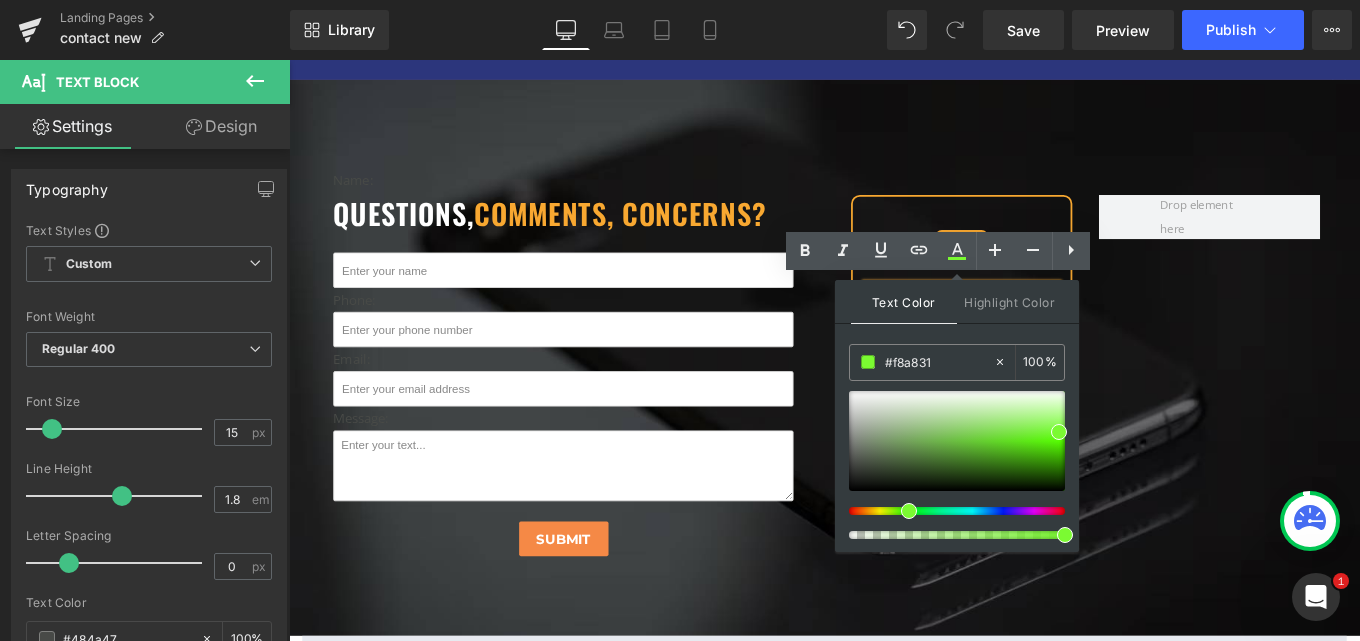 click on "Name: Text Block         questions,  comments, concerns? Heading         Text Field         Phone: Text Block         Text Field         Email: Text Block         Email Field         Message: Text Block           Text Area           Submit   Submit Button
Contact Form
Icon
Text [GEOGRAPHIC_DATA]" at bounding box center (894, 407) 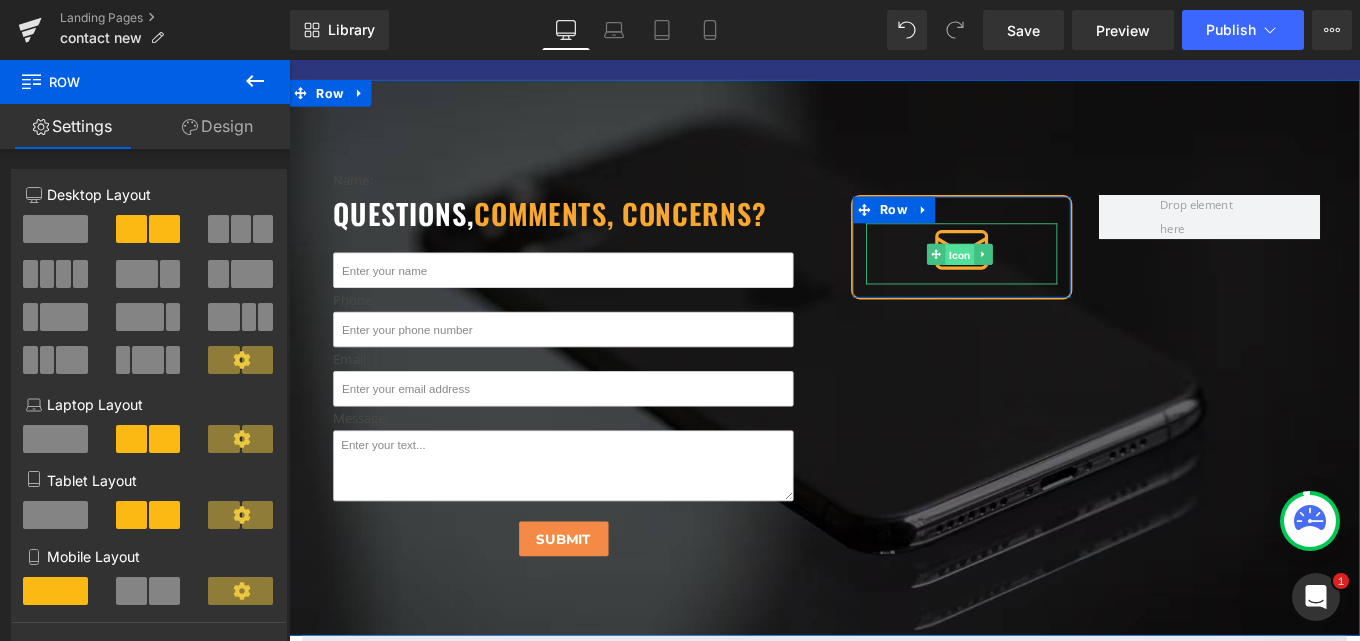 click on "Icon" at bounding box center (1047, 280) 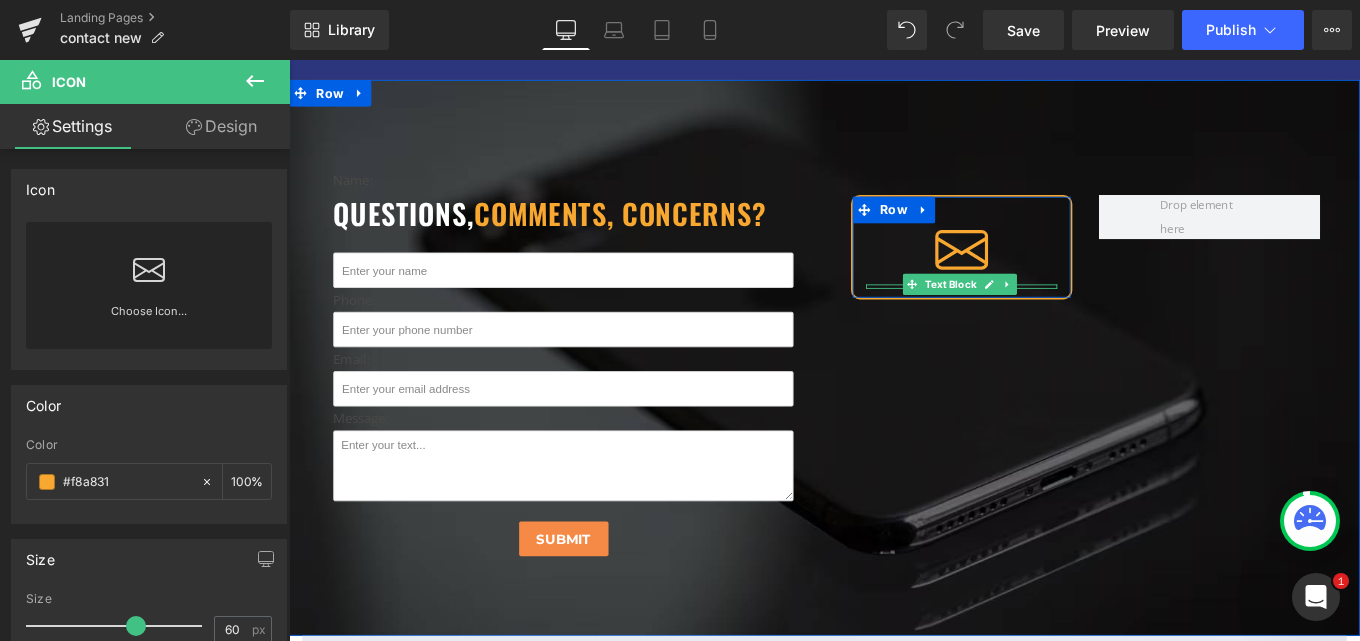 click on "Text Block" at bounding box center (1037, 314) 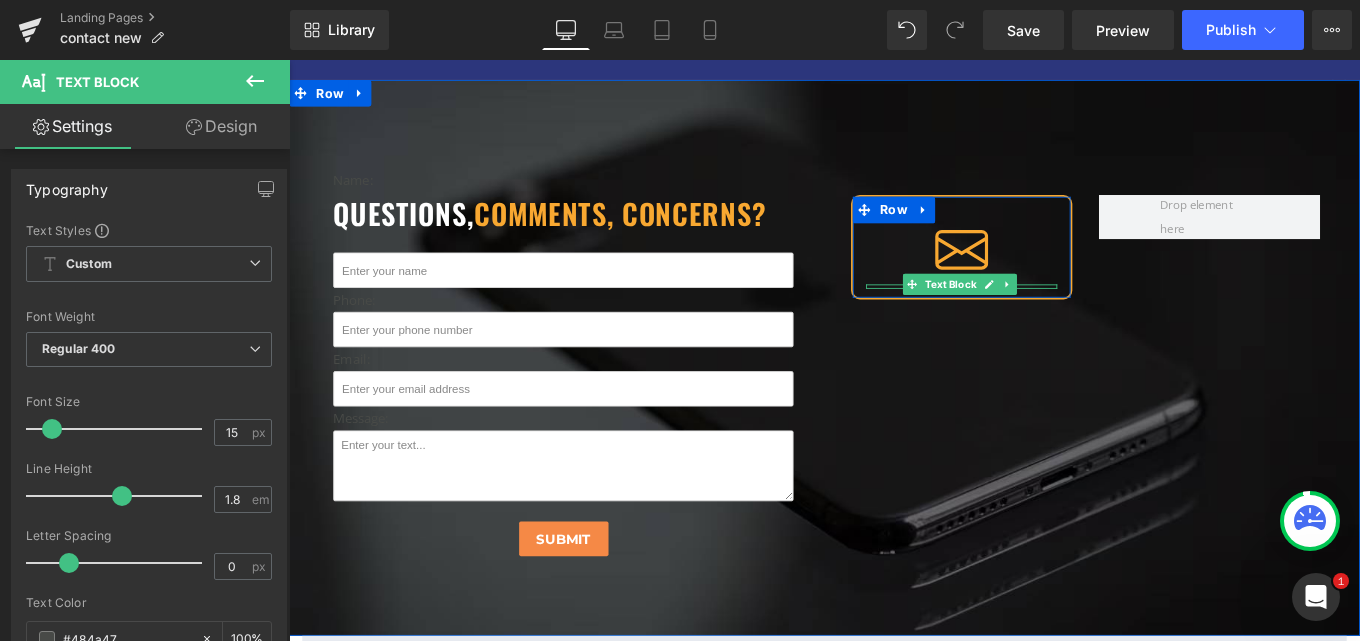 click at bounding box center [1101, 314] 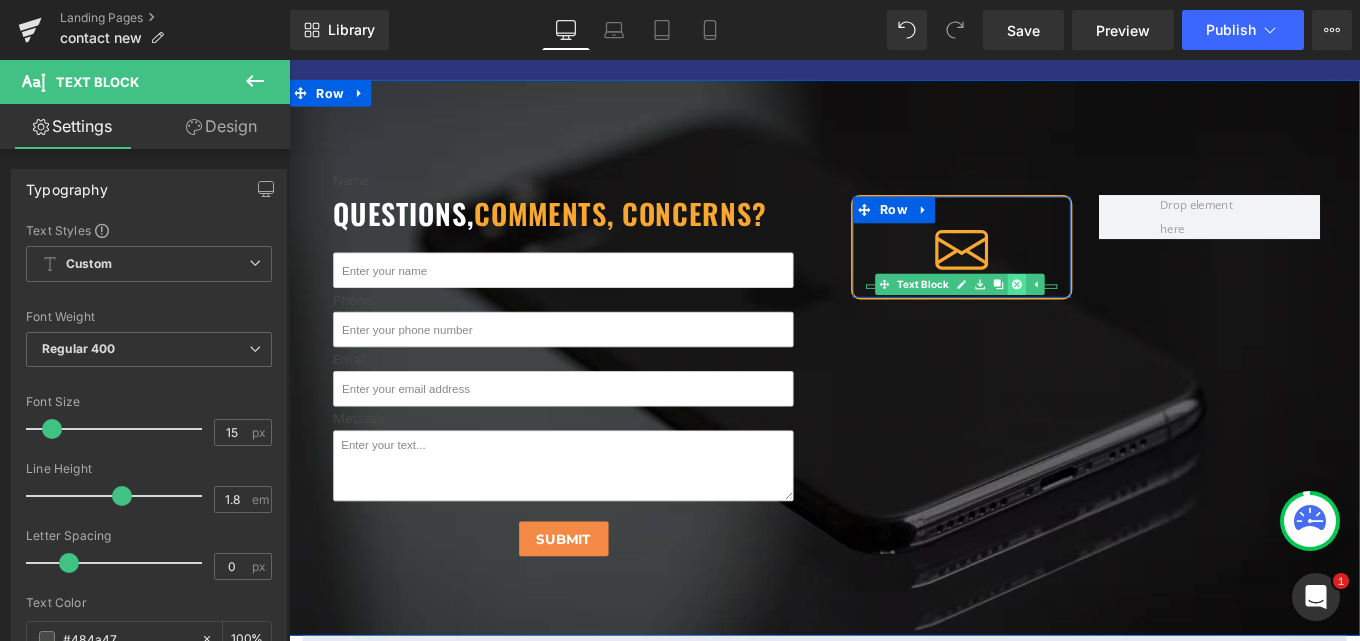 click 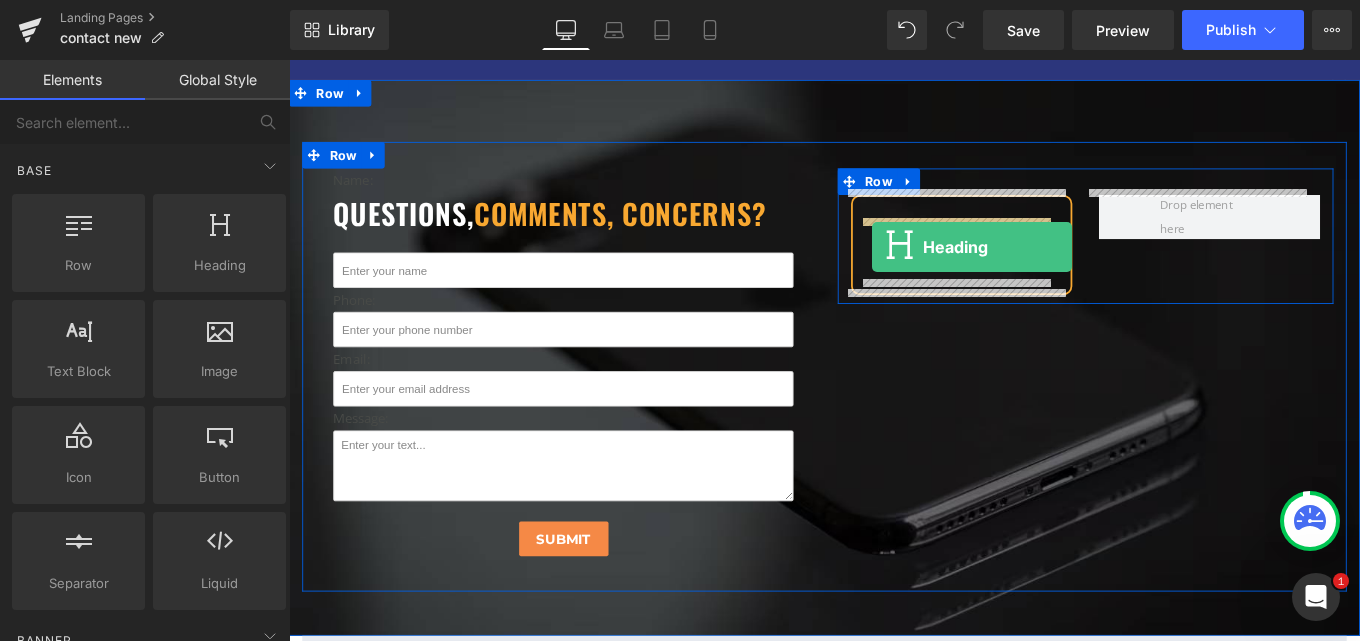 drag, startPoint x: 492, startPoint y: 303, endPoint x: 948, endPoint y: 271, distance: 457.12143 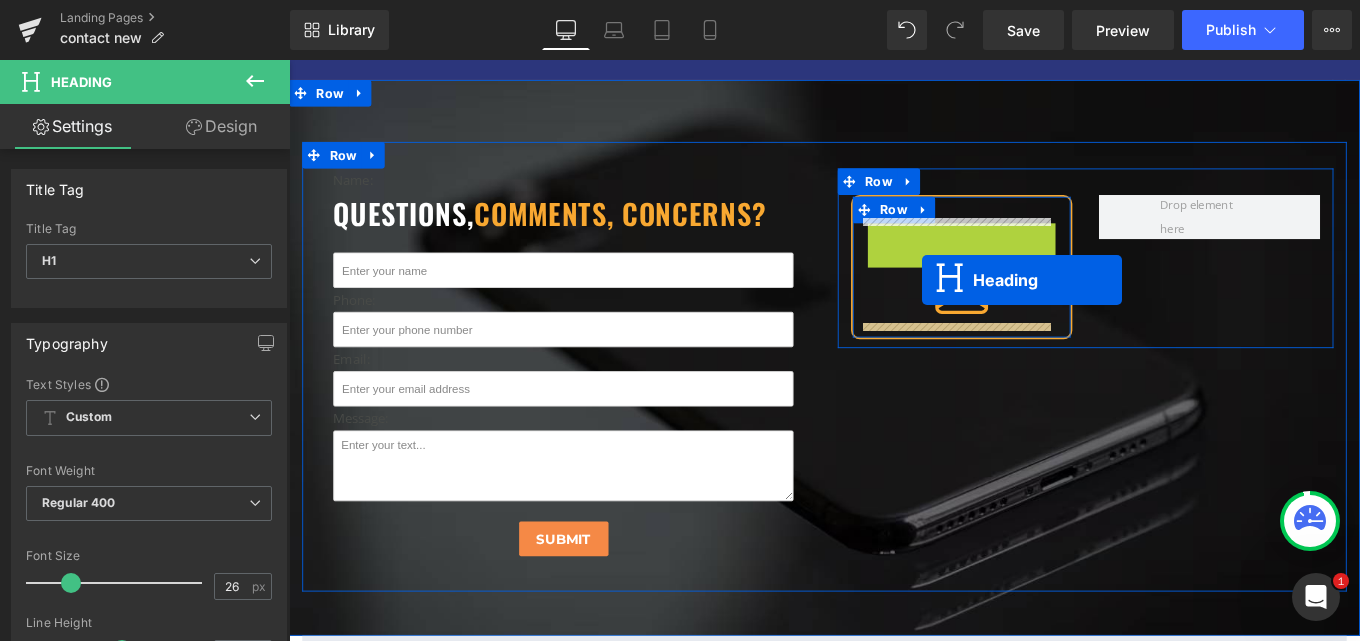 drag, startPoint x: 989, startPoint y: 278, endPoint x: 1004, endPoint y: 309, distance: 34.43835 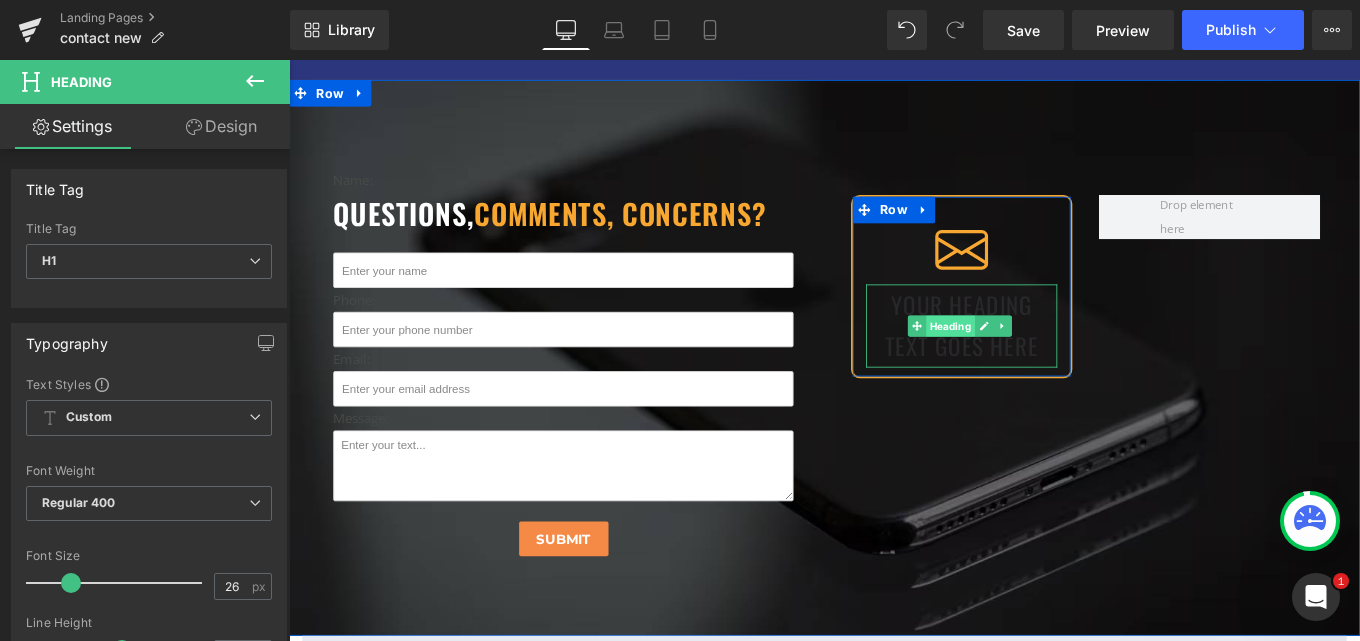click on "Heading" at bounding box center (1036, 361) 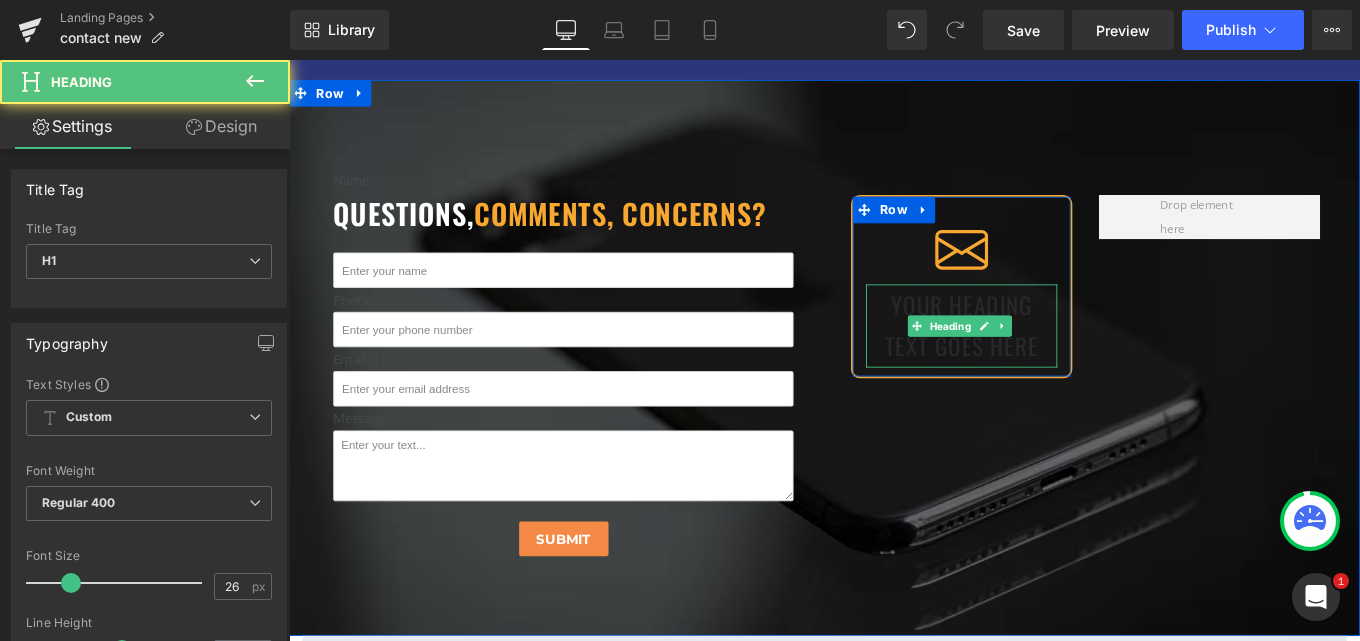click on "Your heading text goes here" at bounding box center (1049, 361) 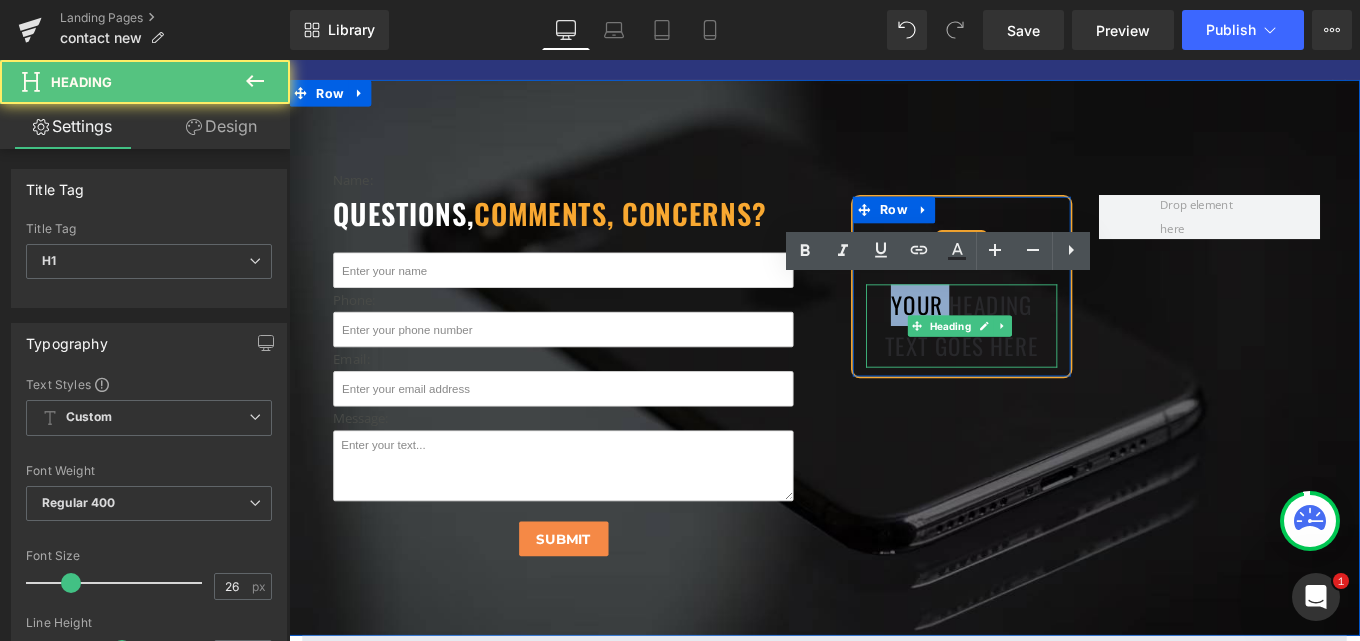 click on "Your heading text goes here" at bounding box center [1049, 361] 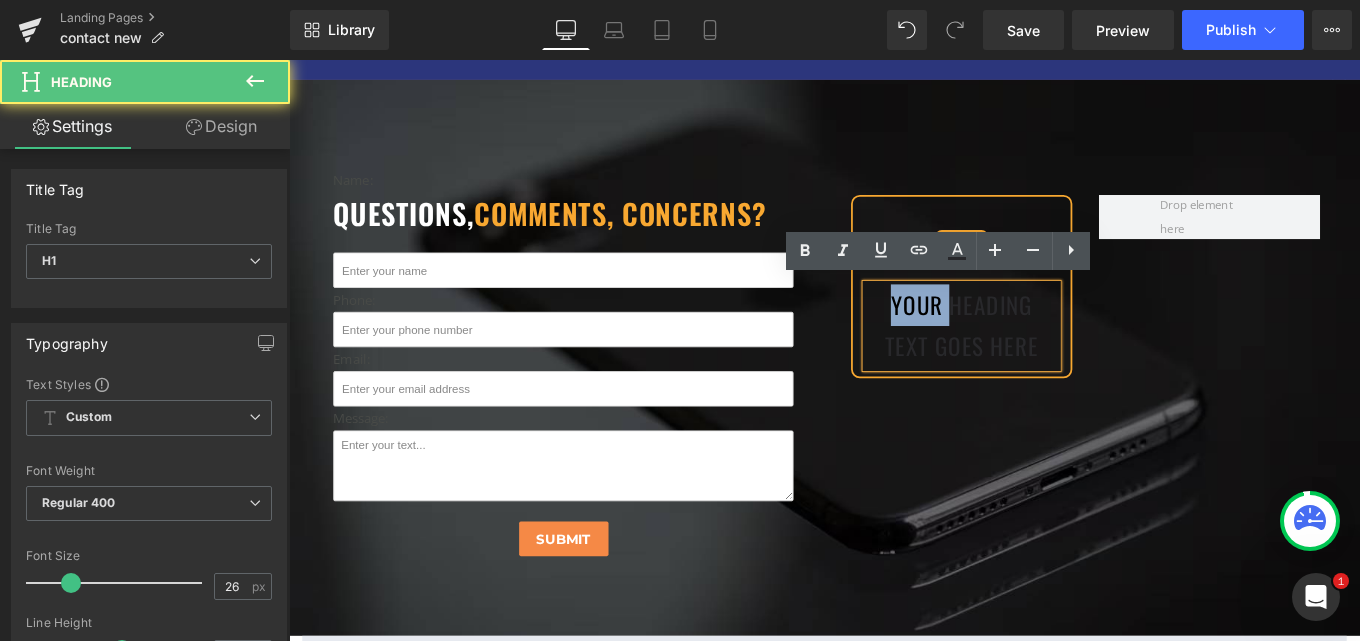 click on "Your heading text goes here" at bounding box center (1049, 361) 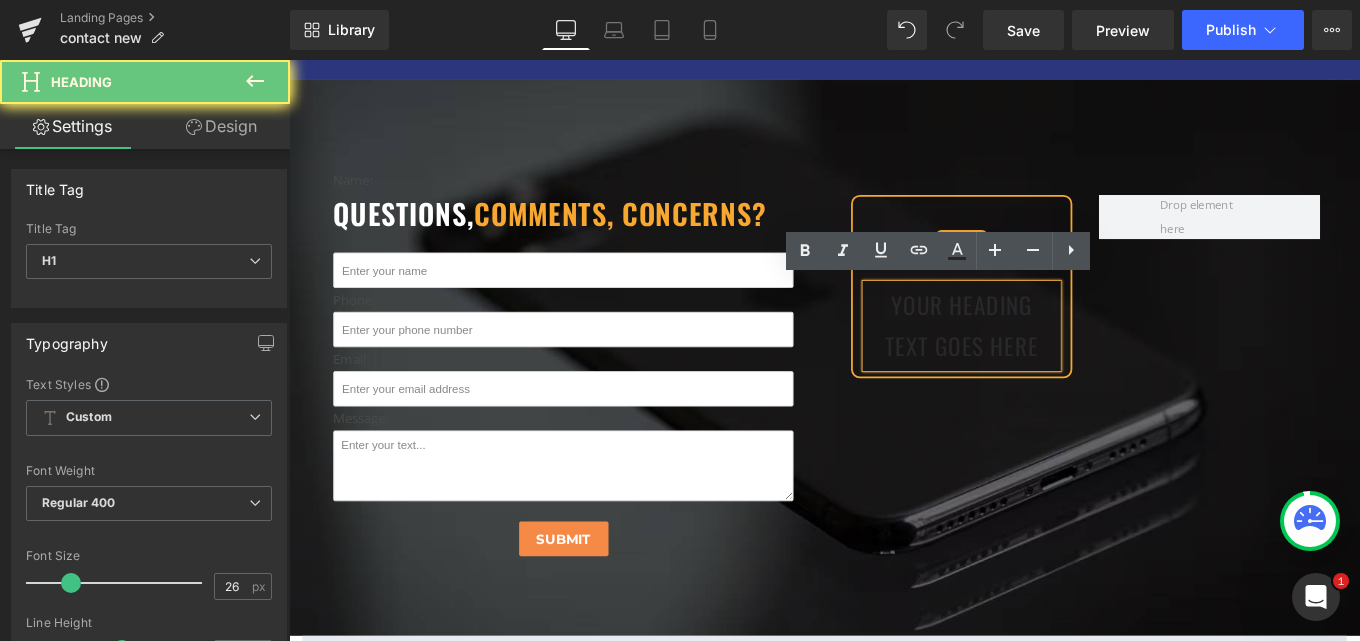paste 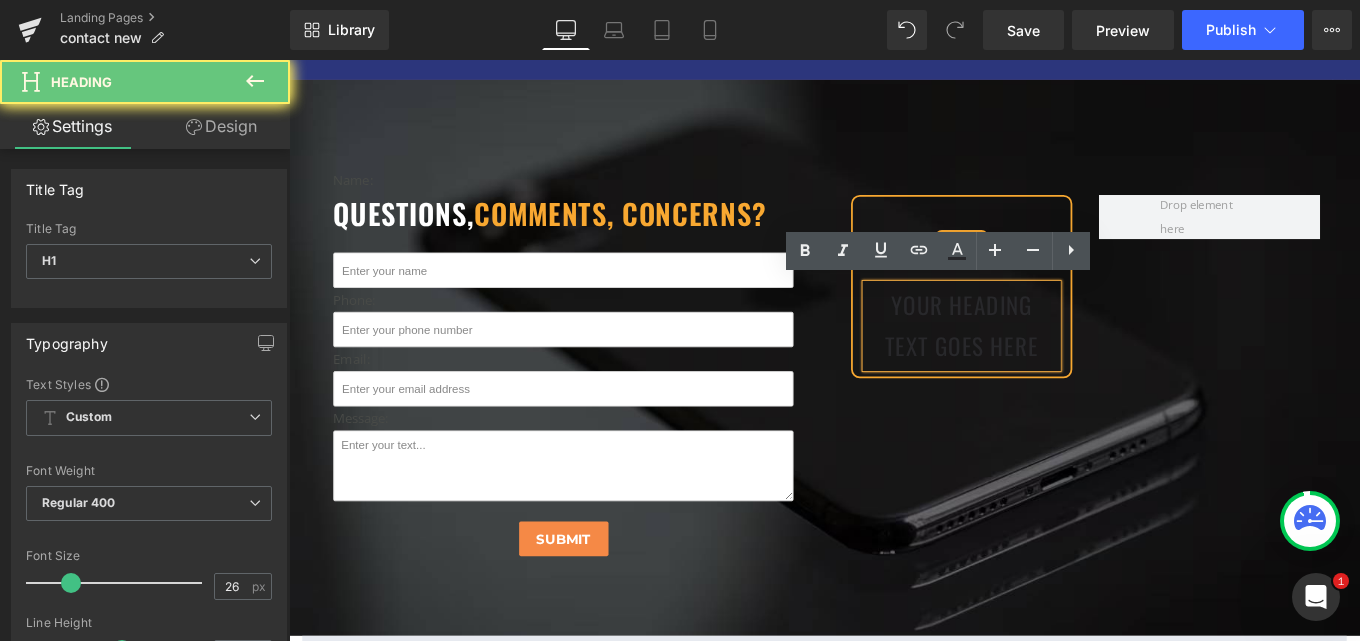 type 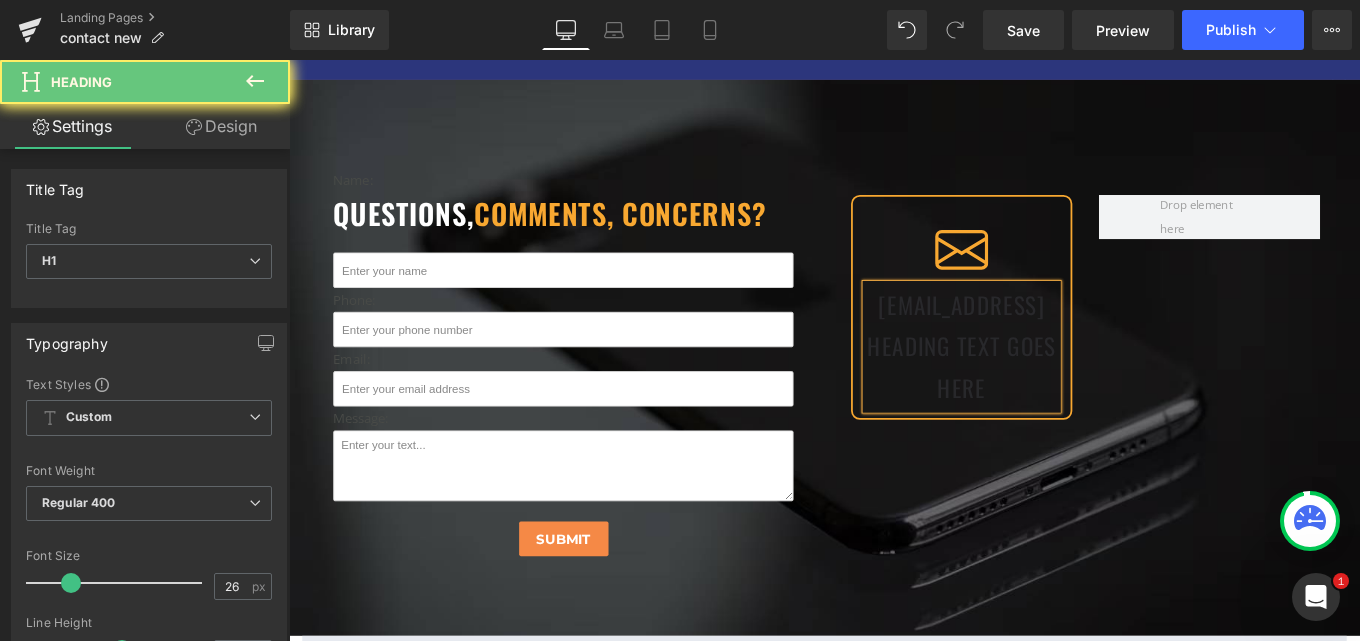 click on "[EMAIL_ADDRESS] heading text goes here" at bounding box center [1049, 384] 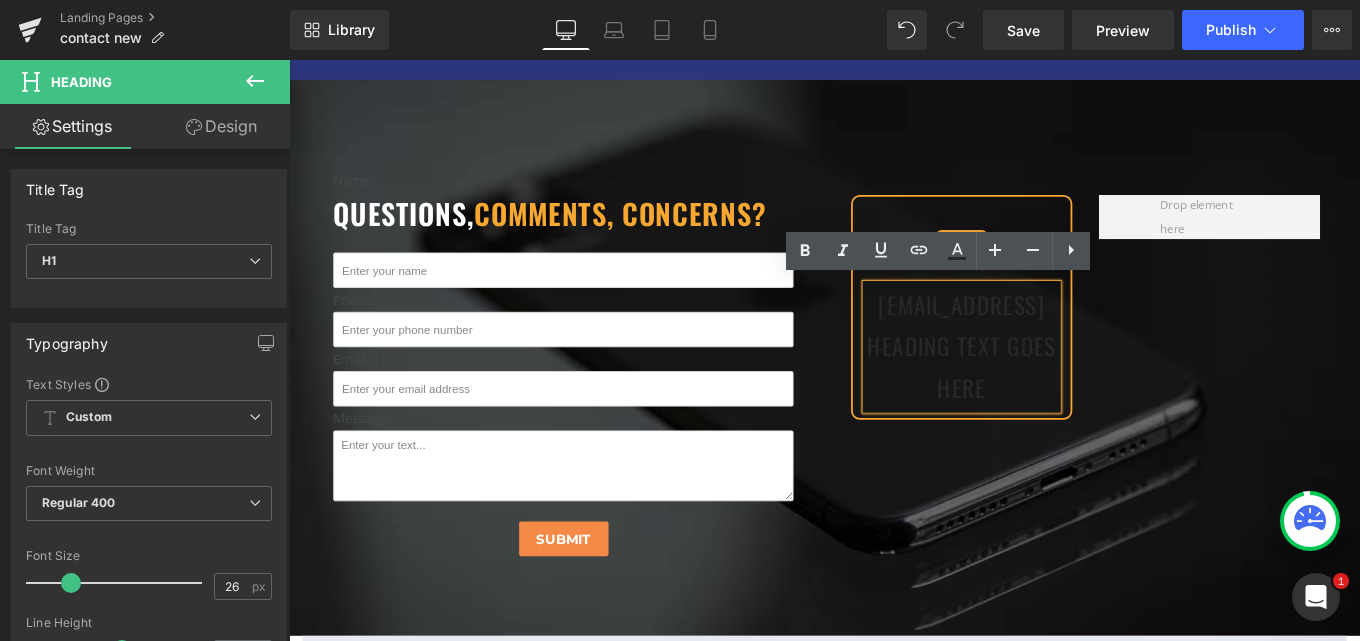 click on "[EMAIL_ADDRESS] heading text goes here" at bounding box center [1049, 384] 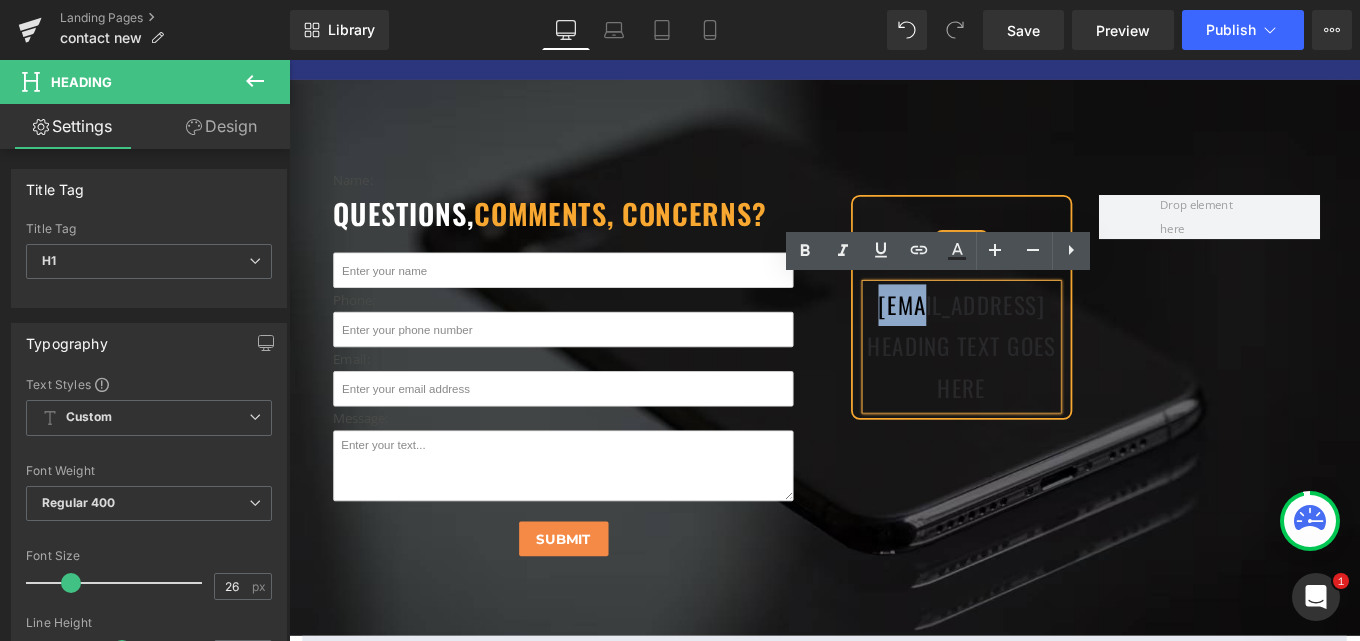 click on "[EMAIL_ADDRESS] heading text goes here" at bounding box center [1049, 384] 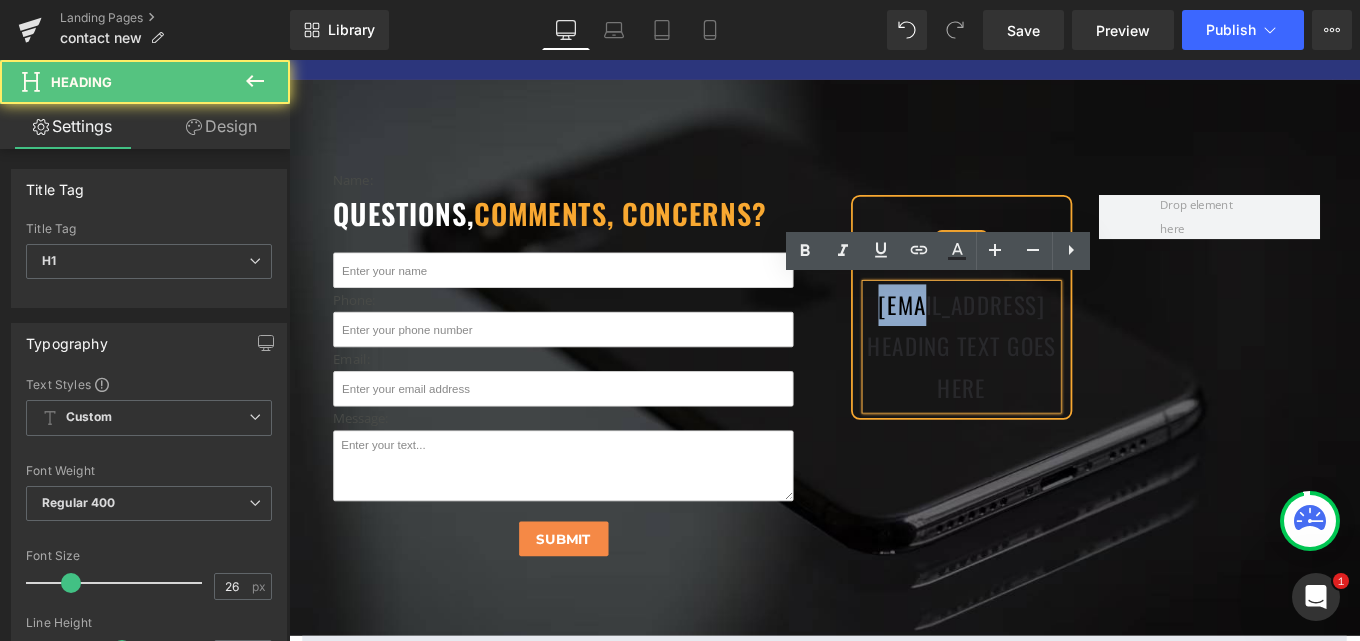 click on "[EMAIL_ADDRESS] heading text goes here" at bounding box center [1049, 384] 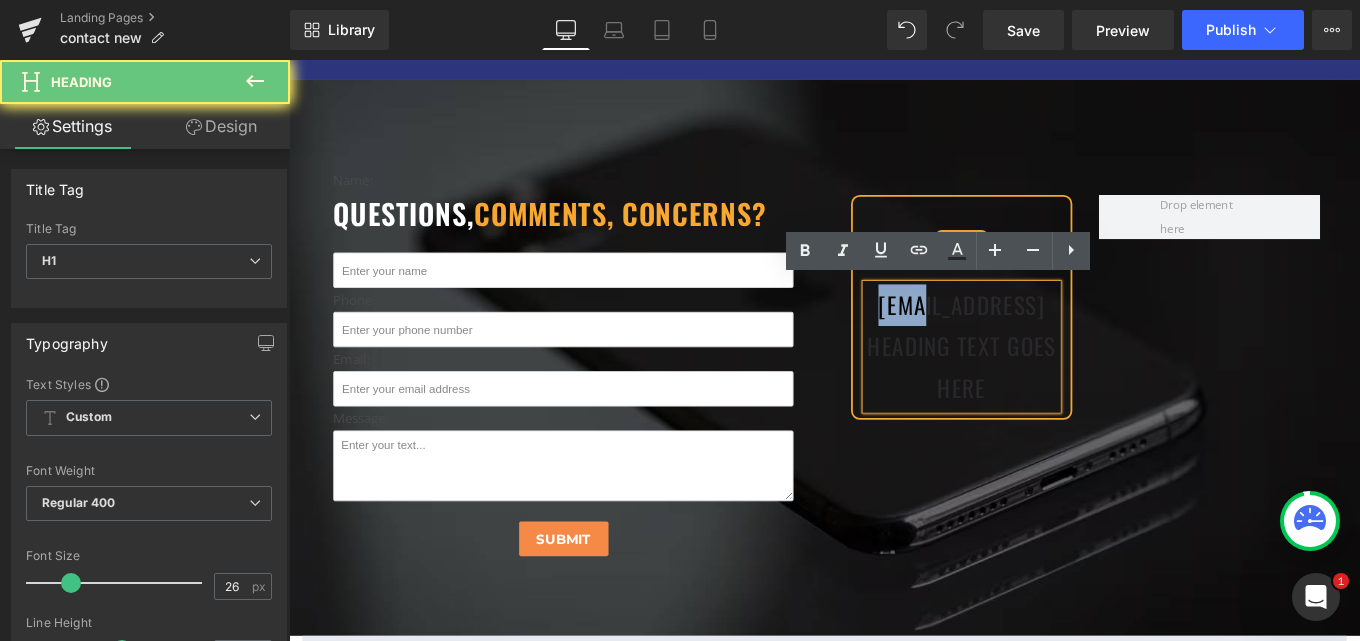click on "[EMAIL_ADDRESS] heading text goes here" at bounding box center [1049, 384] 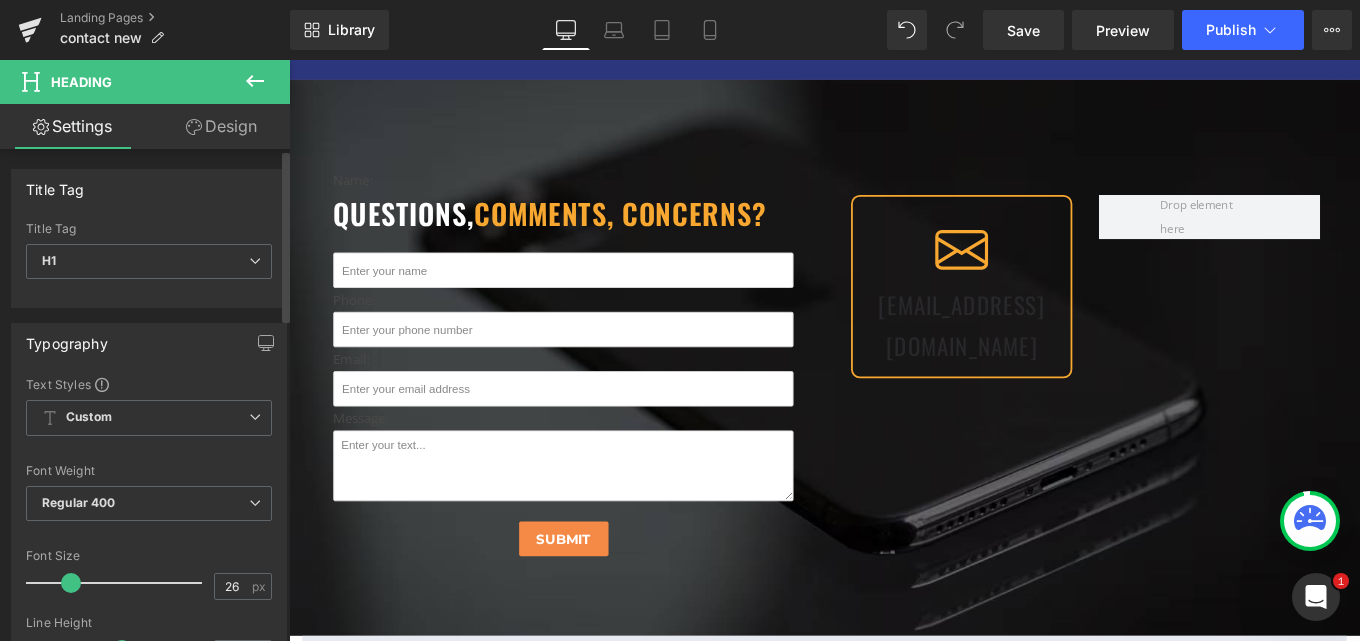 click on "Typography Text Styles Custom
Custom
Setup Global Style
Custom
Setup Global Style
Thin 100 Semi Thin 200 Light 300 Regular 400 Medium 500 Semi Bold 600 Super Bold 800 Boldest 900 Bold 700 Lighter Bolder Font Weight
Regular 400
Thin 100 Semi Thin 200 Light 300 Regular 400 Medium 500 Semi Bold 600 Super Bold 800 Boldest 900 Bold 700 Lighter Bolder 26px Font Size 26 px 1.8em Line Height 1.8 em 1px Letter Spacing 1 px #28282b Text Color #28282b 100 % inherit
Font
Default
[GEOGRAPHIC_DATA]
[PERSON_NAME]
Open Sans
Inter" at bounding box center (149, 651) 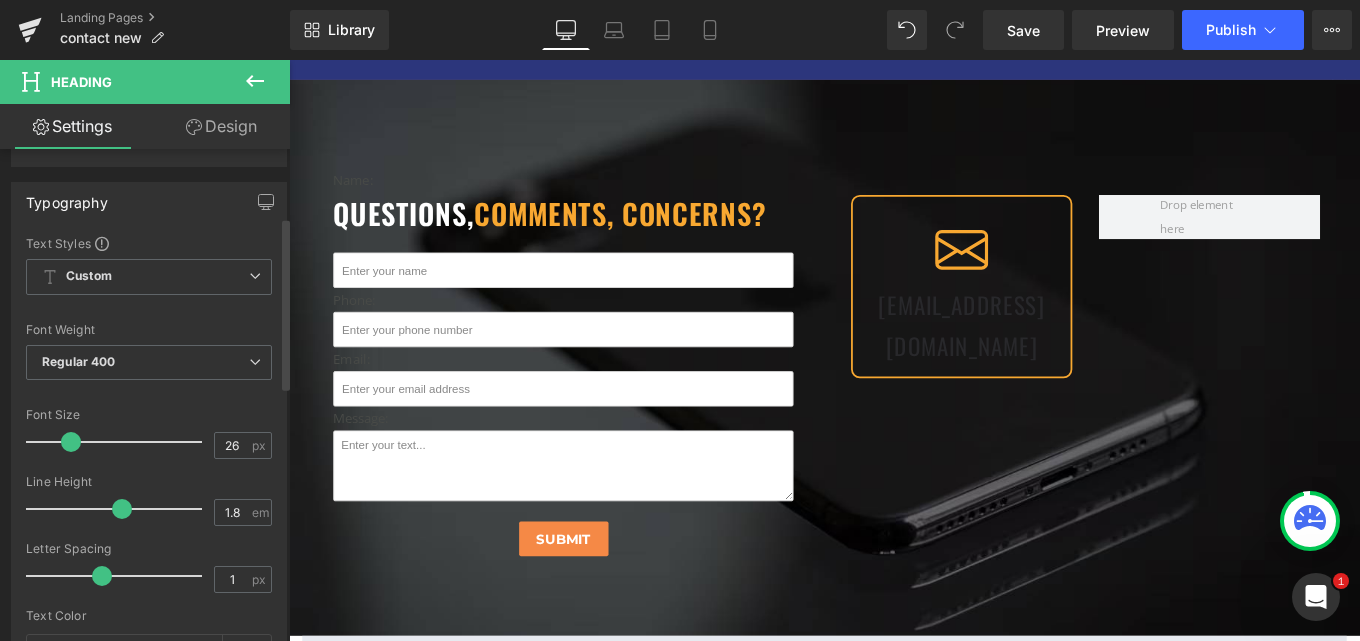 scroll, scrollTop: 200, scrollLeft: 0, axis: vertical 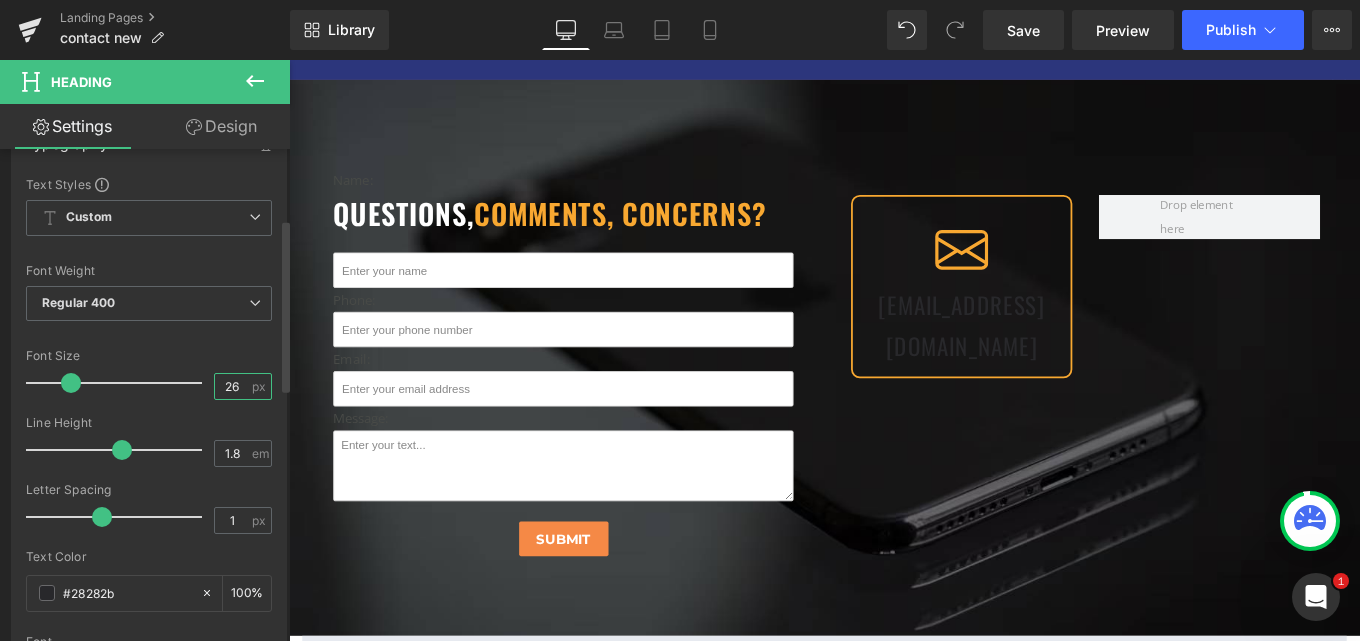 click on "26" at bounding box center [232, 386] 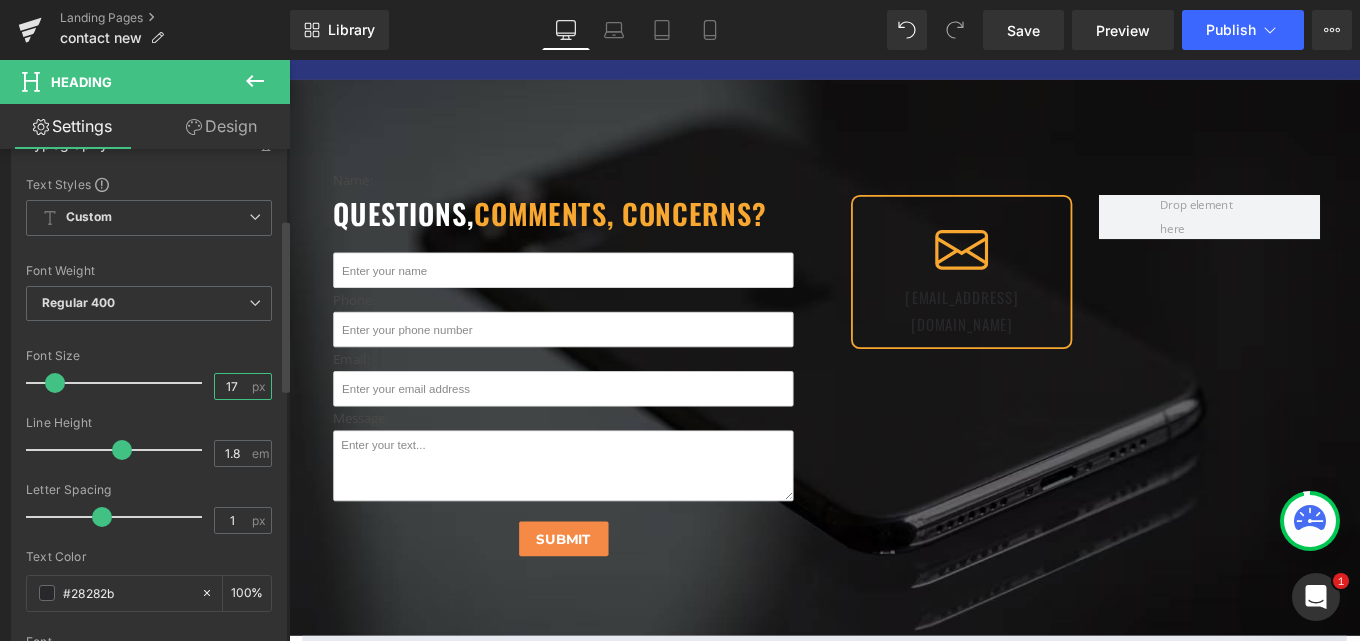 type on "16" 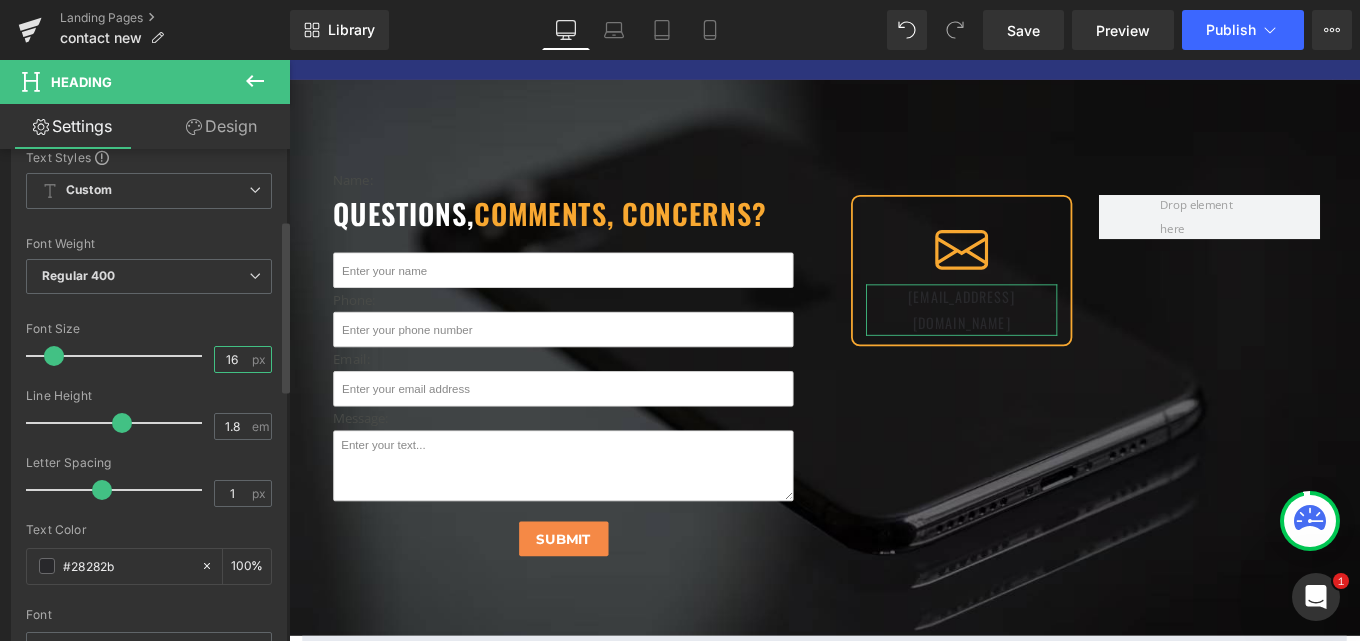 scroll, scrollTop: 300, scrollLeft: 0, axis: vertical 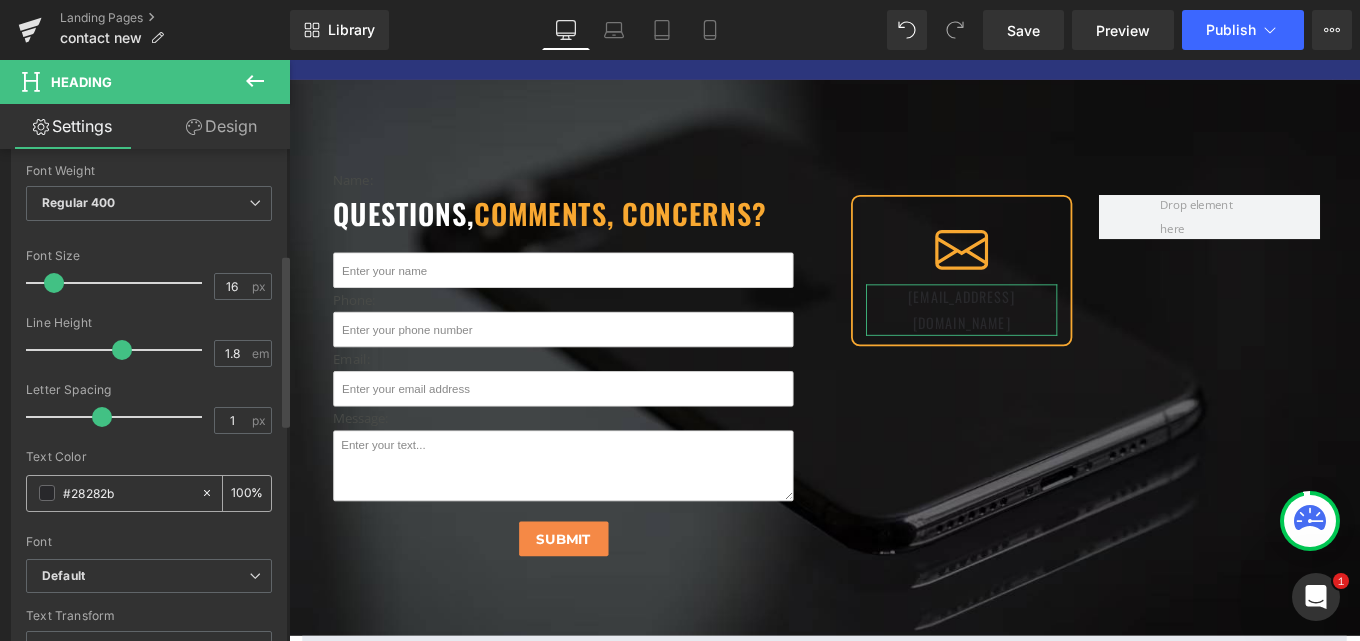 click on "#28282b" at bounding box center (127, 493) 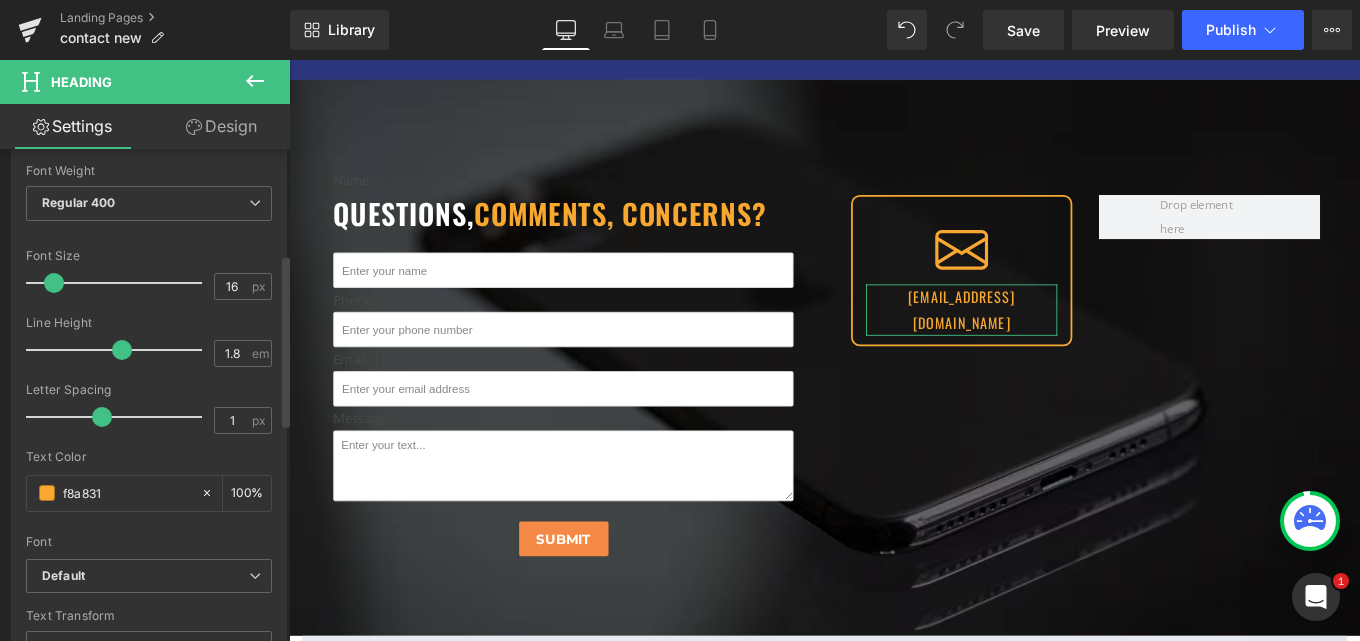 type on "f8a831" 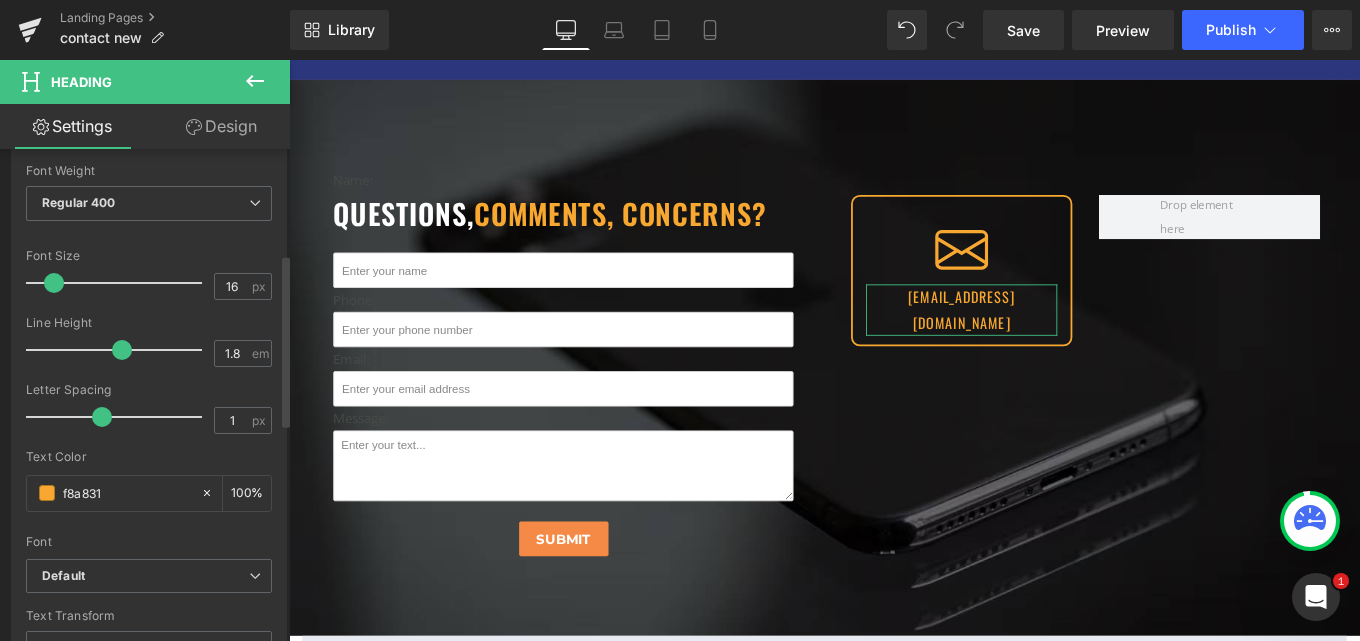 click on "Typography Text Styles Custom
Custom
Setup Global Style
Custom
Setup Global Style
Thin 100 Semi Thin 200 Light 300 Regular 400 Medium 500 Semi Bold 600 Super Bold 800 Boldest 900 Bold 700 Lighter Bolder Font Weight
Regular 400
Thin 100 Semi Thin 200 Light 300 Regular 400 Medium 500 Semi Bold 600 Super Bold 800 Boldest 900 Bold 700 Lighter Bolder 26px Font Size 16 px 1.8em Line Height 1.8 em 1px Letter Spacing 1 px #28282b Text Color f8a831 100 % inherit
Font
Default
[GEOGRAPHIC_DATA]
[PERSON_NAME]
Open Sans
Inter" at bounding box center [149, 351] 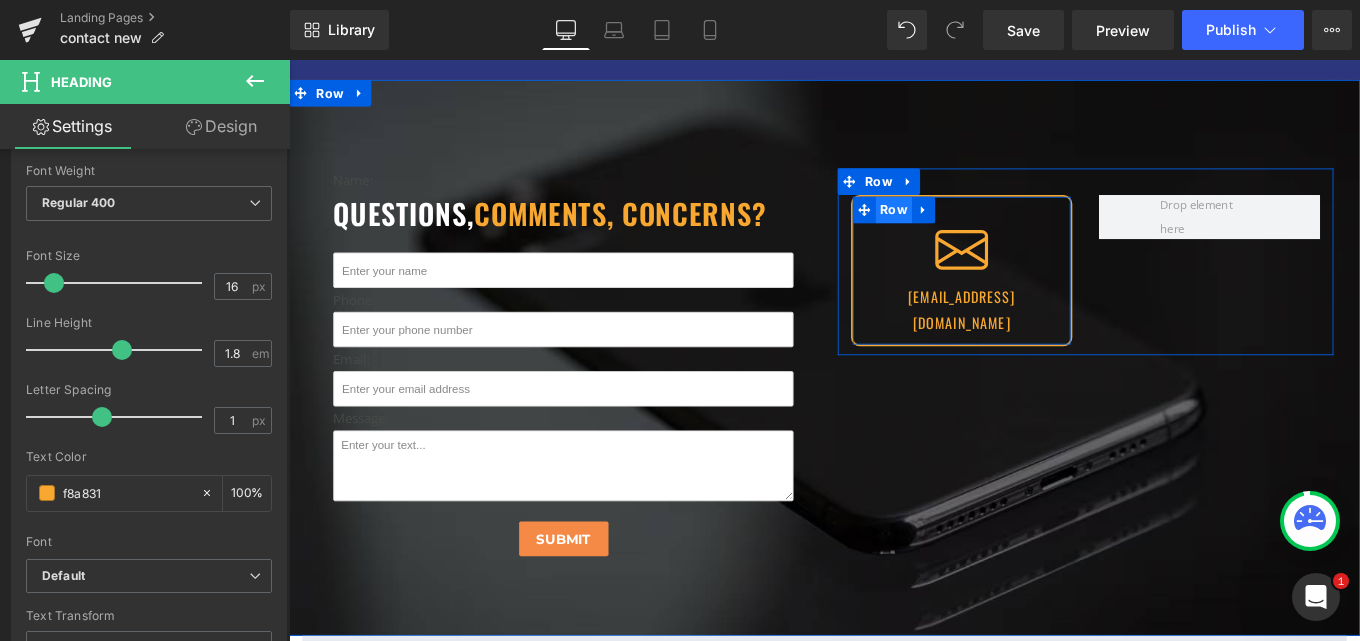 click on "Row" at bounding box center (972, 230) 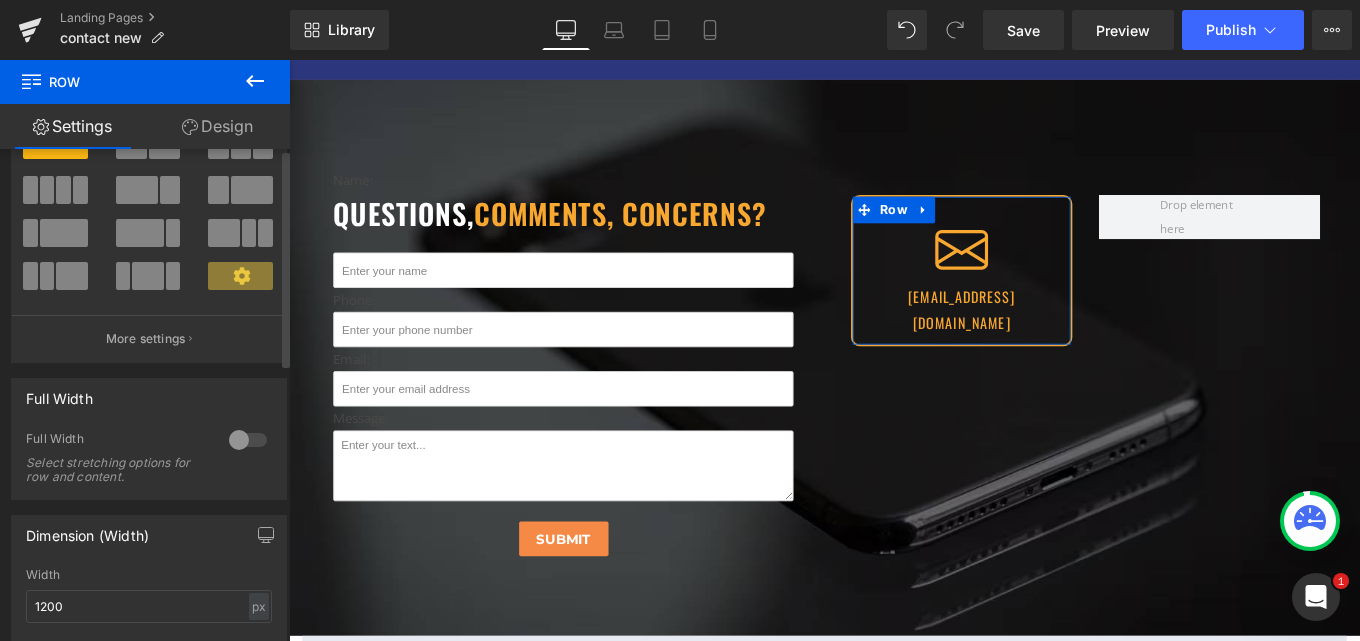 scroll, scrollTop: 0, scrollLeft: 0, axis: both 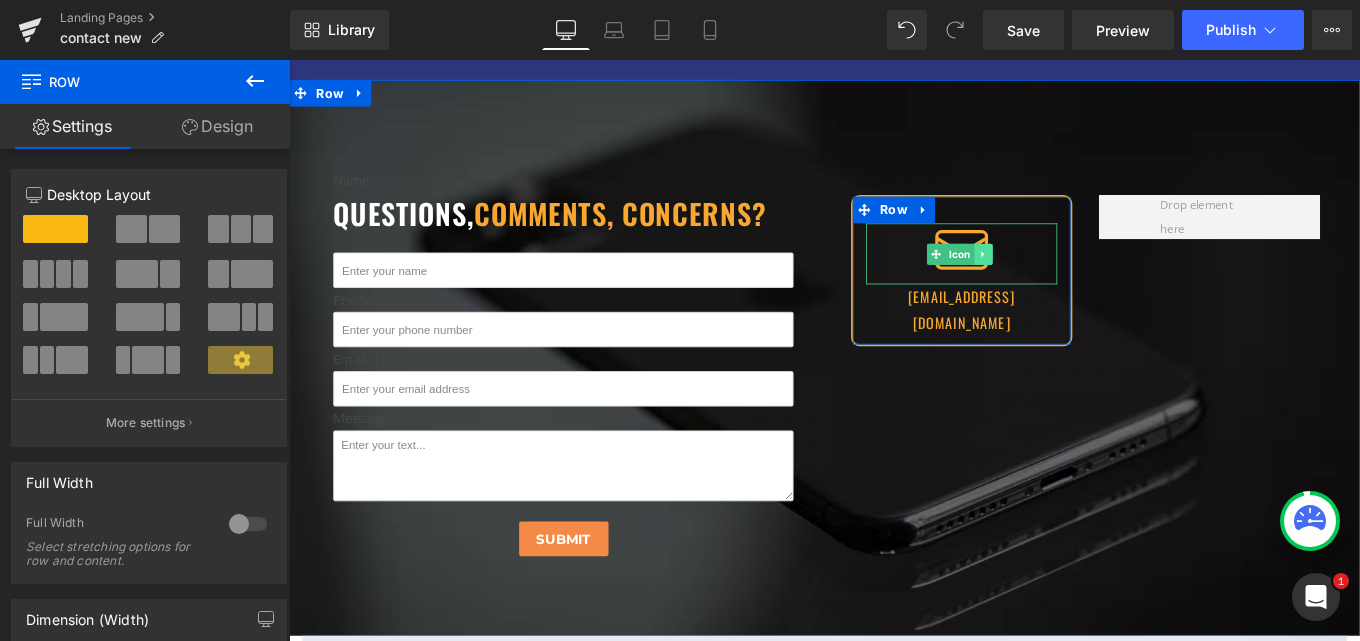 click at bounding box center [1074, 280] 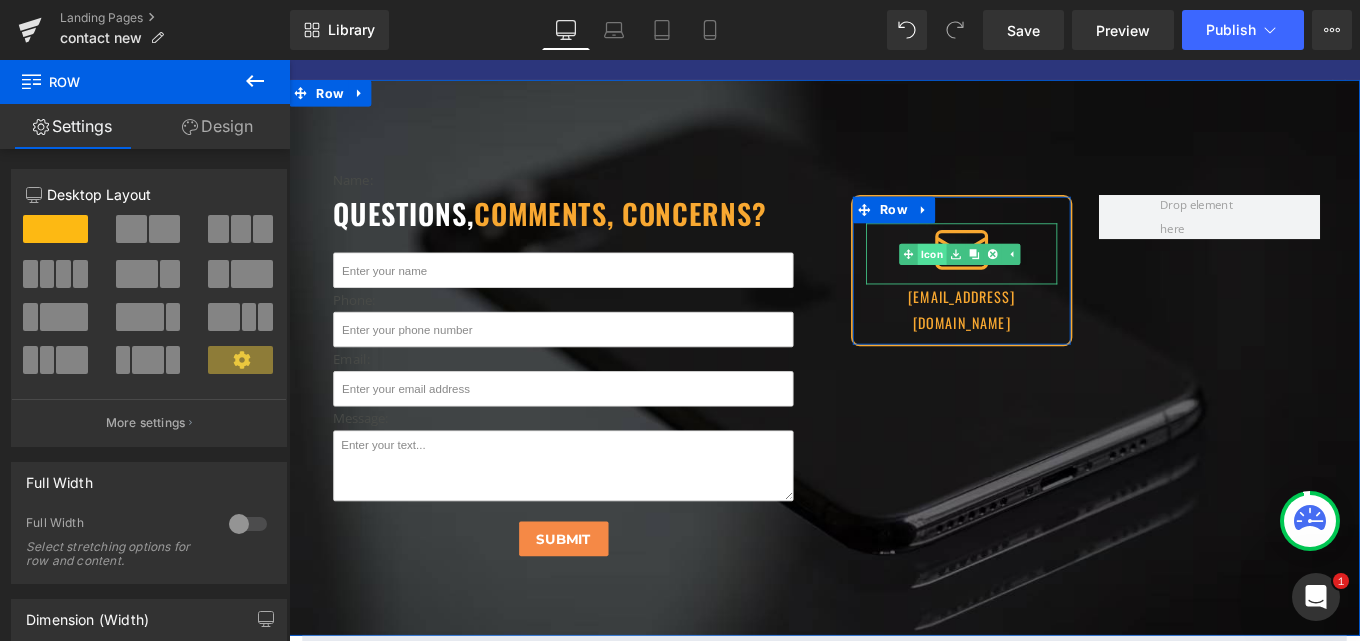 click on "Icon" at bounding box center [1006, 280] 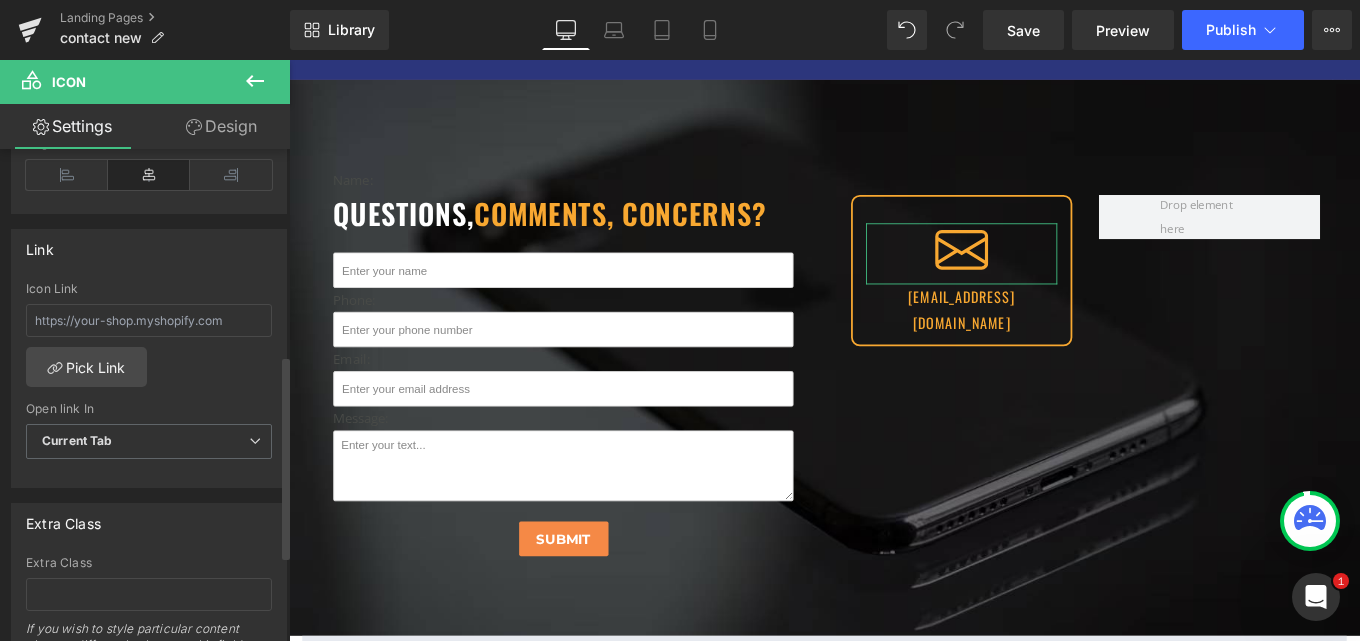 scroll, scrollTop: 600, scrollLeft: 0, axis: vertical 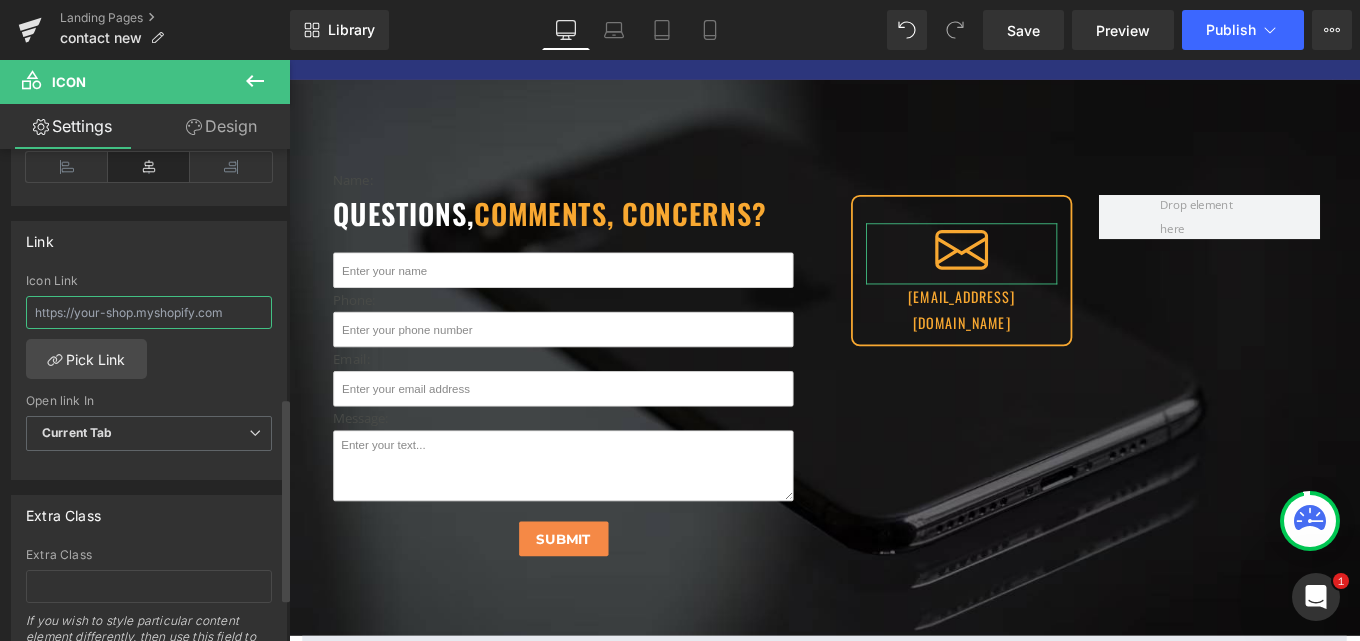 click at bounding box center [149, 312] 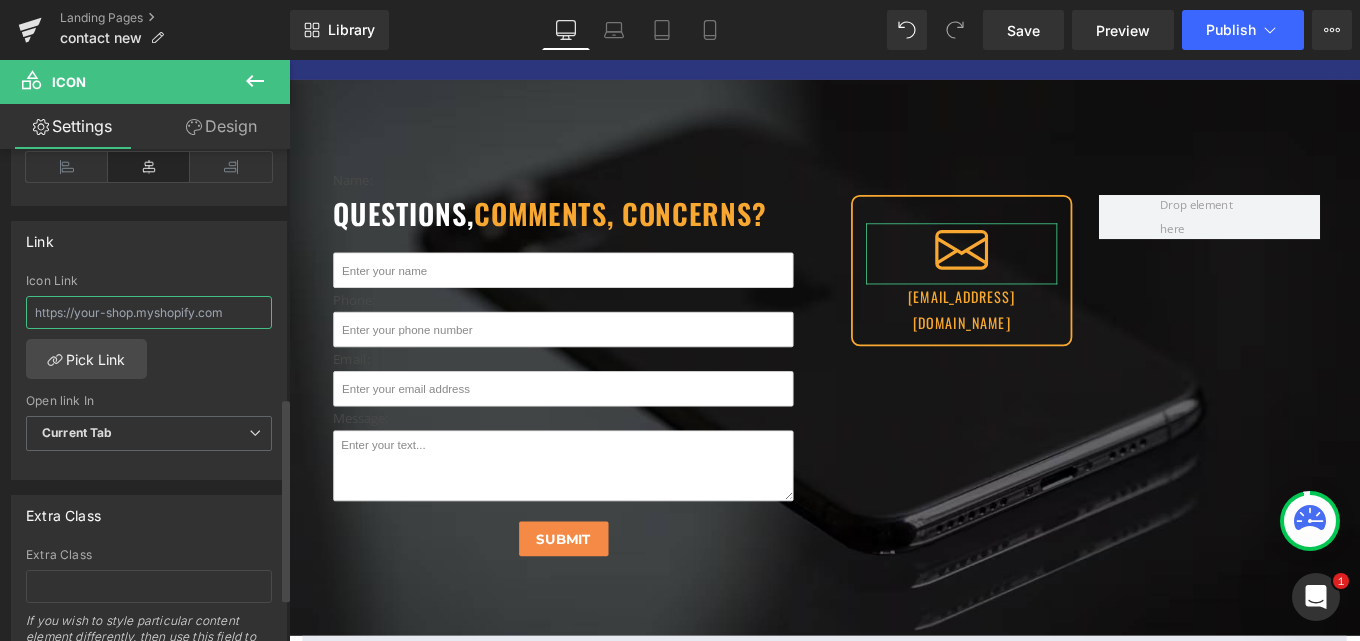 click at bounding box center [149, 312] 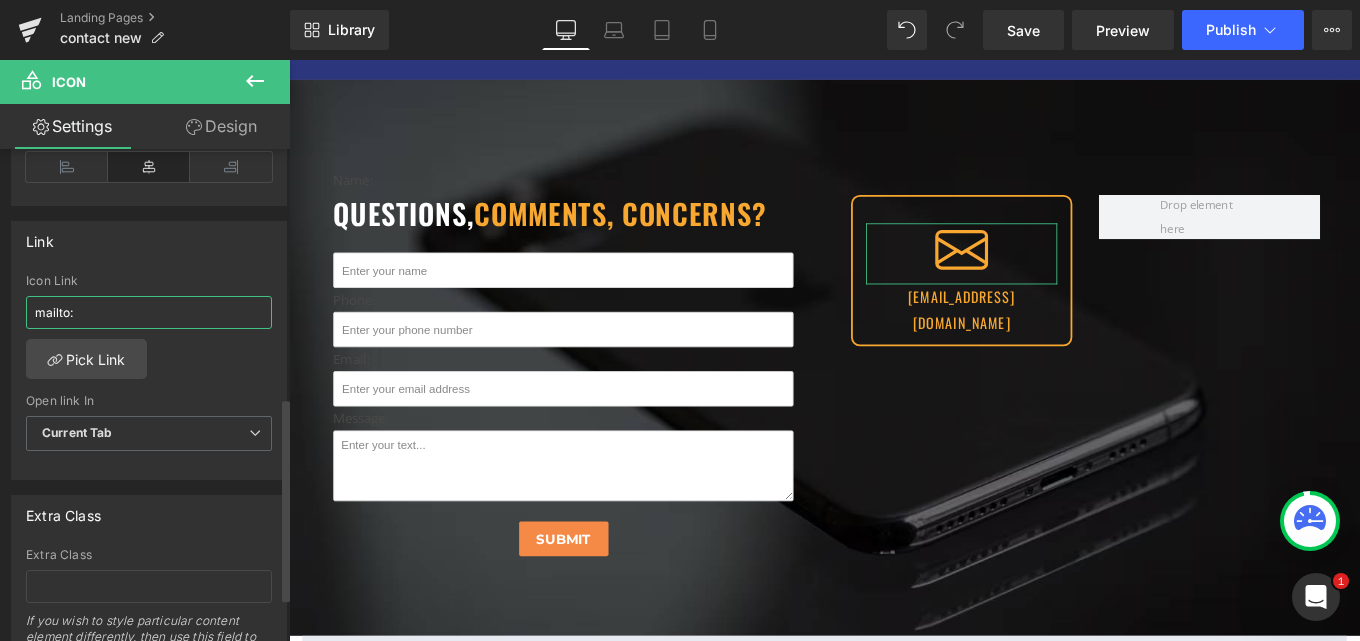 paste on "[EMAIL_ADDRESS][DOMAIN_NAME]" 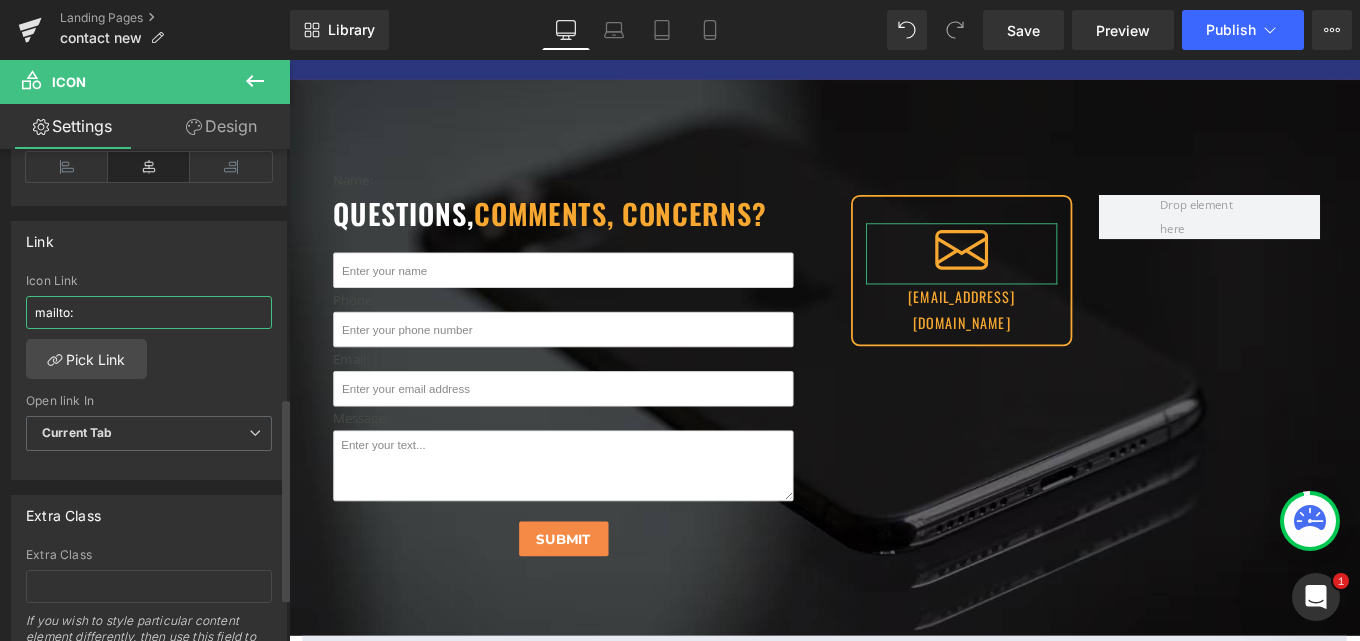 type on "mailto:[EMAIL_ADDRESS][DOMAIN_NAME]" 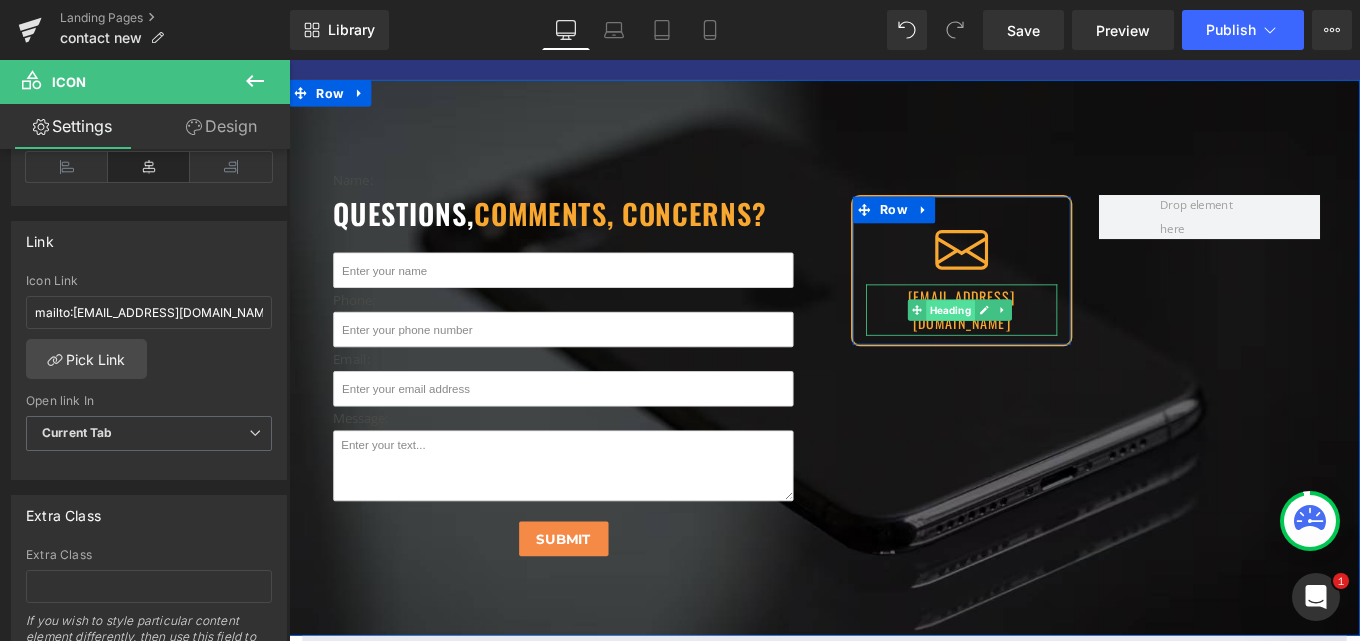 click on "Heading" at bounding box center (1036, 344) 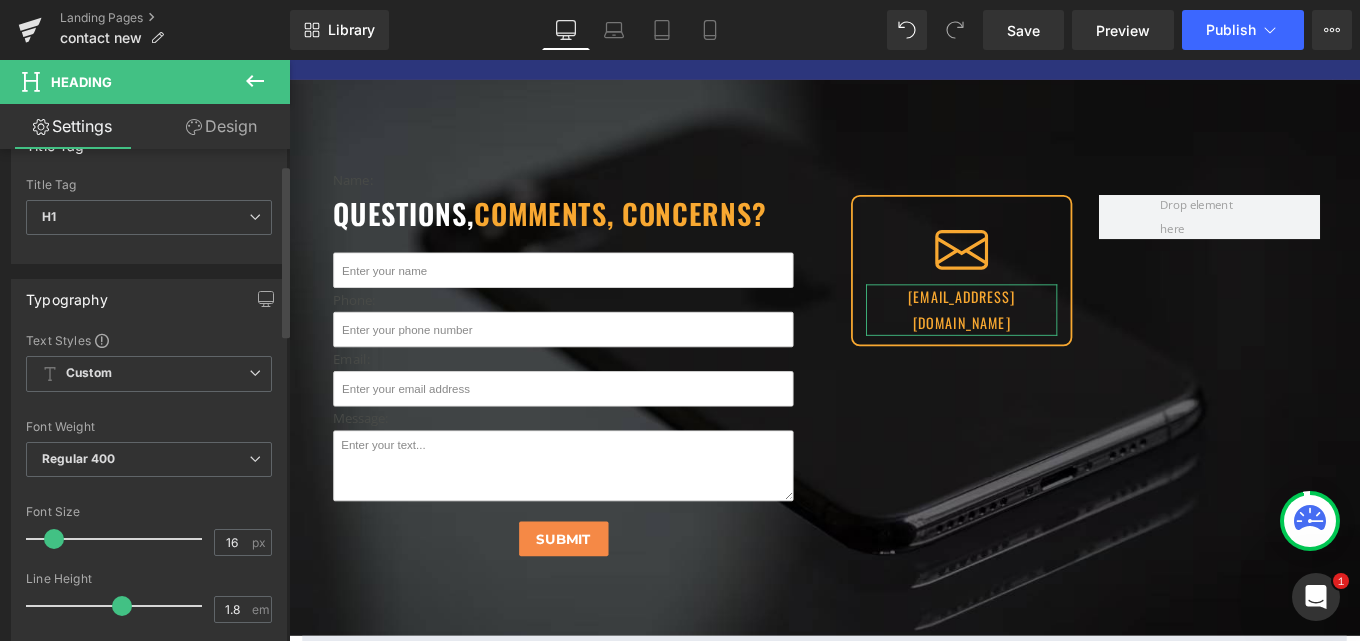 scroll, scrollTop: 0, scrollLeft: 0, axis: both 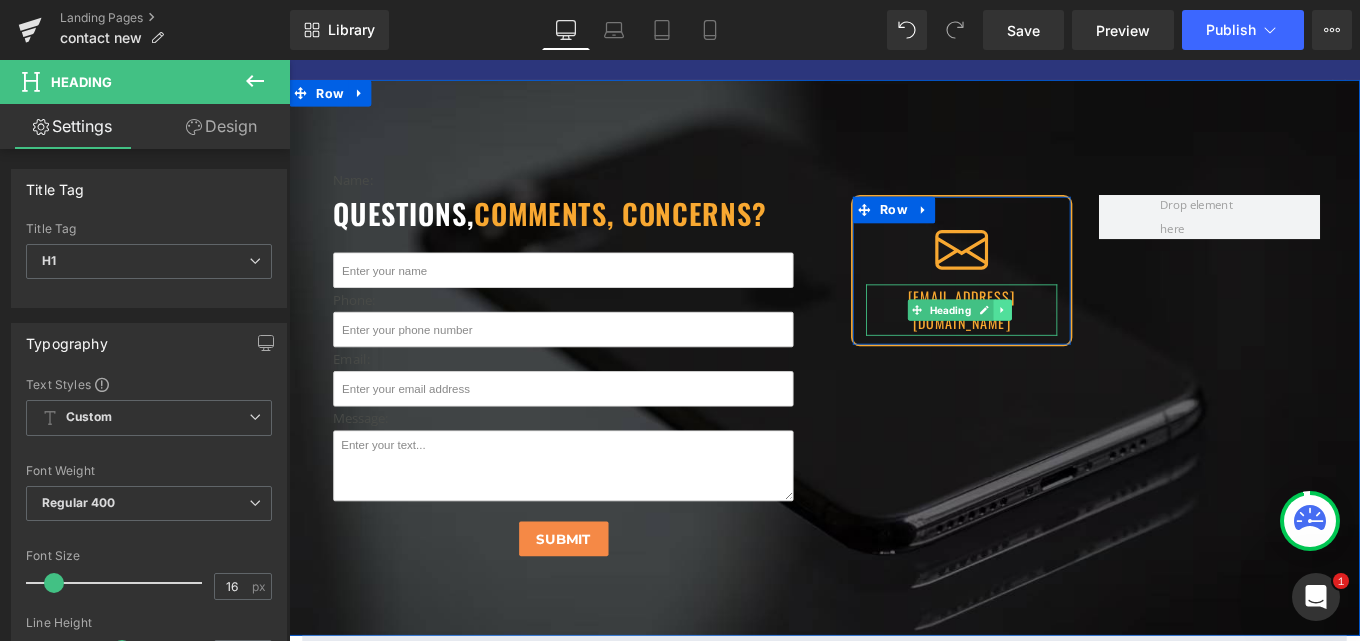 click at bounding box center [1095, 343] 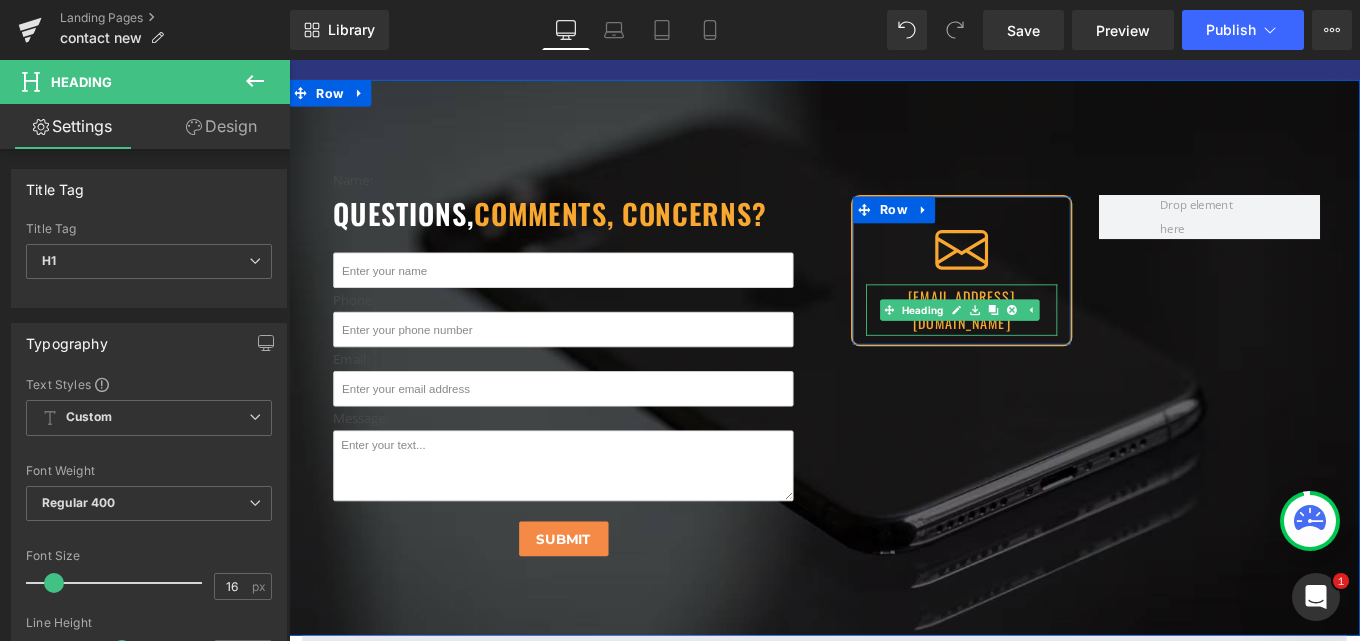 click on "[EMAIL_ADDRESS][DOMAIN_NAME]" at bounding box center (1049, 343) 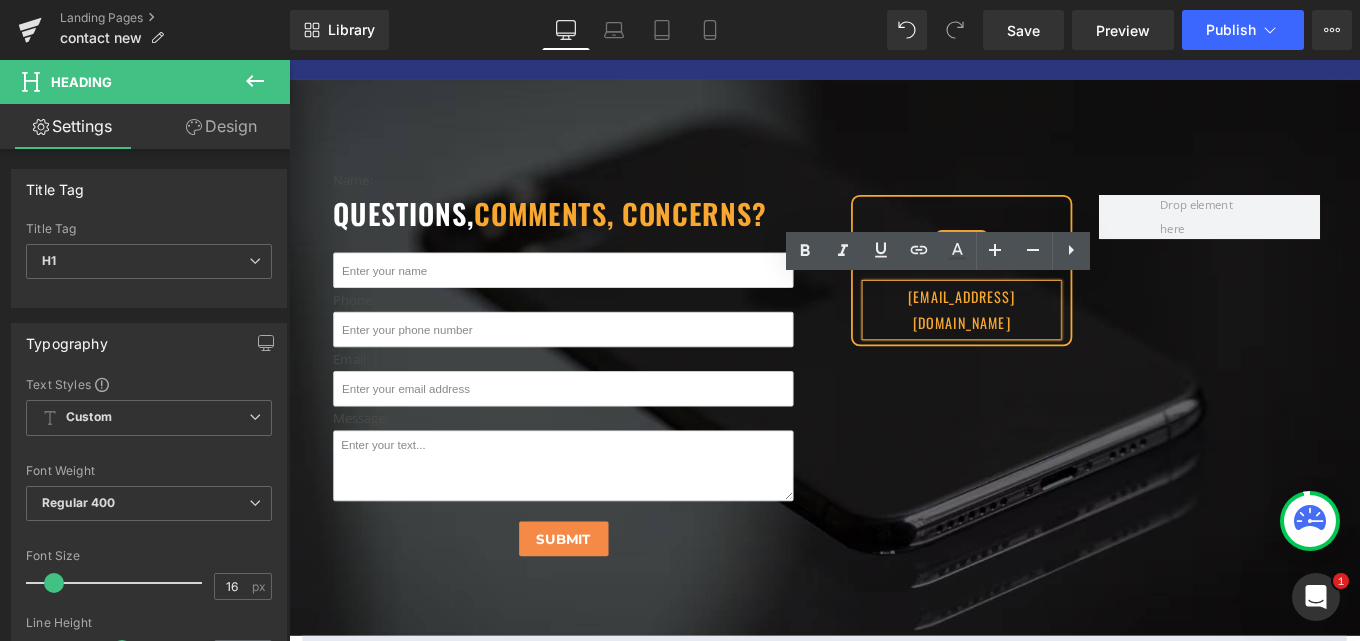 click on "[EMAIL_ADDRESS][DOMAIN_NAME]" at bounding box center (1049, 343) 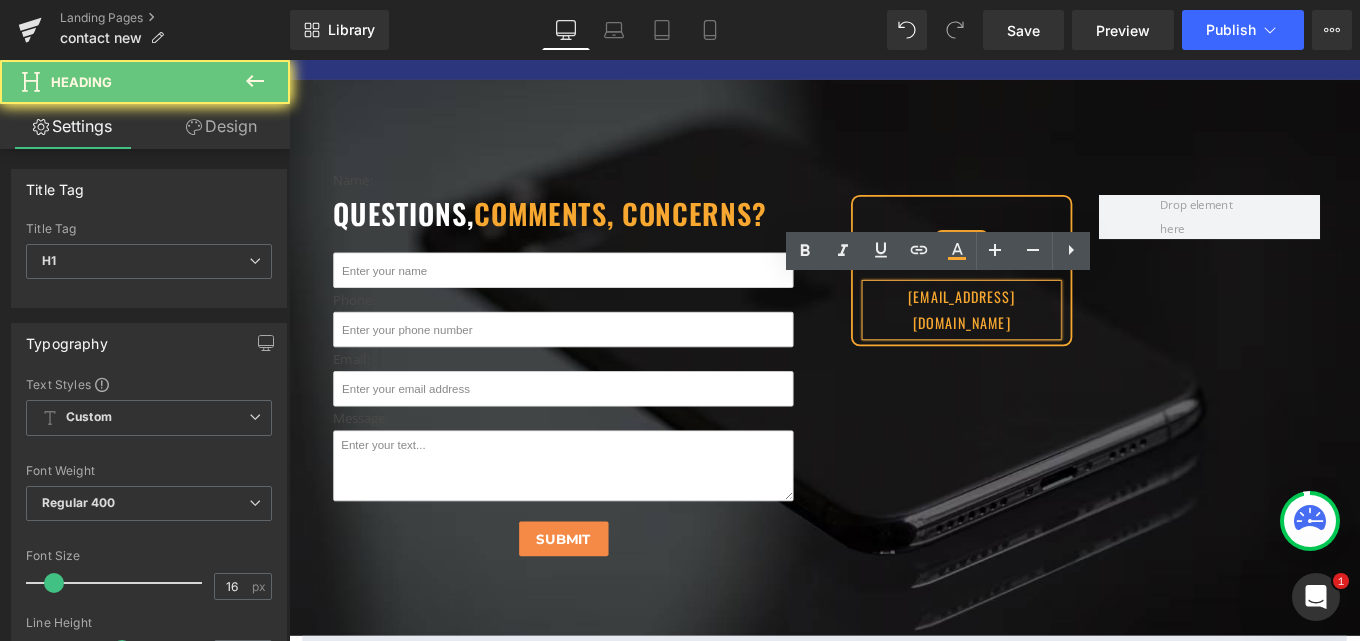 click on "[EMAIL_ADDRESS][DOMAIN_NAME]" at bounding box center [1049, 343] 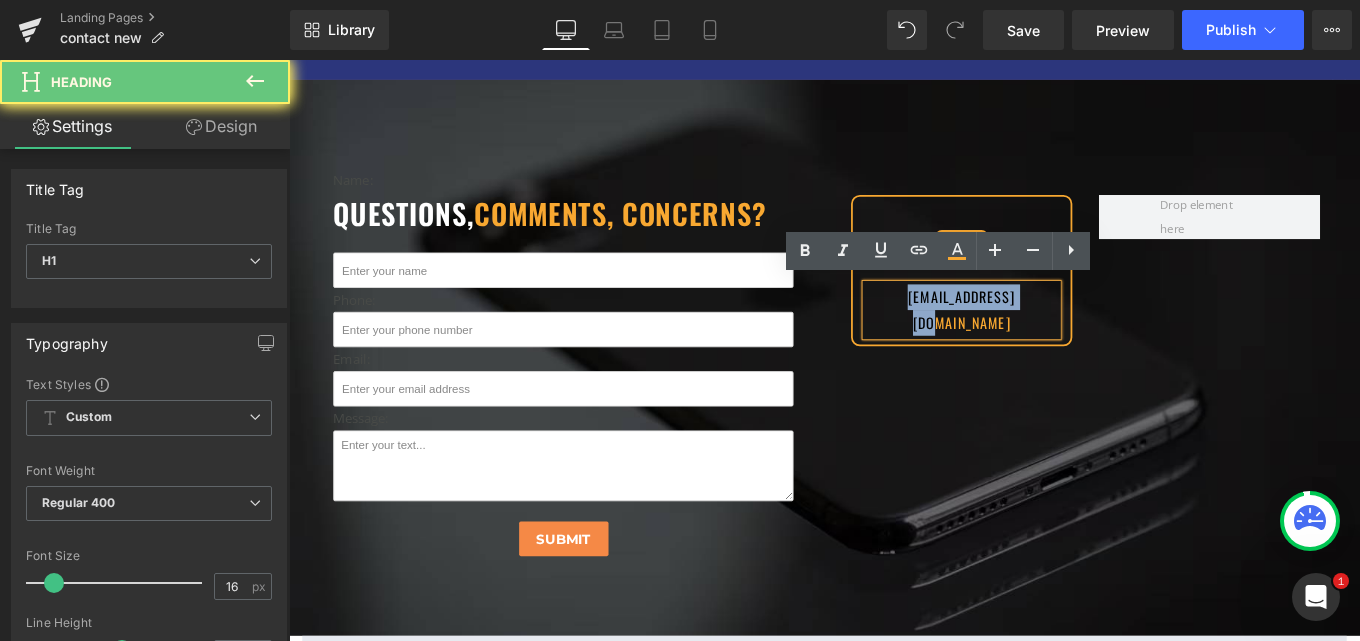 click on "[EMAIL_ADDRESS][DOMAIN_NAME]" at bounding box center [1049, 343] 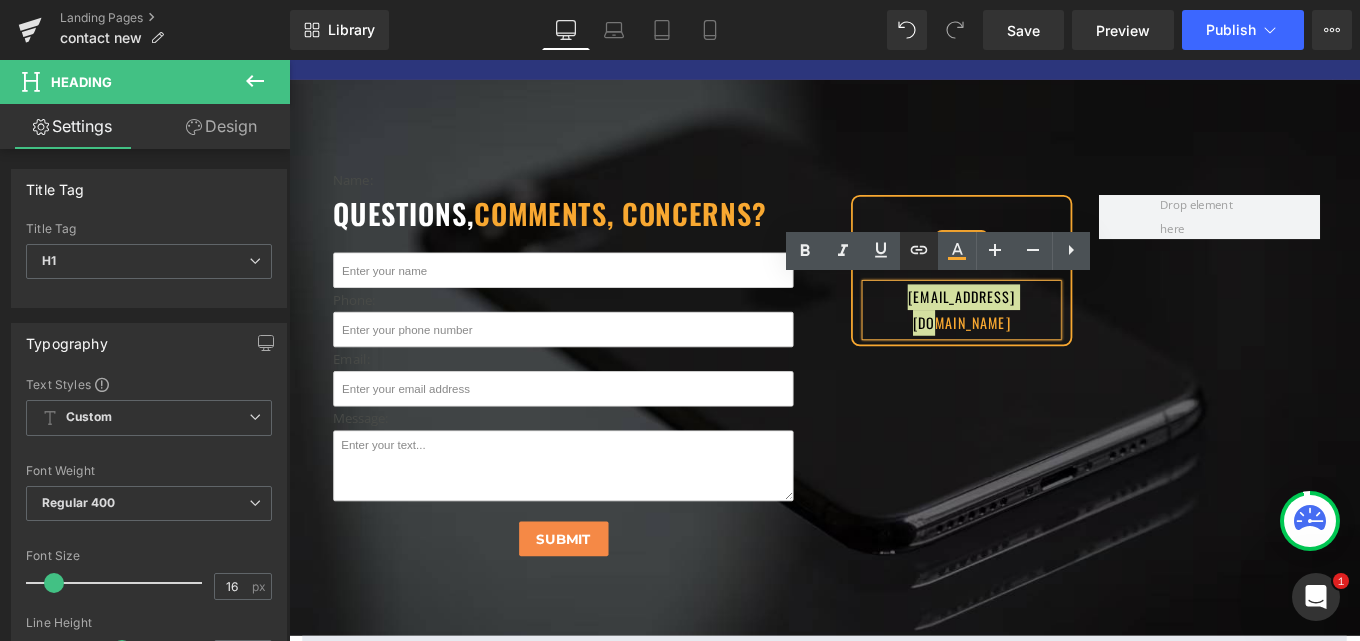 click 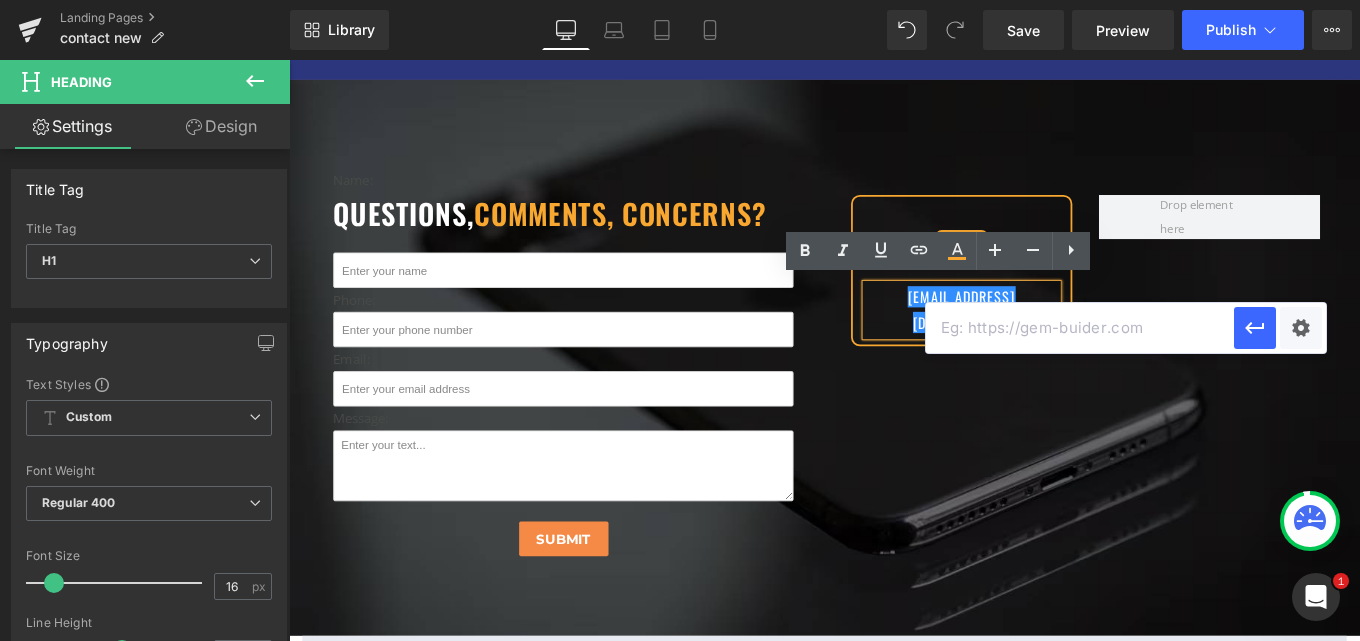 click at bounding box center (1080, 328) 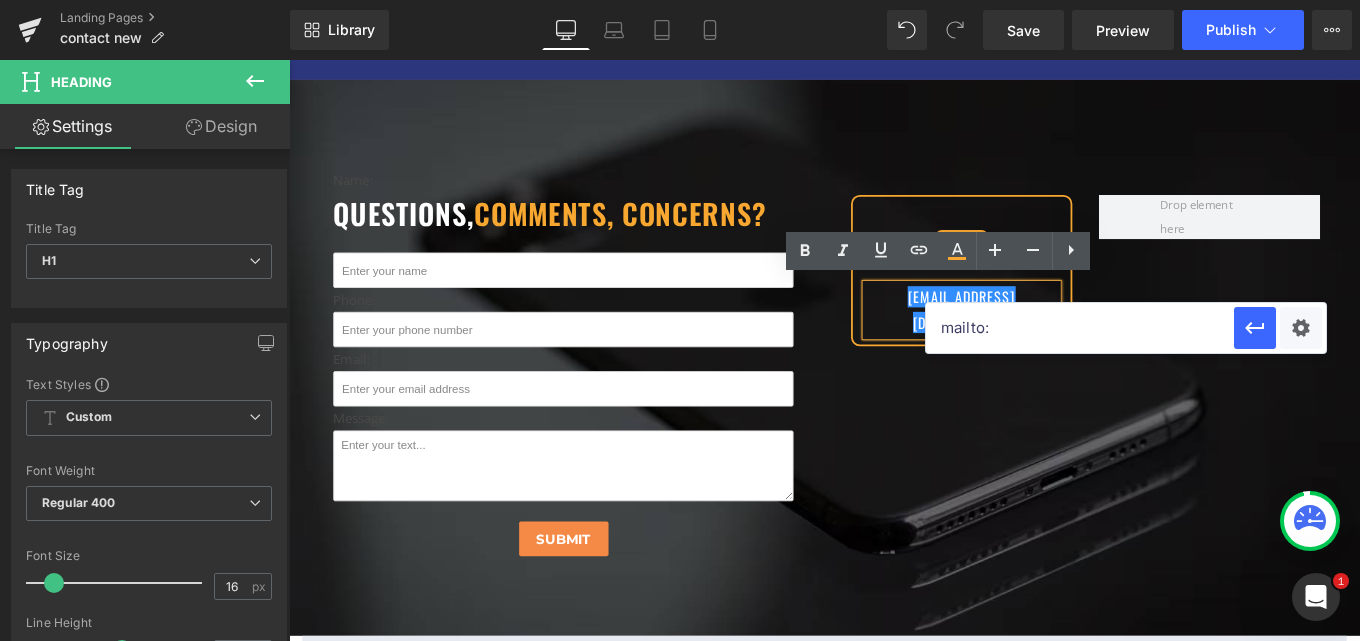 paste on "[EMAIL_ADDRESS][DOMAIN_NAME]" 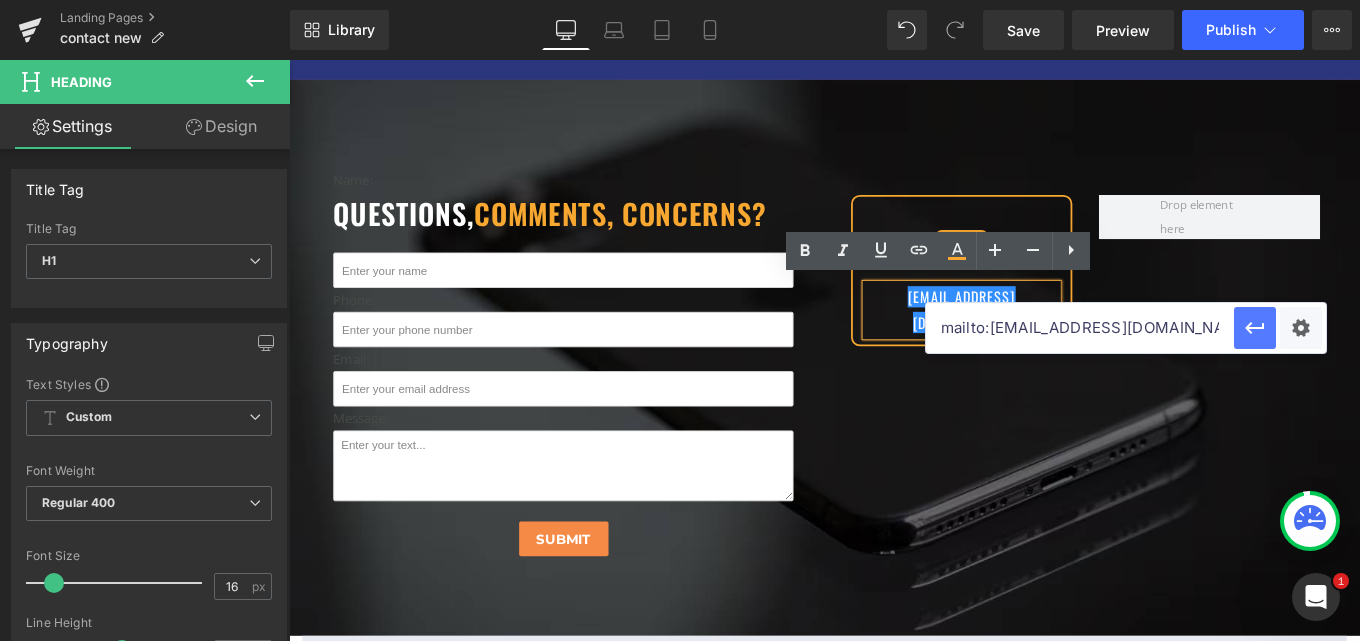 type on "mailto:[EMAIL_ADDRESS][DOMAIN_NAME]" 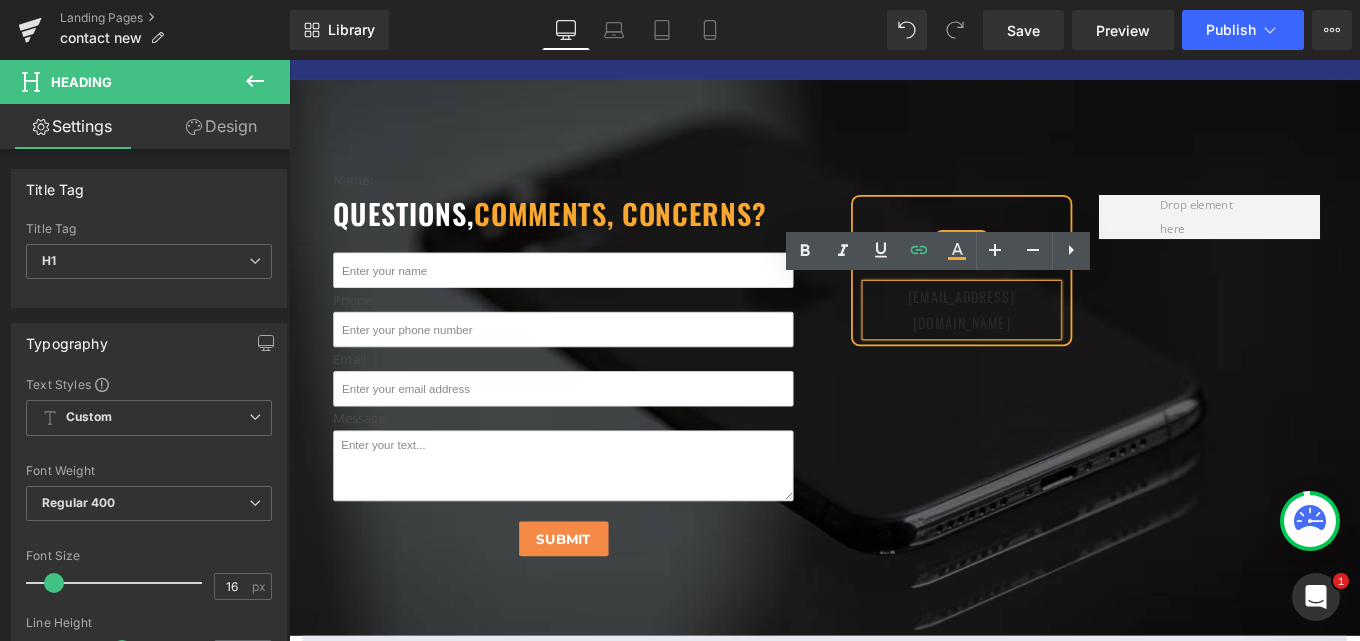 click on "Name: Text Block         questions,  comments, concerns? Heading         Text Field         Phone: Text Block         Text Field         Email: Text Block         Email Field         Message: Text Block           Text Area           Submit   Submit Button
Contact Form
Icon
[EMAIL_ADDRESS][DOMAIN_NAME]
[GEOGRAPHIC_DATA]" at bounding box center (894, 407) 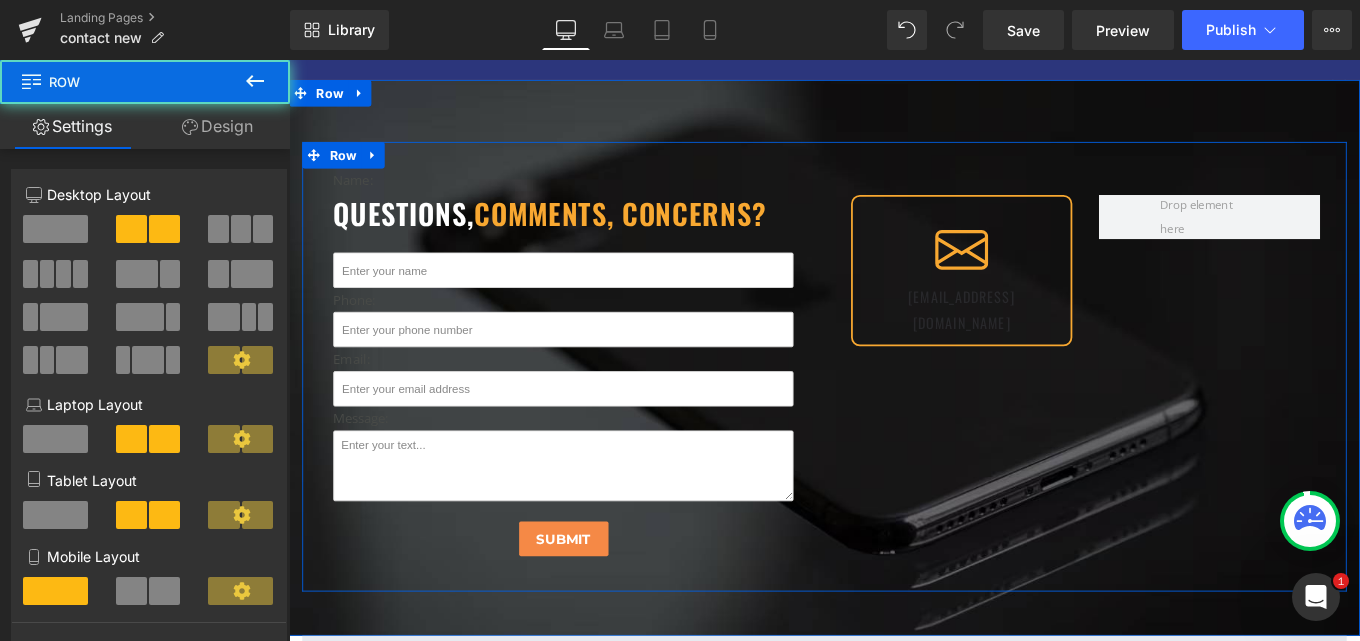 click on "Name: Text Block         questions,  comments, concerns? Heading         Text Field         Phone: Text Block         Text Field         Email: Text Block         Email Field         Message: Text Block           Text Area           Submit   Submit Button
Contact Form
Icon
[EMAIL_ADDRESS][DOMAIN_NAME]
[GEOGRAPHIC_DATA]" at bounding box center [894, 407] 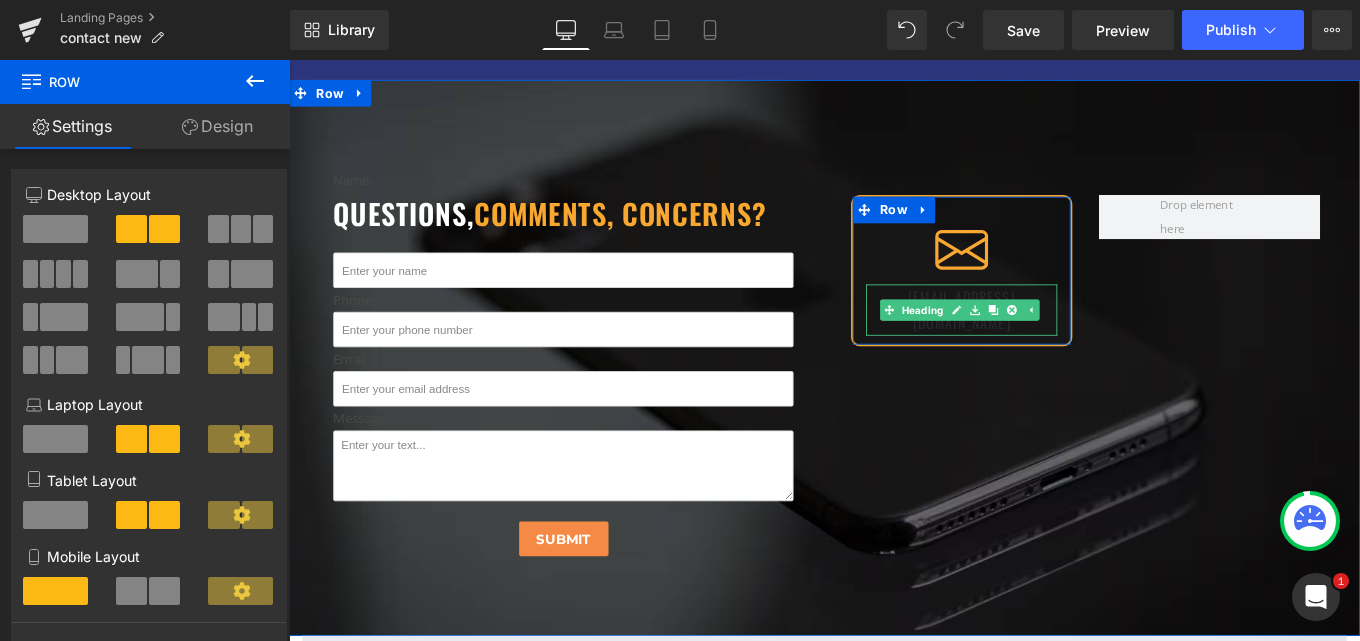 click on "[EMAIL_ADDRESS][DOMAIN_NAME]" at bounding box center [1049, 343] 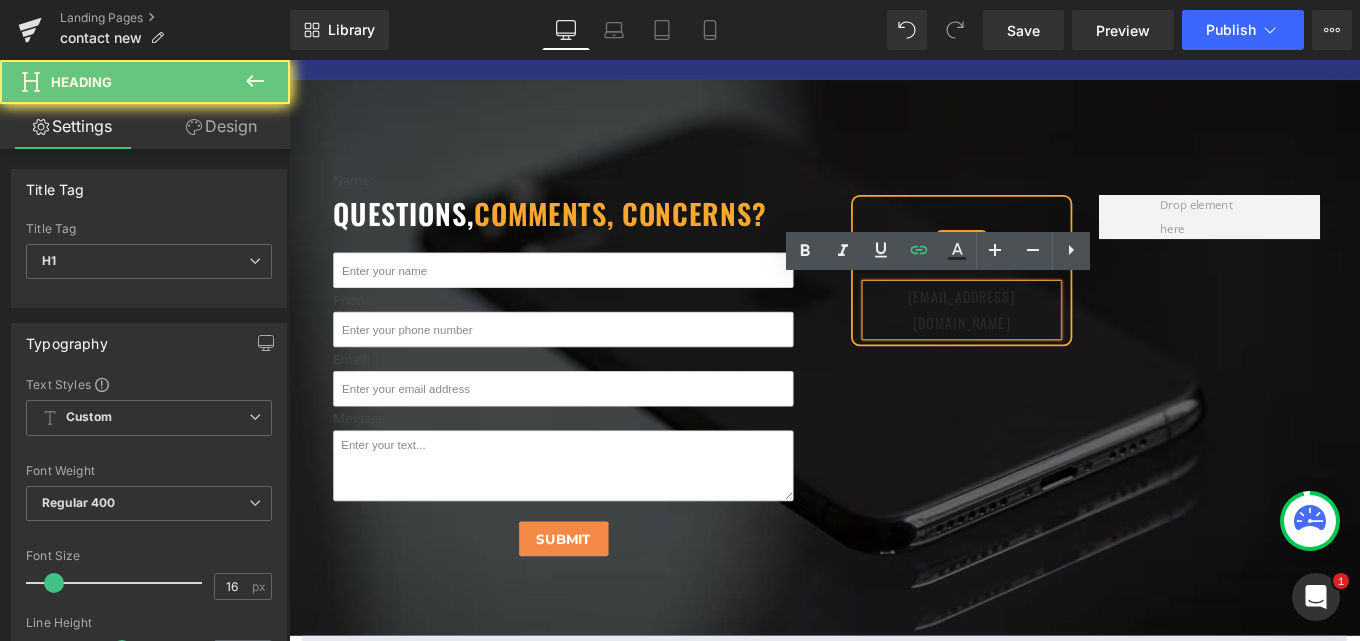 click on "[EMAIL_ADDRESS][DOMAIN_NAME]" at bounding box center (1049, 343) 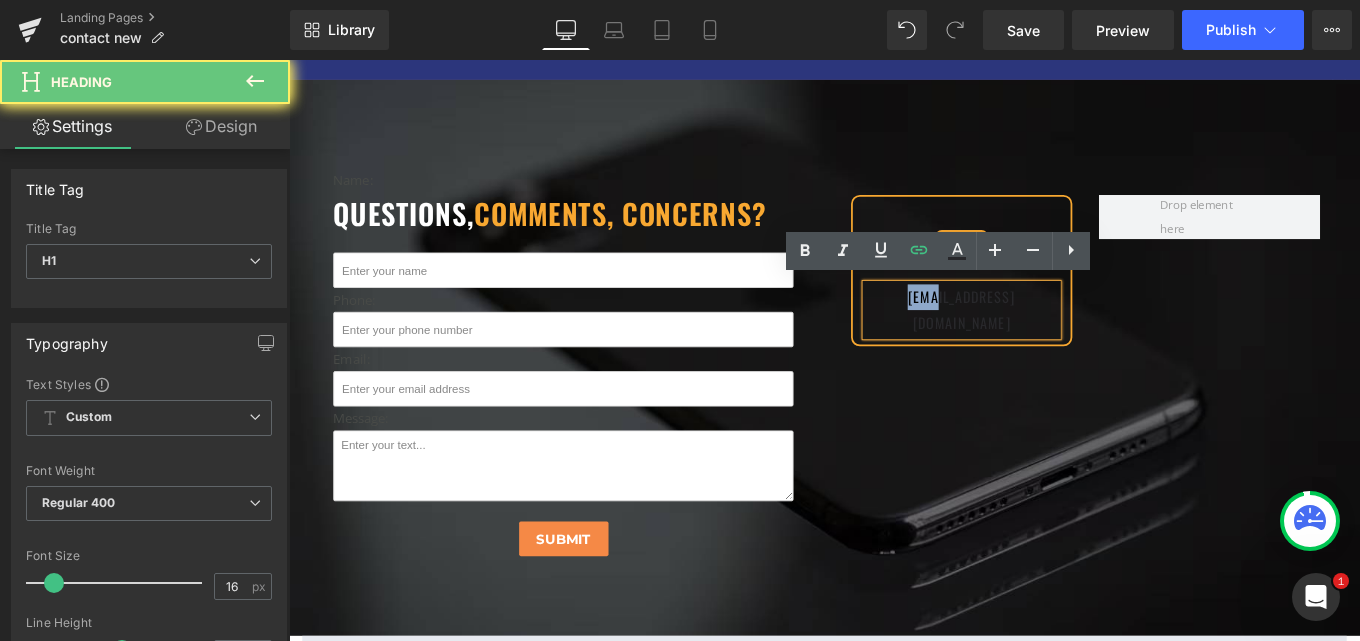 click on "[EMAIL_ADDRESS][DOMAIN_NAME]" at bounding box center (1049, 343) 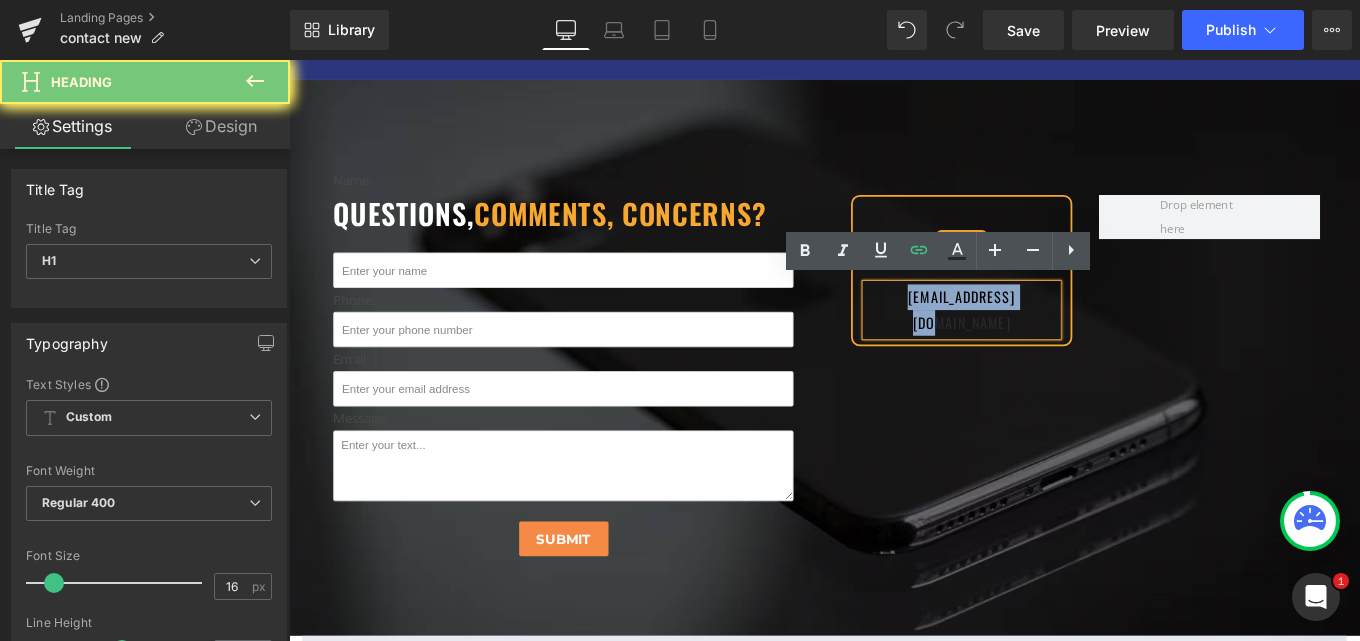 click on "[EMAIL_ADDRESS][DOMAIN_NAME]" at bounding box center (1049, 343) 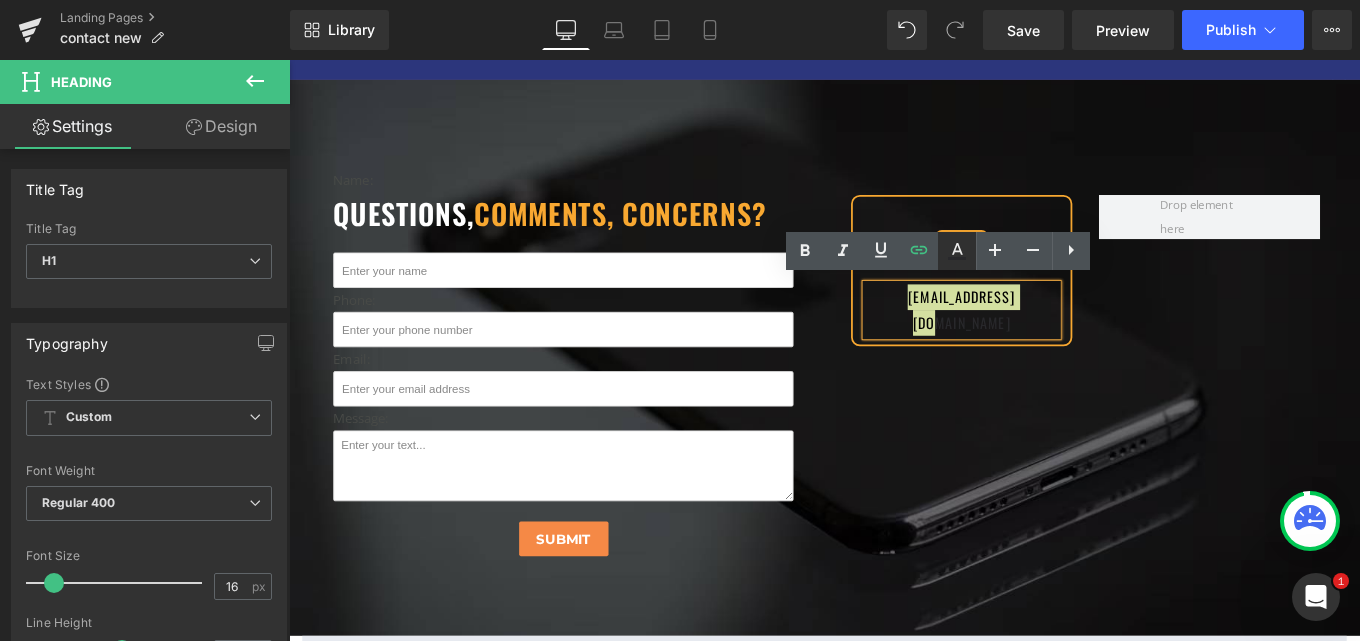 click 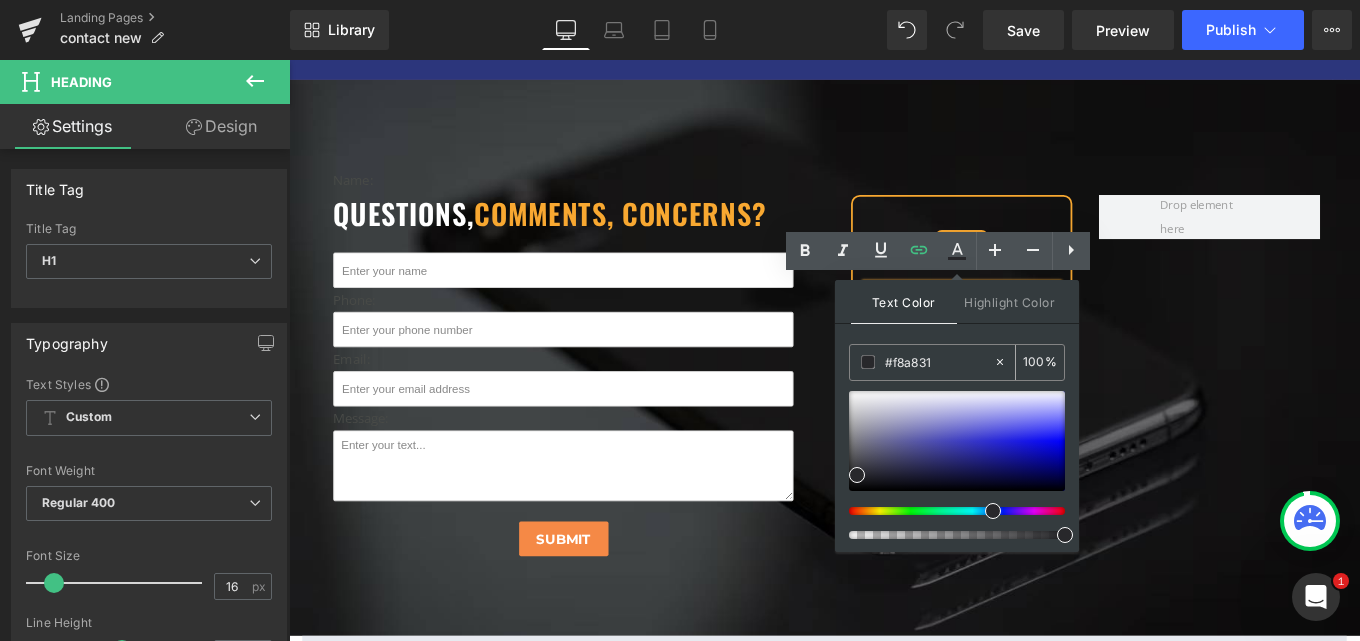 click on "#f8a831" at bounding box center (939, 362) 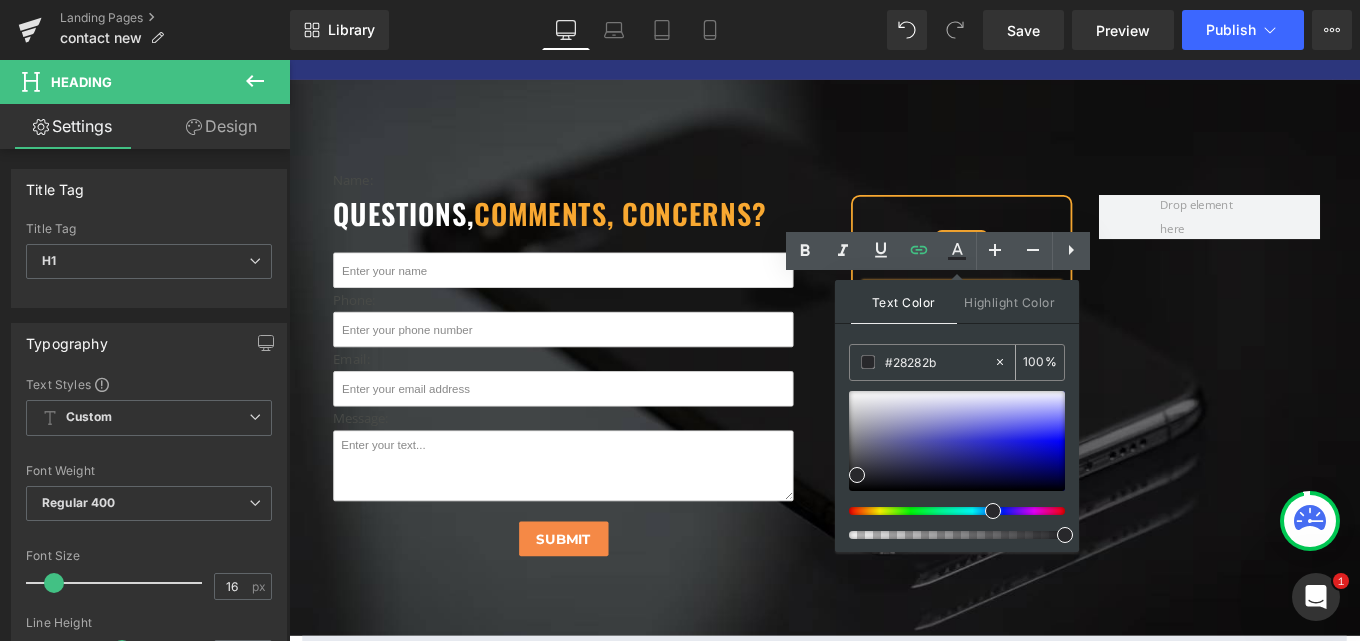 paste on "f8a831" 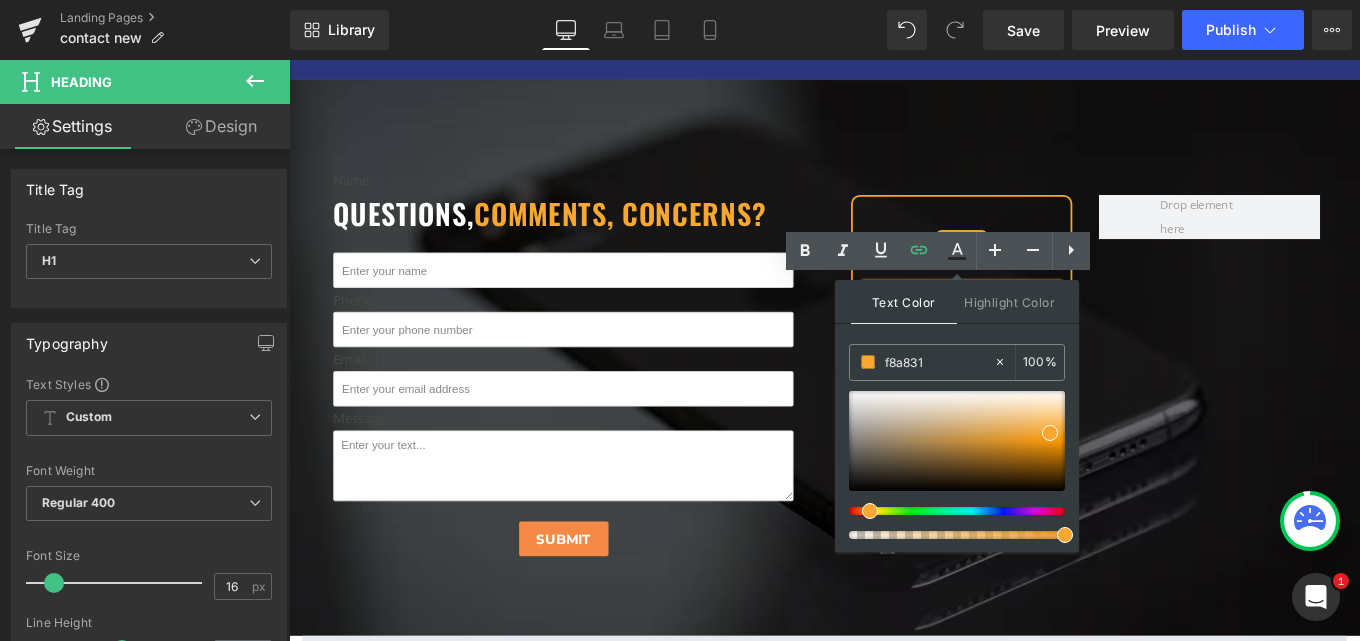 type on "f8a831" 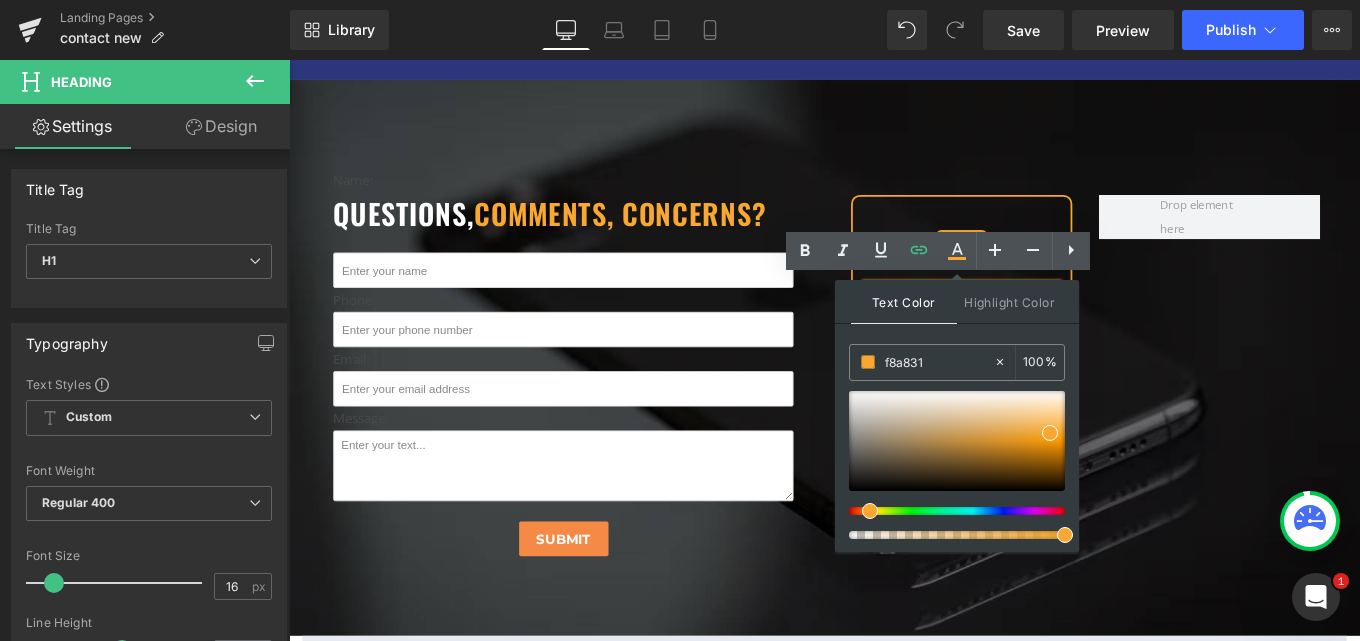 click on "Icon
[EMAIL_ADDRESS][DOMAIN_NAME]
[GEOGRAPHIC_DATA]" at bounding box center (1189, 288) 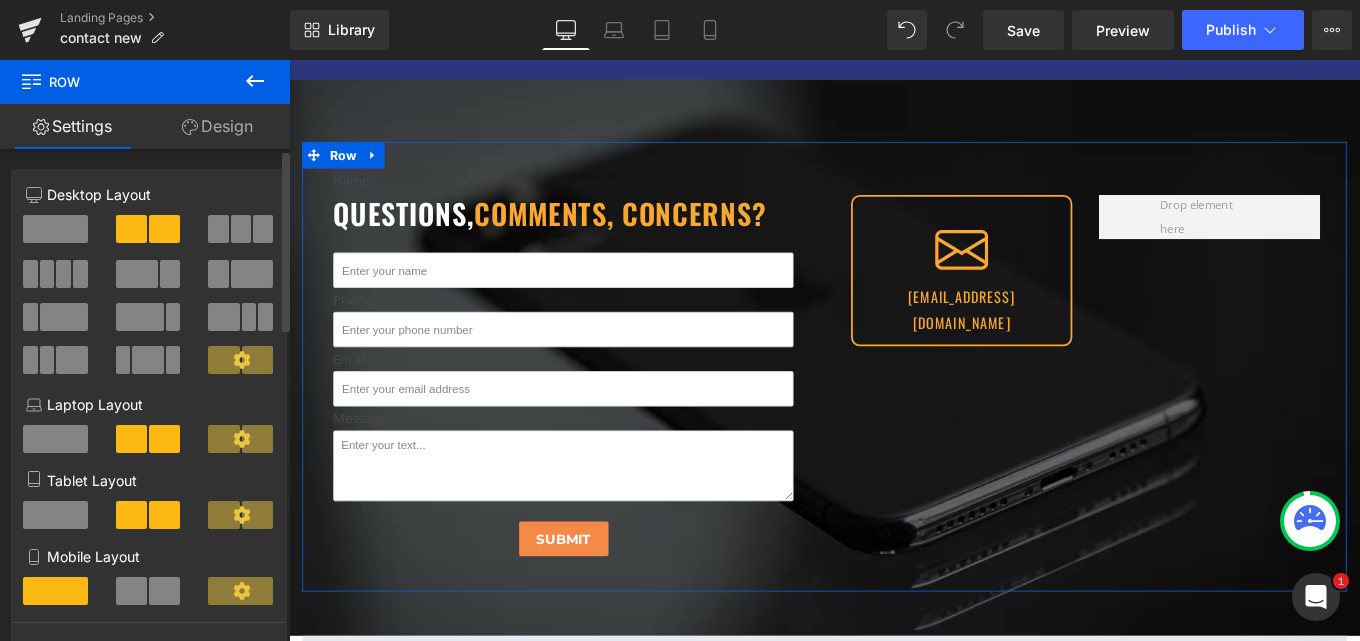 click on "Column Size Customizer 6+6  Desktop Layout                                                                                                                                                                        Laptop Layout                      Tablet Layout                      Mobile Layout                     More settings" at bounding box center [149, 412] 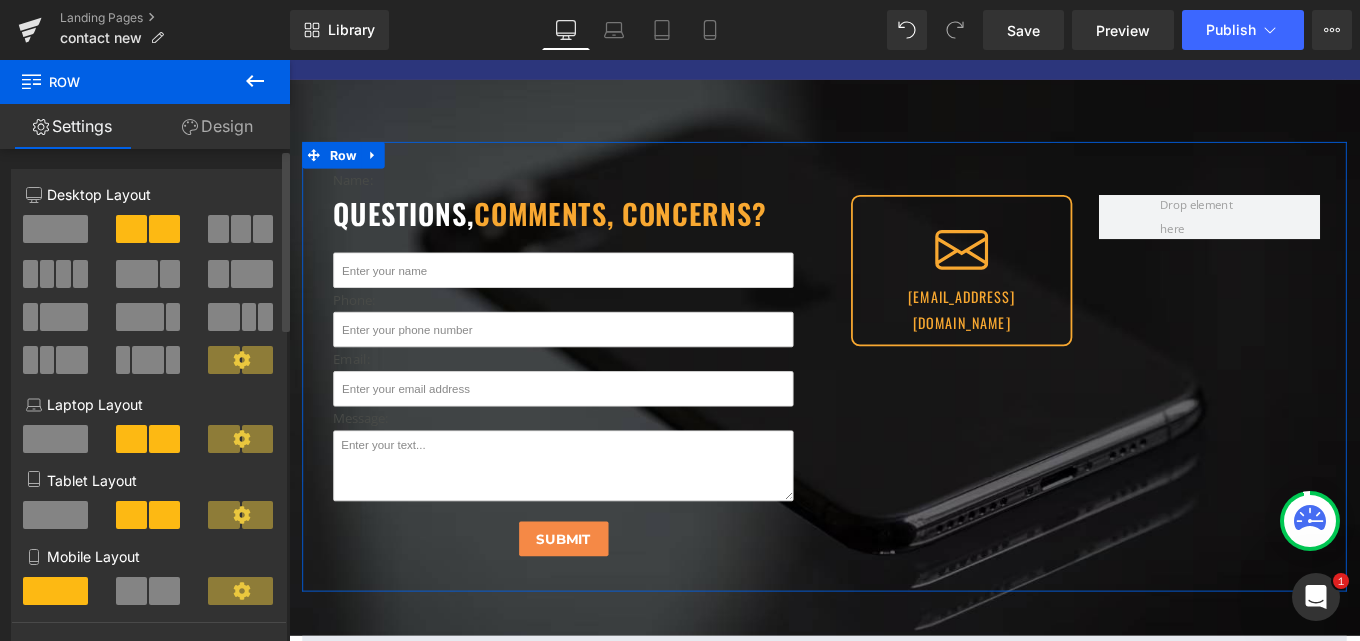click on "Column Size Customizer 6+6  Desktop Layout                                                                                                                                                                        Laptop Layout                      Tablet Layout                      Mobile Layout                     More settings" at bounding box center (149, 412) 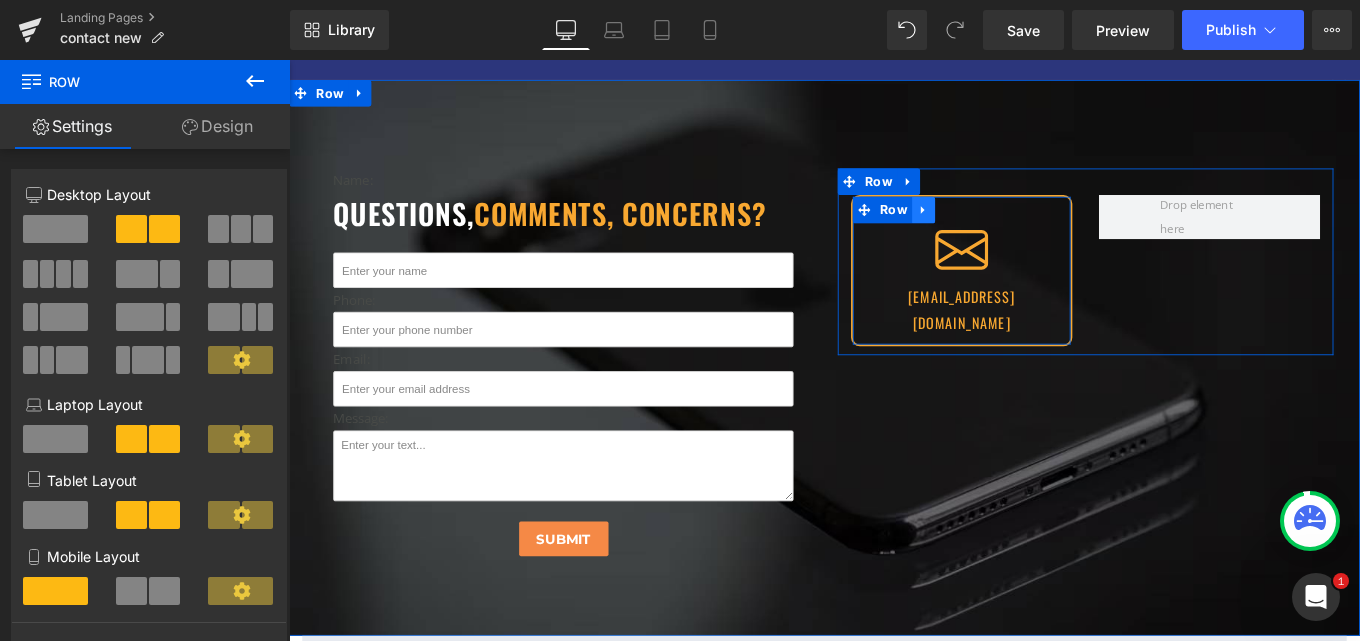 click 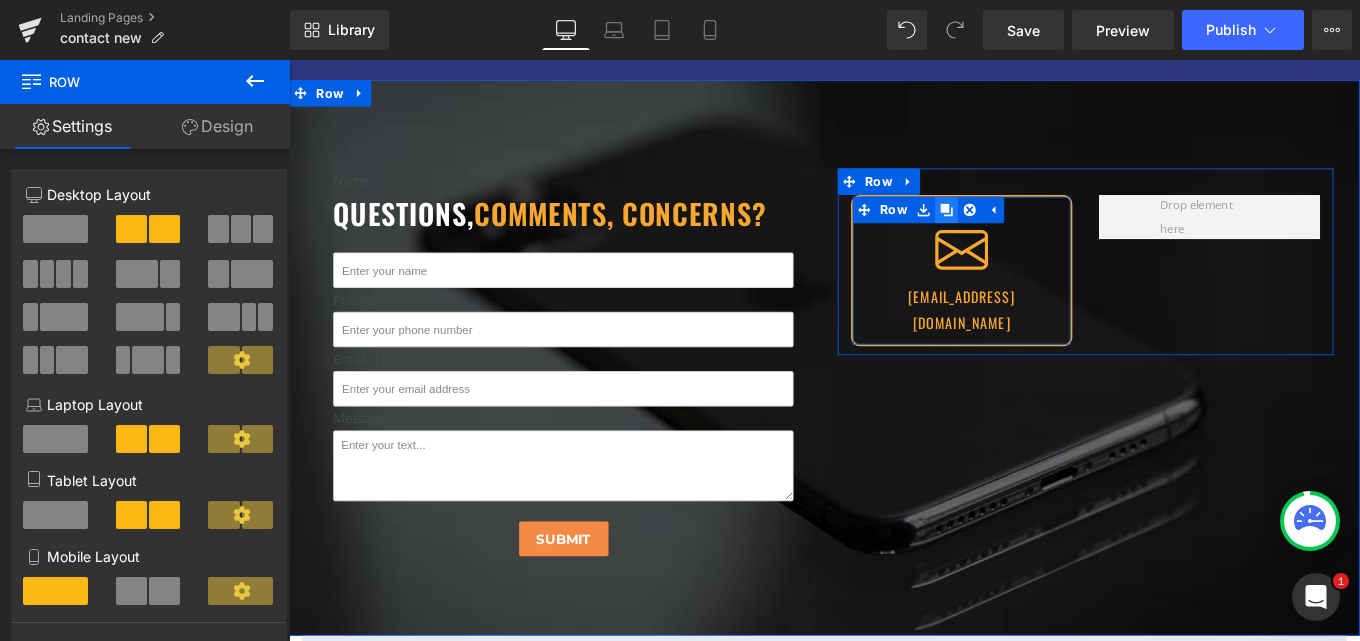 click at bounding box center [1032, 230] 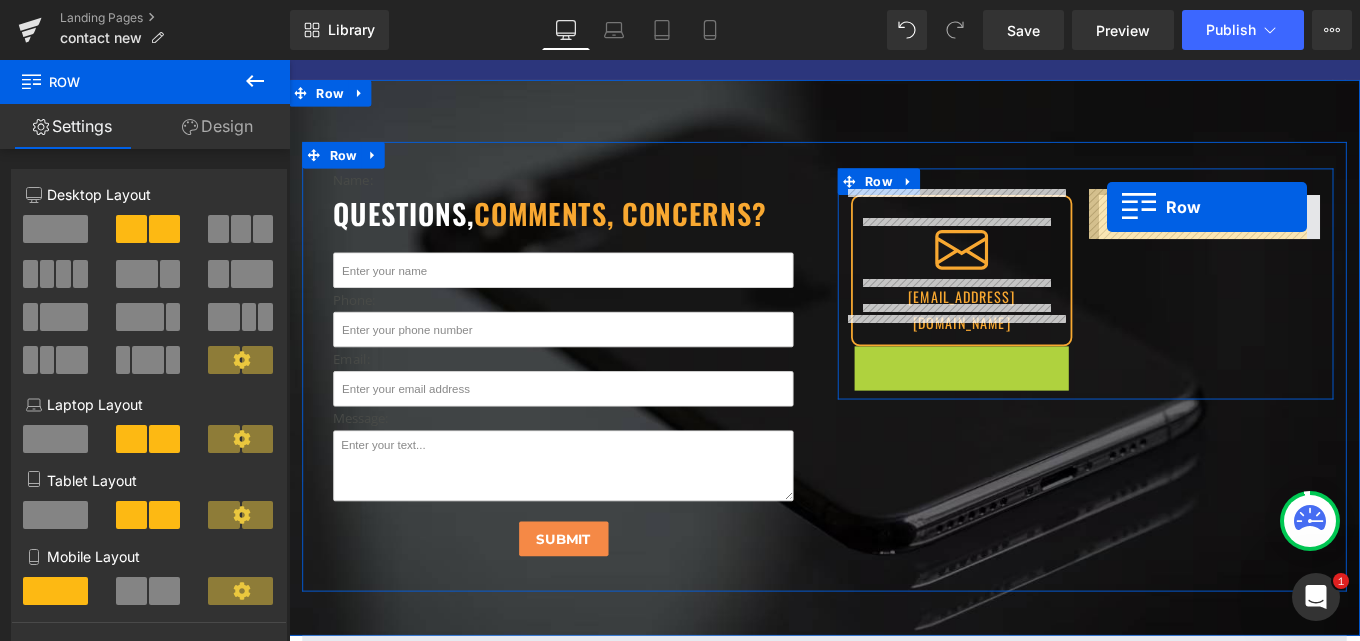 drag, startPoint x: 928, startPoint y: 361, endPoint x: 1213, endPoint y: 226, distance: 315.35693 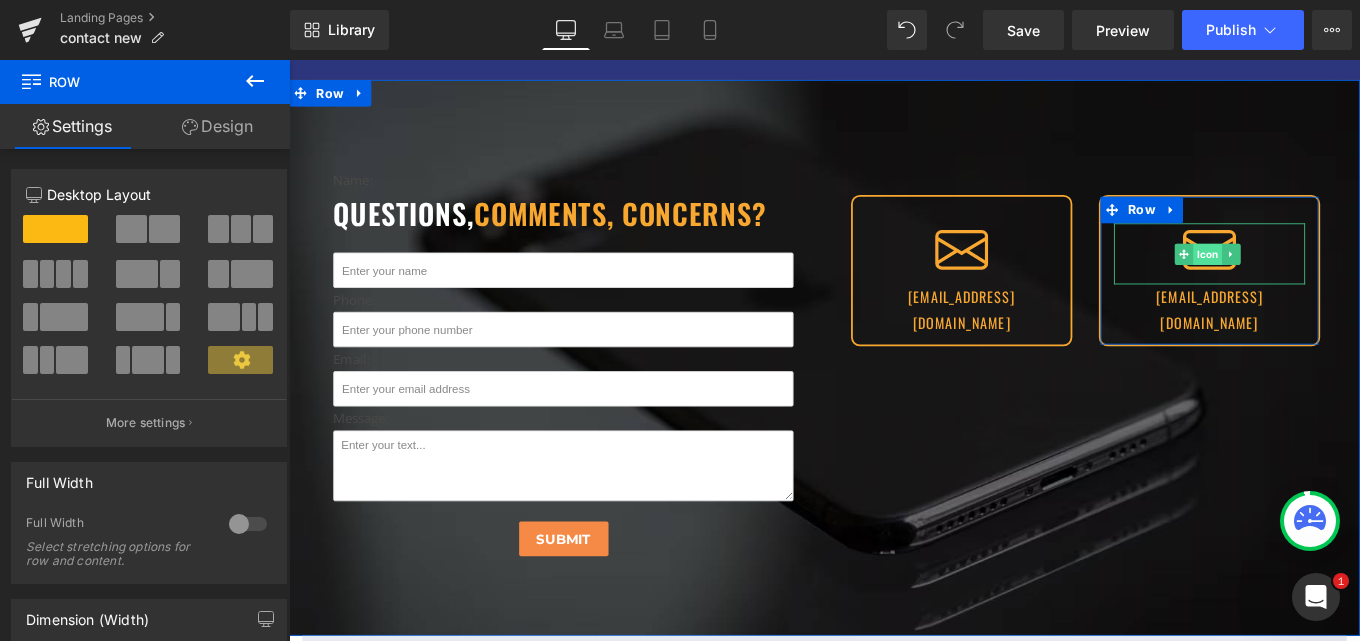 click on "Icon" at bounding box center (1327, 280) 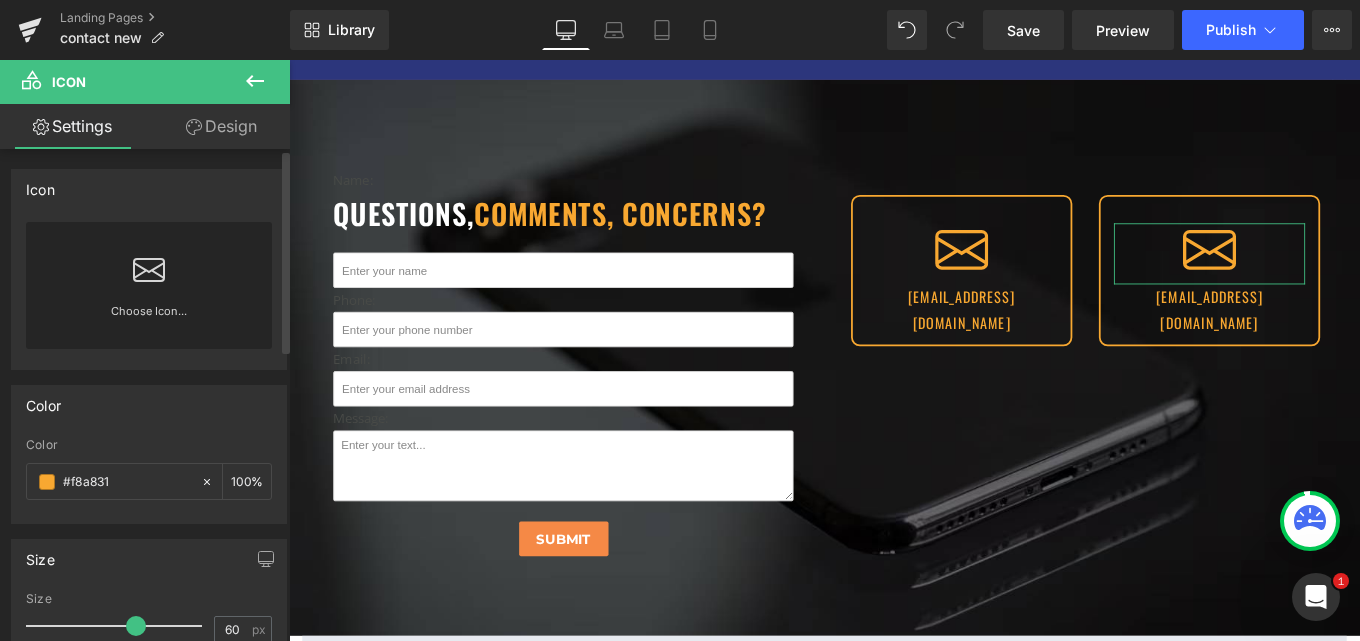click on "Choose Icon..." at bounding box center [149, 285] 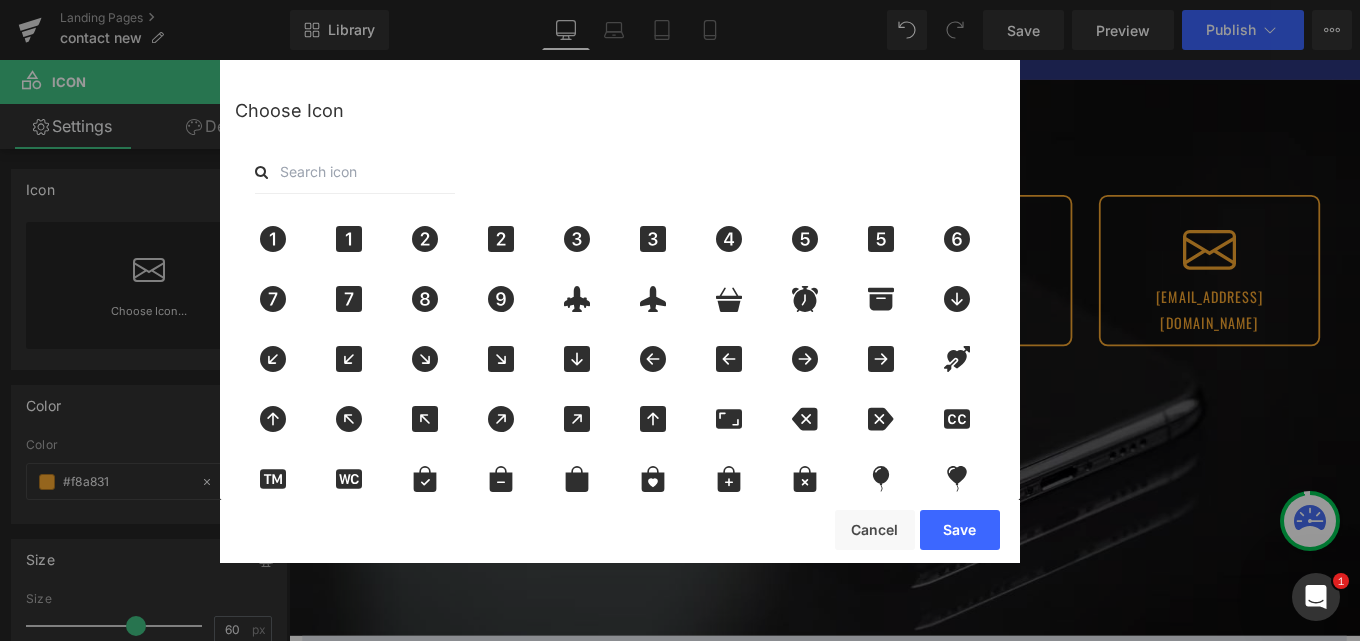 click at bounding box center [355, 172] 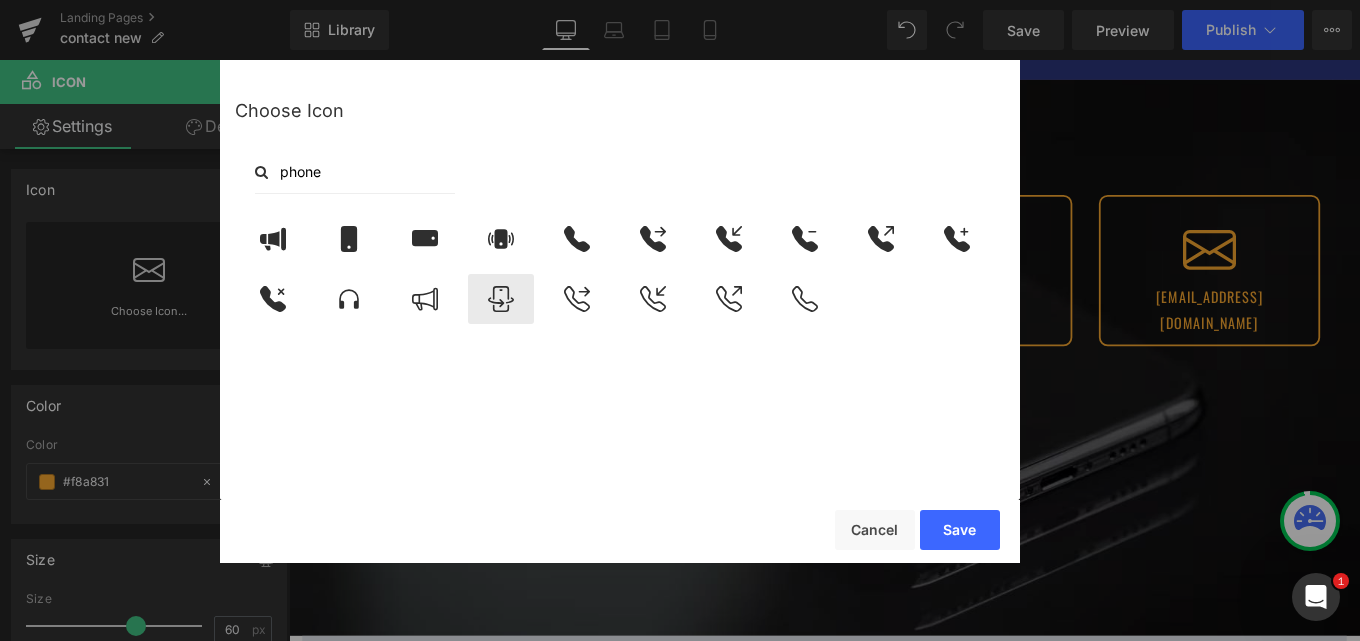 type on "phone" 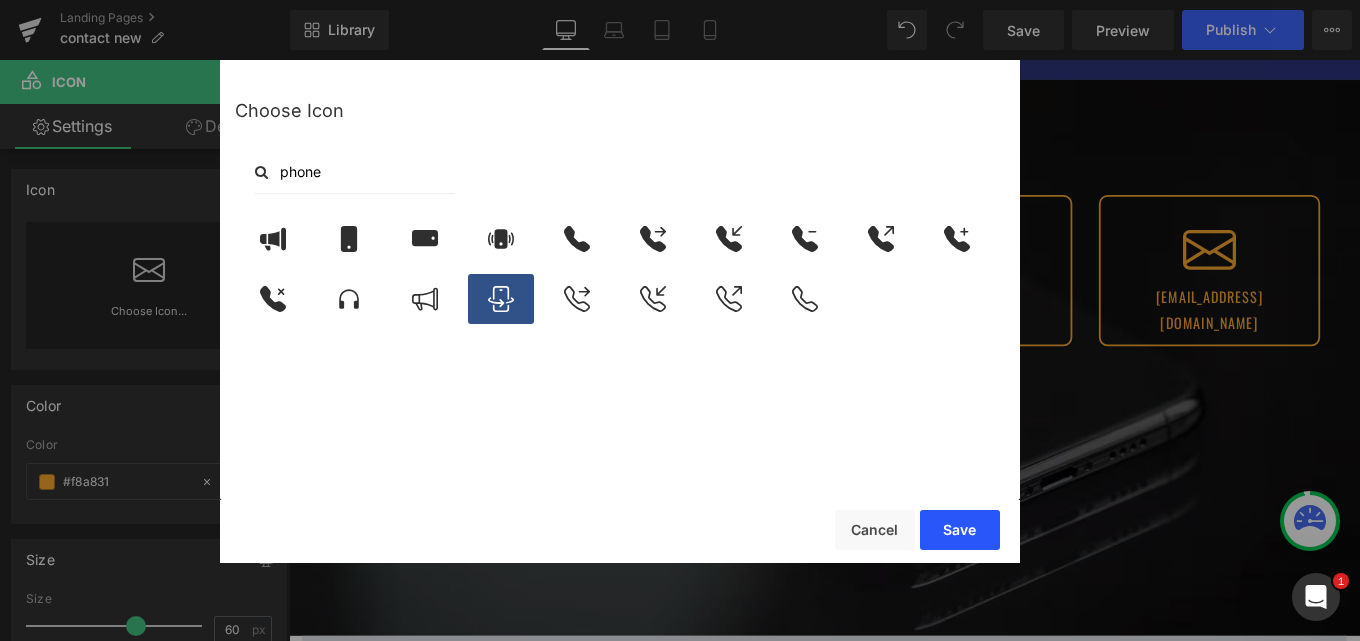 click on "Save" at bounding box center (960, 530) 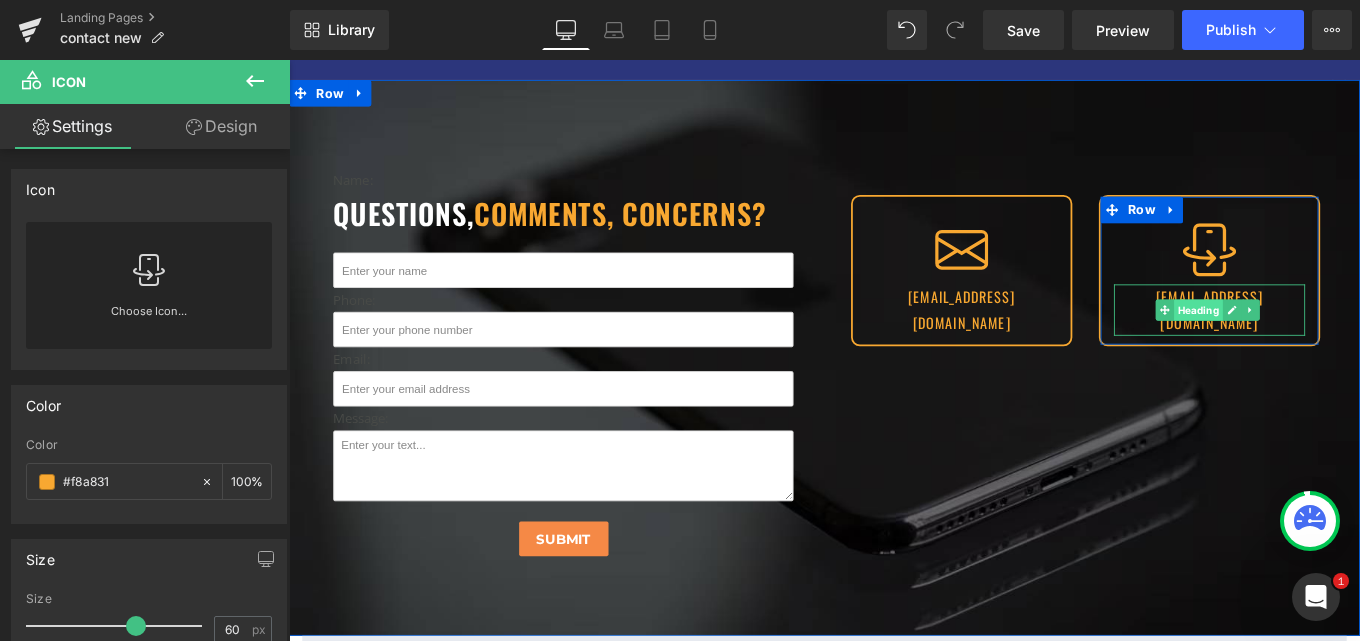 click on "Heading" at bounding box center (1316, 343) 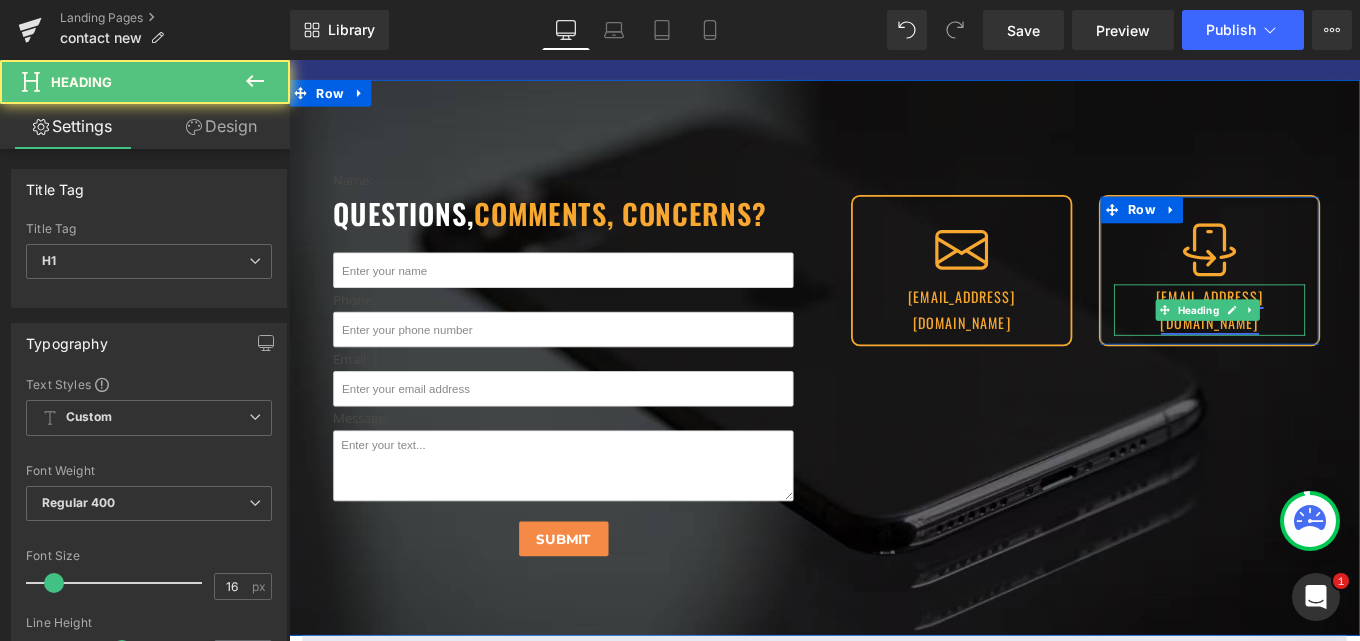 click on "[EMAIL_ADDRESS][DOMAIN_NAME]" at bounding box center [1329, 342] 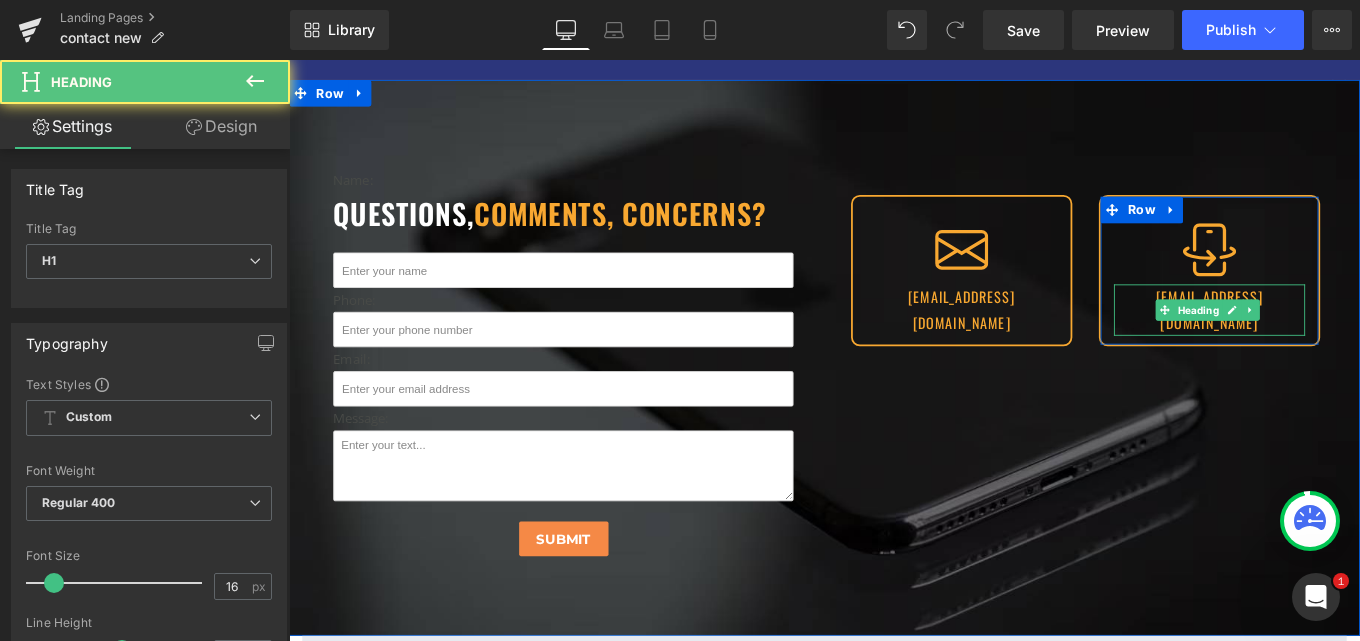 click on "[EMAIL_ADDRESS][DOMAIN_NAME]" at bounding box center [1329, 343] 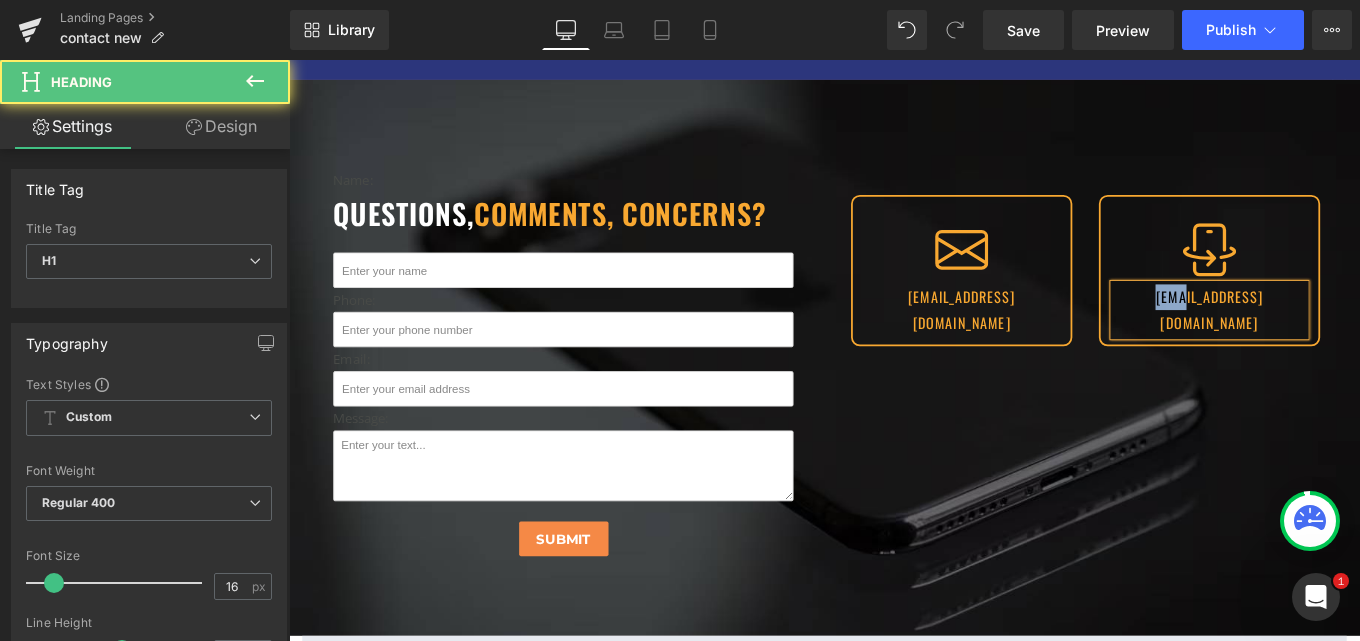 click on "[EMAIL_ADDRESS][DOMAIN_NAME]" at bounding box center [1329, 343] 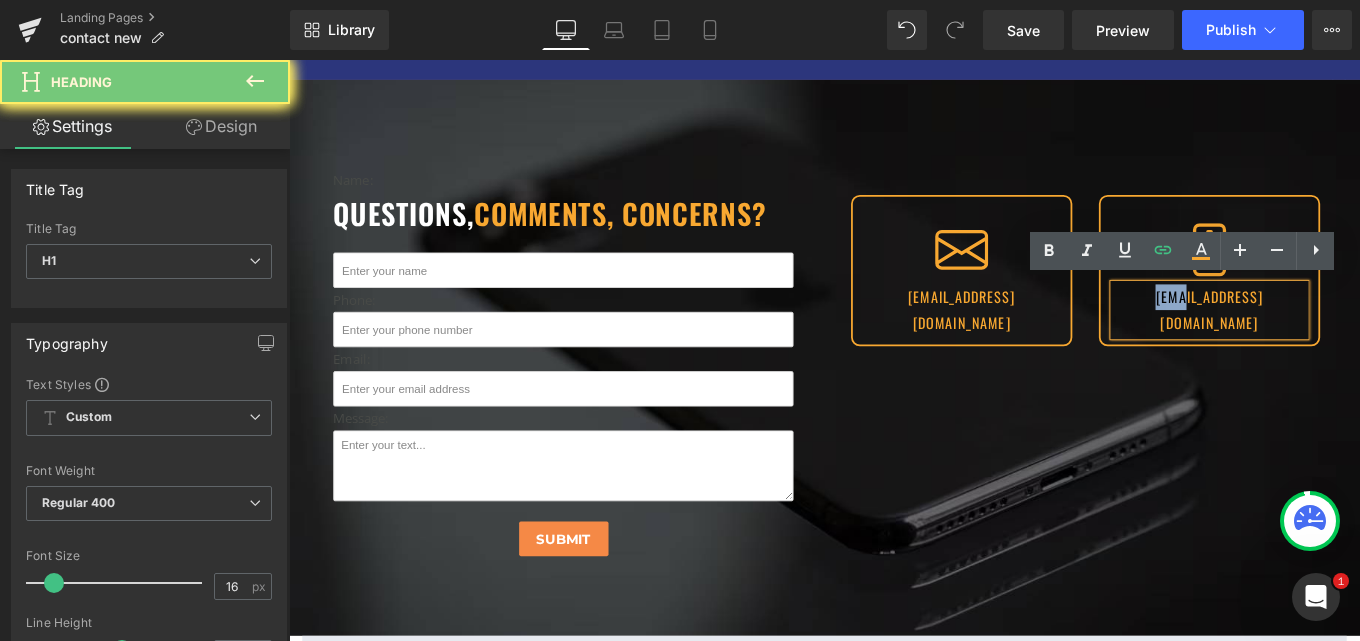 click on "[EMAIL_ADDRESS][DOMAIN_NAME]" at bounding box center [1329, 343] 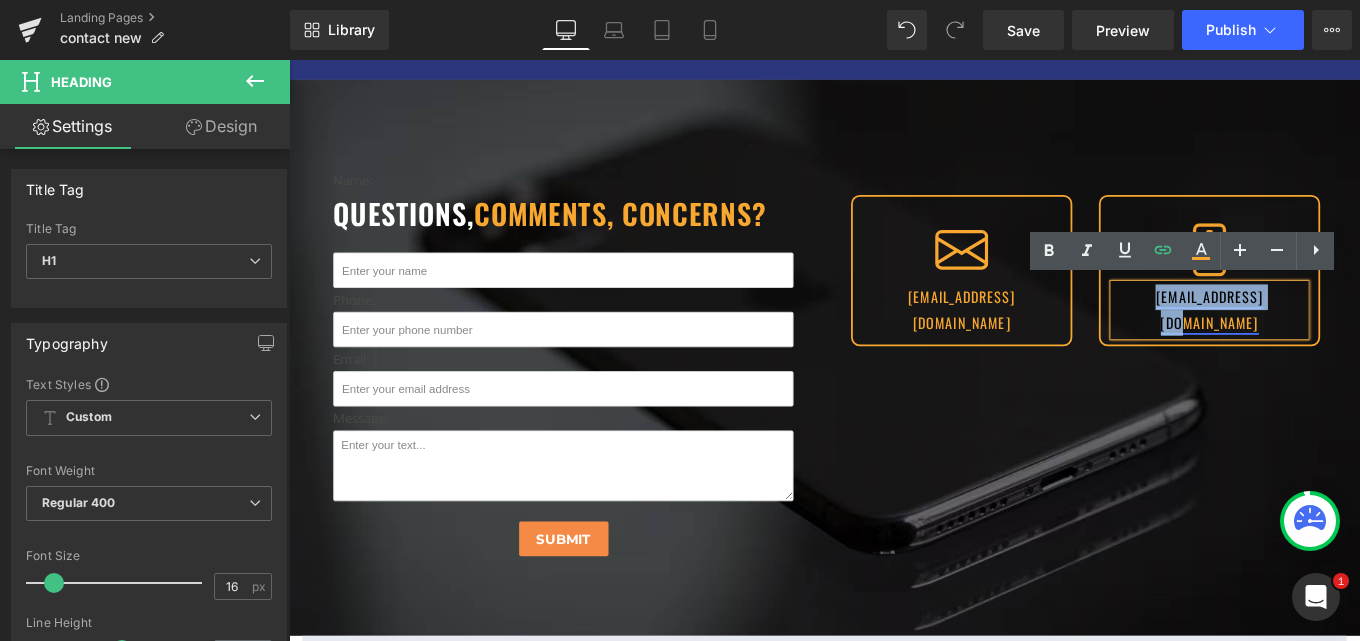 paste 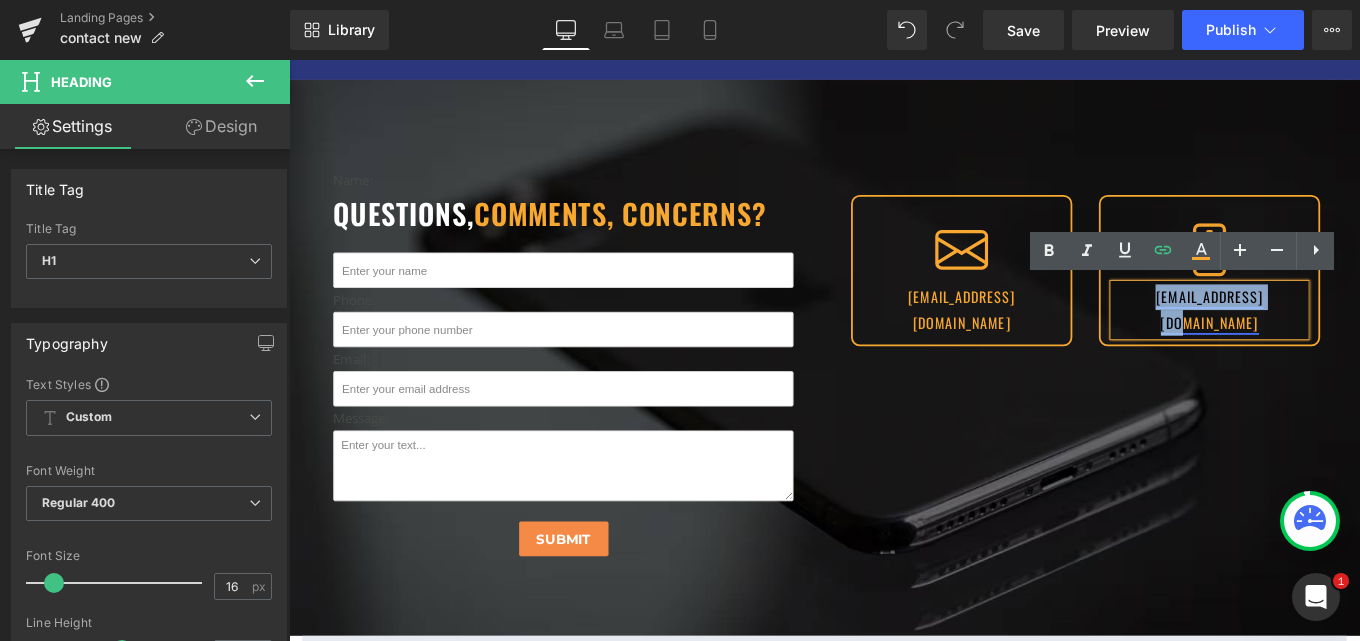type 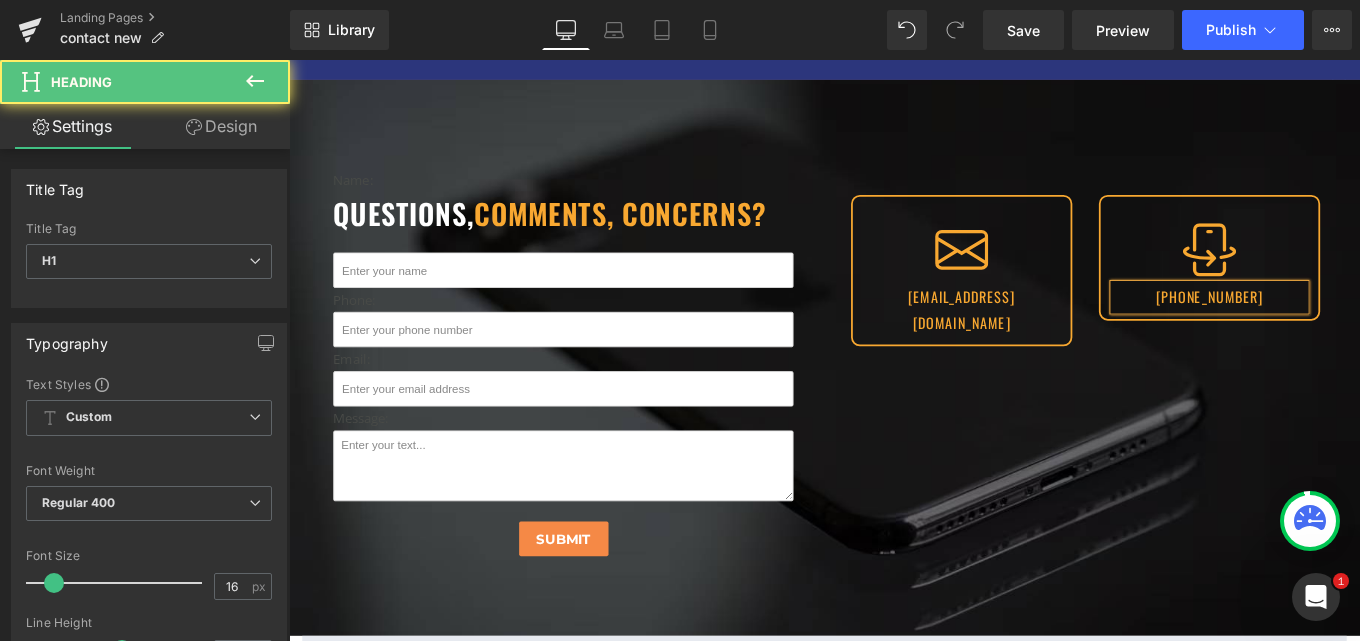 click on "[PHONE_NUMBER]" at bounding box center [1329, 328] 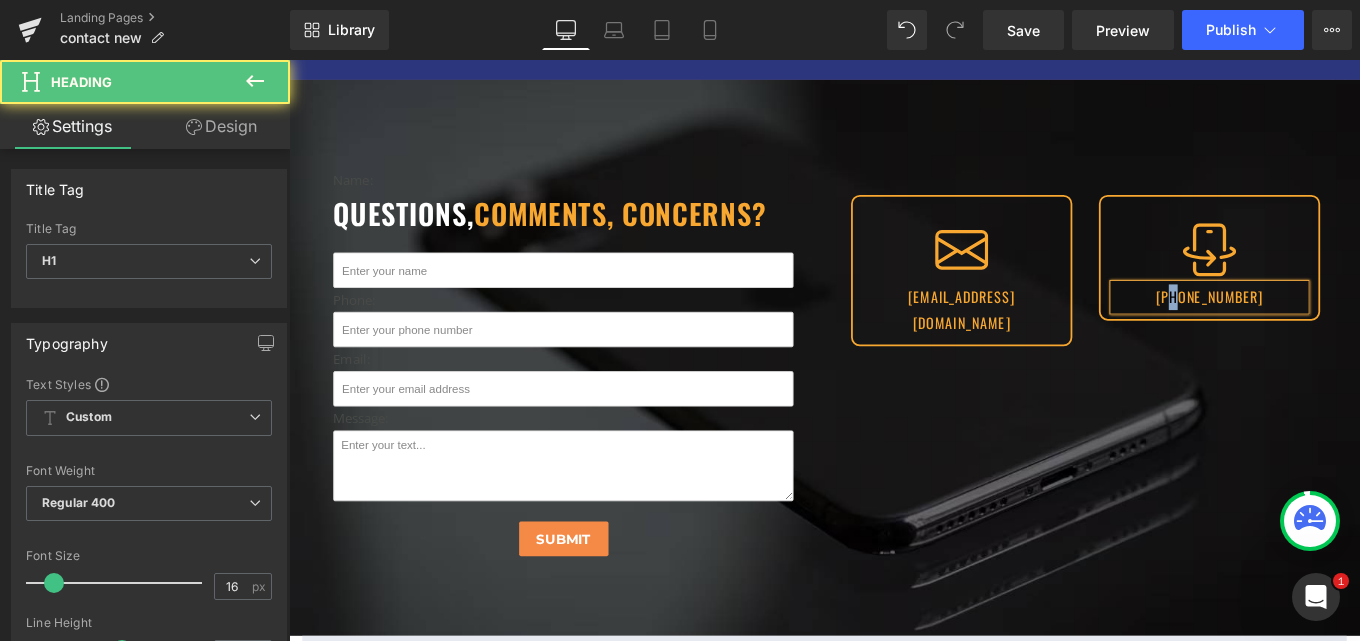 click on "[PHONE_NUMBER]" at bounding box center [1329, 328] 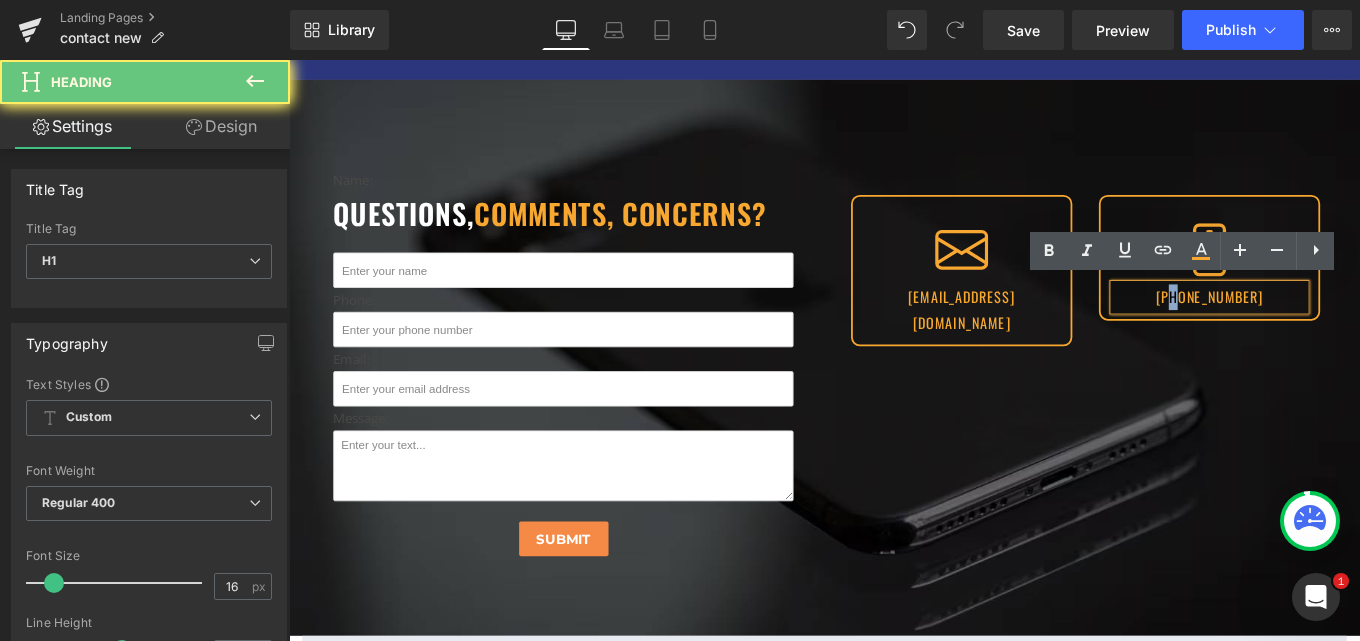 click on "[PHONE_NUMBER]" at bounding box center (1329, 328) 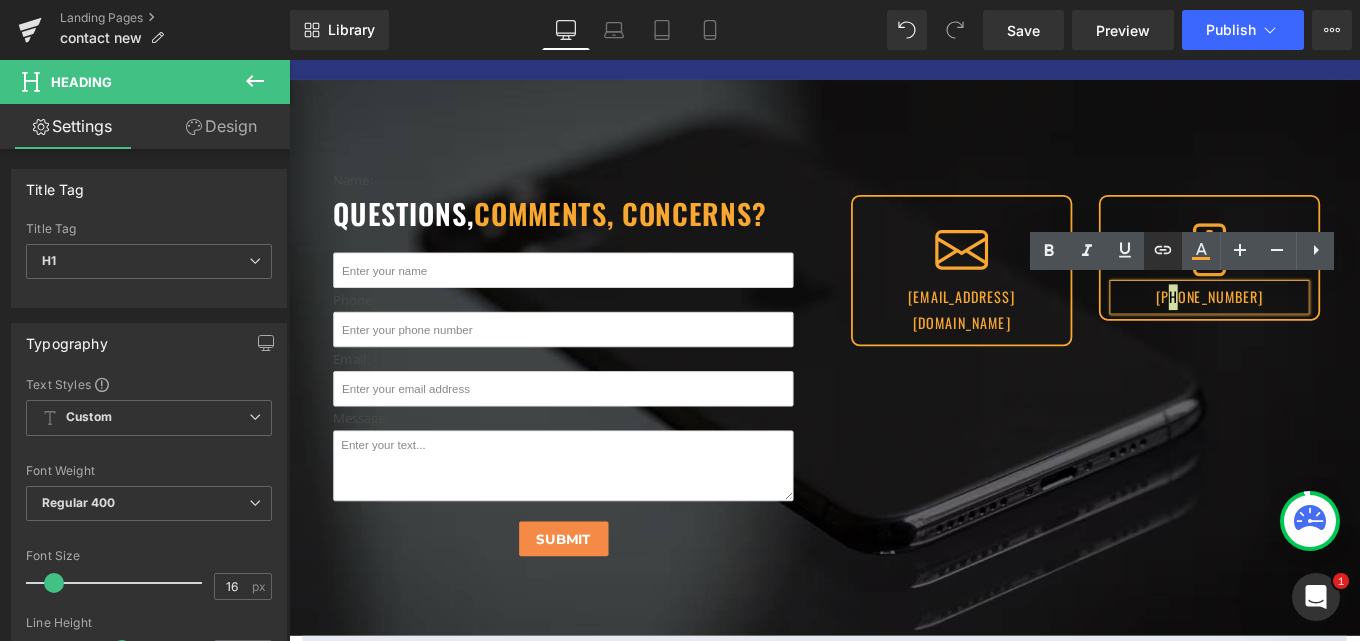 click 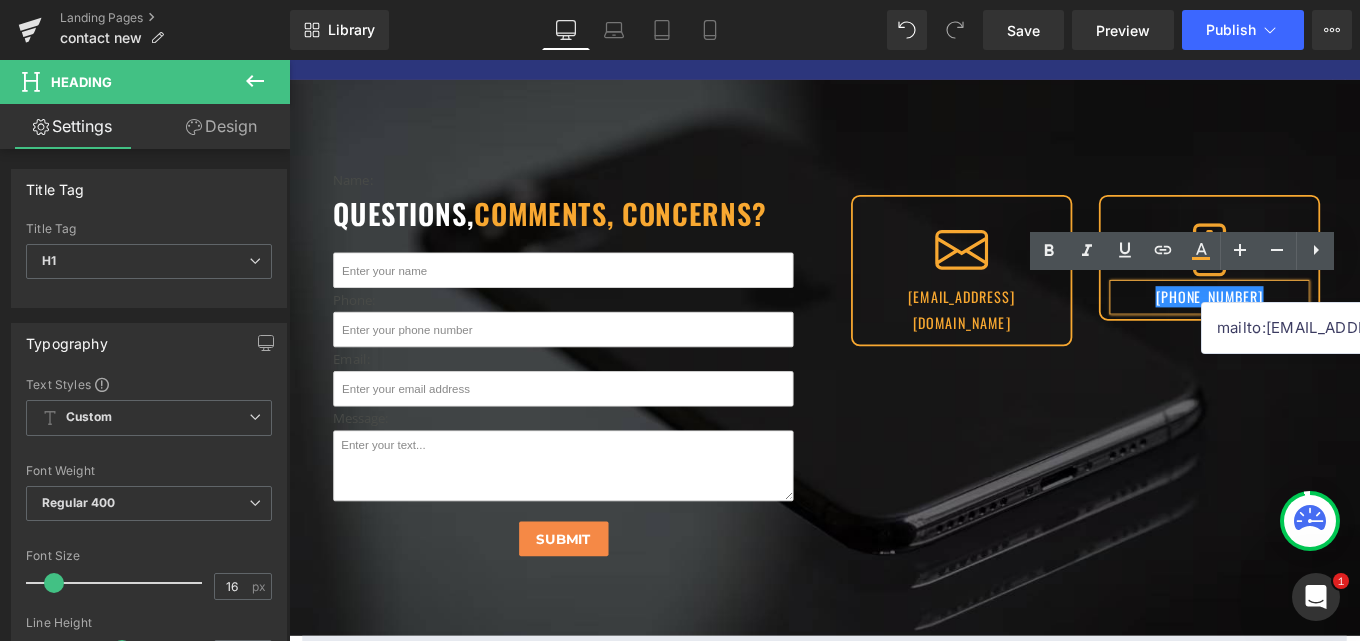 click on "mailto:[EMAIL_ADDRESS][DOMAIN_NAME]" at bounding box center (1356, 328) 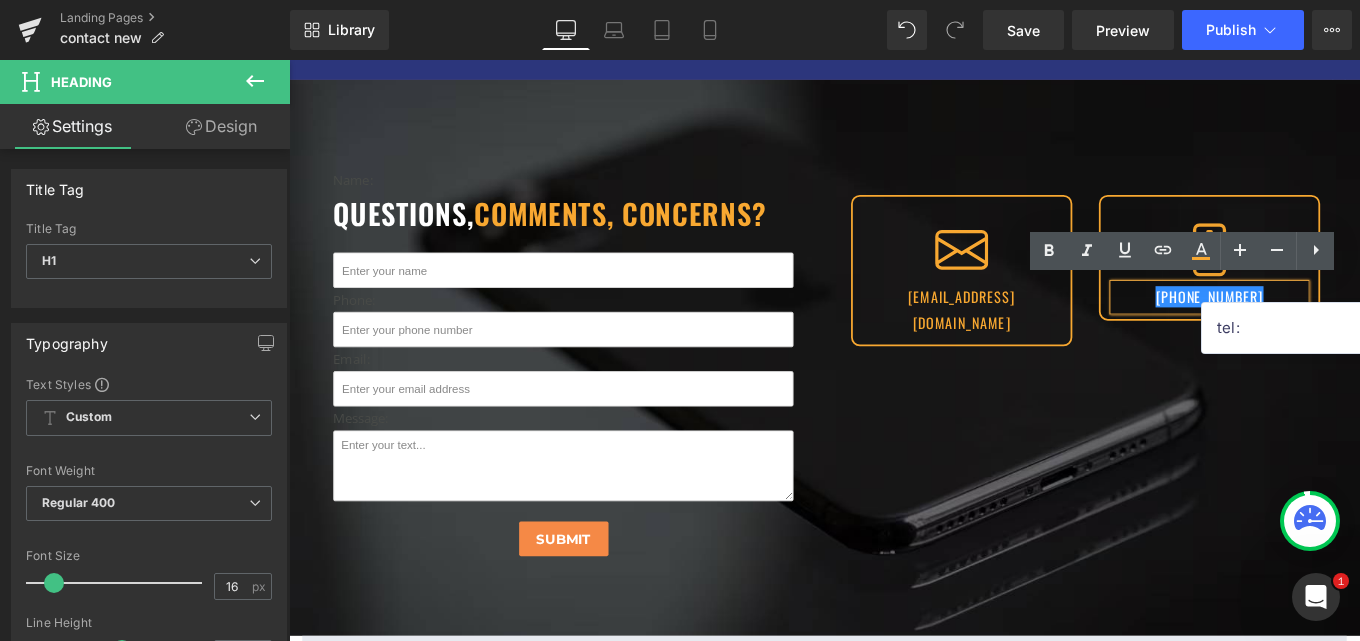 paste on "[PHONE_NUMBER]" 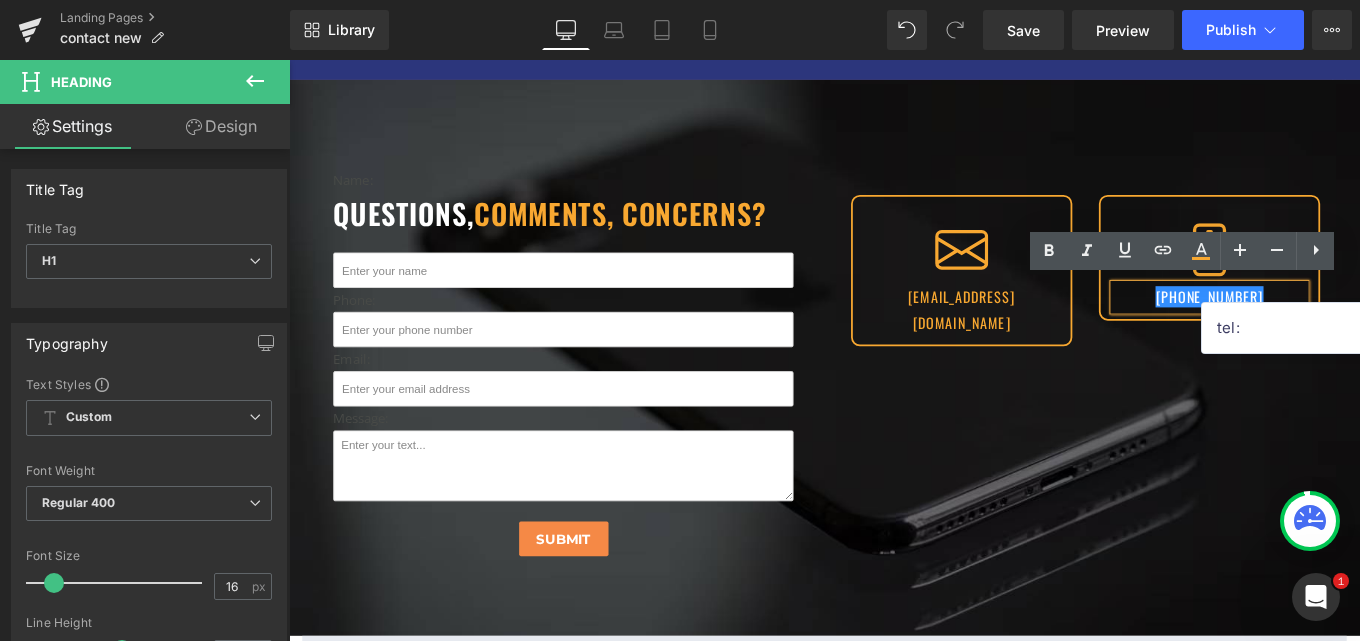 type on "tel:[PHONE_NUMBER]" 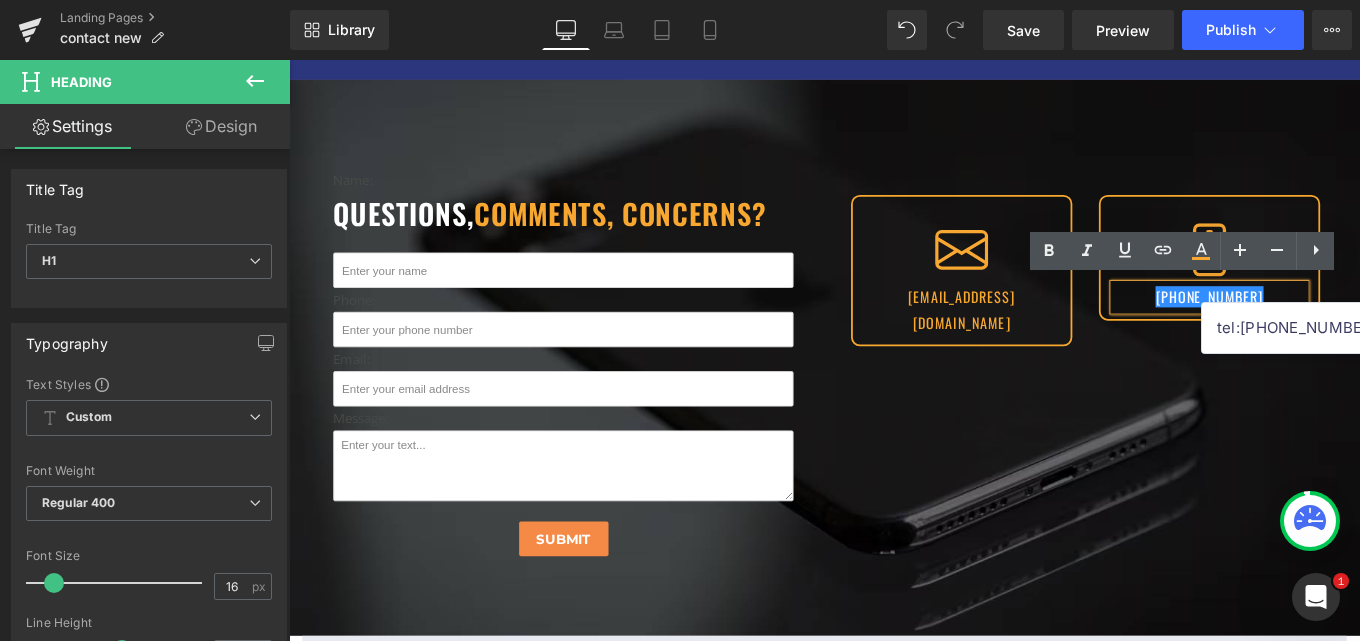 scroll, scrollTop: 0, scrollLeft: 21, axis: horizontal 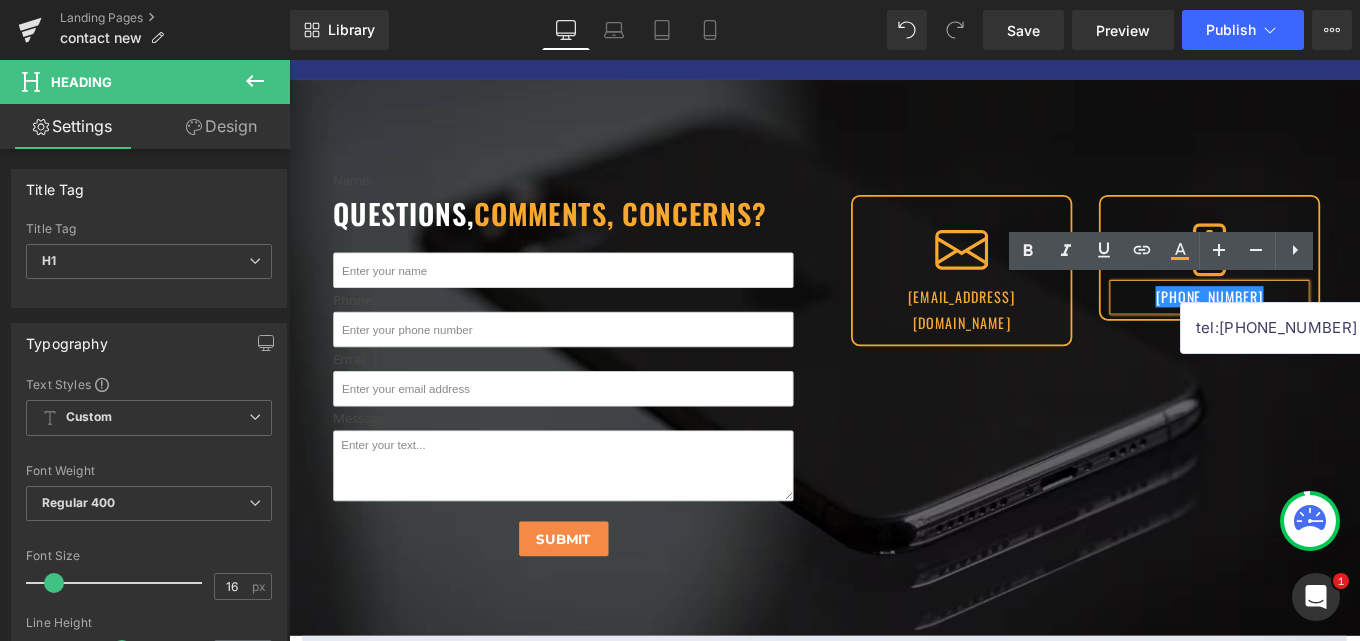 click on "Name: Text Block         questions,  comments, concerns? Heading         Text Field         Phone: Text Block         Text Field         Email: Text Block         Email Field         Message: Text Block           Text Area           Submit   Submit Button
Contact Form
Icon
[EMAIL_ADDRESS][DOMAIN_NAME]
Heading
Row
Icon         +1 (904) 772-[STREET_ADDRESS]" at bounding box center [894, 407] 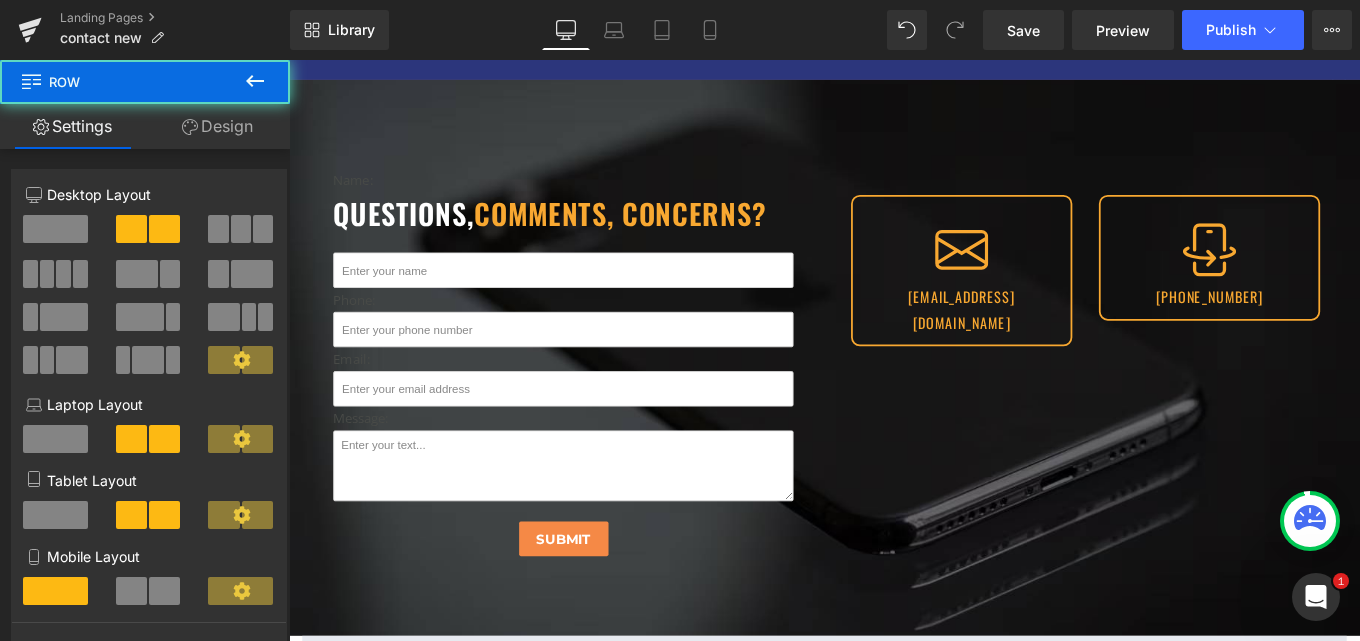 scroll, scrollTop: 0, scrollLeft: 0, axis: both 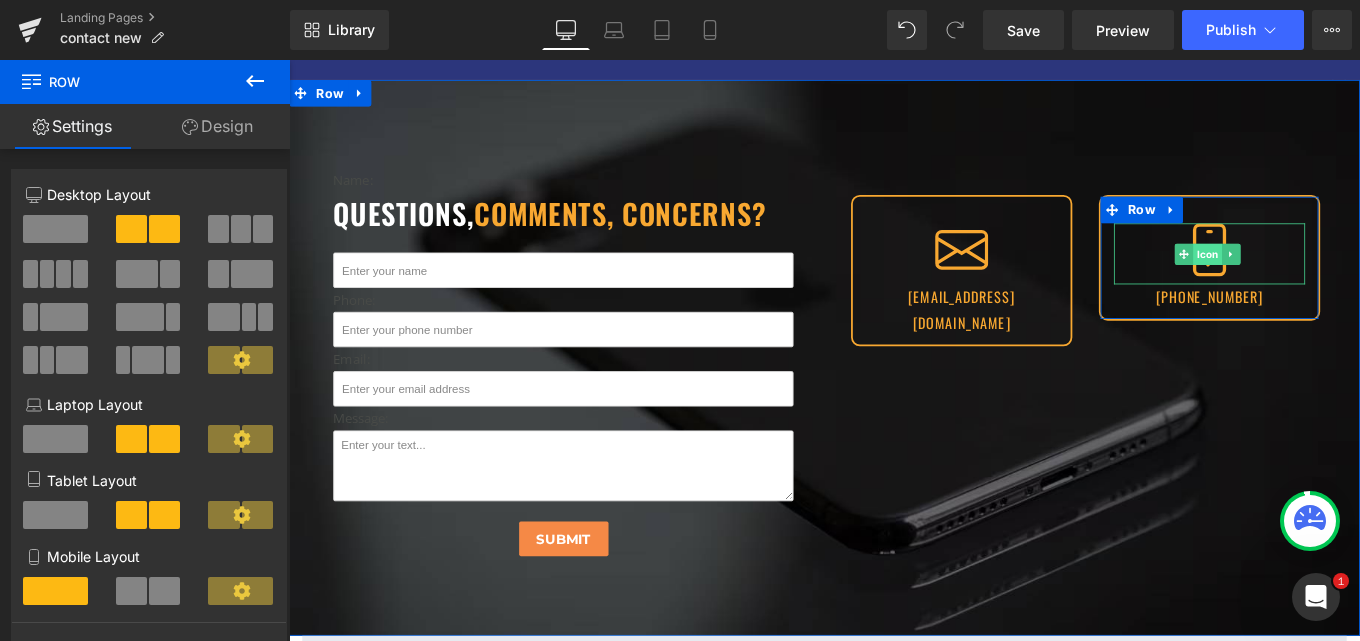 click on "Icon" at bounding box center [1327, 280] 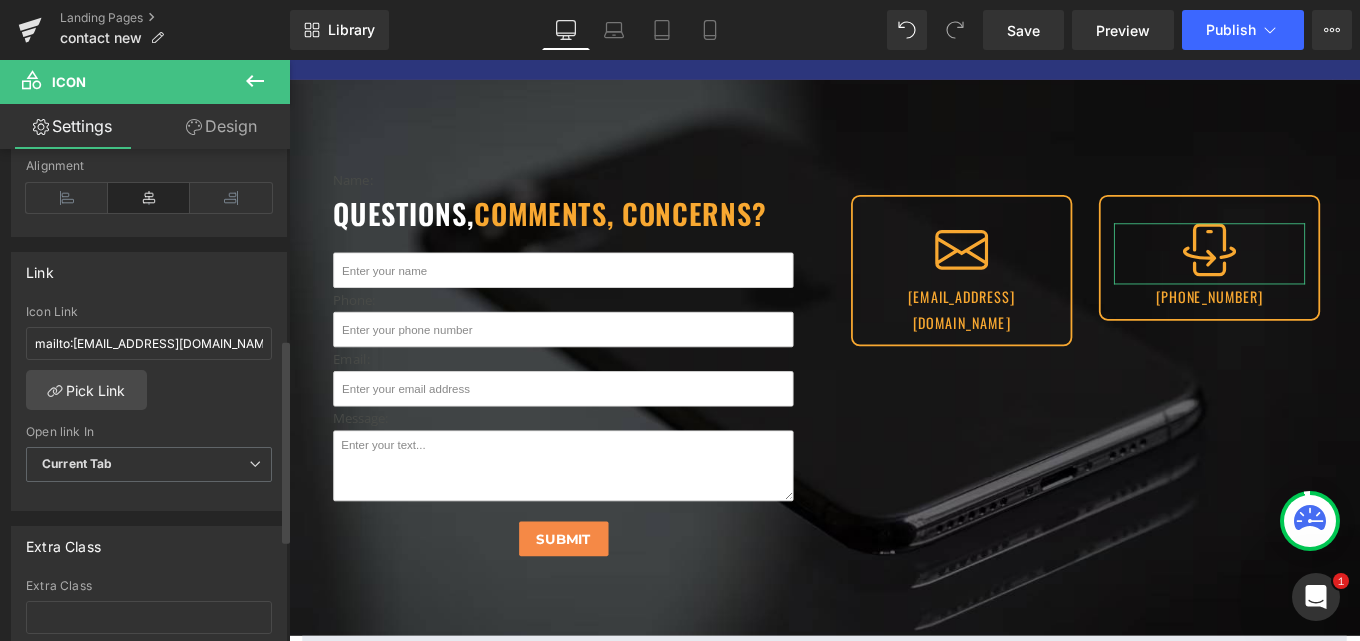 scroll, scrollTop: 600, scrollLeft: 0, axis: vertical 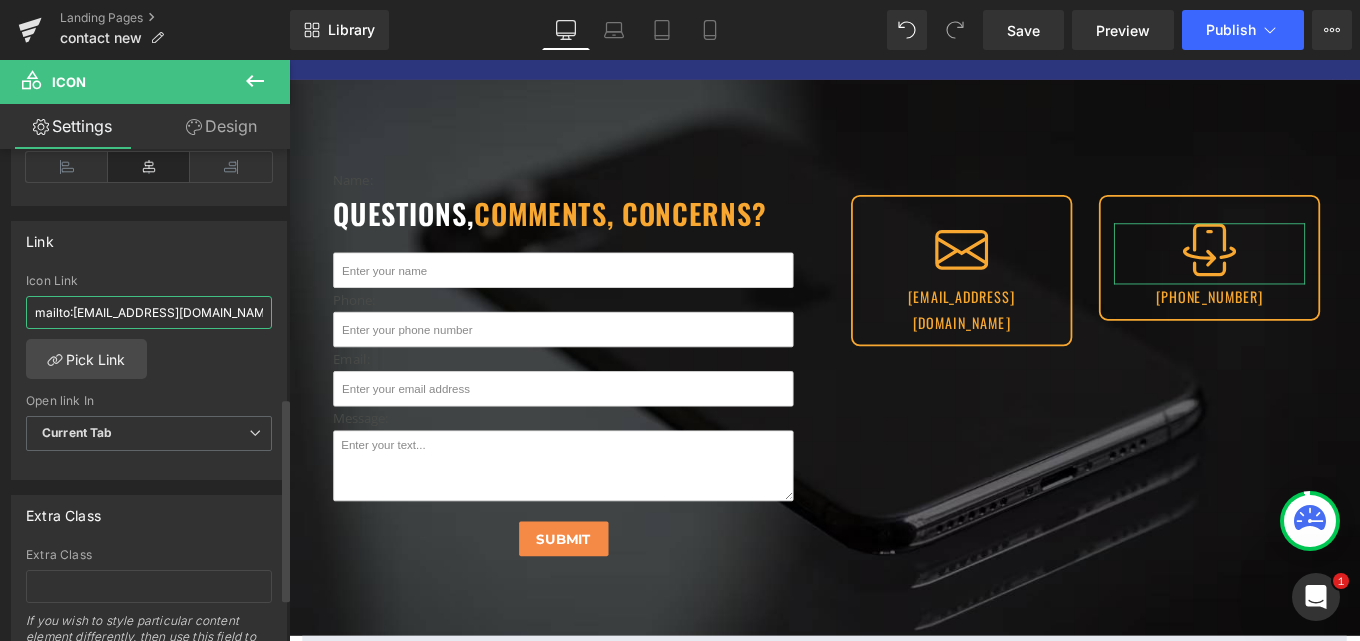 click on "mailto:[EMAIL_ADDRESS][DOMAIN_NAME]" at bounding box center (149, 312) 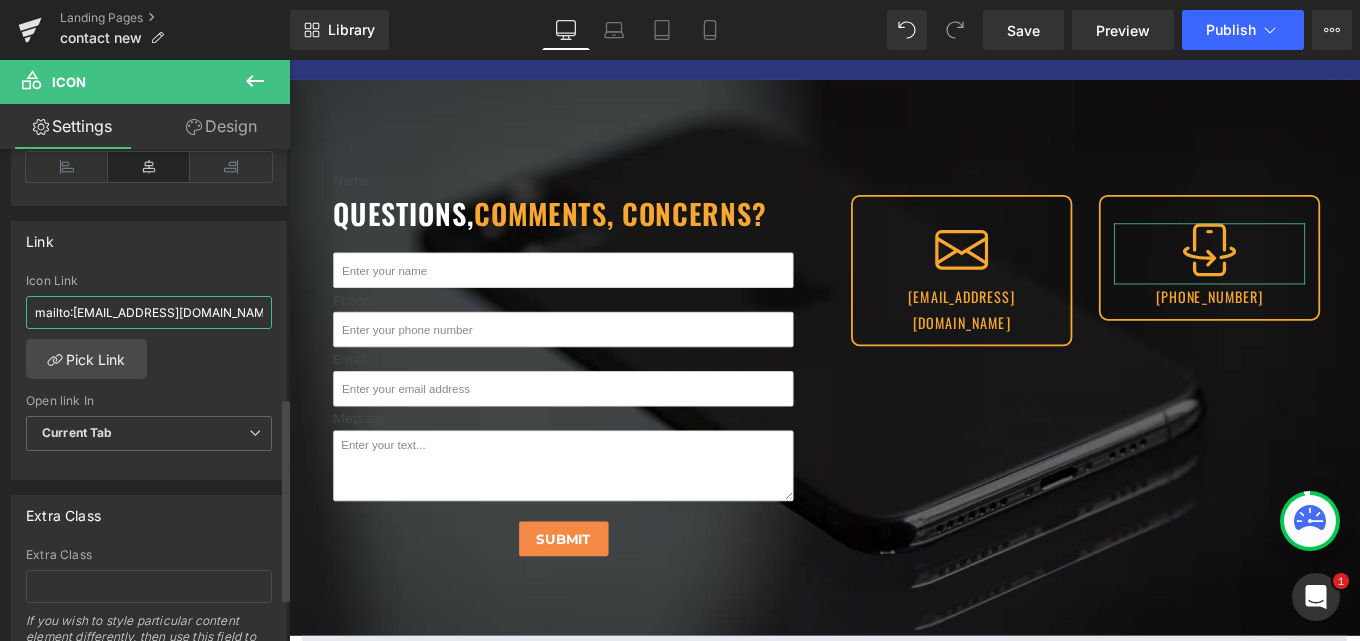 click on "mailto:[EMAIL_ADDRESS][DOMAIN_NAME]" at bounding box center (149, 312) 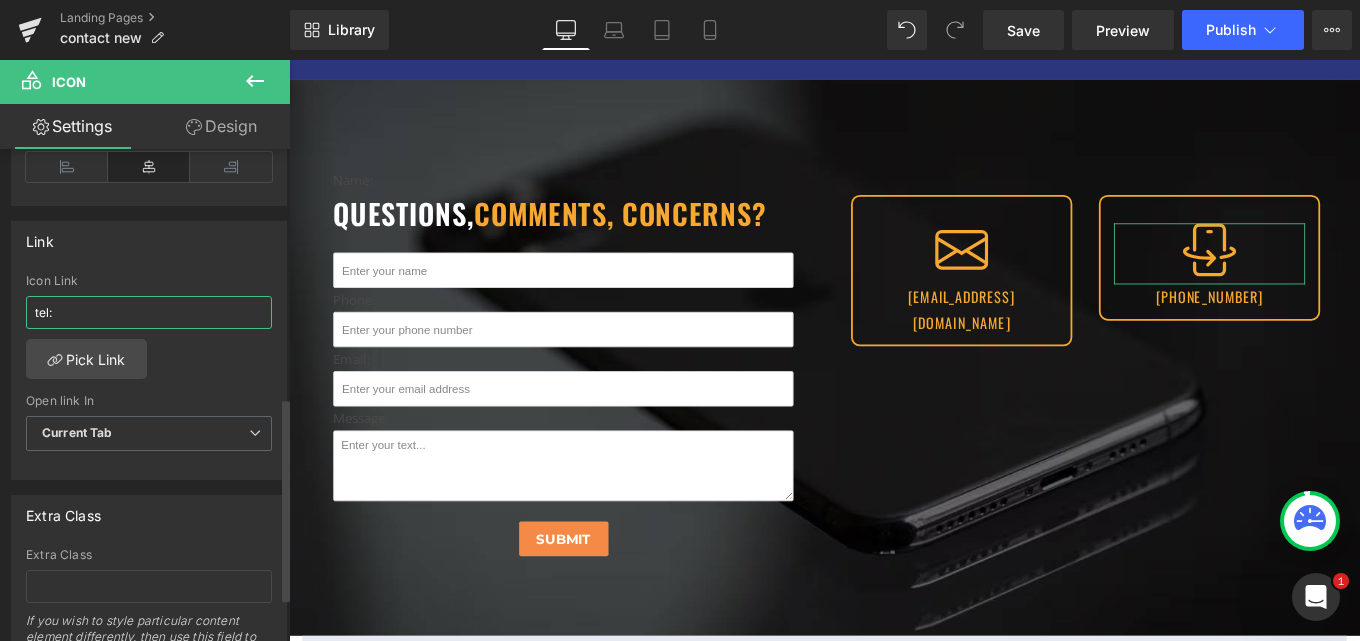 paste on "[PHONE_NUMBER]" 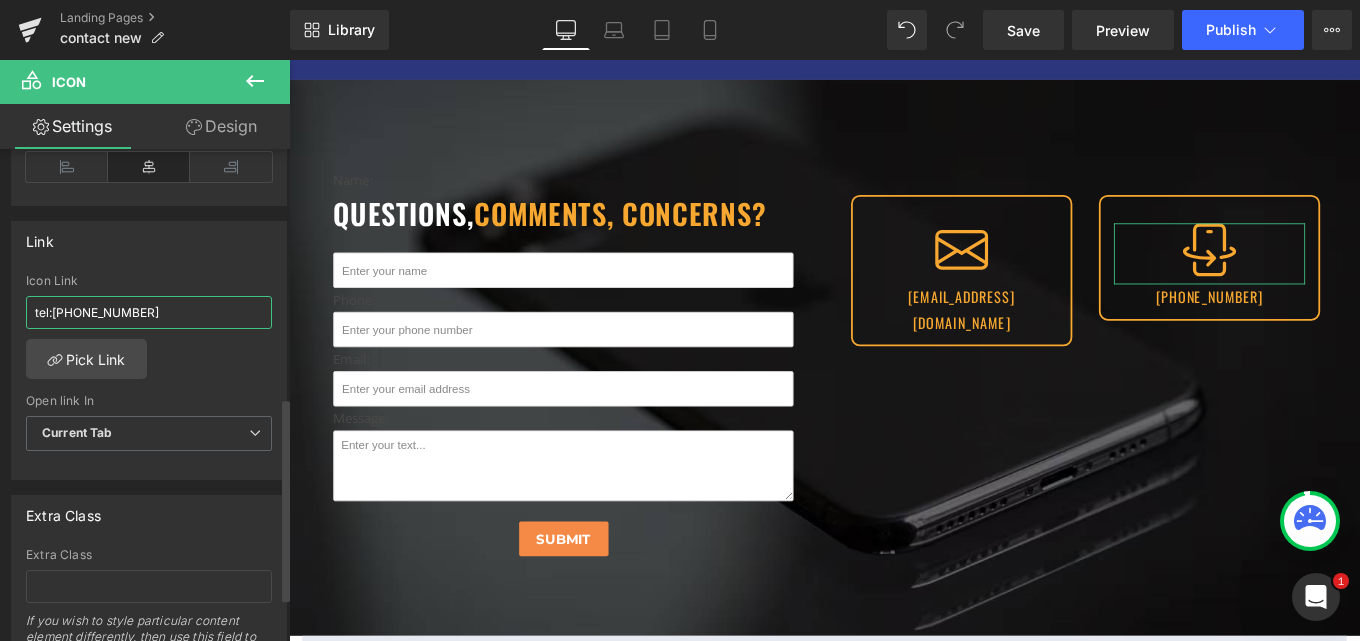 type on "tel:[PHONE_NUMBER]" 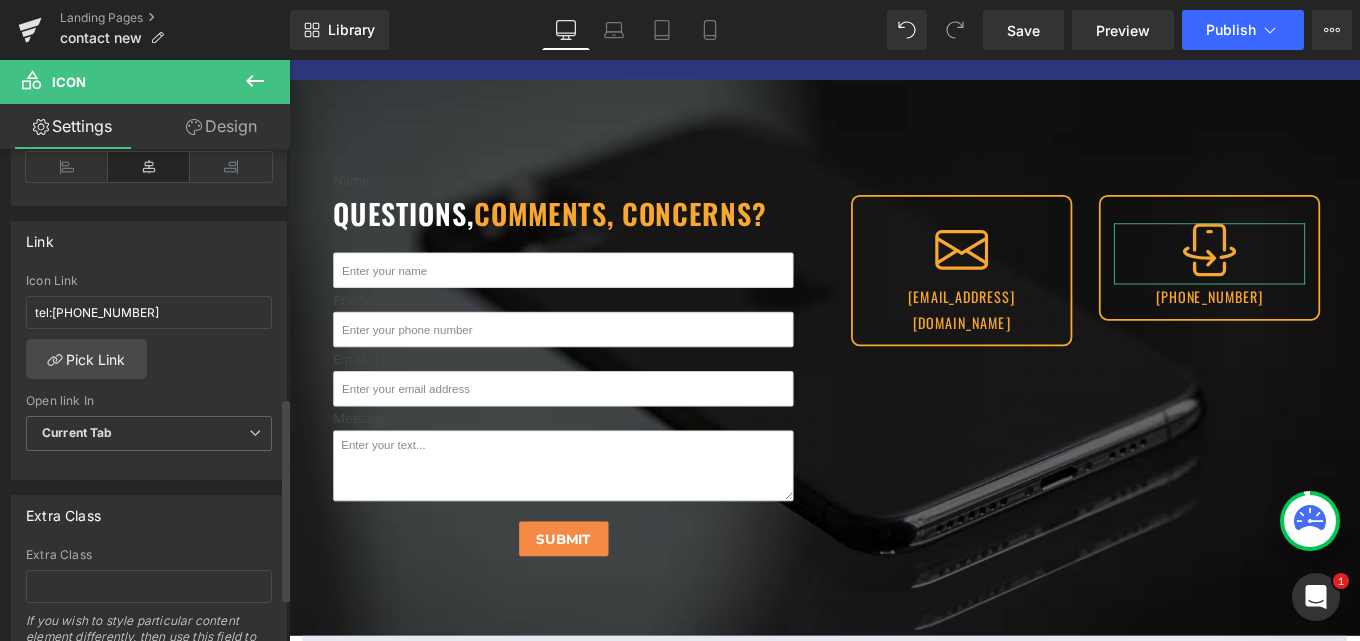 click on "Link mailto:[EMAIL_ADDRESS][DOMAIN_NAME] Icon Link tel:[PHONE_NUMBER]  Pick Link Current Tab New Tab Open link In
Current Tab
Current Tab New Tab" at bounding box center [149, 343] 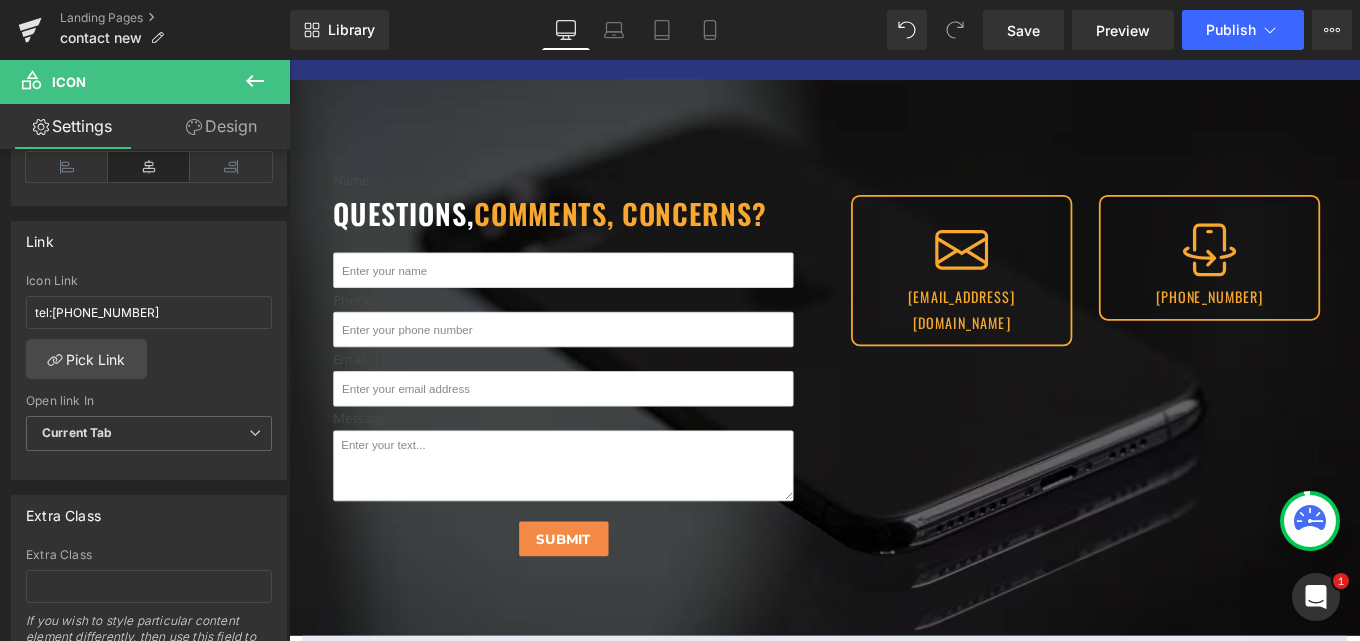 click 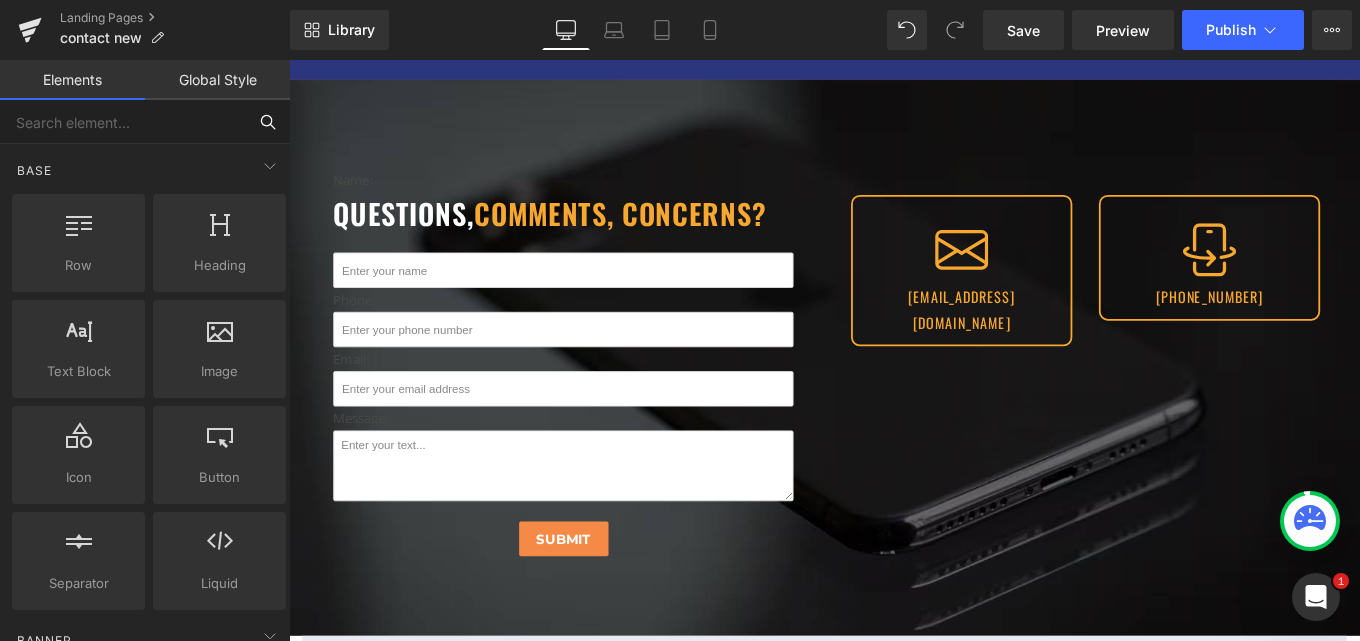 click at bounding box center [123, 122] 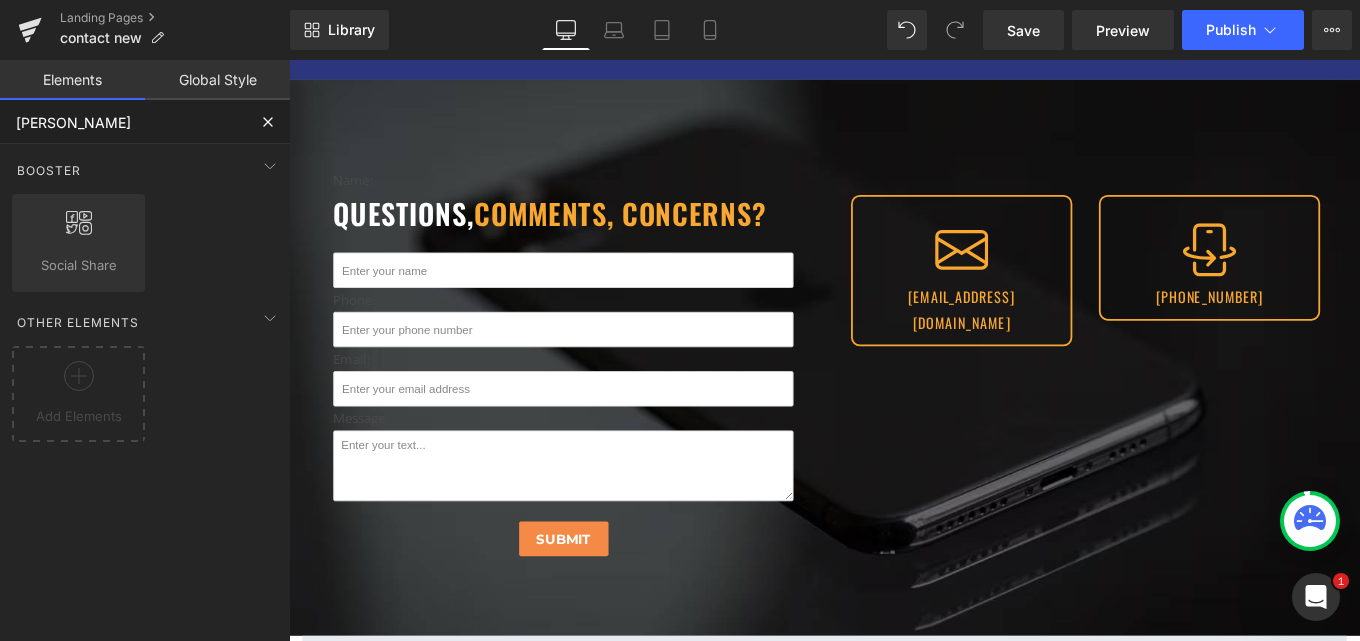 type on "social" 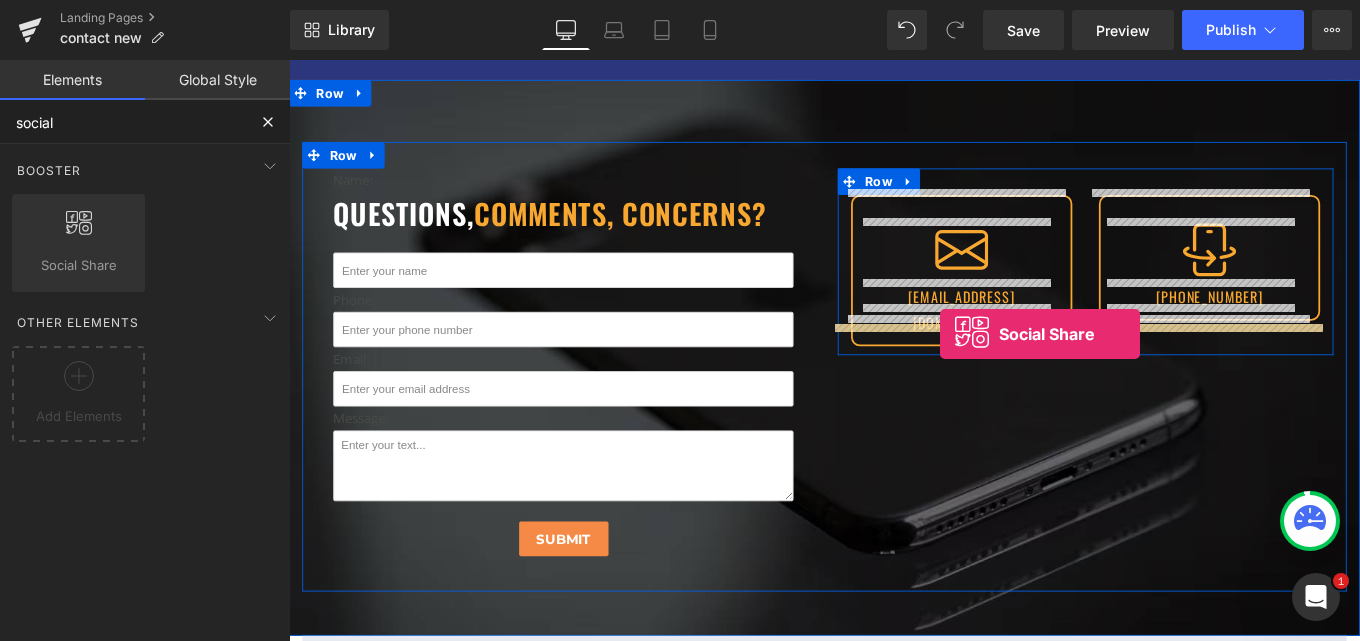 drag, startPoint x: 335, startPoint y: 323, endPoint x: 1025, endPoint y: 370, distance: 691.5989 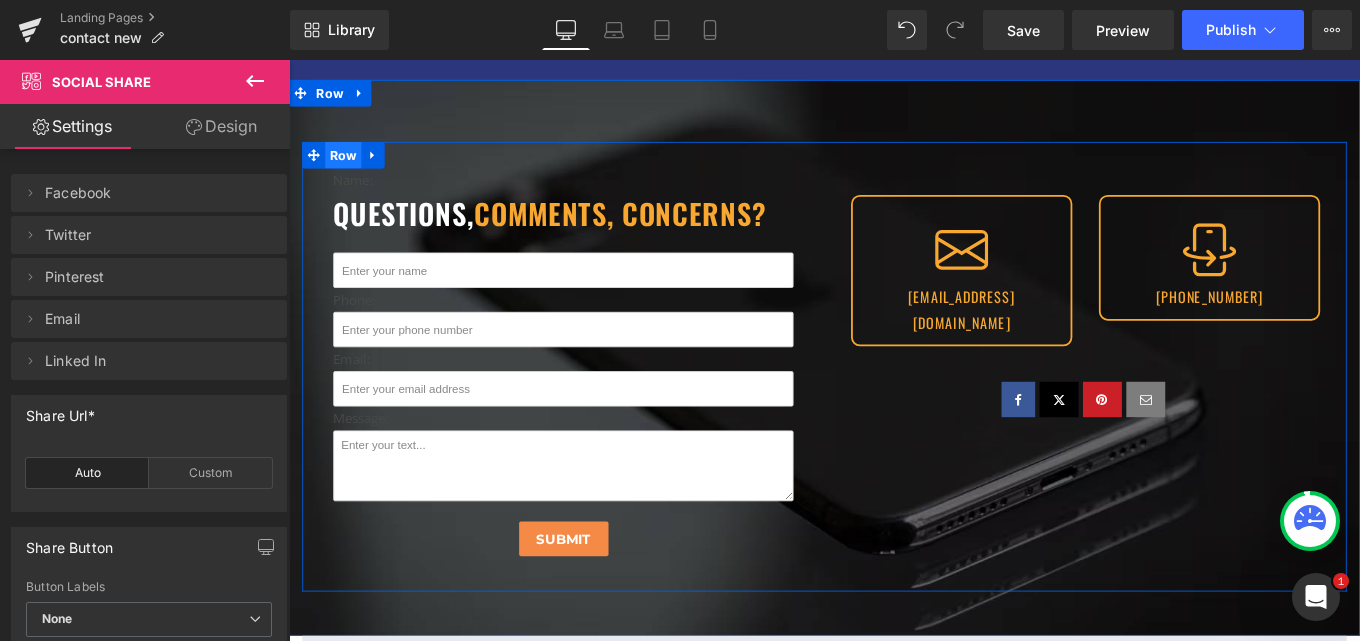 click on "Row" at bounding box center (350, 168) 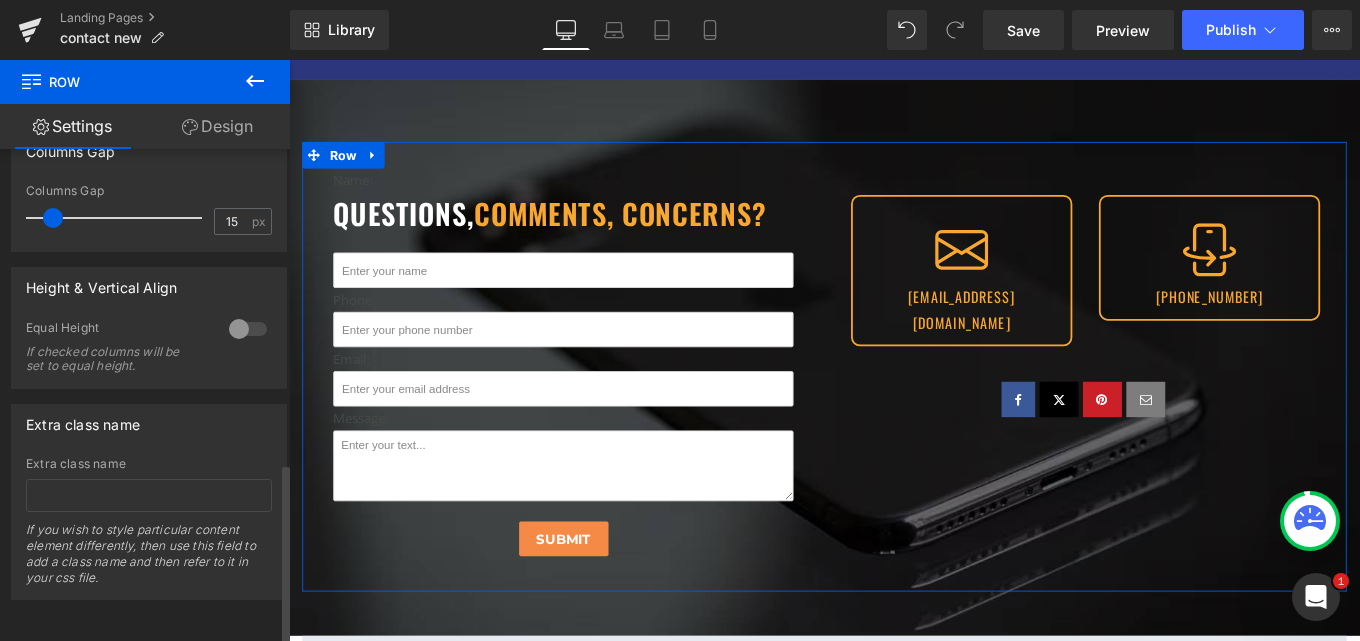scroll, scrollTop: 853, scrollLeft: 0, axis: vertical 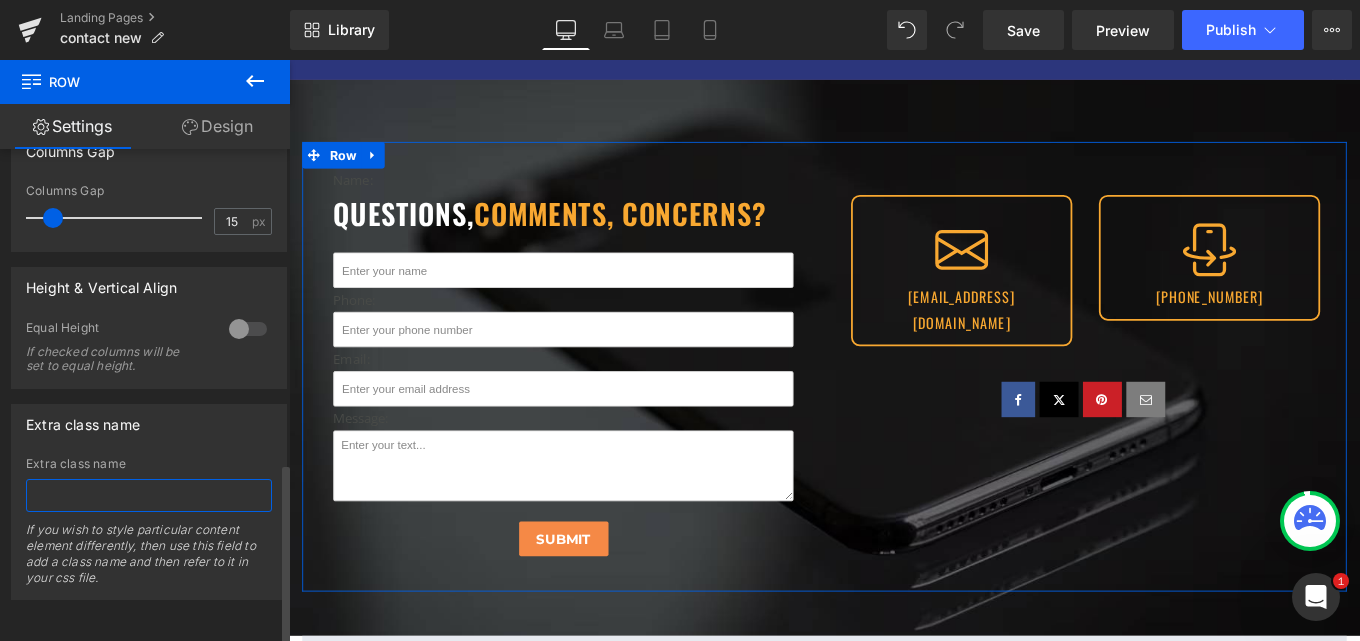 click at bounding box center [149, 495] 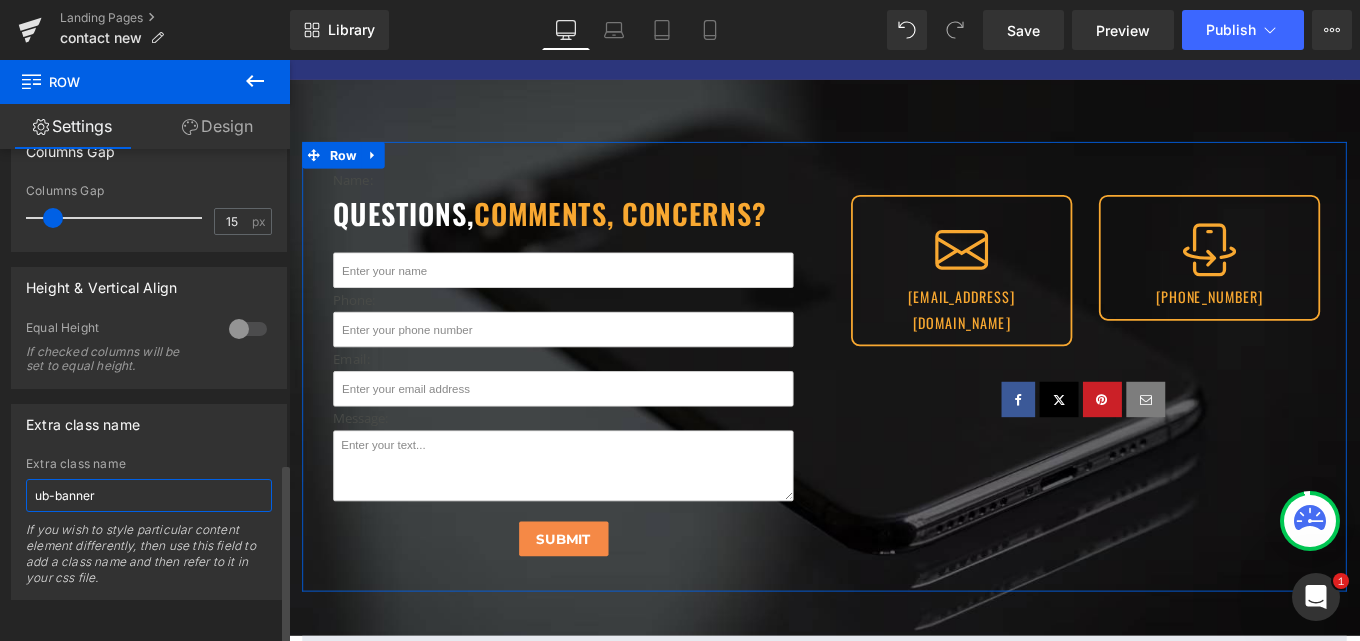 type on "ub-banner" 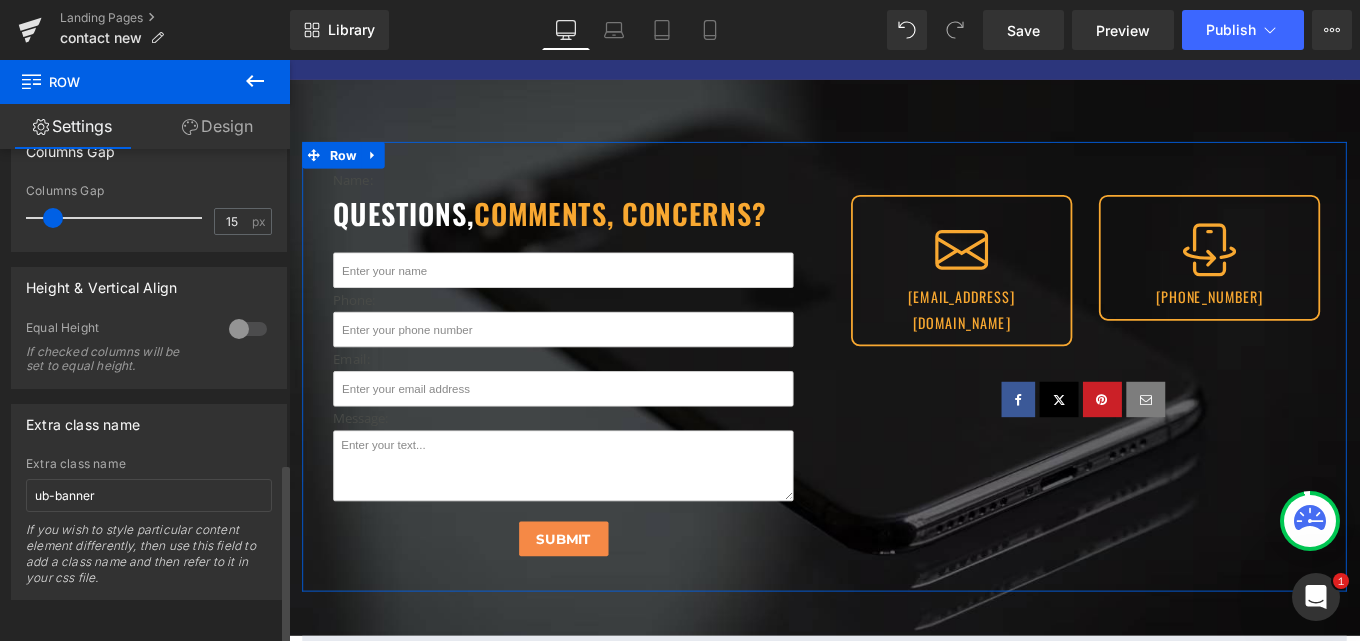 click on "Extra class name Extra class name ub-banner If you wish to style particular content element differently, then use this field to add a class name and then refer to it in your css file." at bounding box center (149, 494) 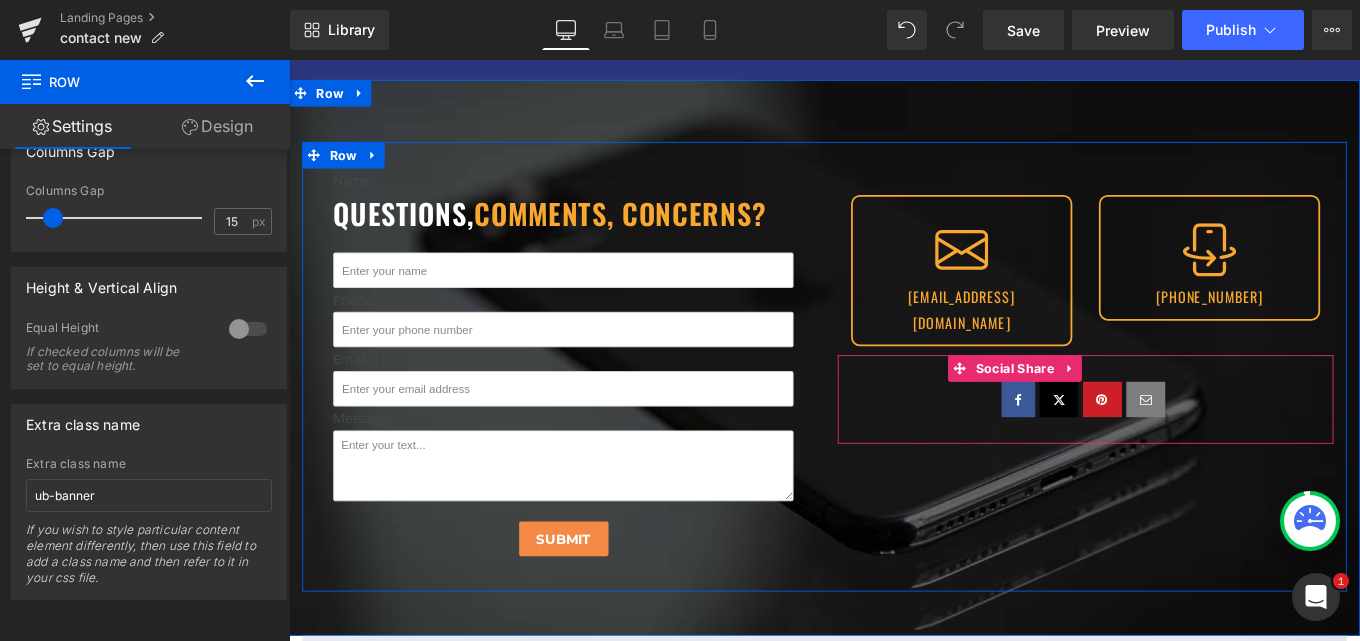 click at bounding box center (1189, 444) 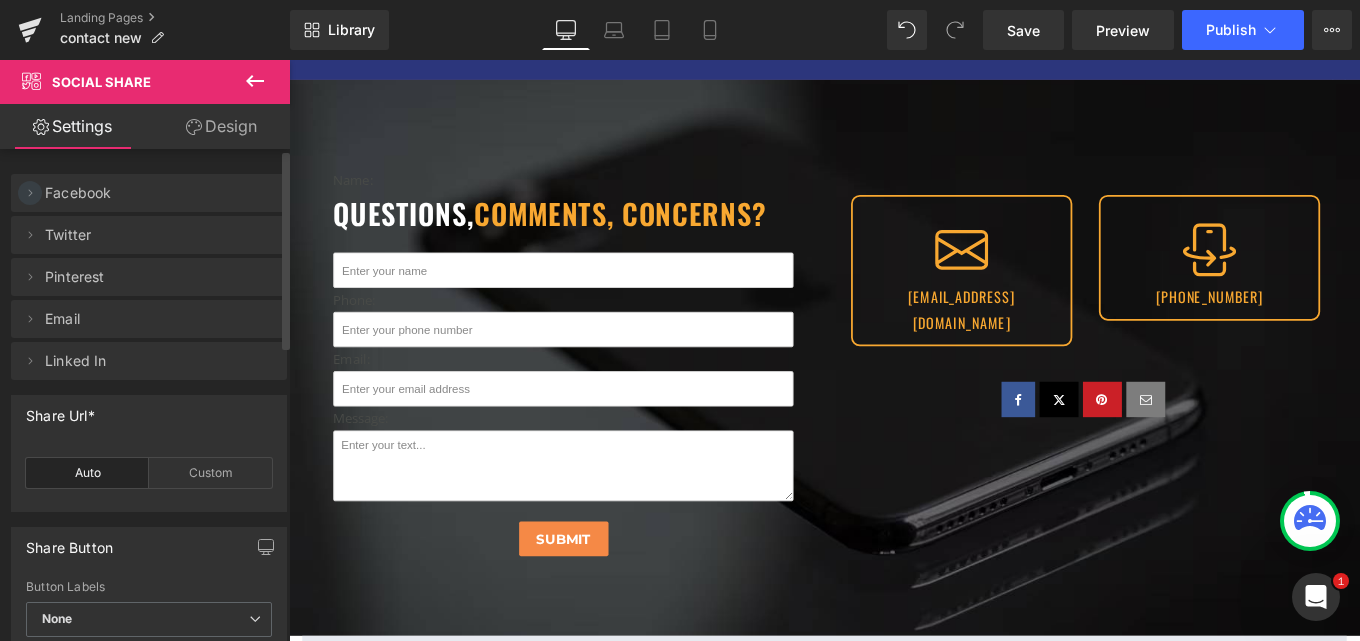 click 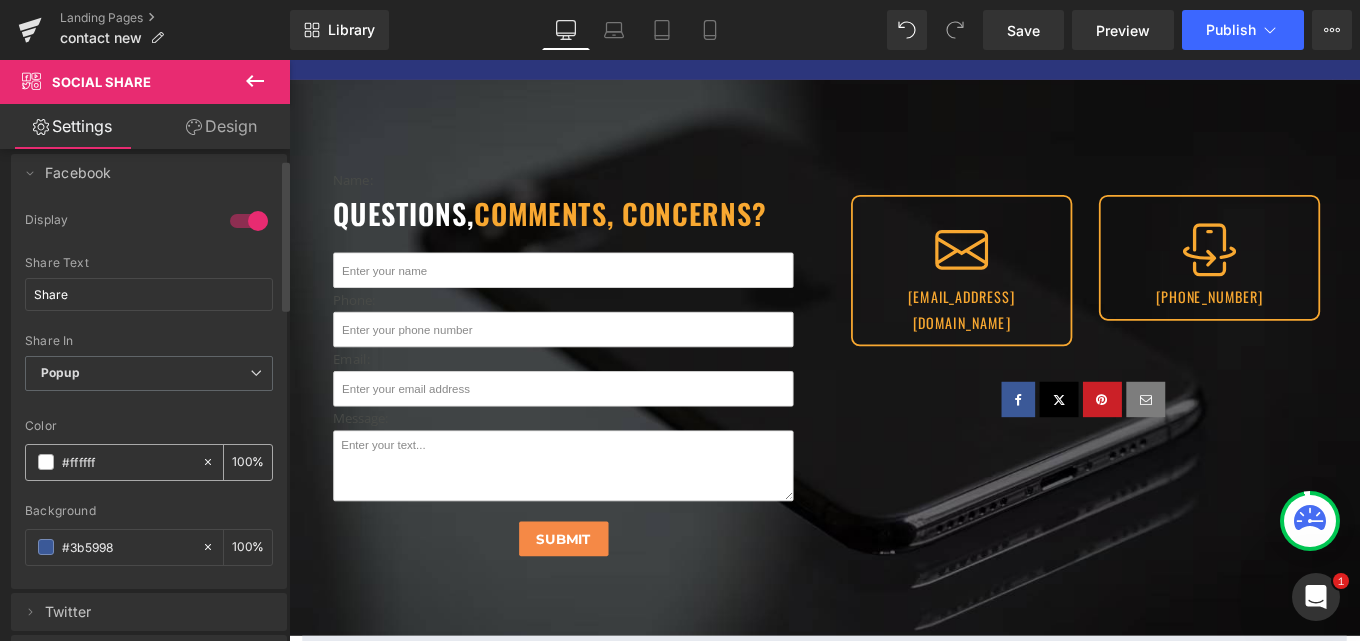 scroll, scrollTop: 0, scrollLeft: 0, axis: both 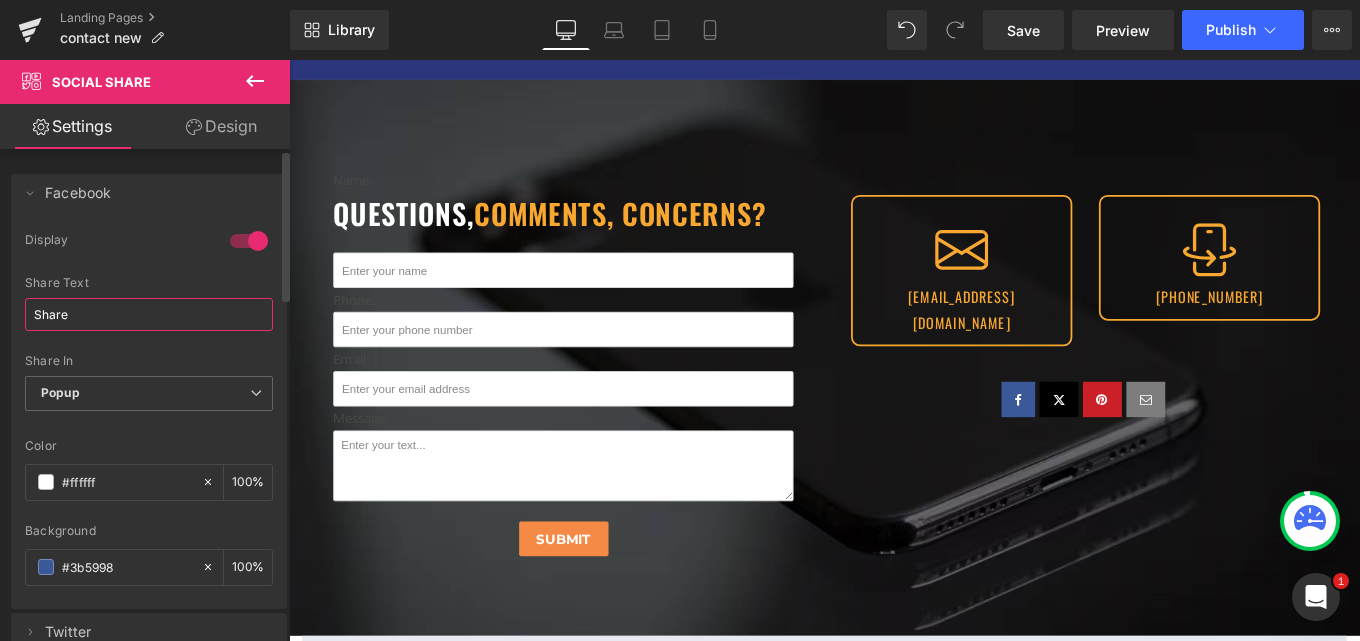 click on "Share" at bounding box center [149, 314] 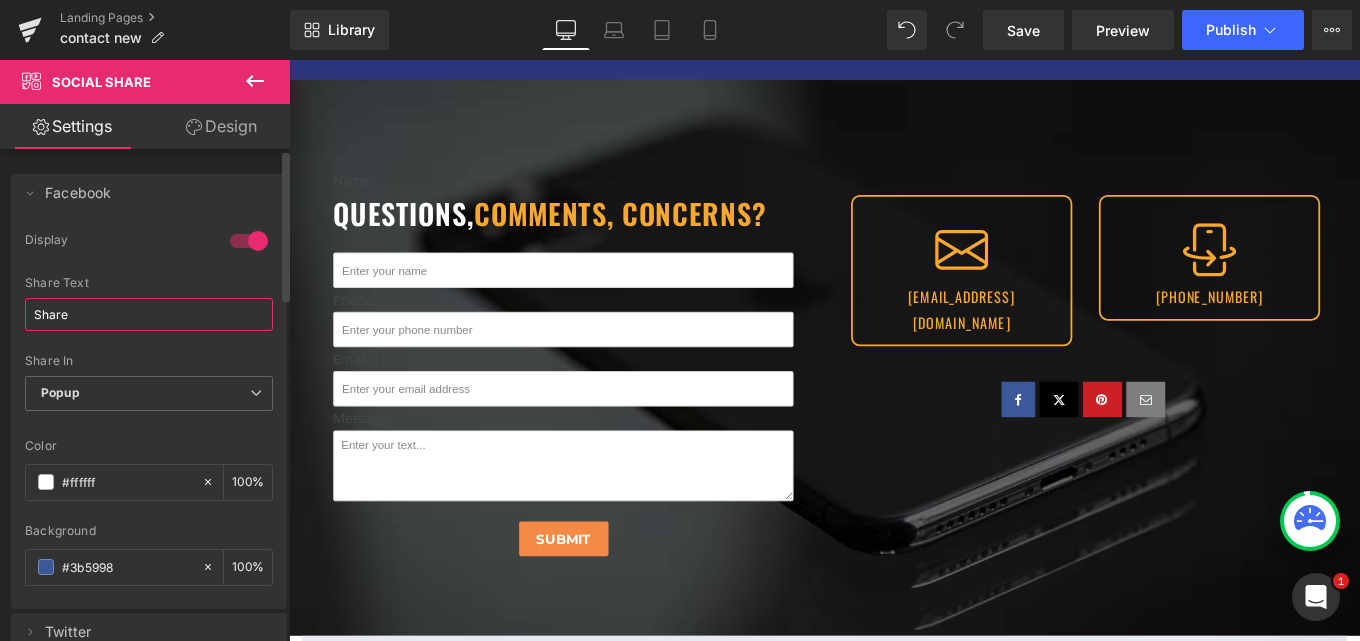 click on "Share" at bounding box center [149, 314] 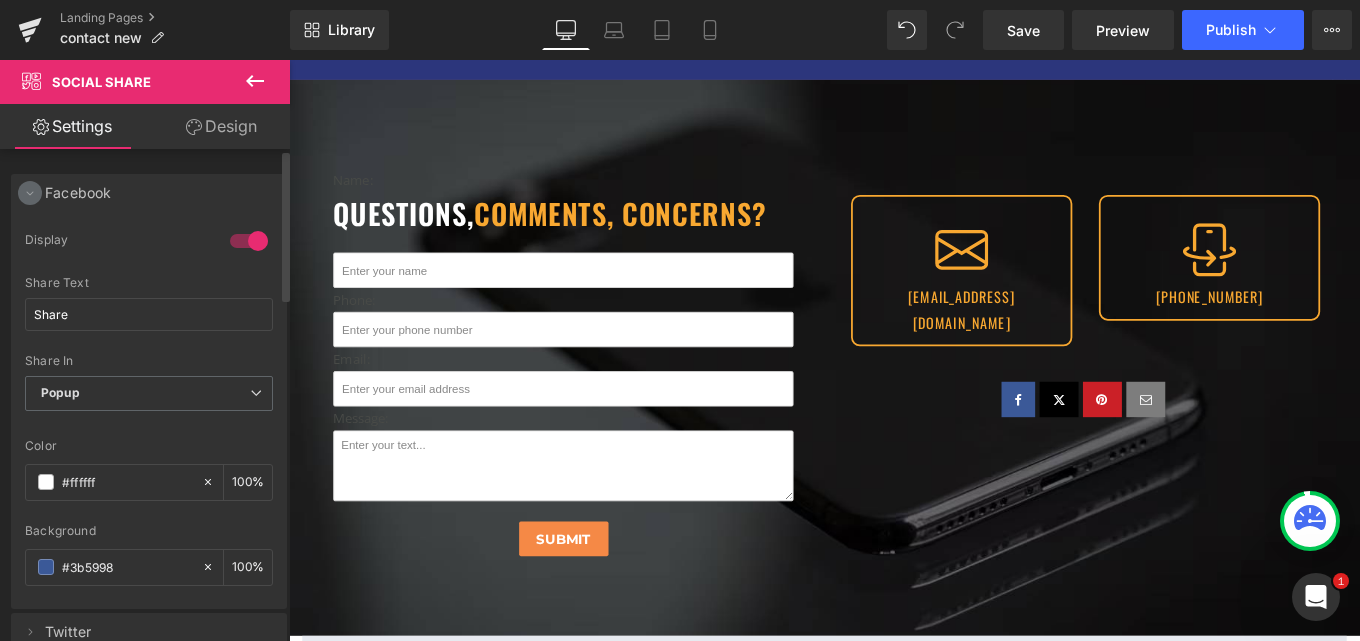 click at bounding box center [30, 193] 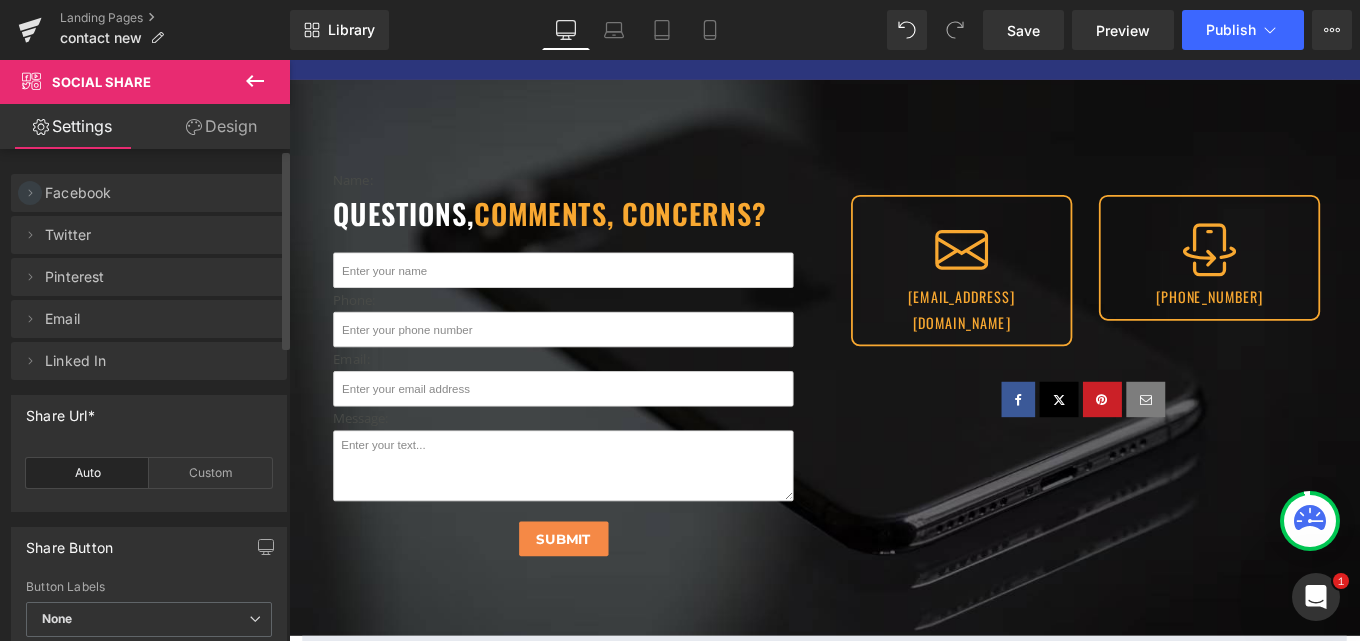 click at bounding box center (30, 193) 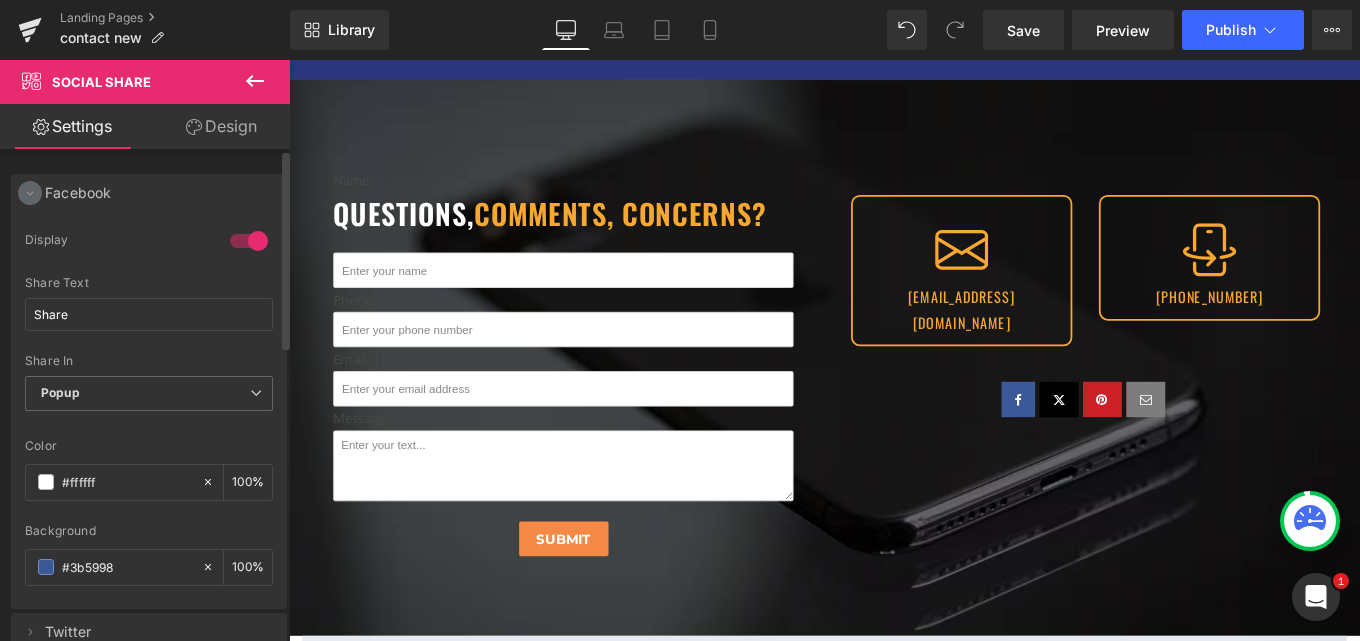 click at bounding box center (30, 193) 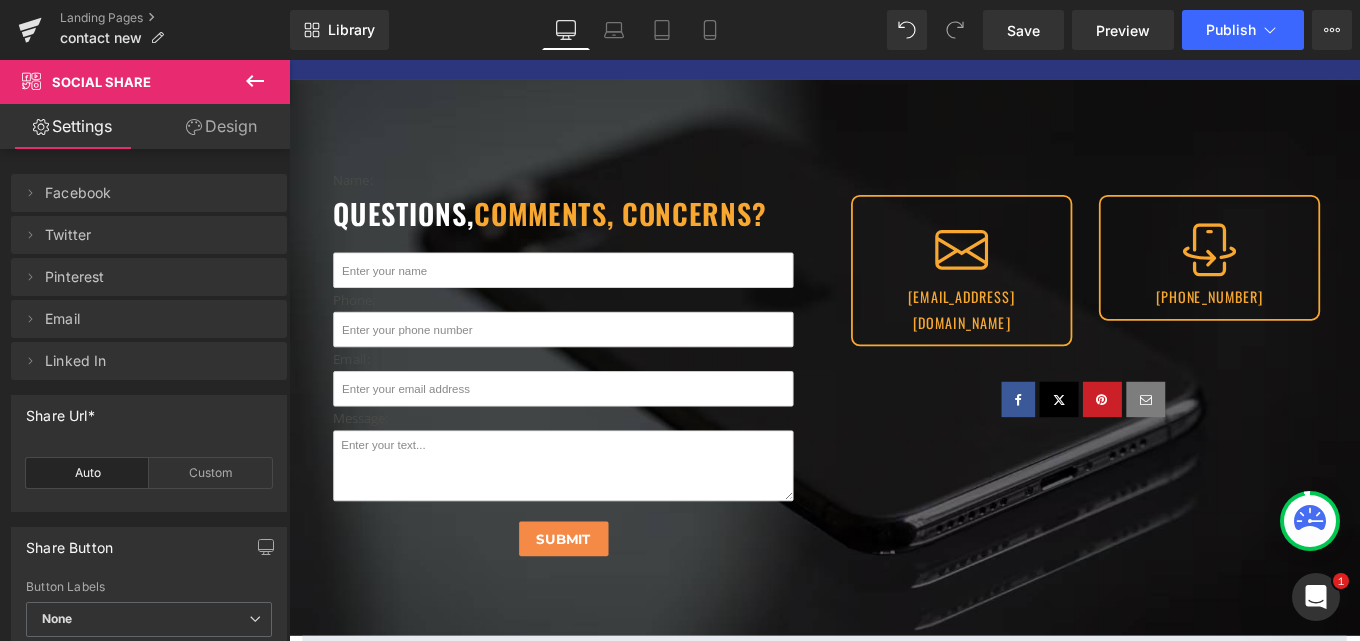 click 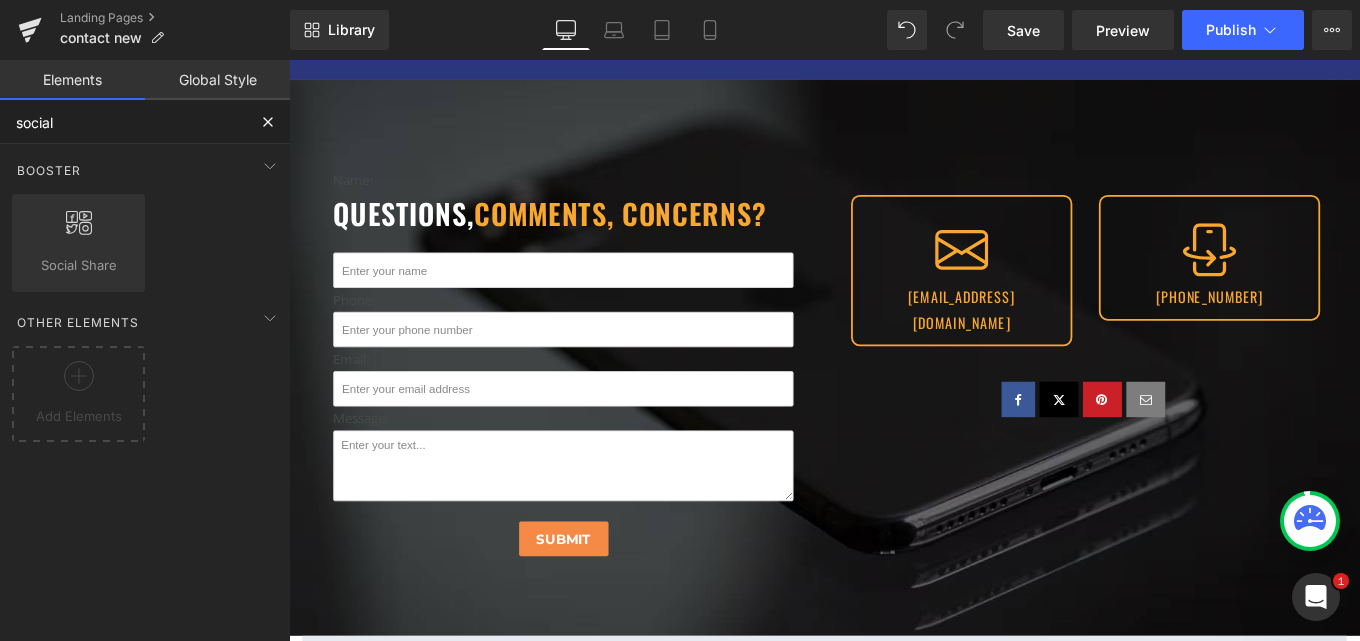 click on "social" at bounding box center [123, 122] 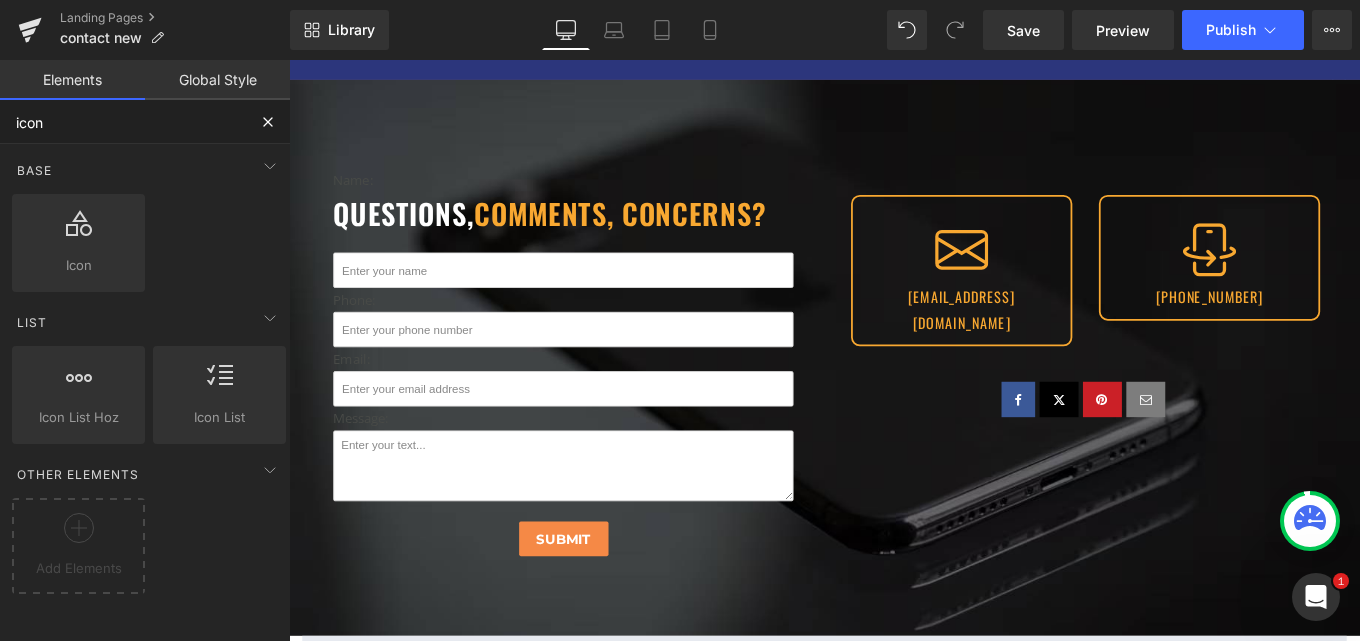 type on "icons" 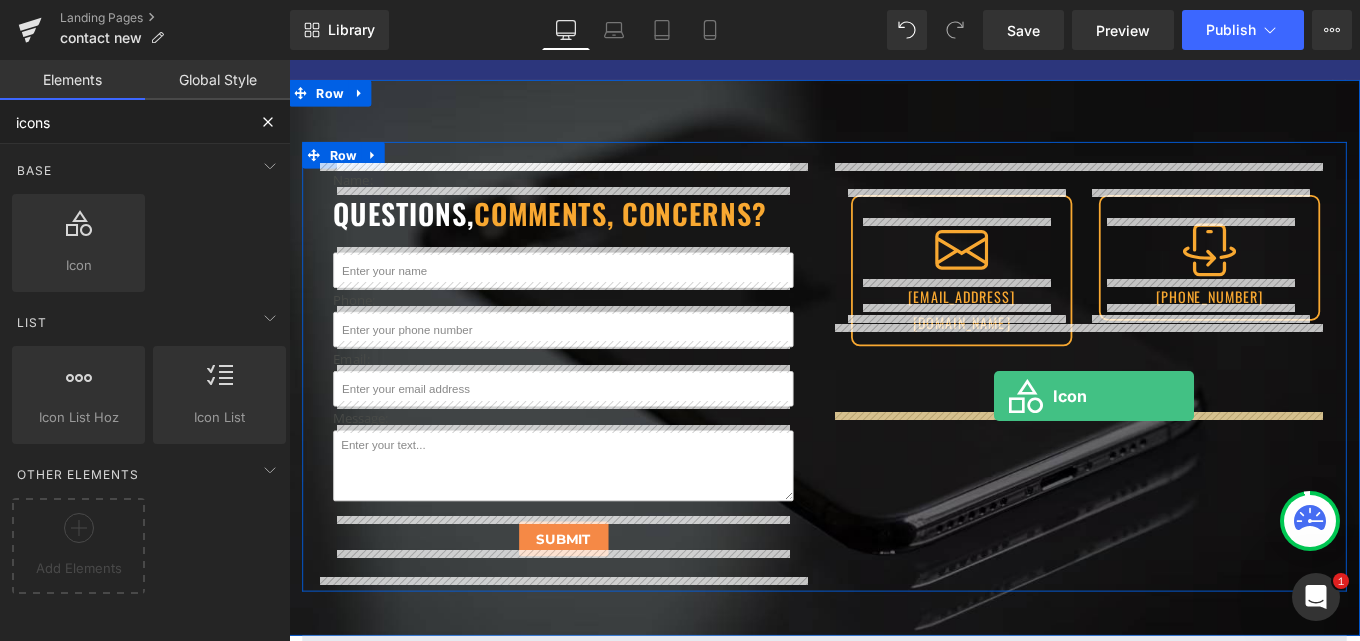 drag, startPoint x: 373, startPoint y: 315, endPoint x: 1086, endPoint y: 440, distance: 723.8743 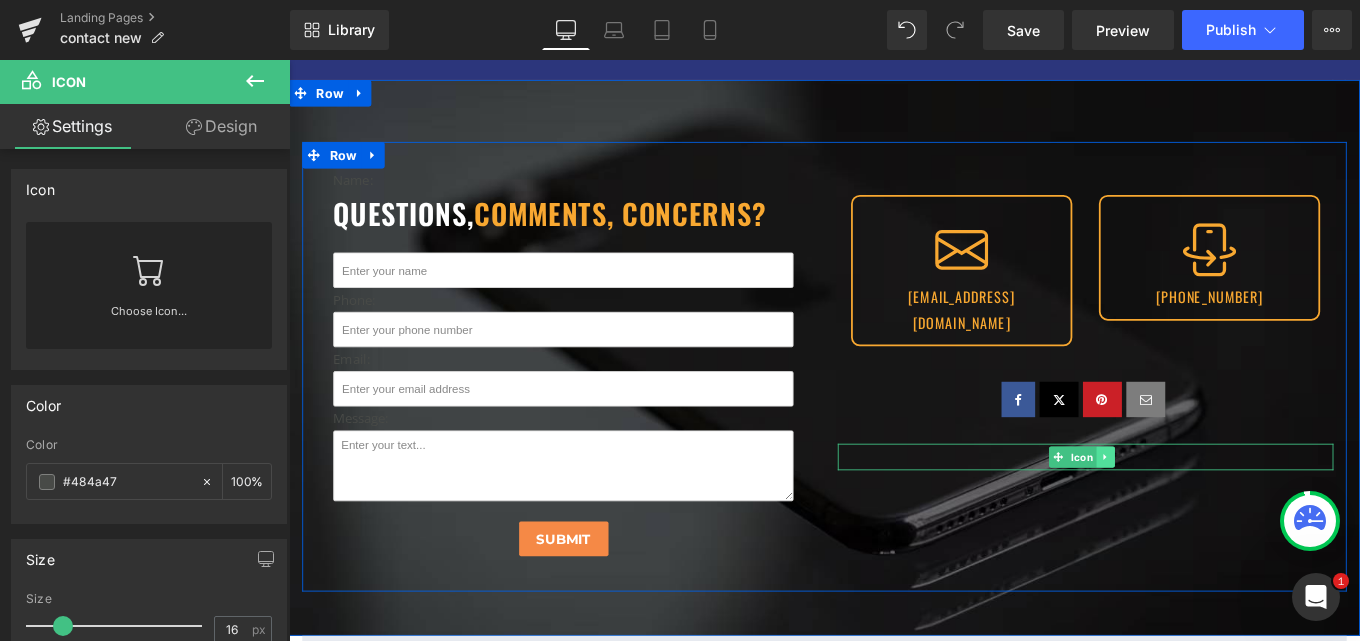 click 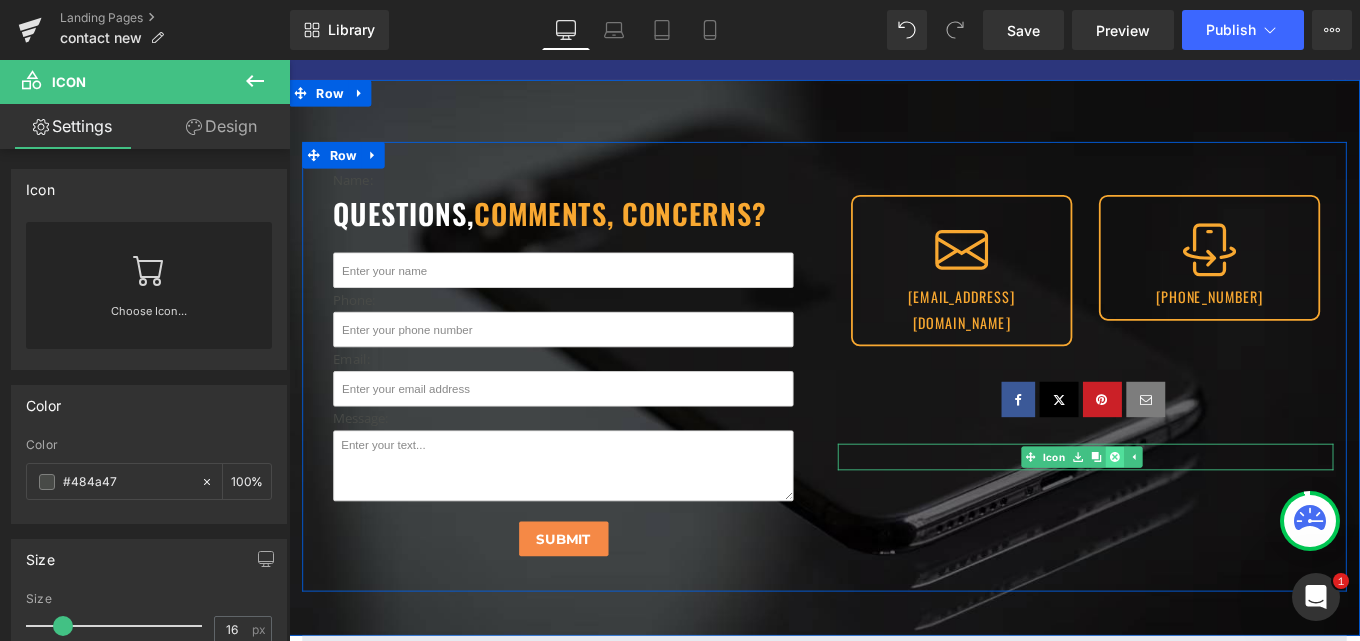 click at bounding box center [1222, 509] 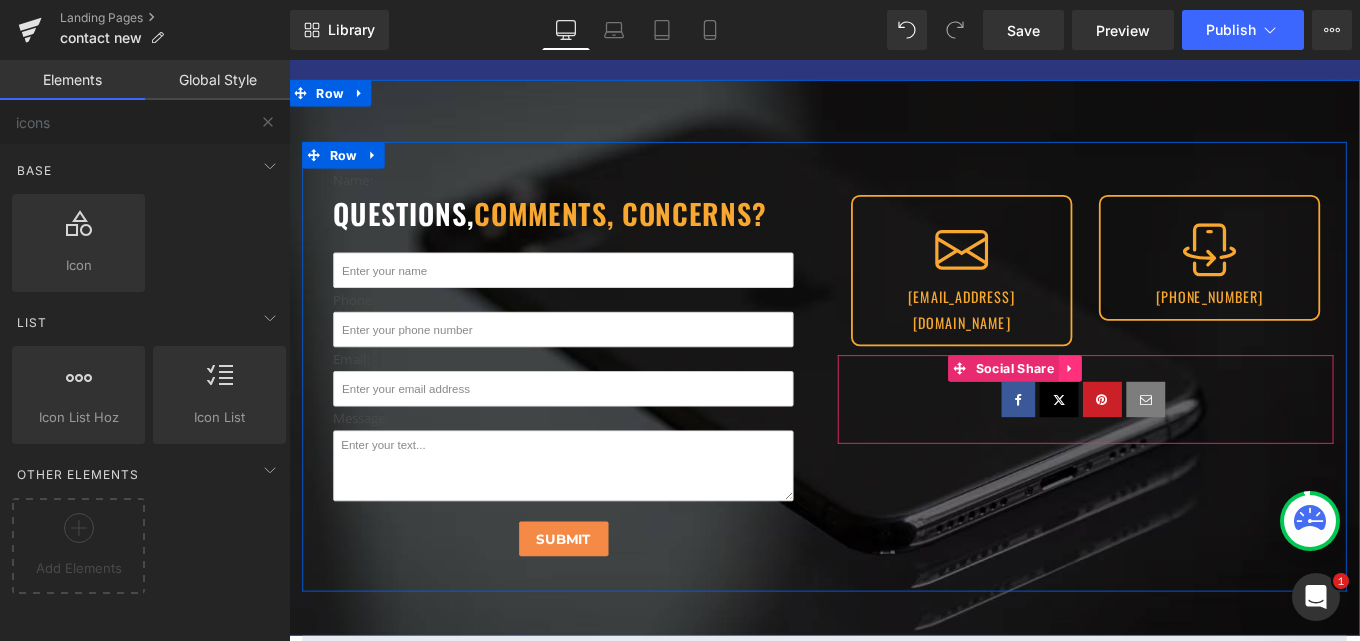 click 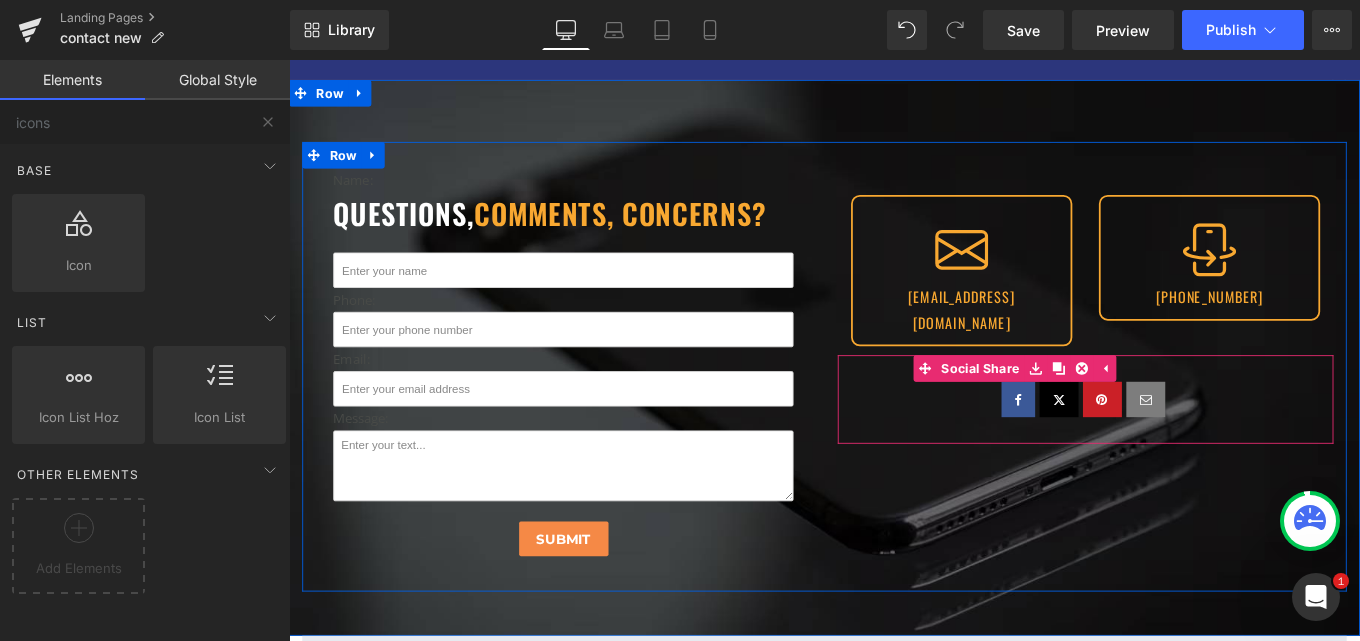 click at bounding box center (1189, 444) 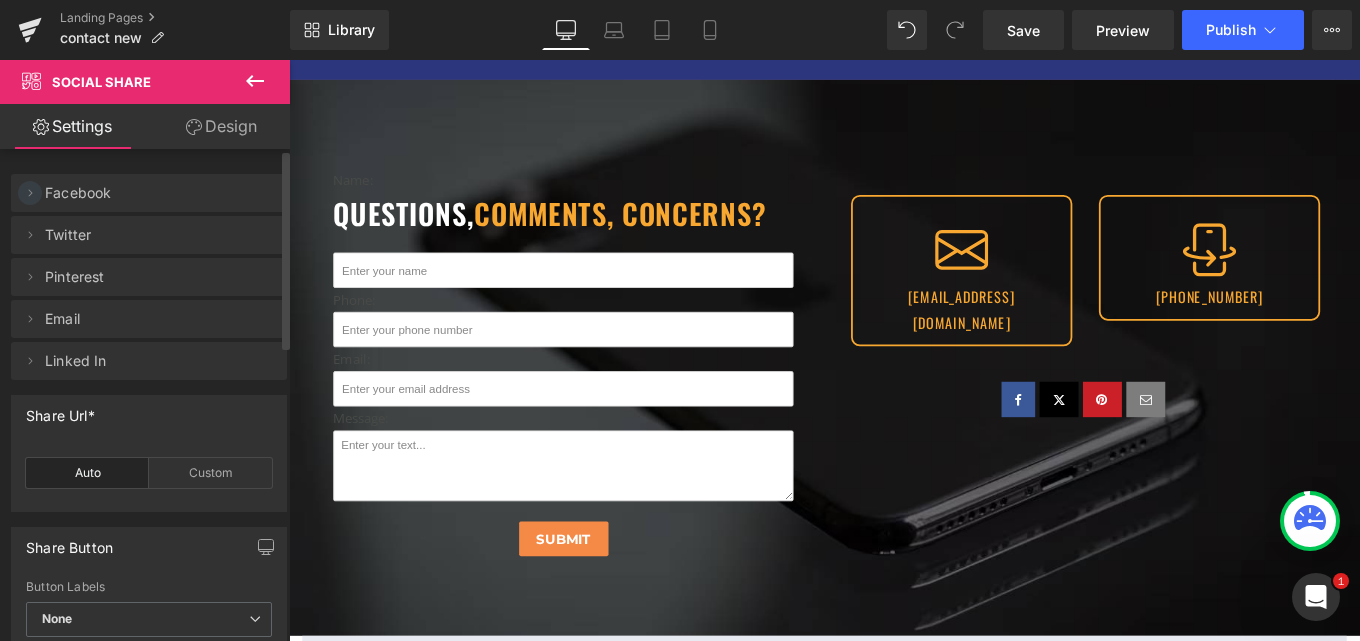 click 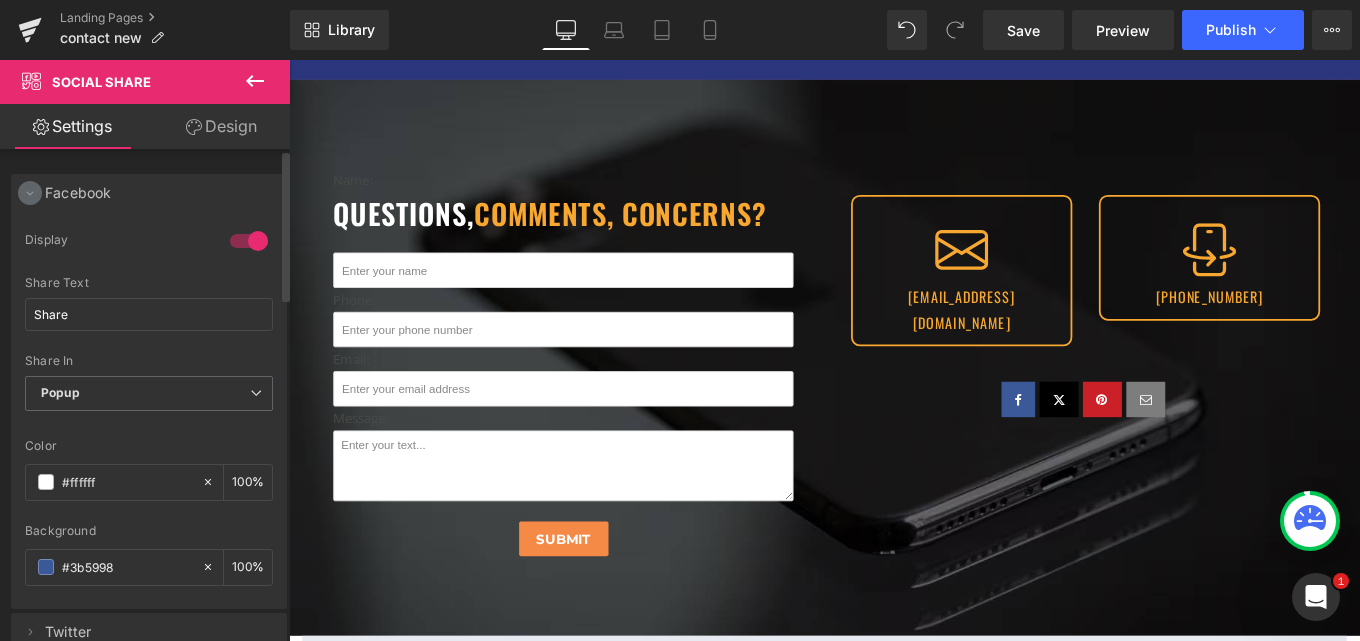 click at bounding box center (30, 193) 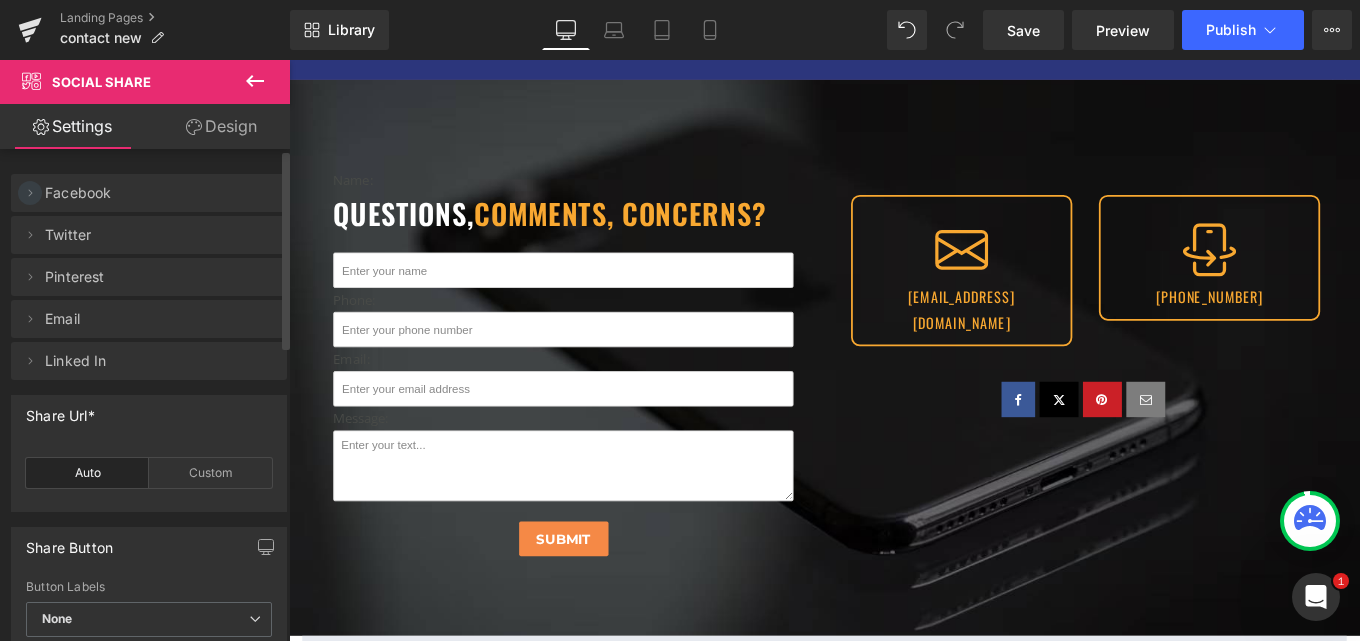 click at bounding box center [30, 193] 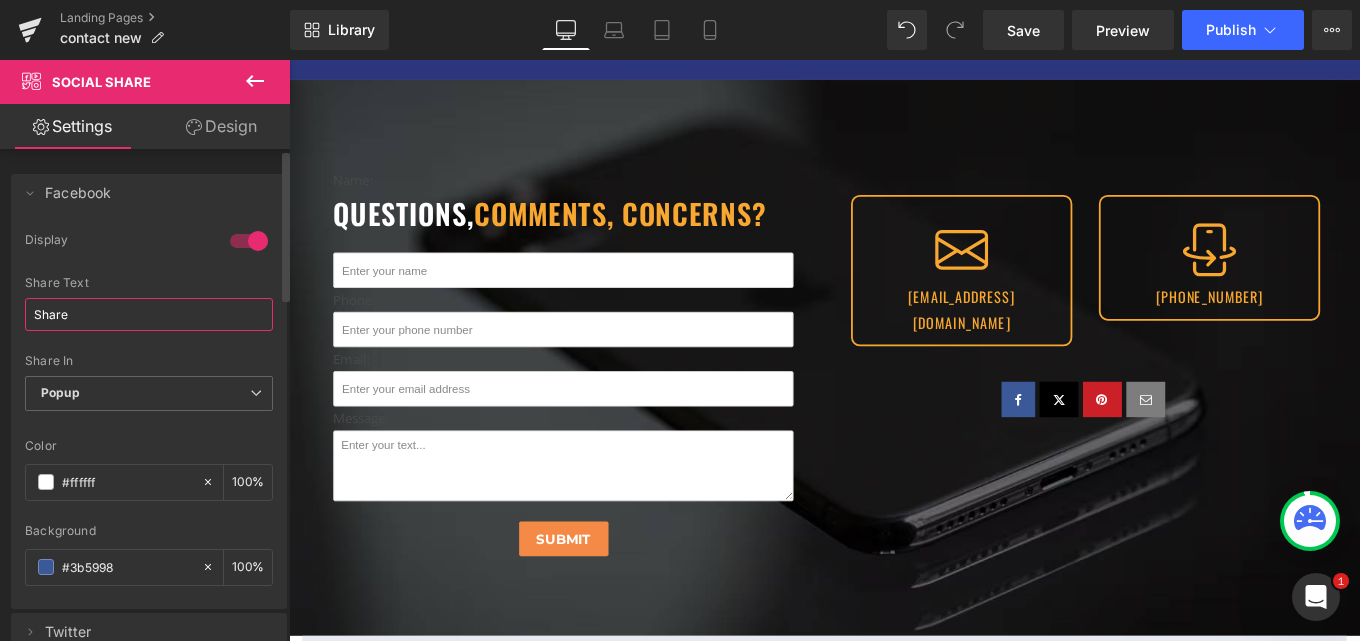 click on "Share" at bounding box center (149, 314) 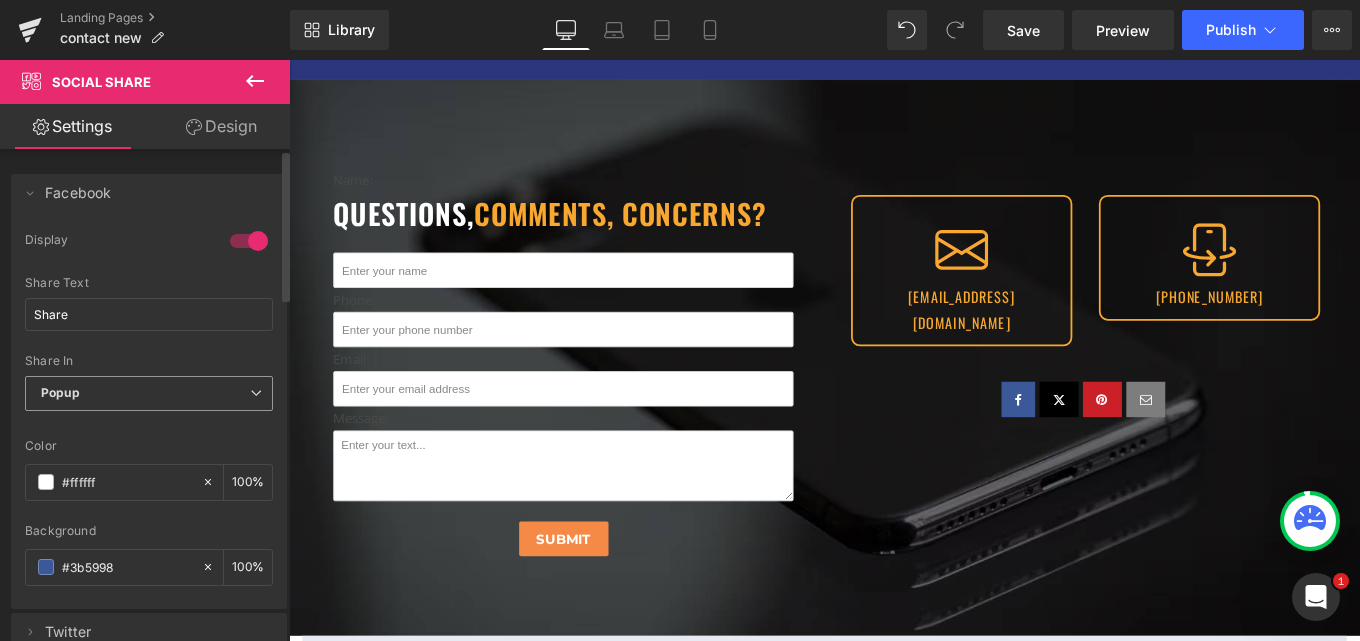 click on "Popup" at bounding box center [149, 393] 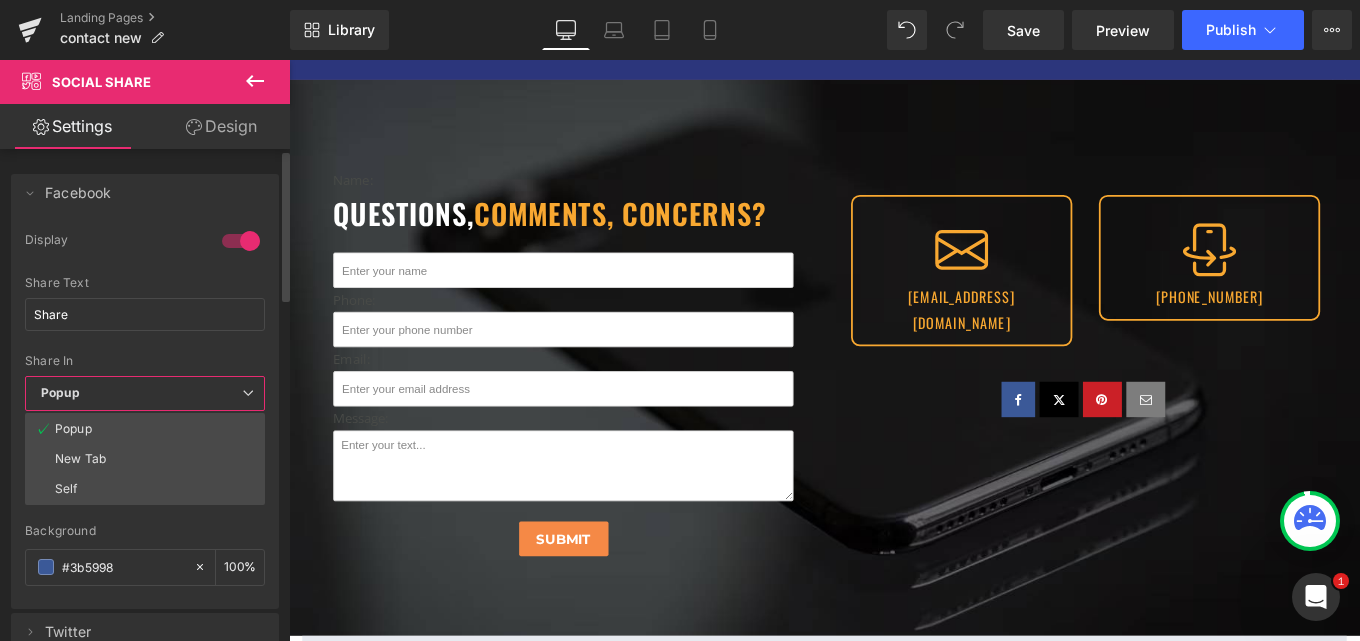 click on "Popup" at bounding box center (145, 393) 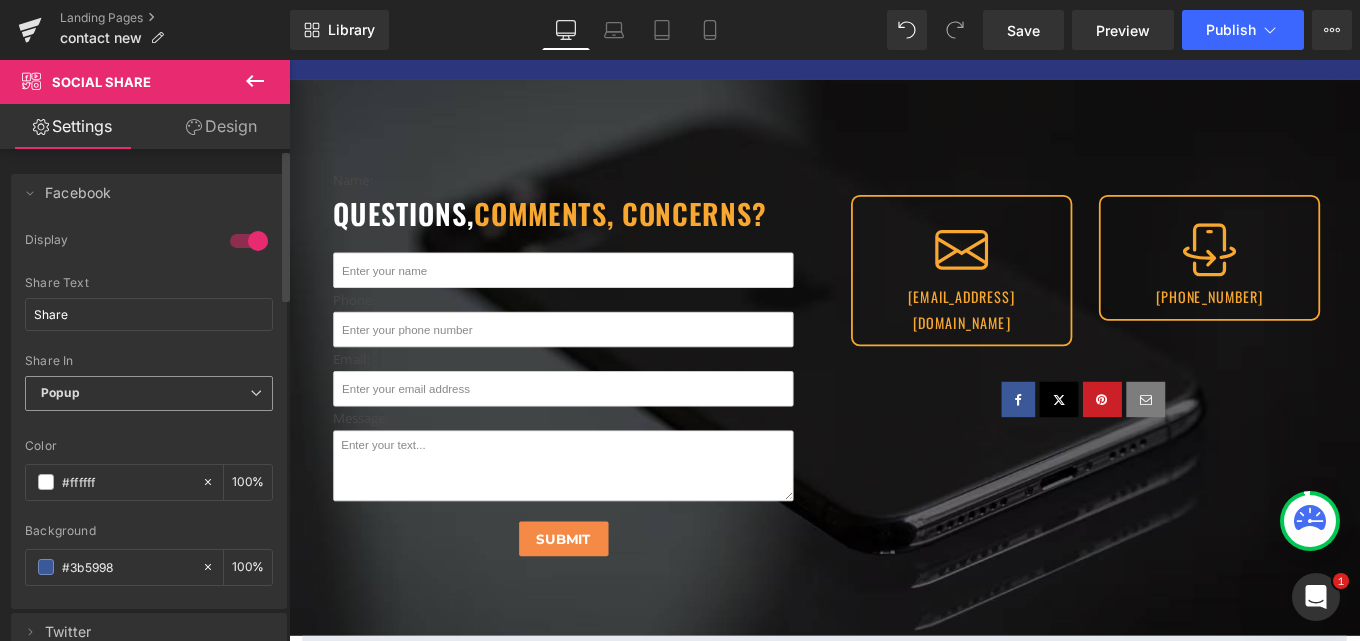 click on "Popup" at bounding box center [149, 393] 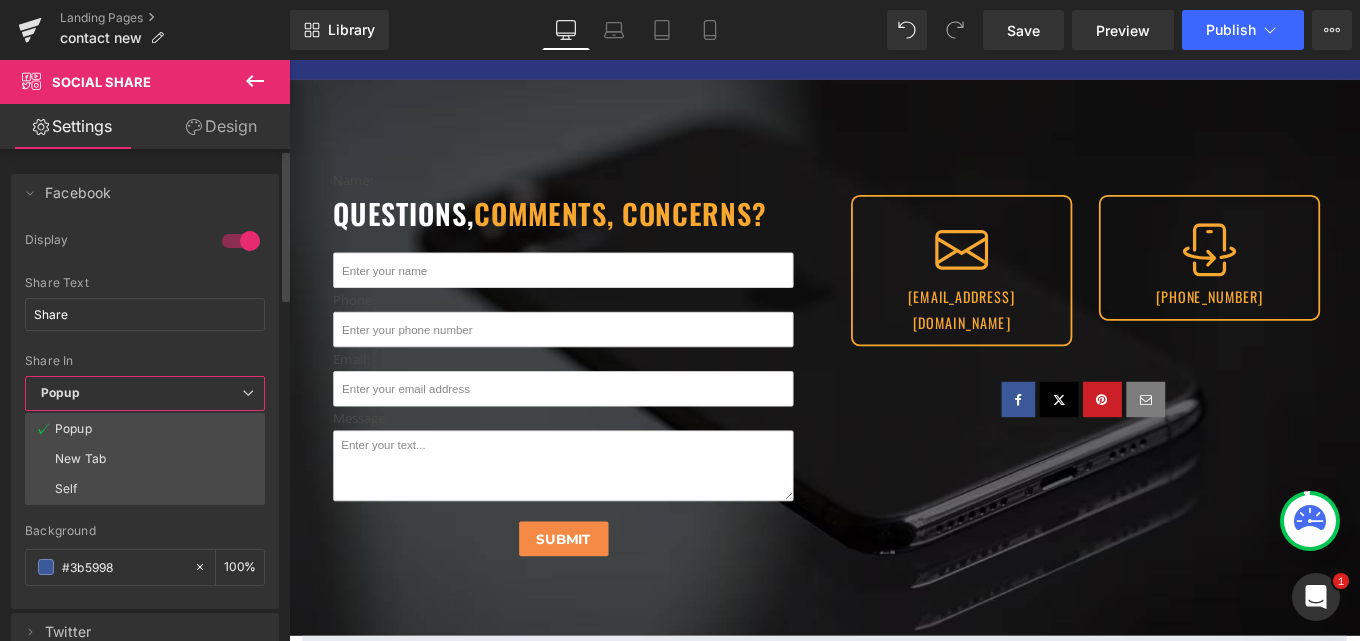 click on "Popup" at bounding box center [145, 393] 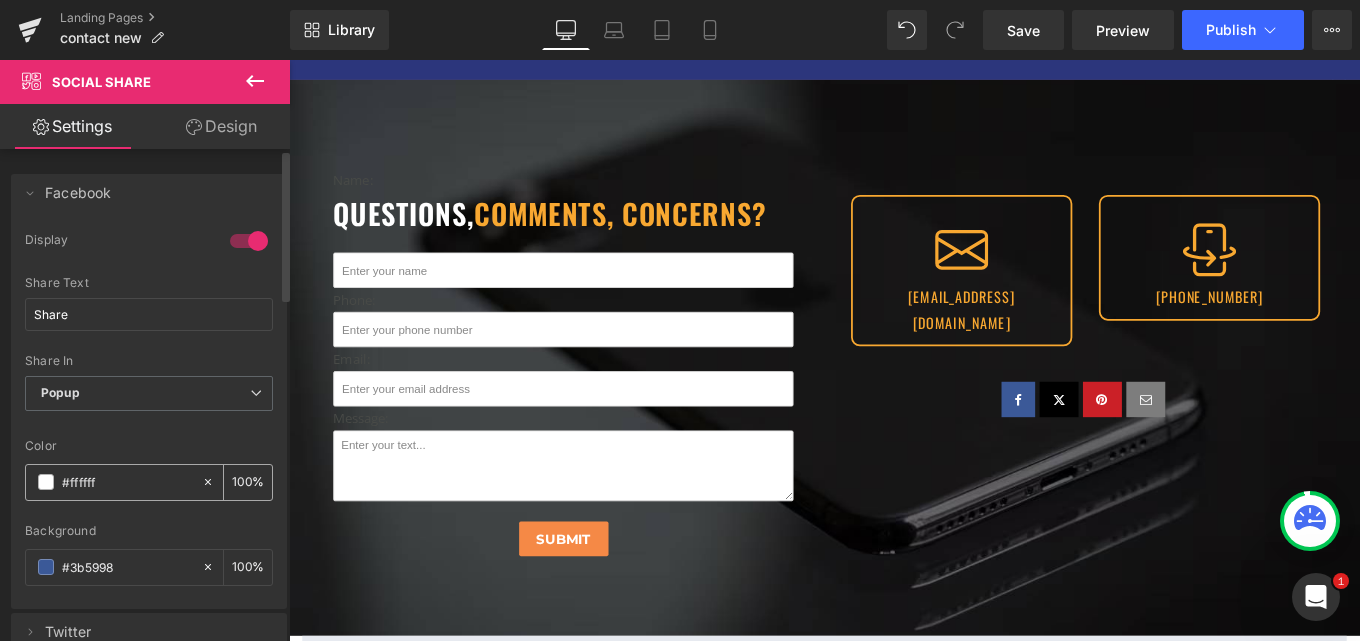 click on "#ffffff" at bounding box center [127, 482] 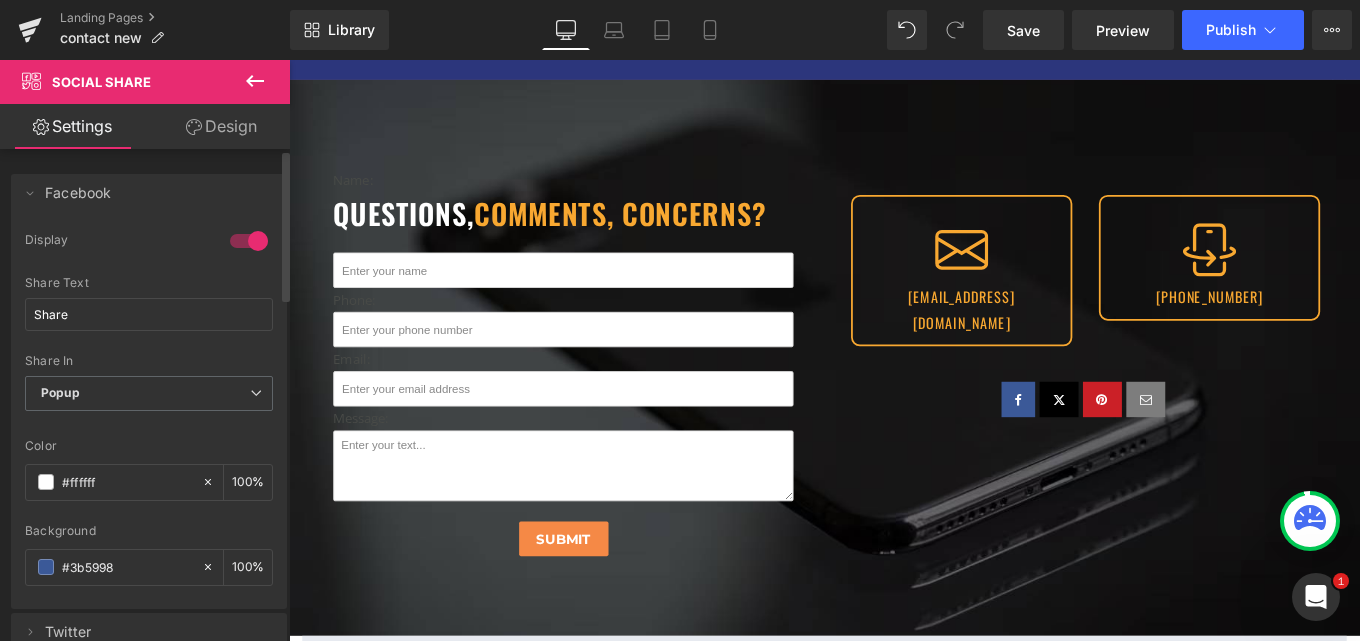 click on "Delete Cancel             Facebook       1 Display Share Share Text Share Popup New Tab Self Share In
Popup
Popup New Tab Self #ffffffff Color #ffffff 100 % #3B5998ff Background #3b5998 100 %       Delete Cancel             Twitter       1 Display Tweet Share Text Tweet Popup New Tab Self Share In
Popup
Popup New Tab Self #ffffffff Color #ffffff 100 % #000000 Background #000000 100 %       Delete Cancel             Pinterest       1 Display Pin it Share Text Pin it Popup New Tab Self Share In
Popup
Popup New Tab Self #ffffffff Color #ffffff 100 % #CB2027ff Color #cb2027 100 %       Delete Cancel             Email       1 Display E-mail Share Text E-mail Popup New Tab Self Share In
Popup
Self" at bounding box center [149, 465] 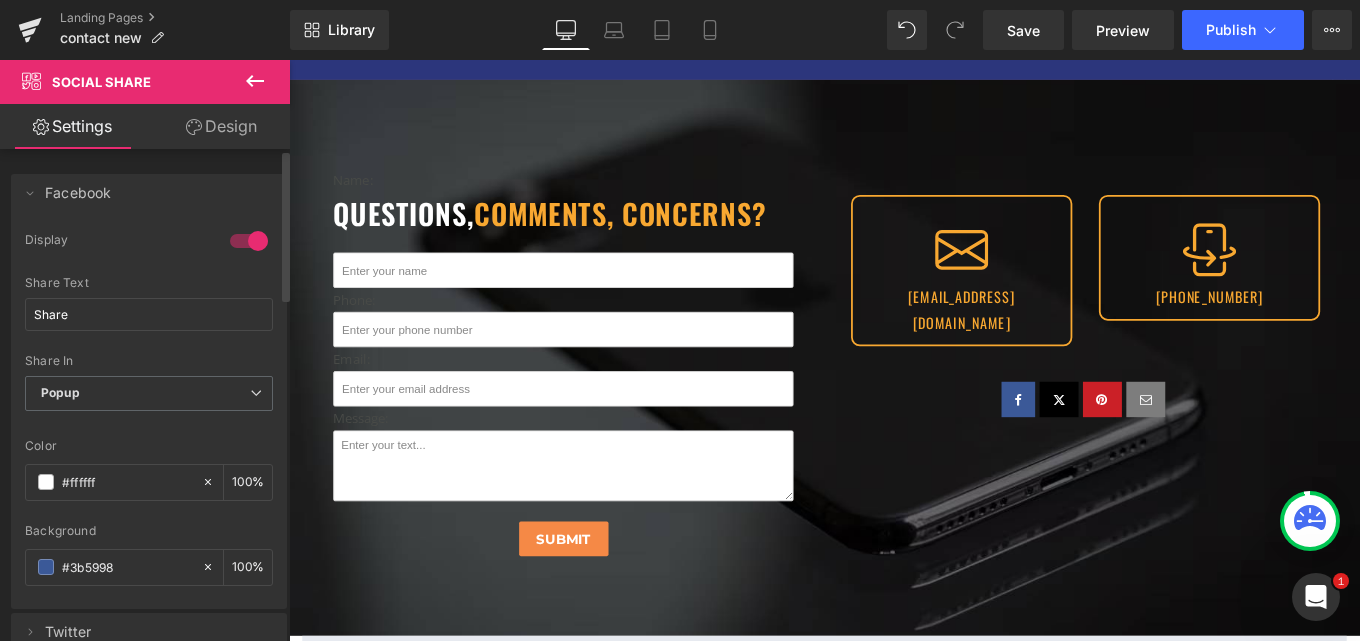 click on "Facebook" at bounding box center [129, 193] 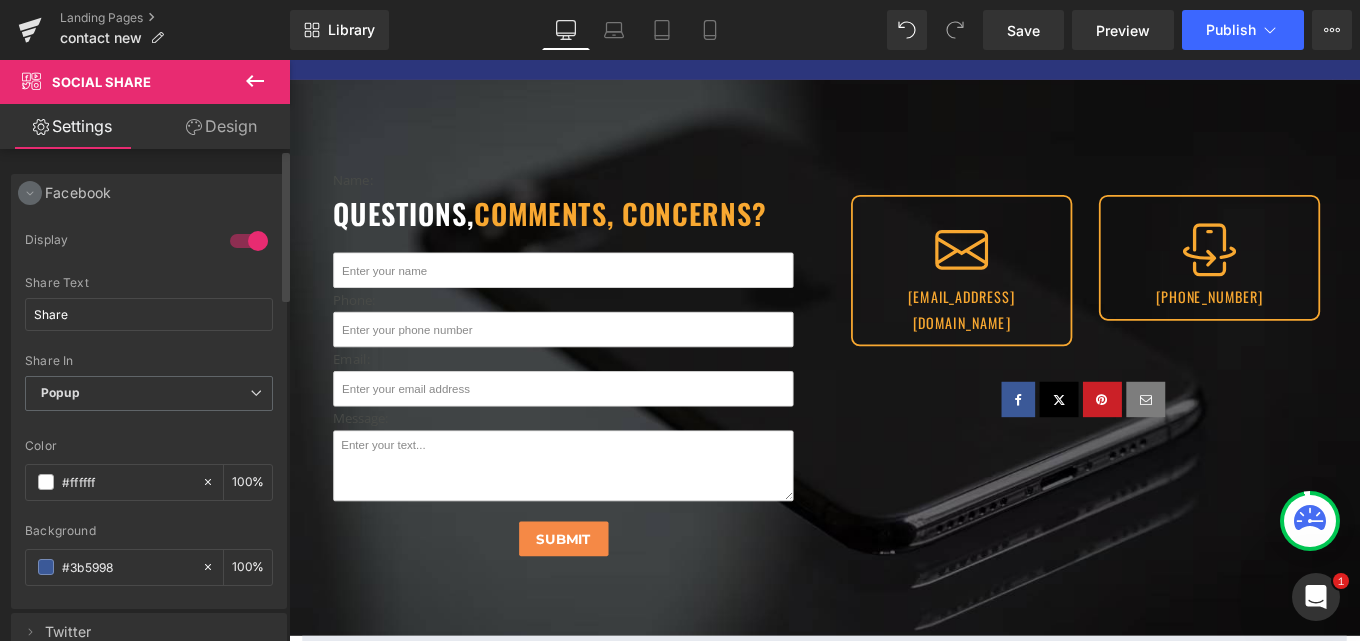 click 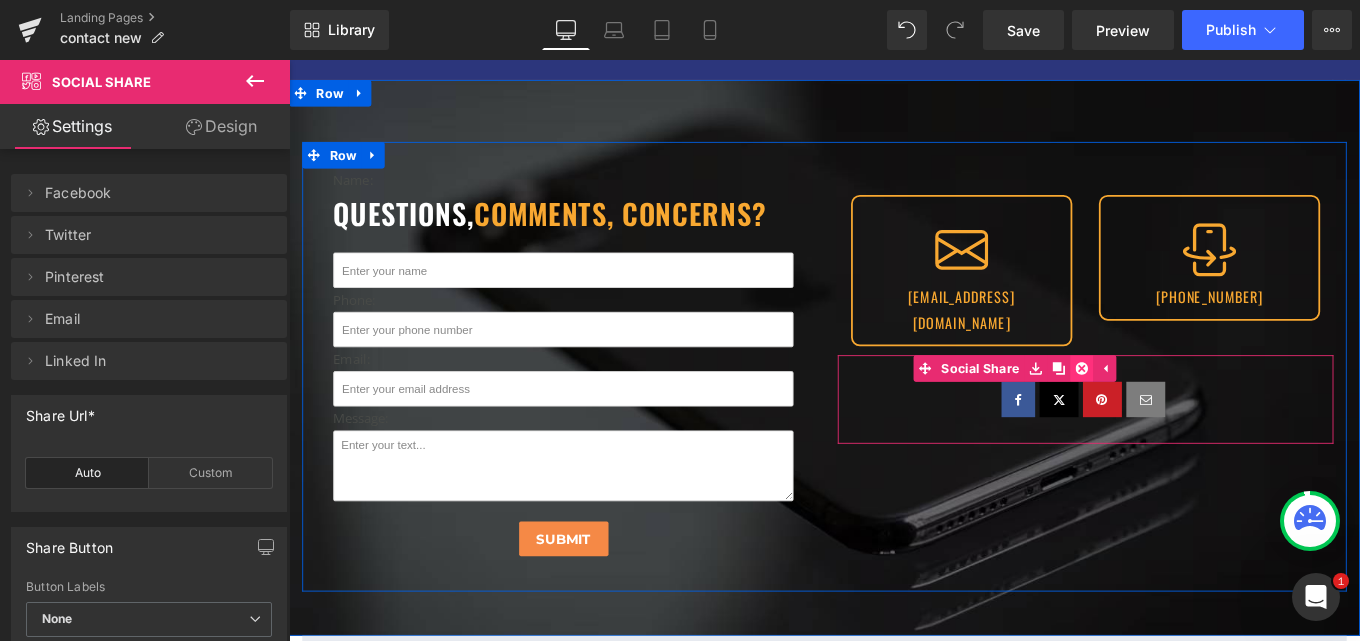 click 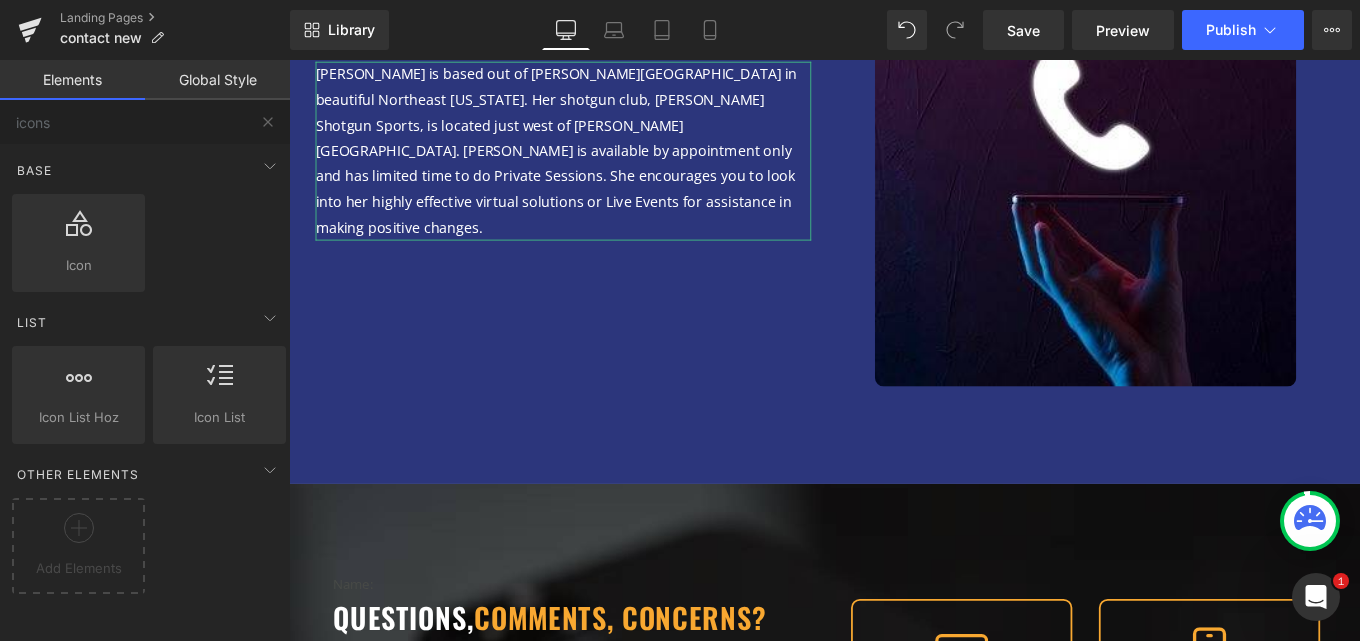 scroll, scrollTop: 153, scrollLeft: 0, axis: vertical 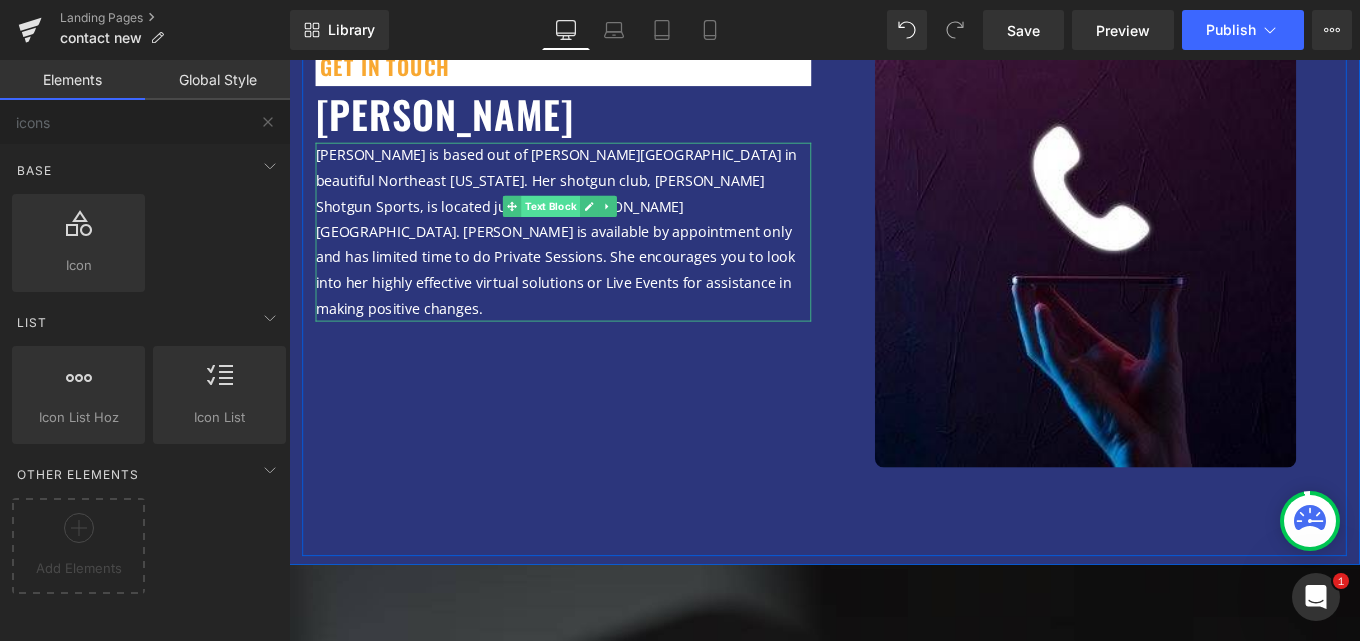 click on "Text Block" at bounding box center [585, 225] 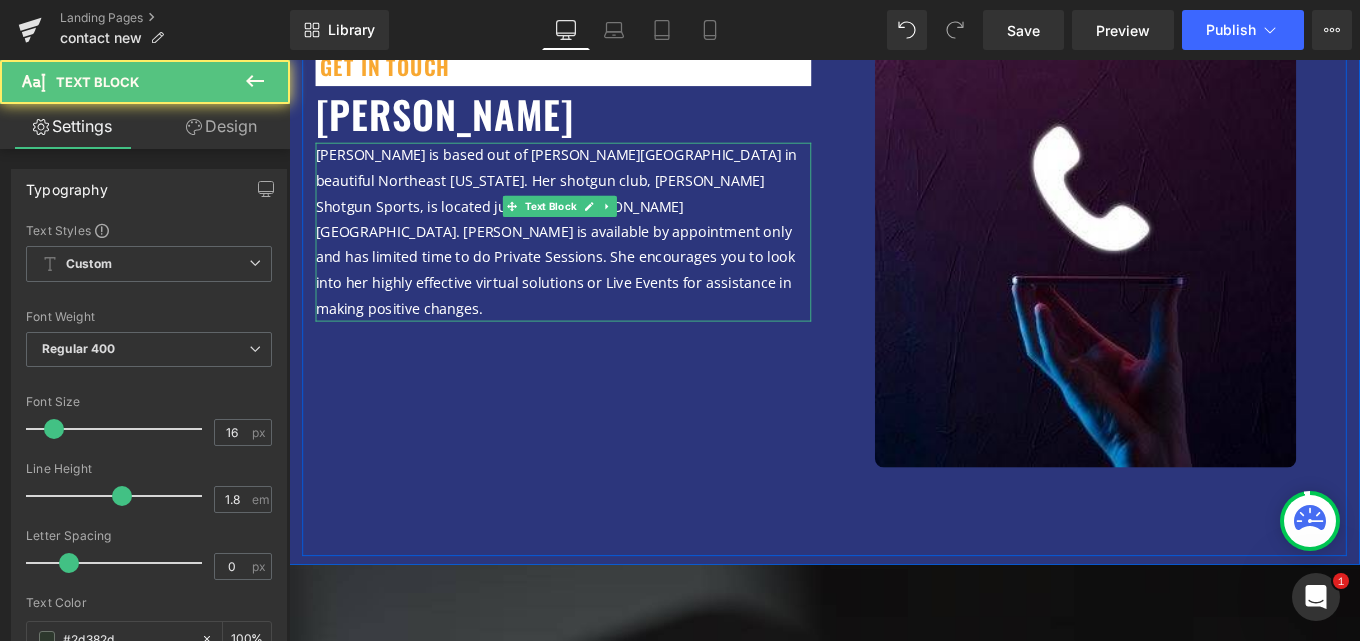 click on "[PERSON_NAME] is based out of [PERSON_NAME][GEOGRAPHIC_DATA] in beautiful Northeast [US_STATE]. Her shotgun club, [PERSON_NAME] Shotgun Sports, is located just west of [PERSON_NAME][GEOGRAPHIC_DATA]. [PERSON_NAME] is available by appointment only and has limited time to do Private Sessions. She encourages you to look into her highly effective virtual solutions or Live Events for assistance in making positive changes." at bounding box center [591, 253] 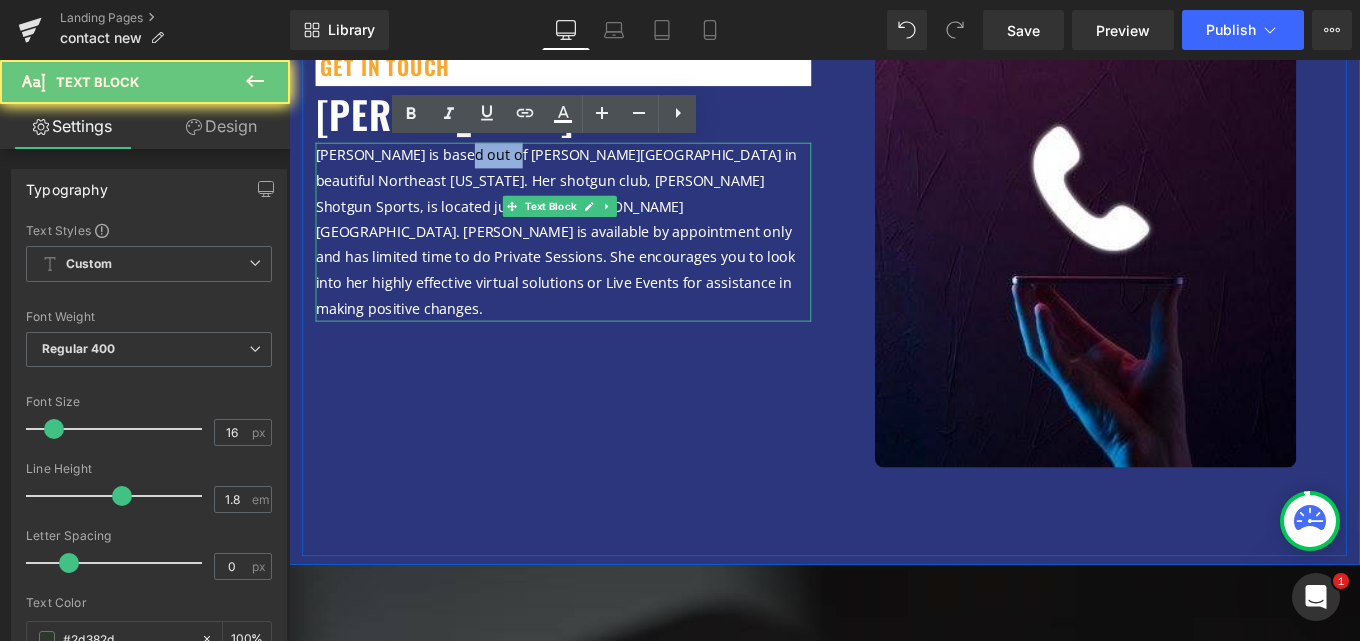 click on "[PERSON_NAME] is based out of [PERSON_NAME][GEOGRAPHIC_DATA] in beautiful Northeast [US_STATE]. Her shotgun club, [PERSON_NAME] Shotgun Sports, is located just west of [PERSON_NAME][GEOGRAPHIC_DATA]. [PERSON_NAME] is available by appointment only and has limited time to do Private Sessions. She encourages you to look into her highly effective virtual solutions or Live Events for assistance in making positive changes." at bounding box center [591, 253] 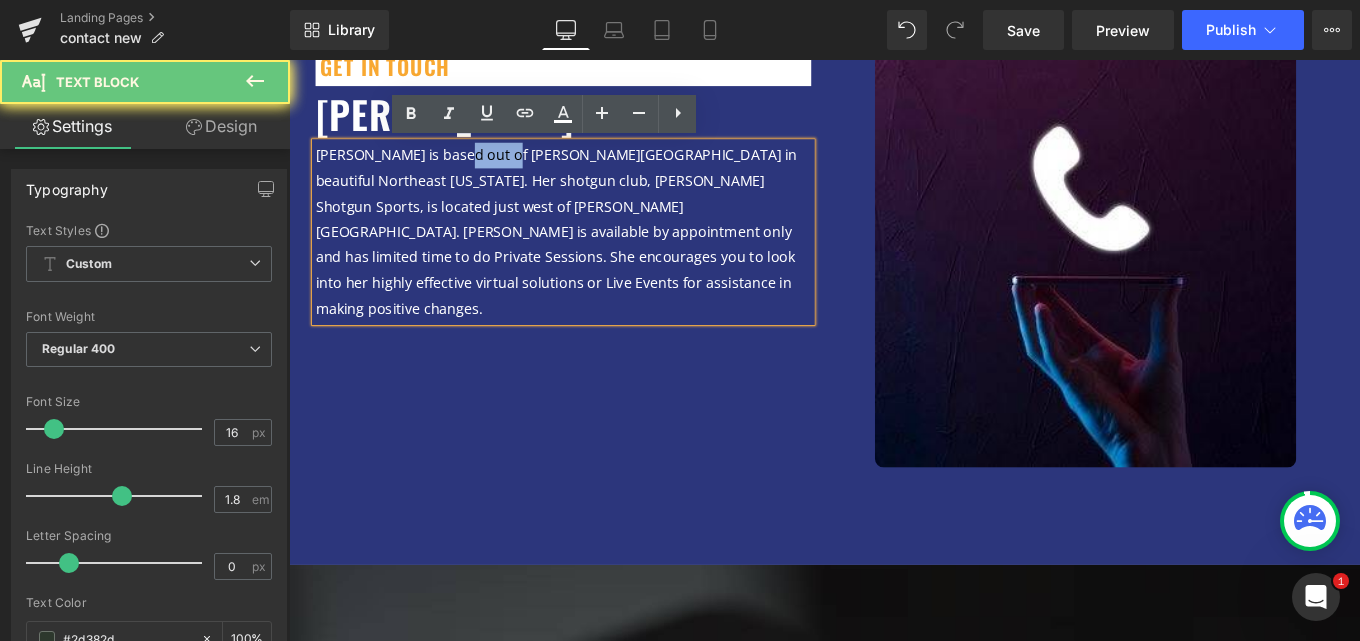 click on "[PERSON_NAME] is based out of [PERSON_NAME][GEOGRAPHIC_DATA] in beautiful Northeast [US_STATE]. Her shotgun club, [PERSON_NAME] Shotgun Sports, is located just west of [PERSON_NAME][GEOGRAPHIC_DATA]. [PERSON_NAME] is available by appointment only and has limited time to do Private Sessions. She encourages you to look into her highly effective virtual solutions or Live Events for assistance in making positive changes." at bounding box center [591, 253] 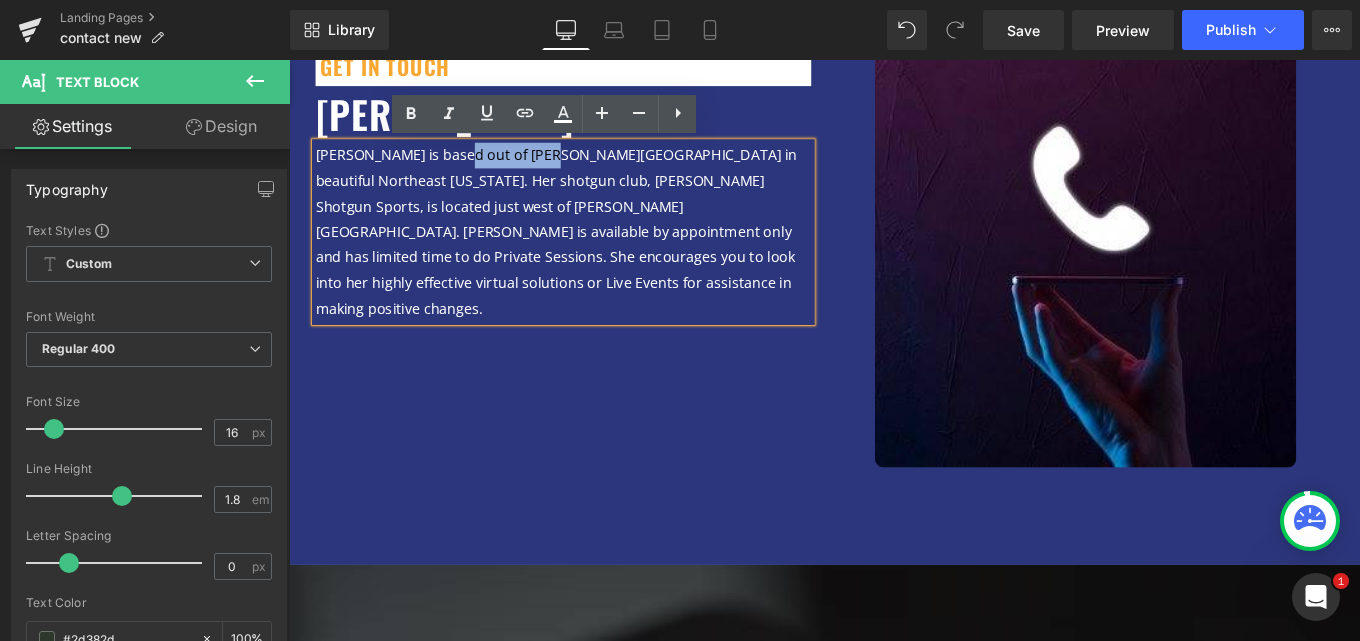 drag, startPoint x: 477, startPoint y: 168, endPoint x: 579, endPoint y: 167, distance: 102.0049 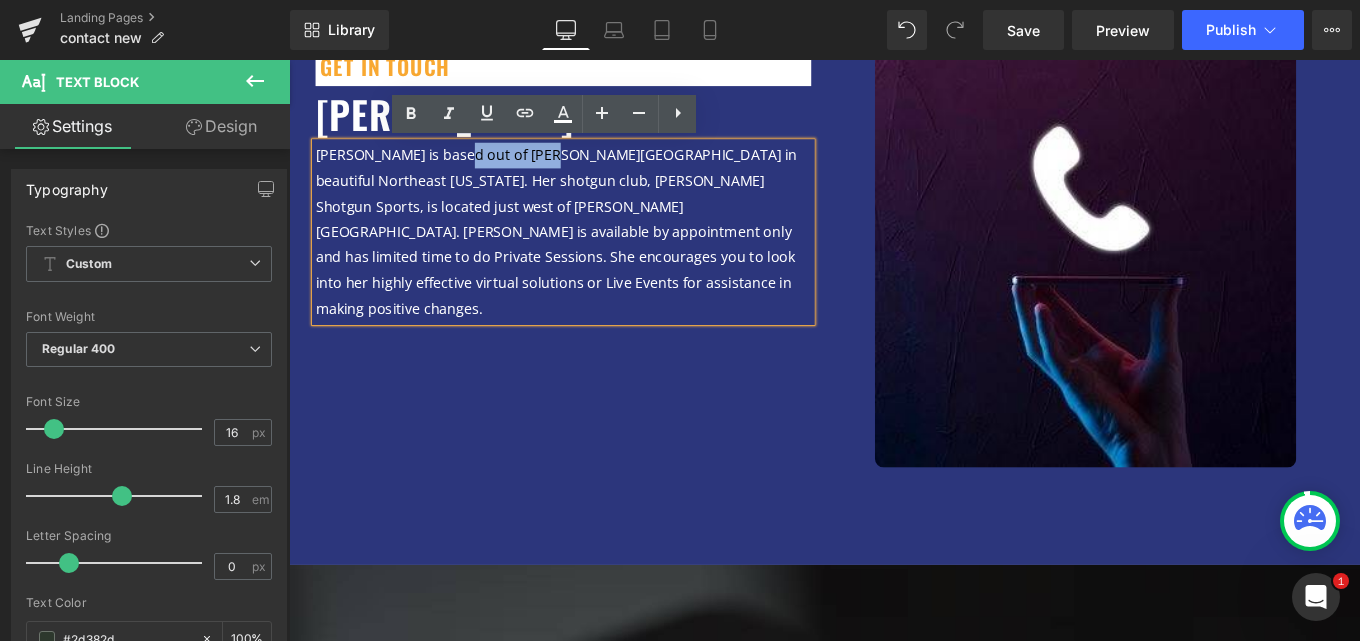 click on "[PERSON_NAME] is based out of [PERSON_NAME][GEOGRAPHIC_DATA] in beautiful Northeast [US_STATE]. Her shotgun club, [PERSON_NAME] Shotgun Sports, is located just west of [PERSON_NAME][GEOGRAPHIC_DATA]. [PERSON_NAME] is available by appointment only and has limited time to do Private Sessions. She encourages you to look into her highly effective virtual solutions or Live Events for assistance in making positive changes." at bounding box center (591, 253) 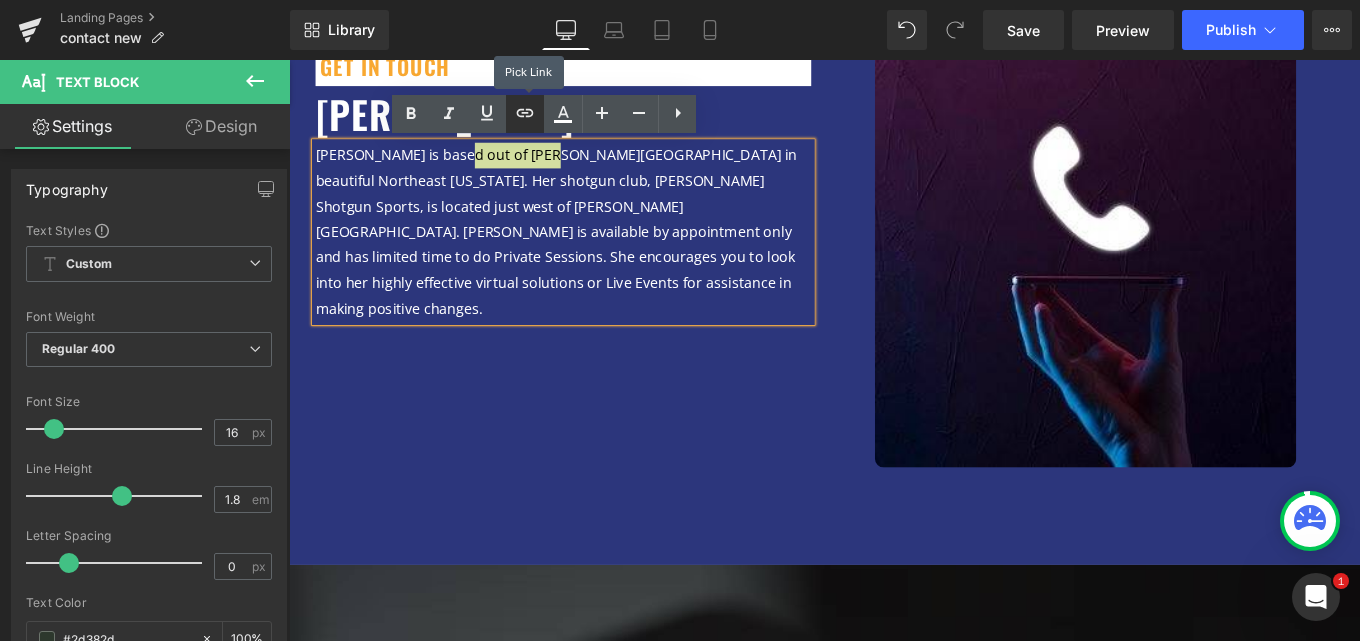 click 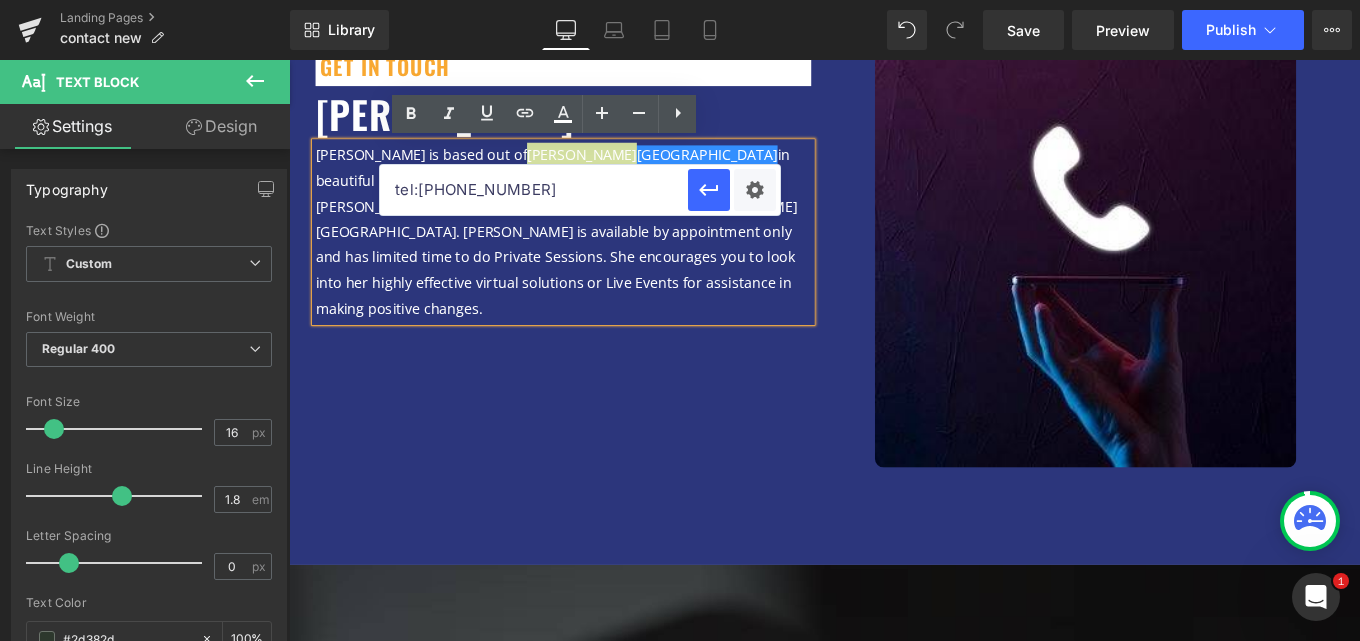 click on "tel:[PHONE_NUMBER]" at bounding box center (534, 190) 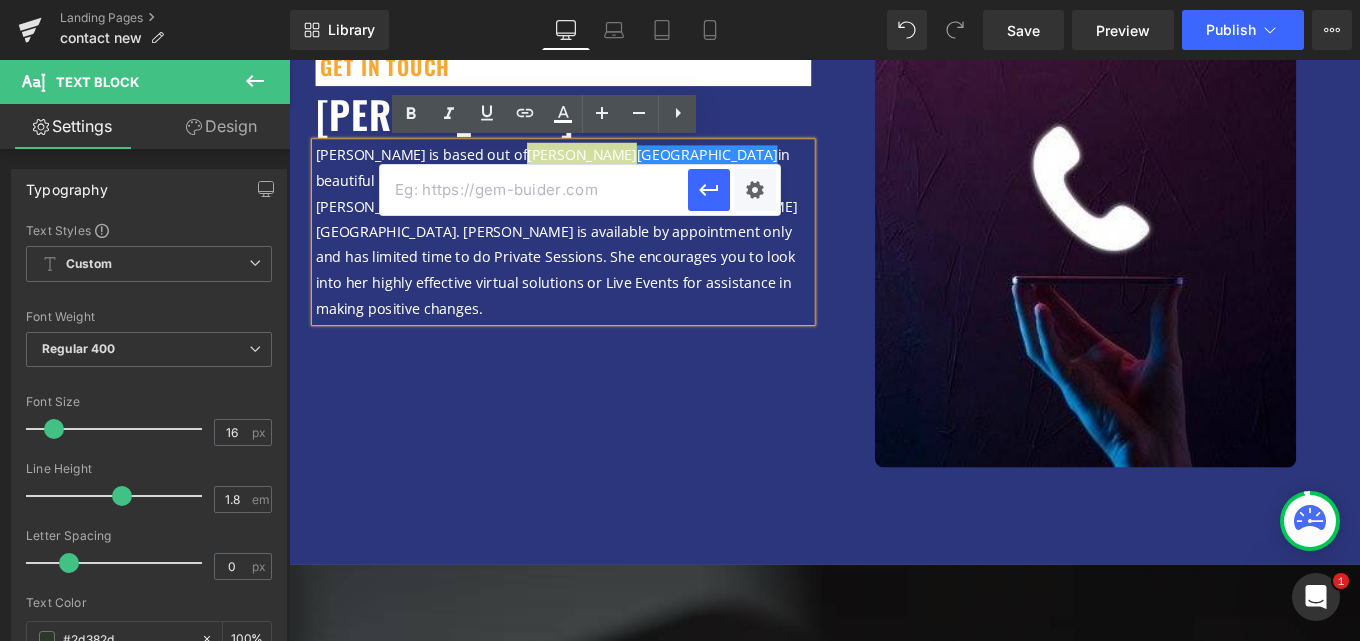 paste on "[URL][DOMAIN_NAME]" 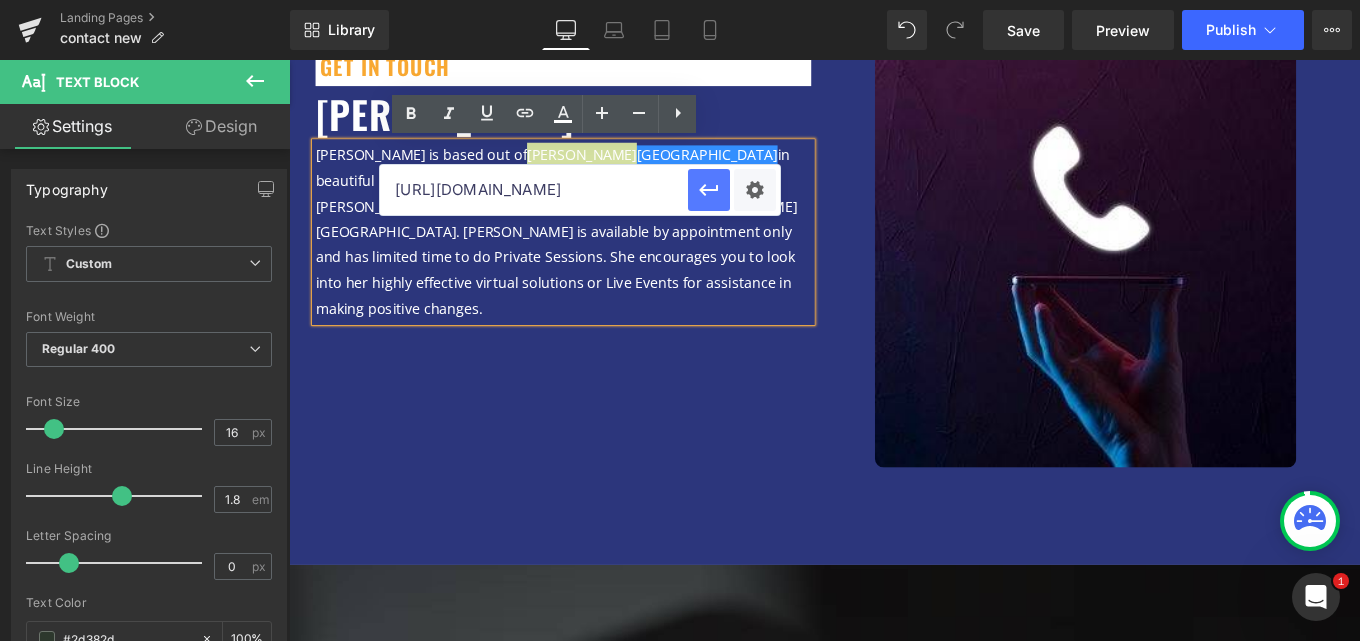 type on "[URL][DOMAIN_NAME]" 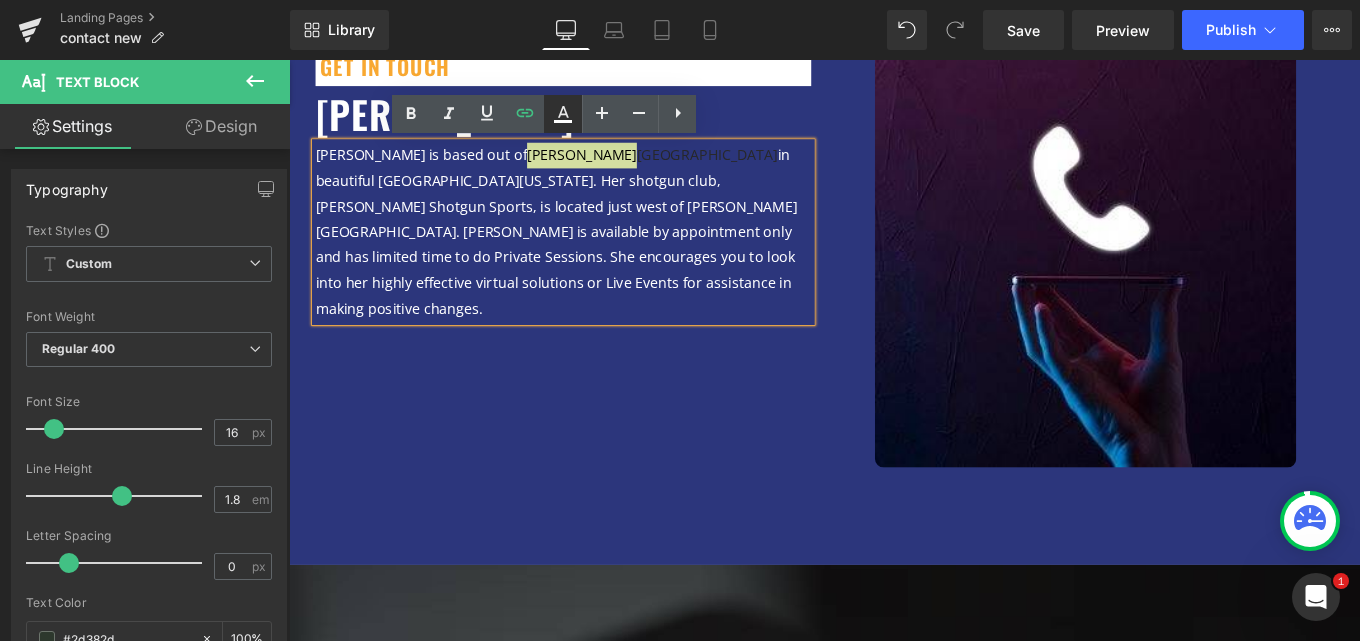 click 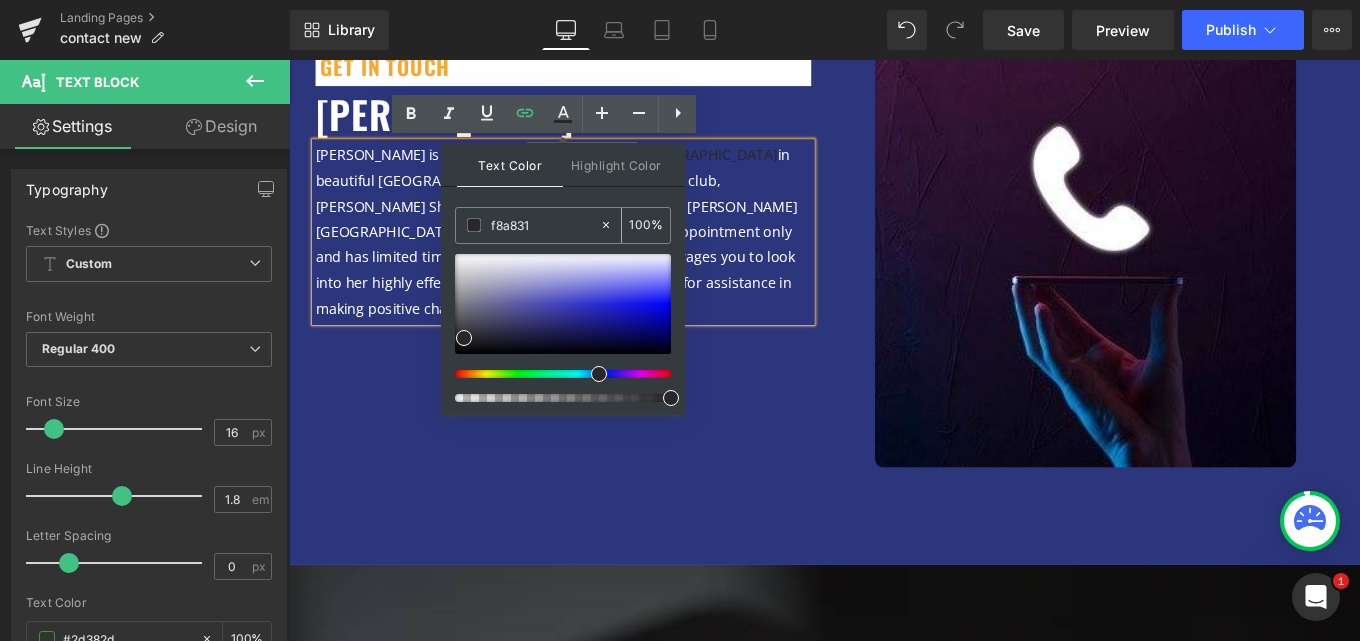click on "f8a831" at bounding box center [545, 225] 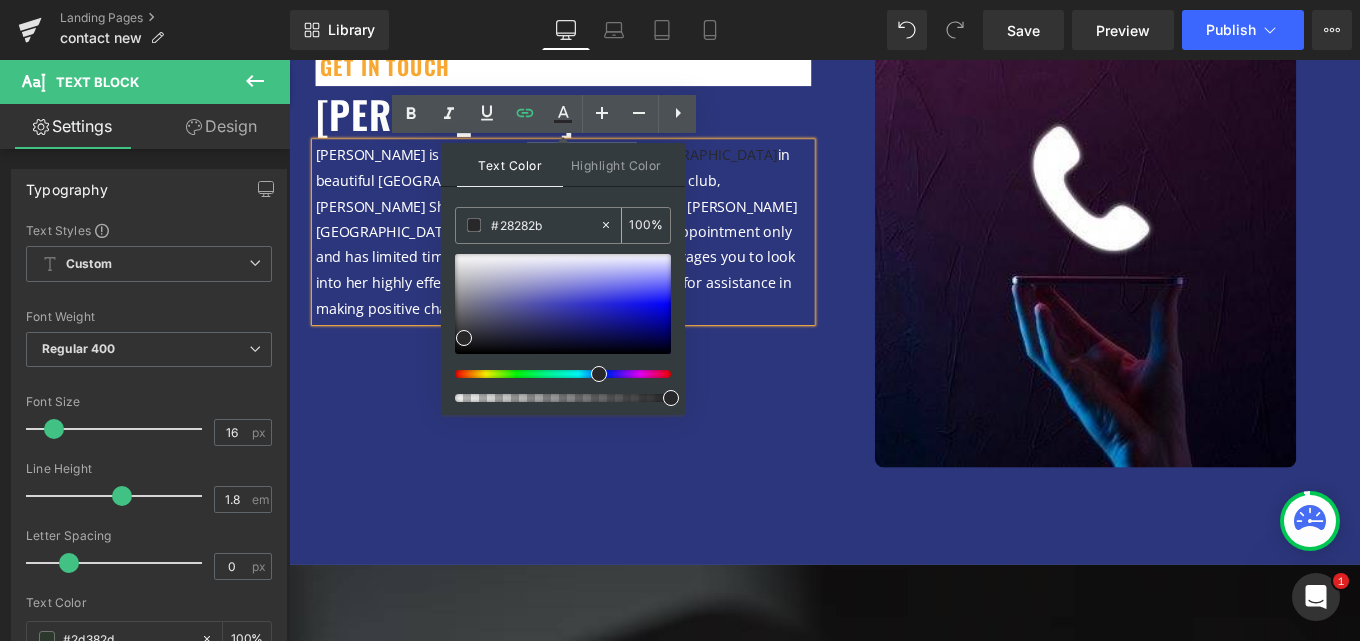 paste on "f8a831" 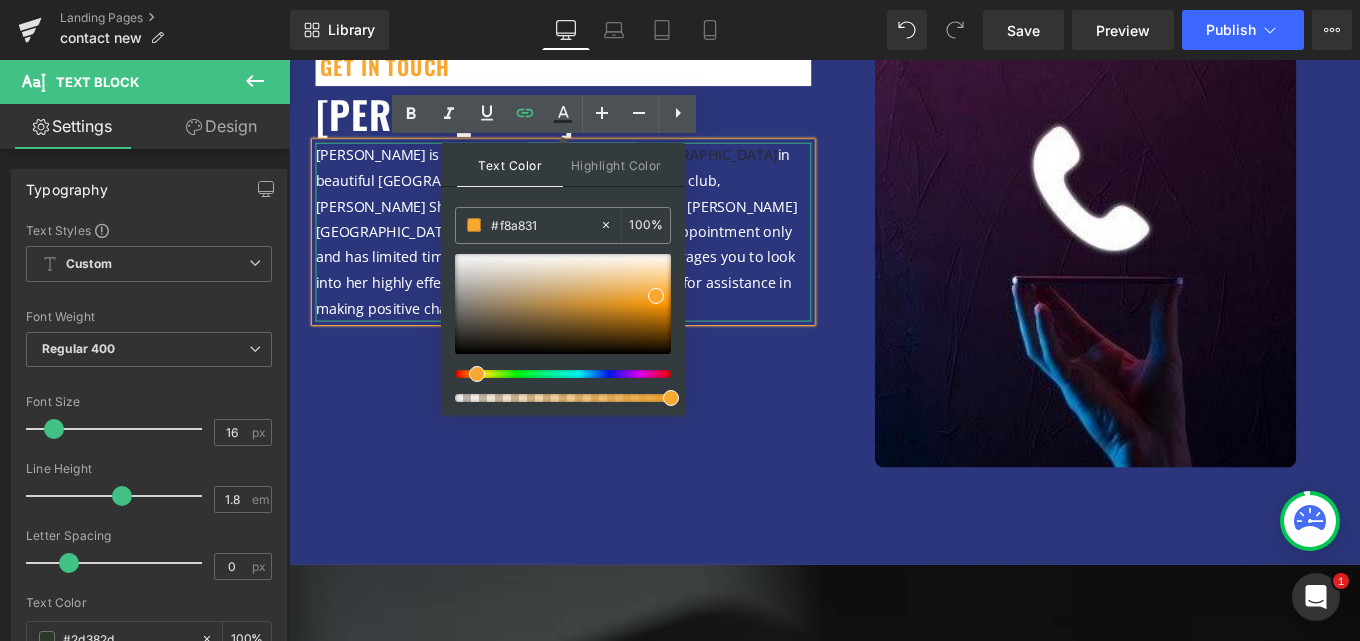 click on "in beautiful [GEOGRAPHIC_DATA][US_STATE]. Her shotgun club, [PERSON_NAME] Shotgun Sports, is located just west of [PERSON_NAME][GEOGRAPHIC_DATA]. [PERSON_NAME] is available by appointment only and has limited time to do Private Sessions. She encourages you to look into her highly effective virtual solutions or Live Events for assistance in making positive changes." at bounding box center (591, 253) 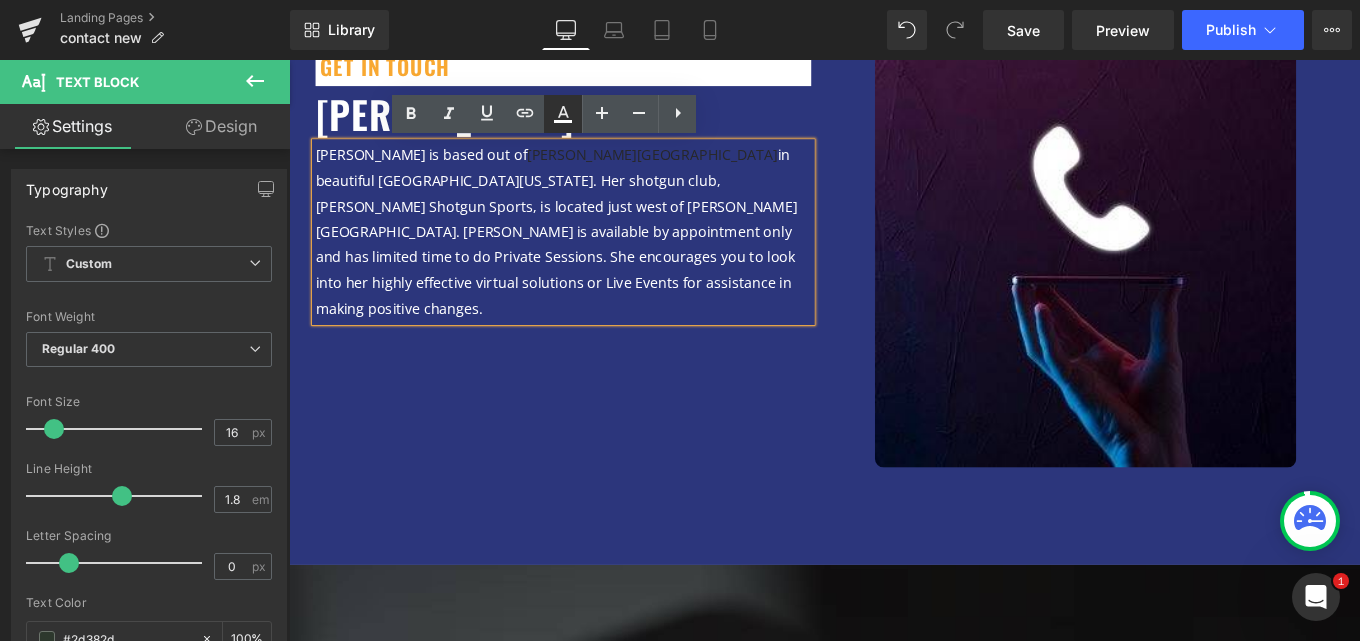 click 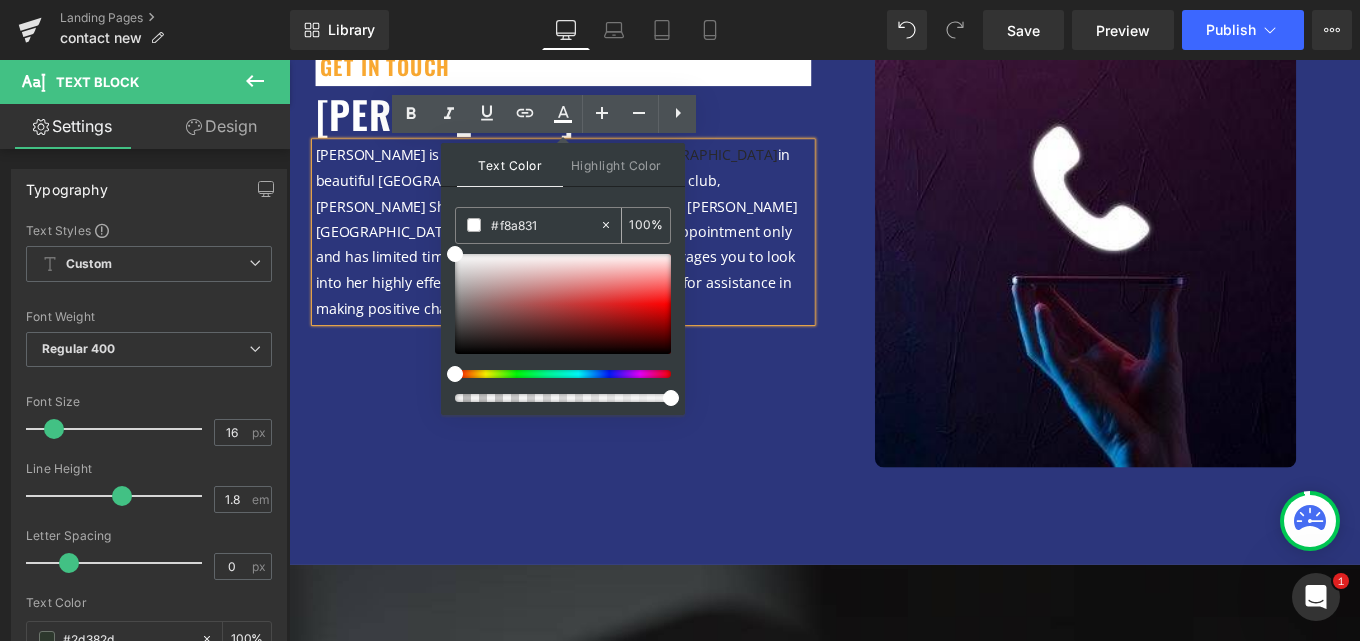 click on "#f8a831" at bounding box center [545, 225] 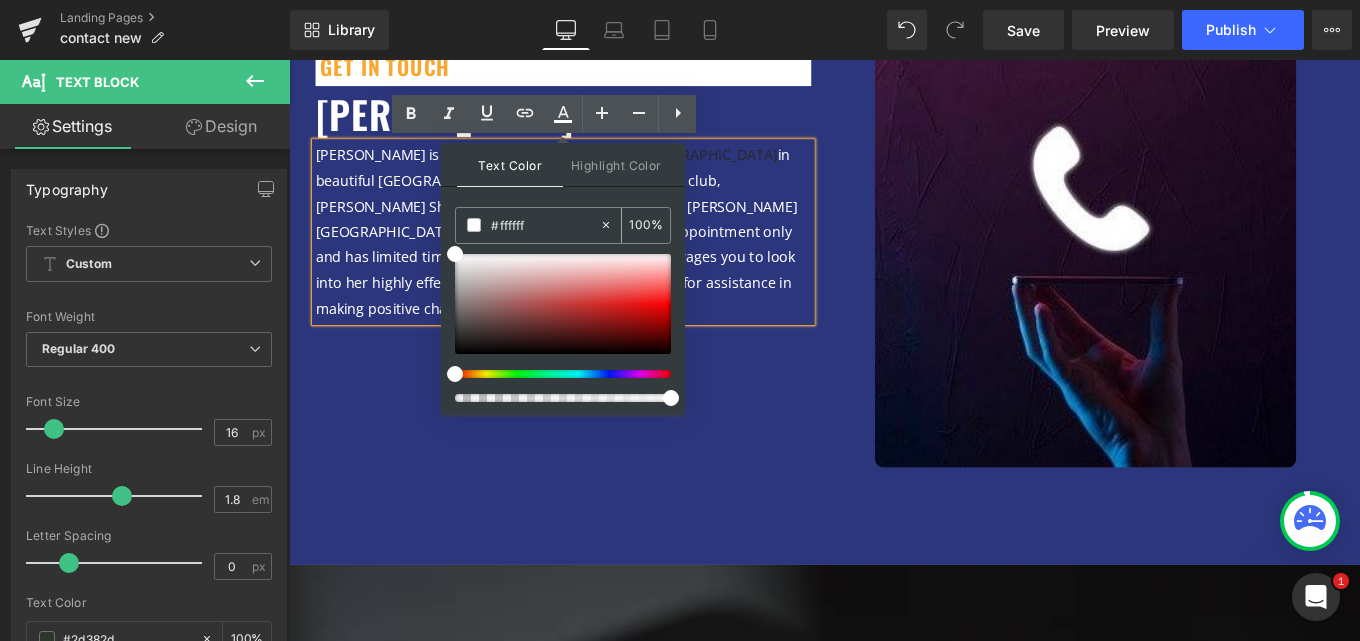 paste on "8a831" 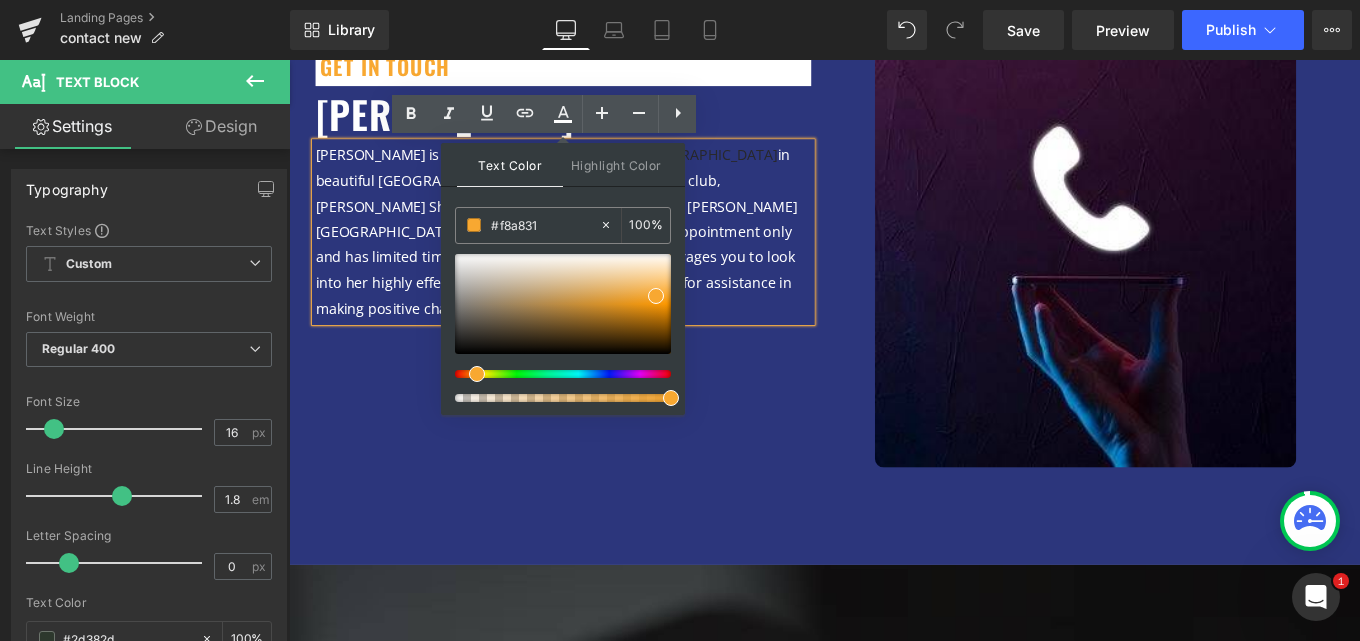 click on "Text Color" at bounding box center [510, 165] 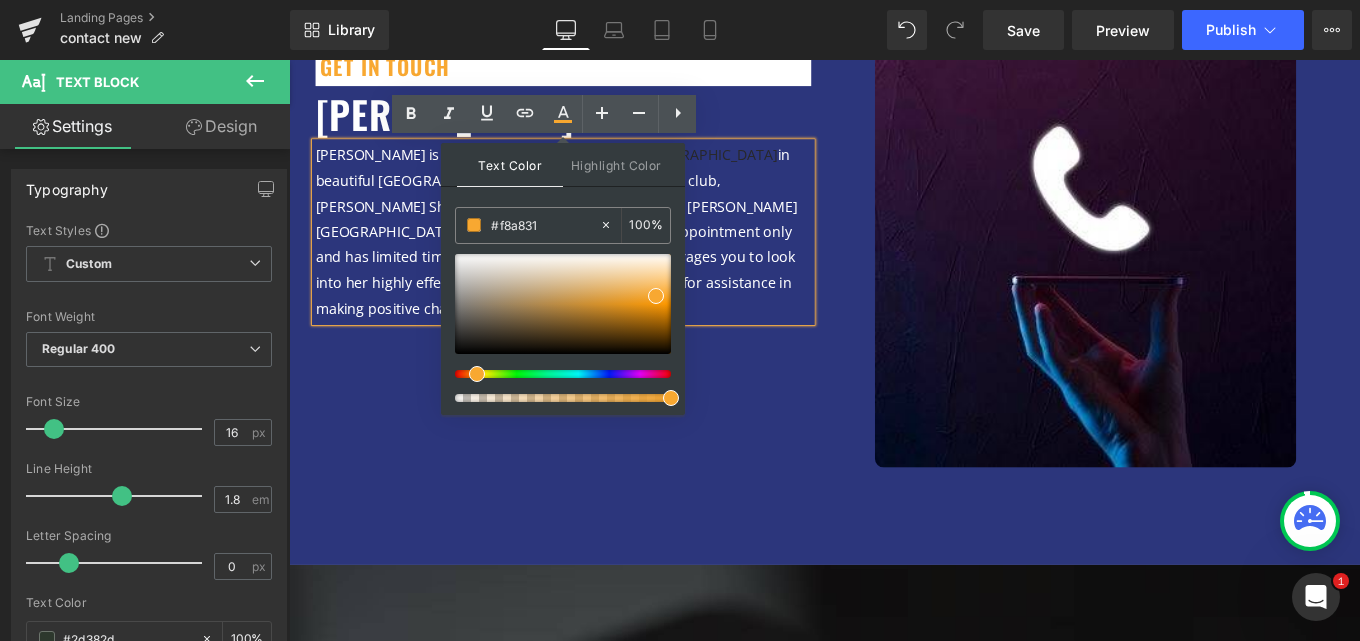 click on "in beautiful [GEOGRAPHIC_DATA][US_STATE]. Her shotgun club, [PERSON_NAME] Shotgun Sports, is located just west of [PERSON_NAME][GEOGRAPHIC_DATA]. [PERSON_NAME] is available by appointment only and has limited time to do Private Sessions. She encourages you to look into her highly effective virtual solutions or Live Events for assistance in making positive changes." at bounding box center [591, 253] 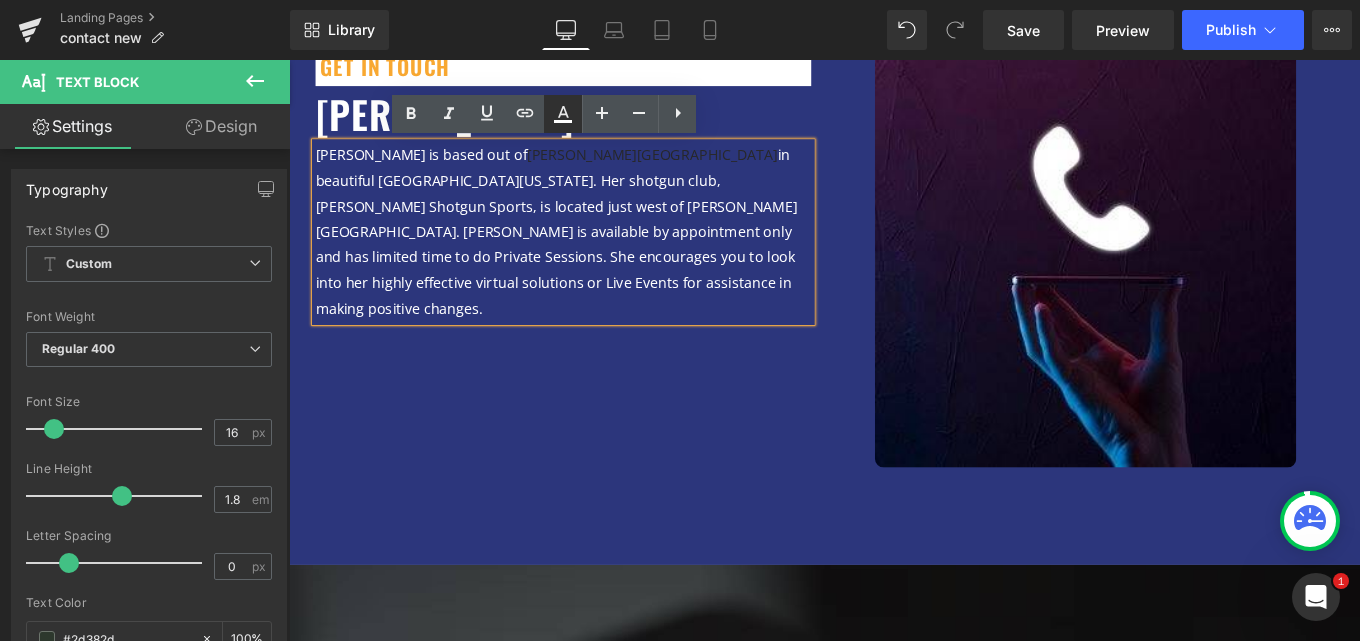 click 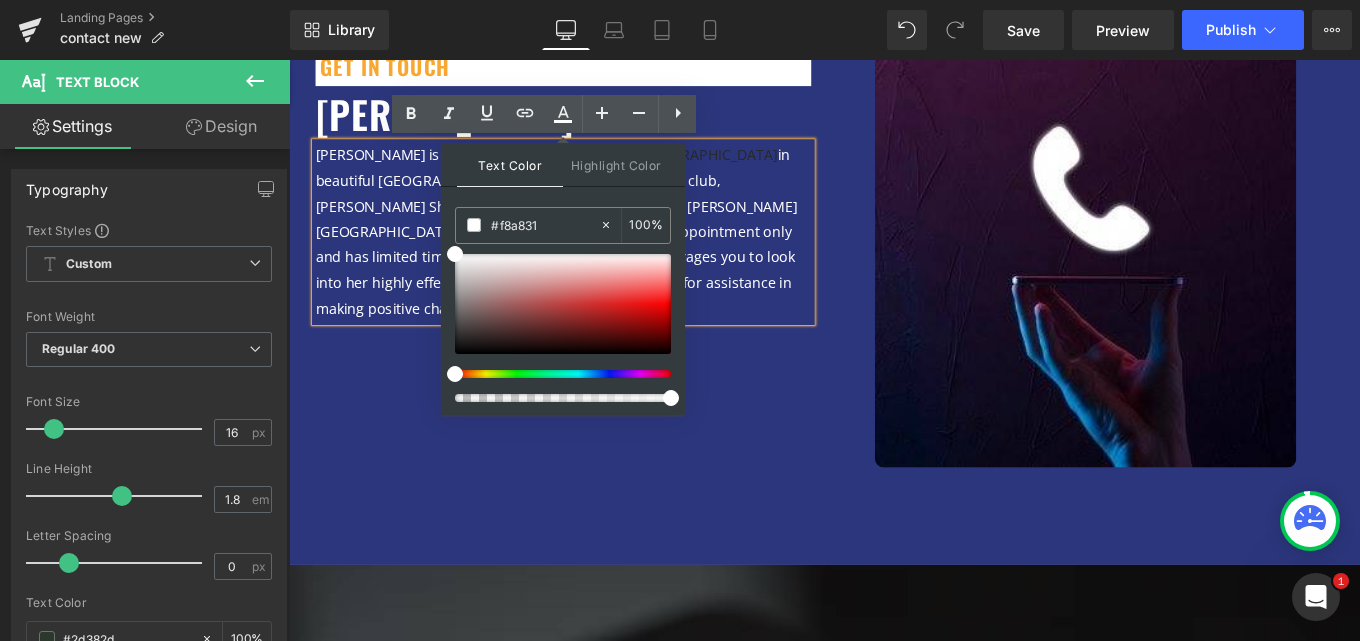 click on "[PERSON_NAME] is based out of" at bounding box center (438, 167) 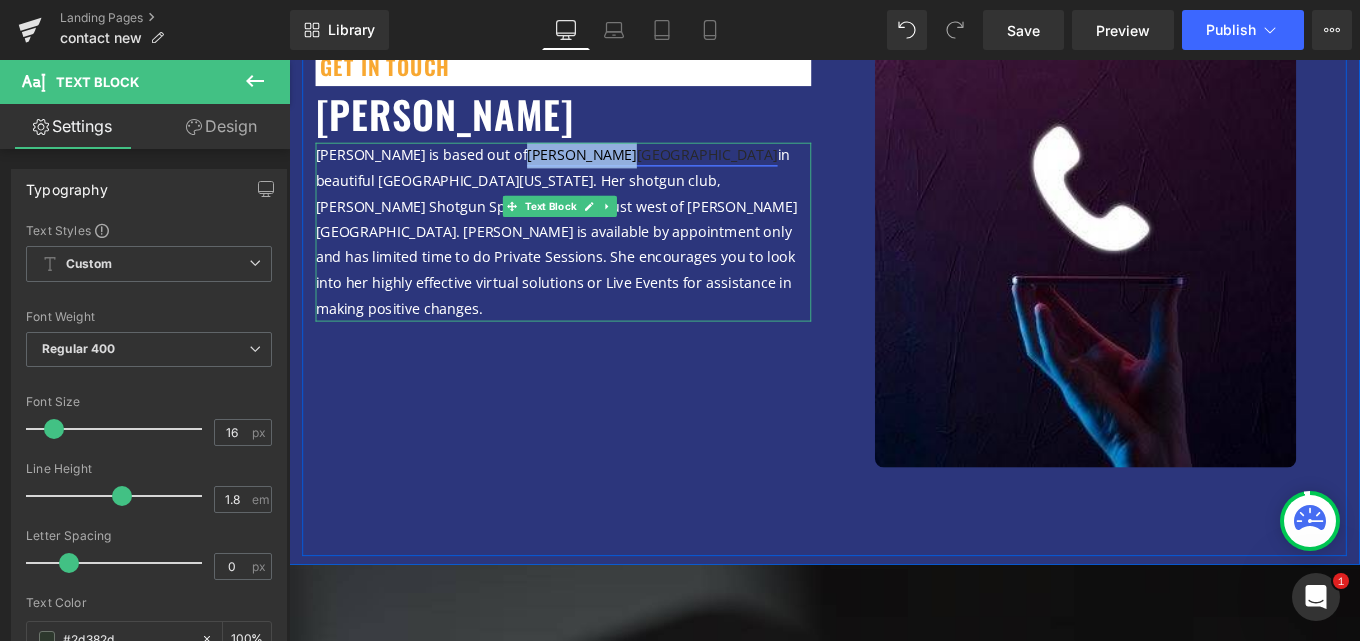 drag, startPoint x: 479, startPoint y: 162, endPoint x: 577, endPoint y: 166, distance: 98.0816 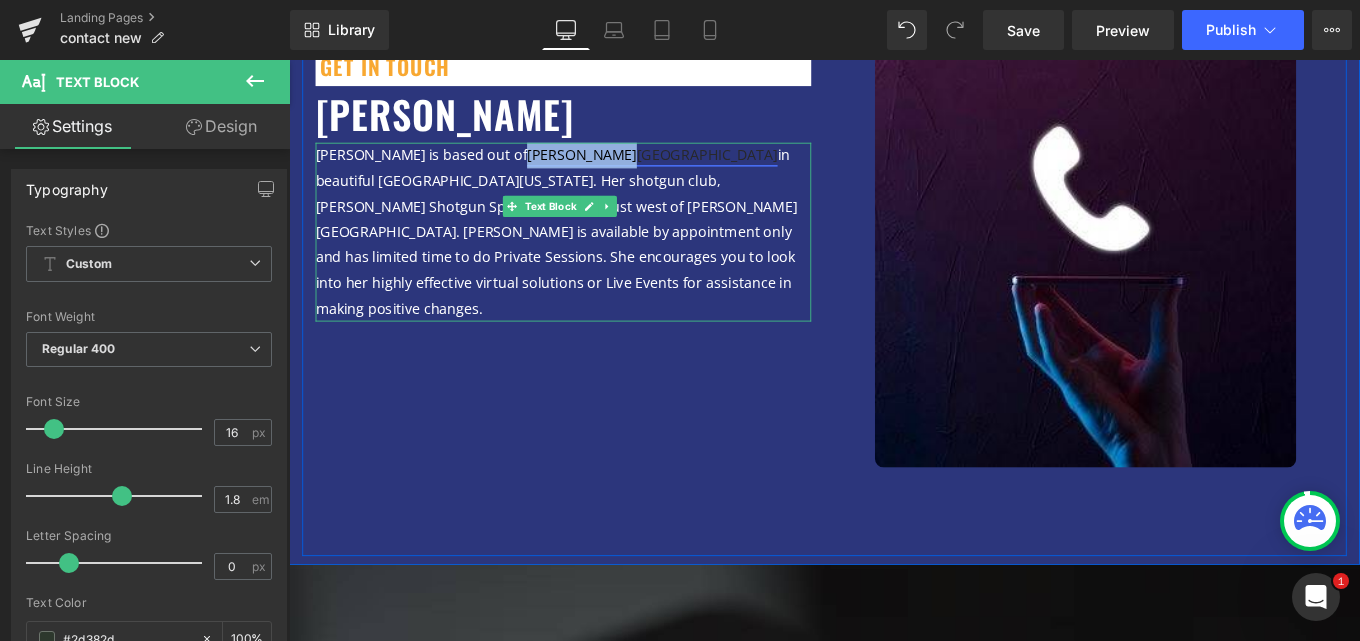 click on "[PERSON_NAME][GEOGRAPHIC_DATA]" at bounding box center [699, 167] 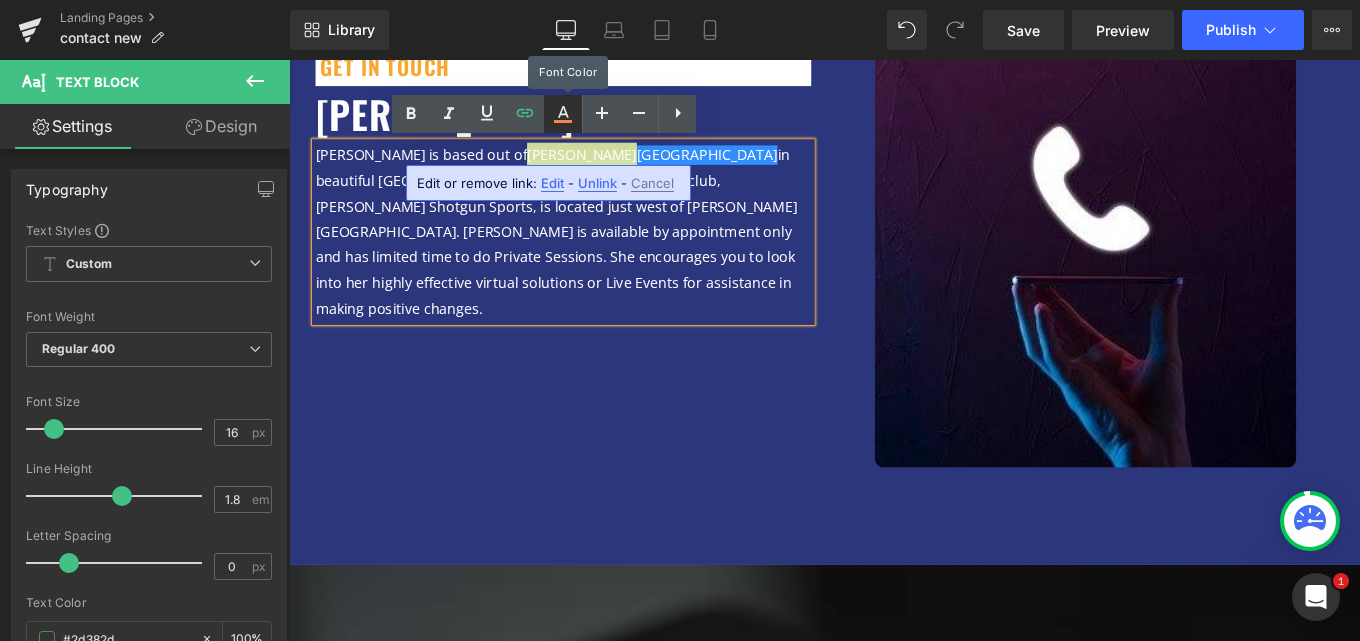 click 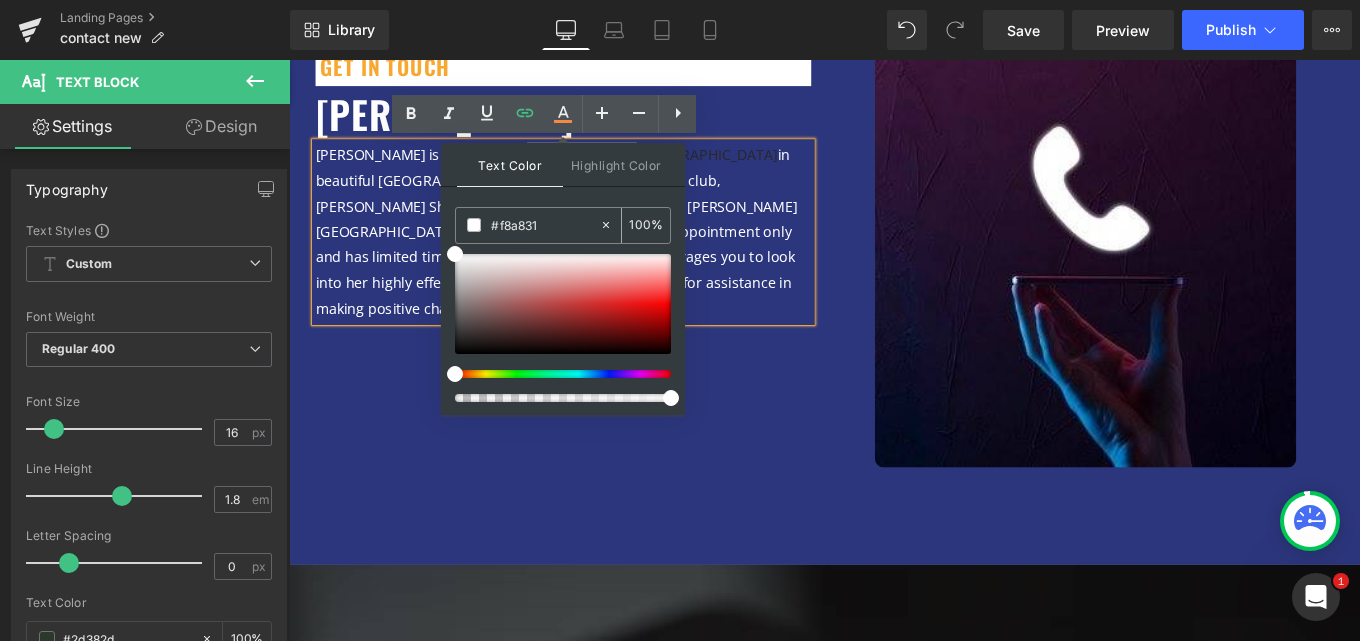 click on "#f8a831" at bounding box center [545, 225] 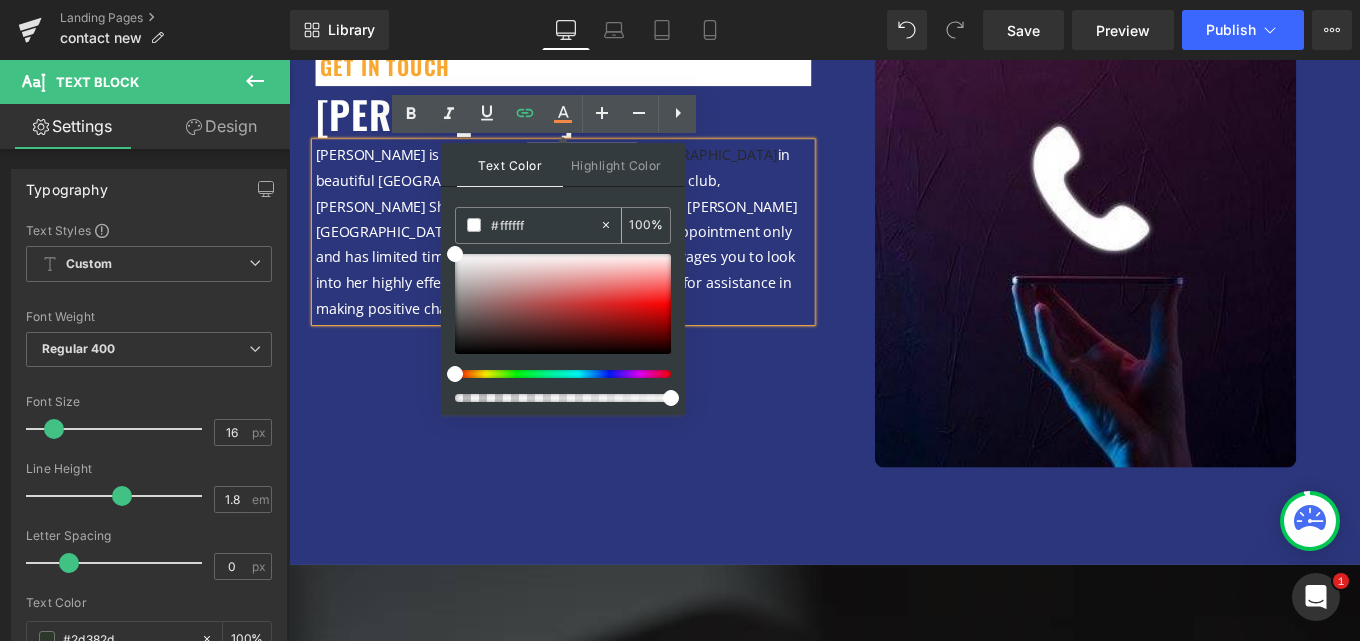 paste on "f8a831" 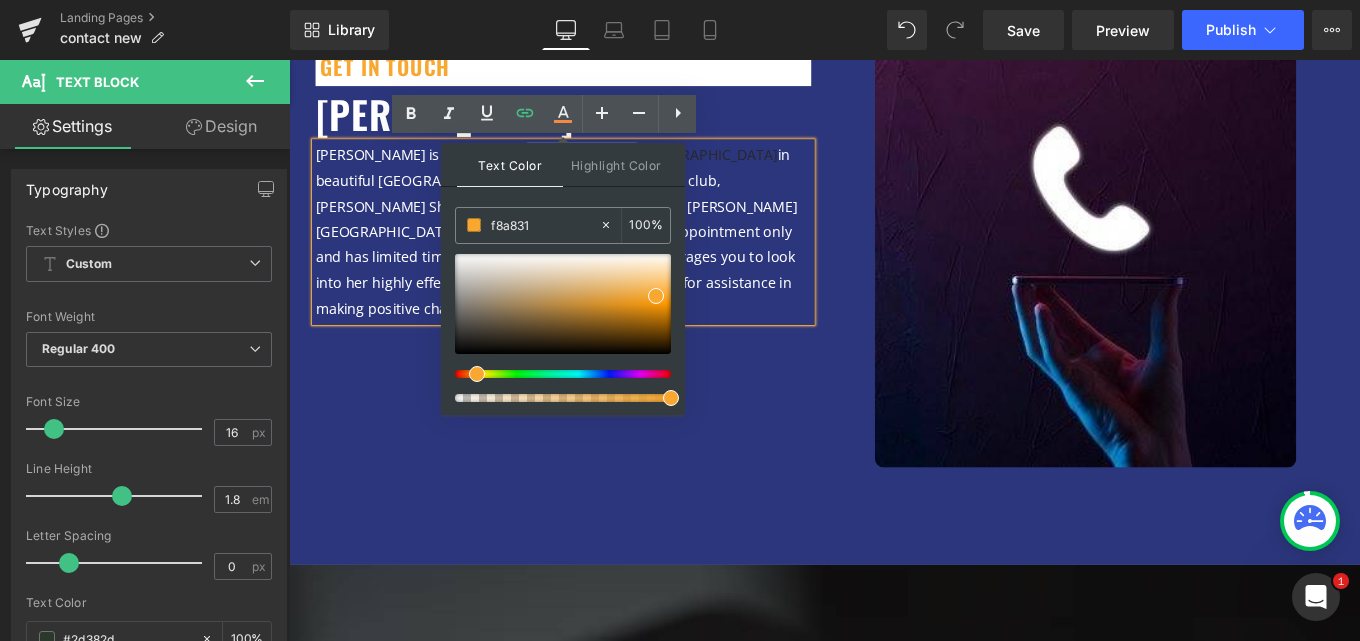 click on "in beautiful [GEOGRAPHIC_DATA][US_STATE]. Her shotgun club, [PERSON_NAME] Shotgun Sports, is located just west of [PERSON_NAME][GEOGRAPHIC_DATA]. [PERSON_NAME] is available by appointment only and has limited time to do Private Sessions. She encourages you to look into her highly effective virtual solutions or Live Events for assistance in making positive changes." at bounding box center [591, 253] 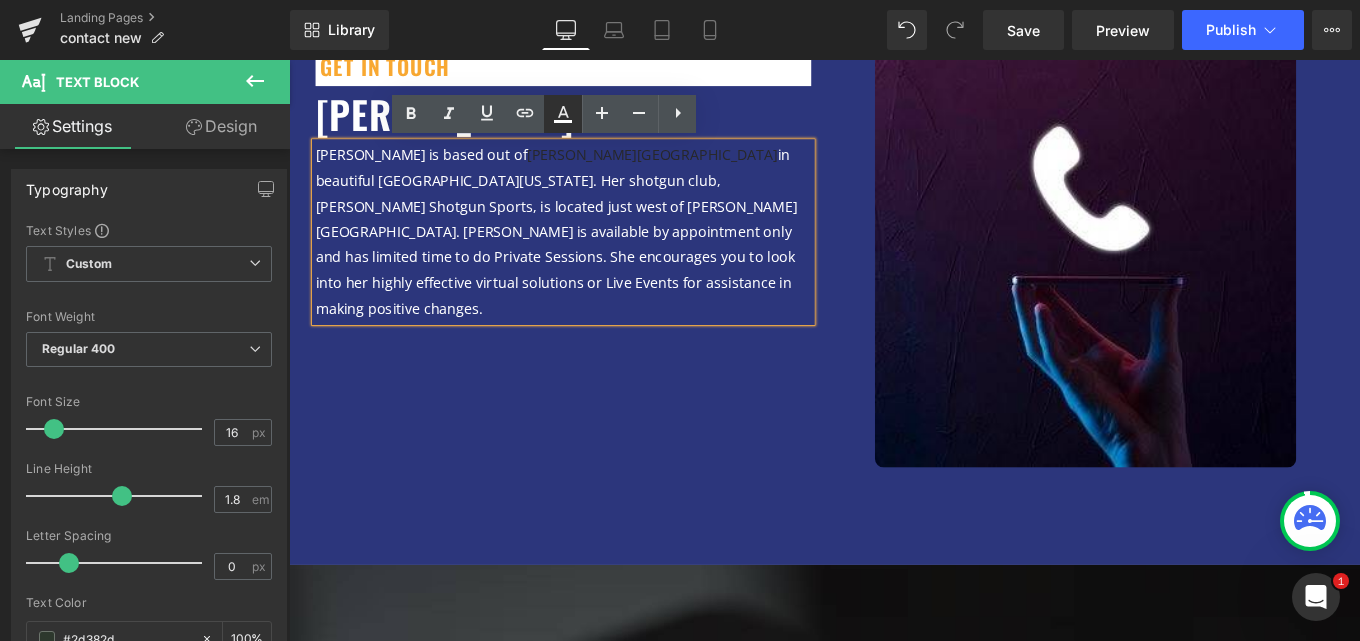 click 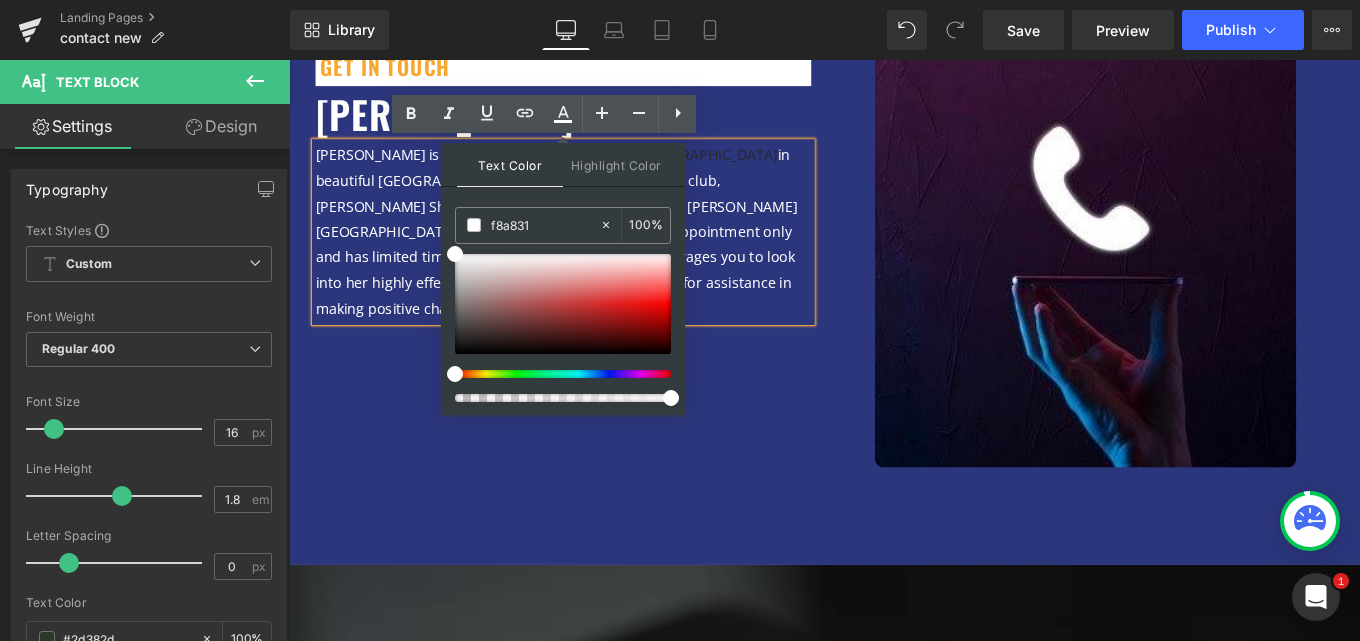 drag, startPoint x: 377, startPoint y: 220, endPoint x: 391, endPoint y: 222, distance: 14.142136 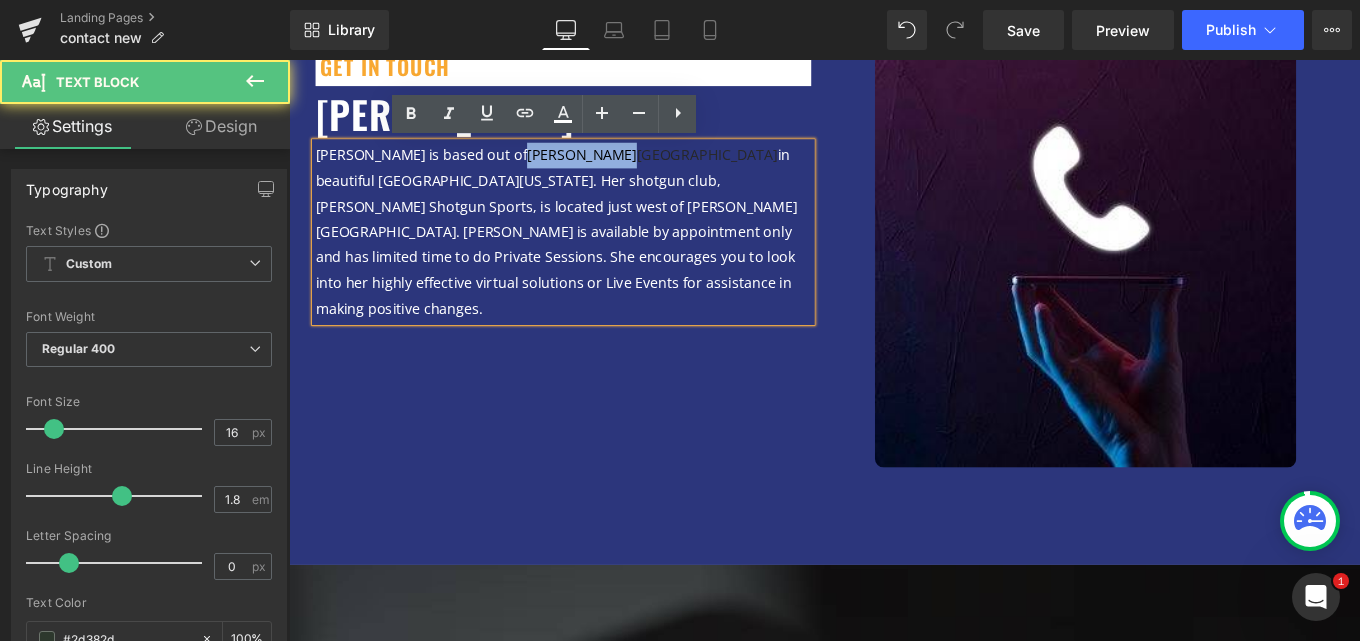 drag, startPoint x: 478, startPoint y: 170, endPoint x: 579, endPoint y: 174, distance: 101.07918 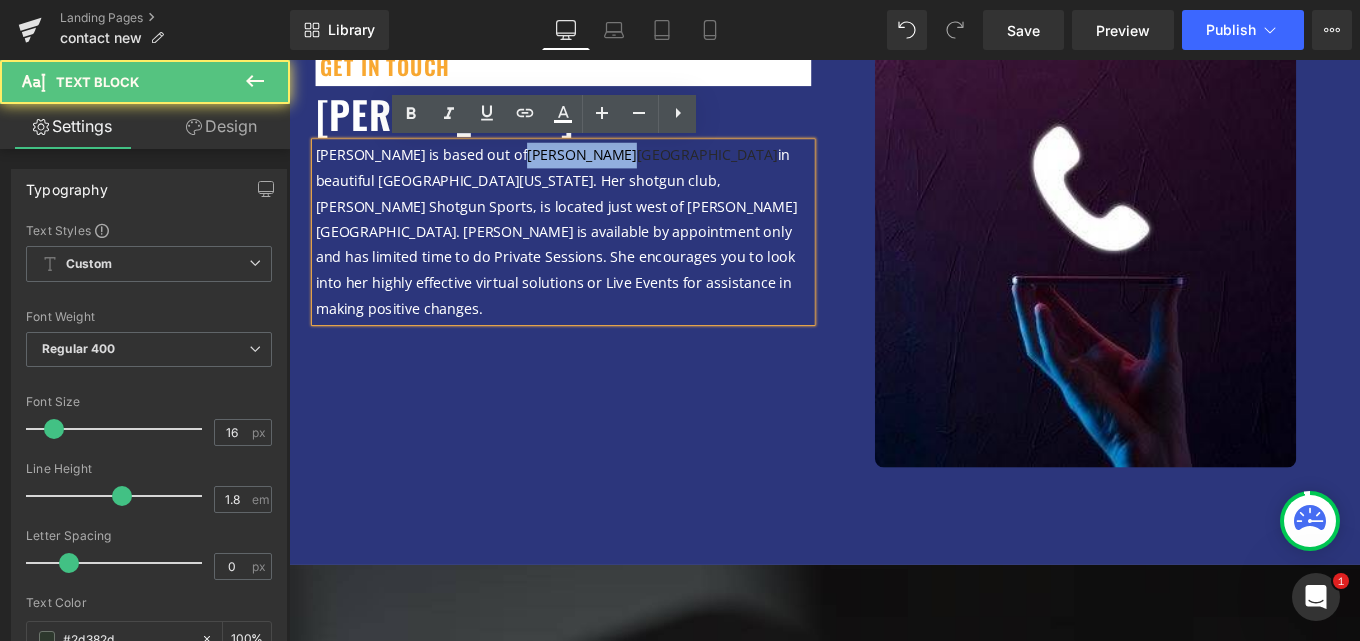 click on "[PERSON_NAME] is based out of  [PERSON_NAME][GEOGRAPHIC_DATA]  in beautiful Northeast [US_STATE]. Her shotgun club, [PERSON_NAME] Shotgun Sports, is located just west of [PERSON_NAME][GEOGRAPHIC_DATA]. [PERSON_NAME] is available by appointment only and has limited time to do Private Sessions. She encourages you to look into her highly effective virtual solutions or Live Events for assistance in making positive changes." at bounding box center (599, 254) 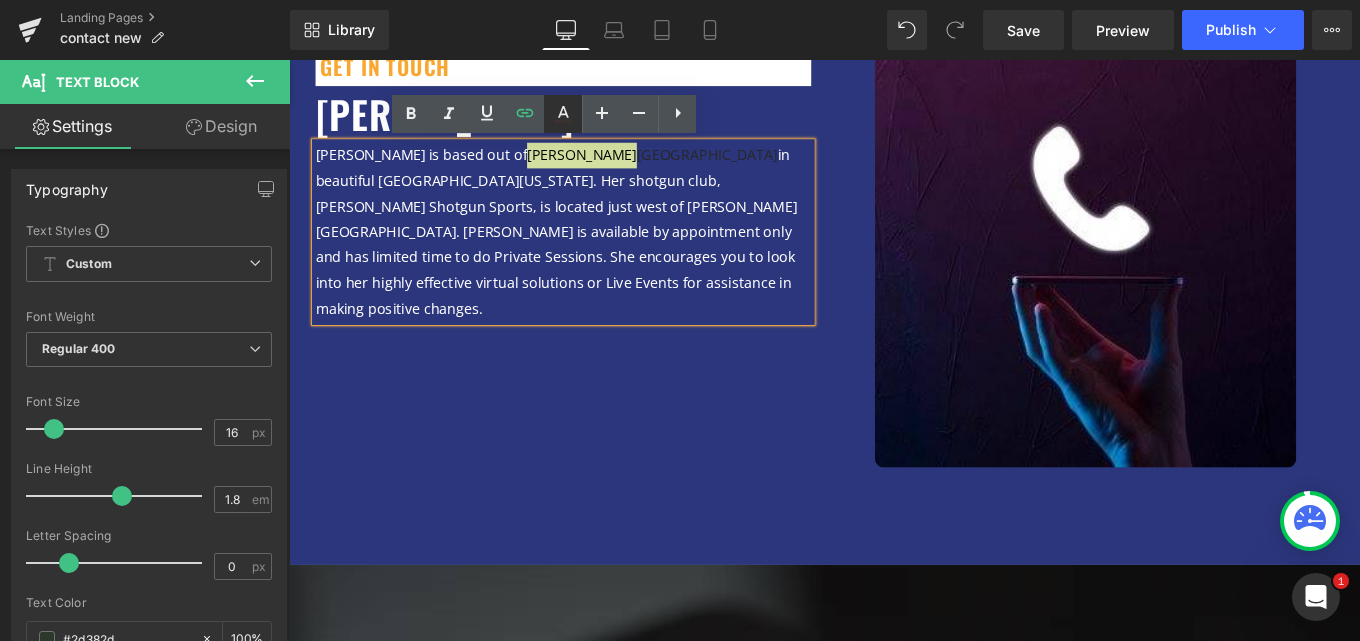 click 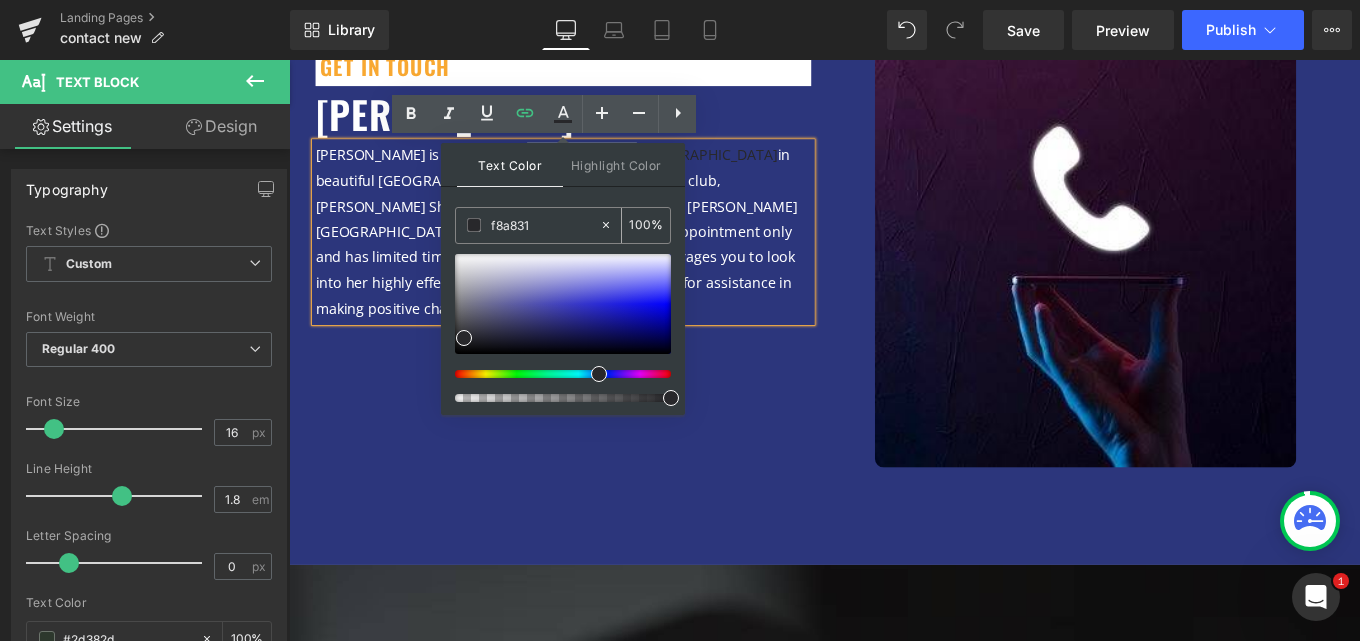 click on "f8a831" at bounding box center (545, 225) 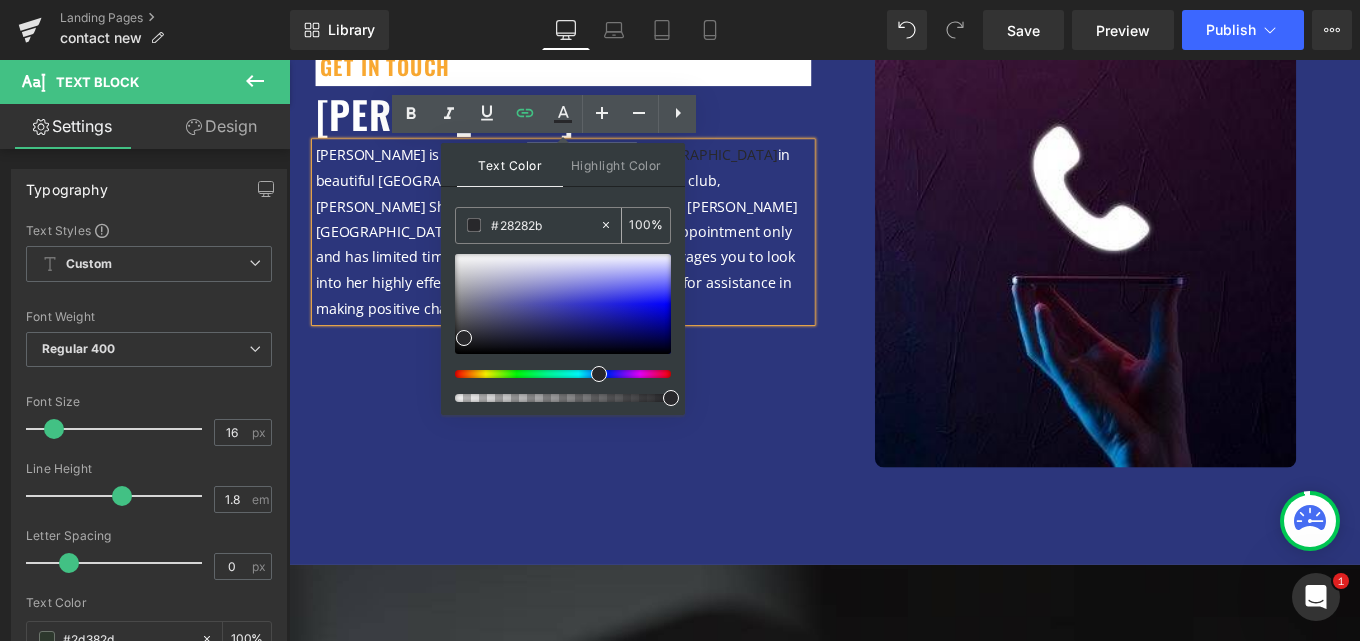 paste on "f8a831" 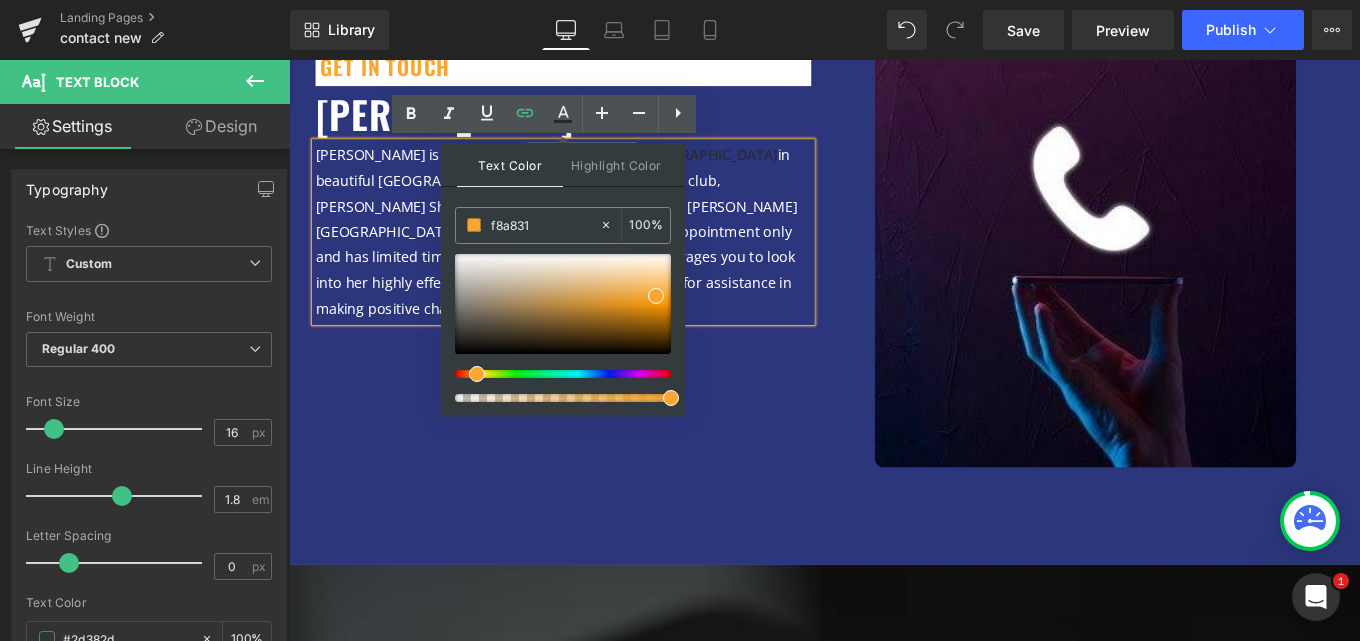 type on "f8a831" 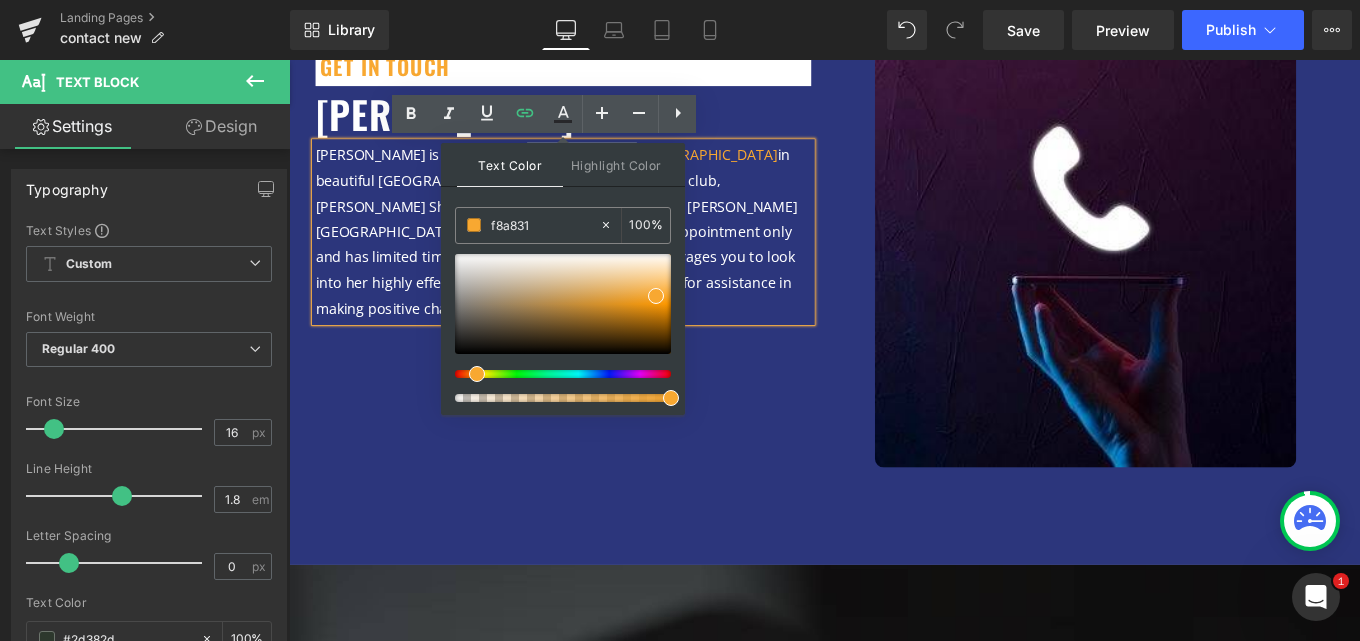 click on "Text Color" at bounding box center (510, 165) 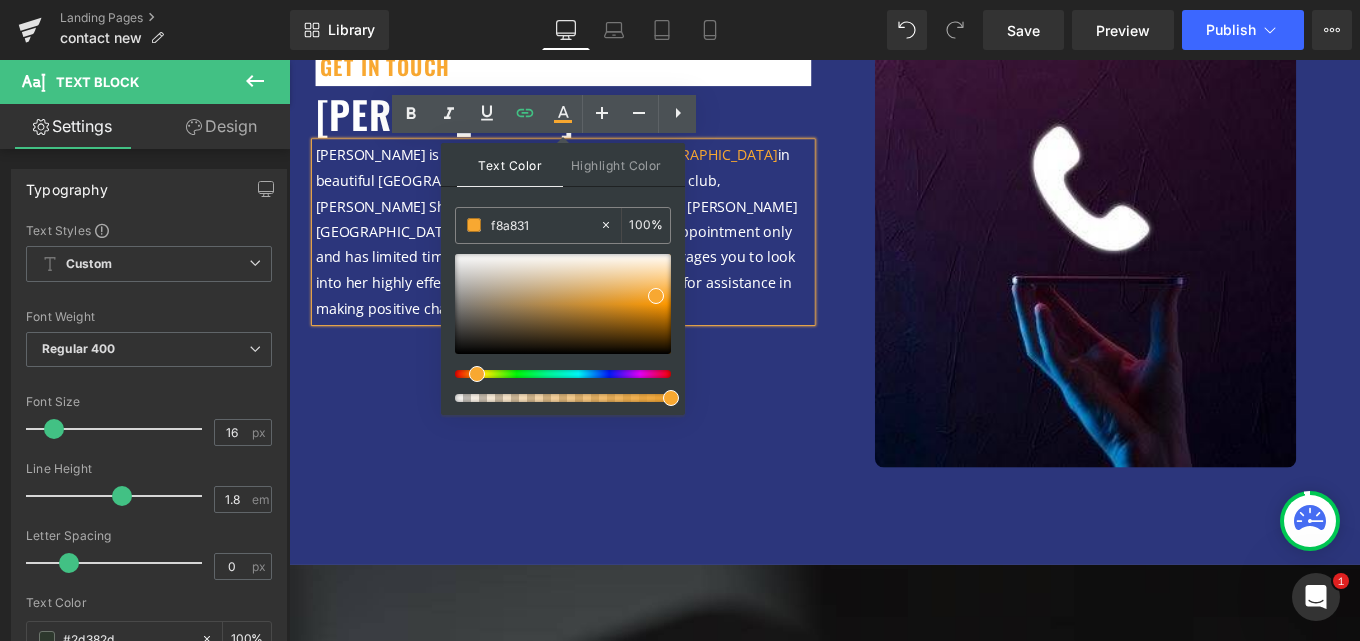 click on "in beautiful [GEOGRAPHIC_DATA][US_STATE]. Her shotgun club, [PERSON_NAME] Shotgun Sports, is located just west of [PERSON_NAME][GEOGRAPHIC_DATA]. [PERSON_NAME] is available by appointment only and has limited time to do Private Sessions. She encourages you to look into her highly effective virtual solutions or Live Events for assistance in making positive changes." at bounding box center (591, 253) 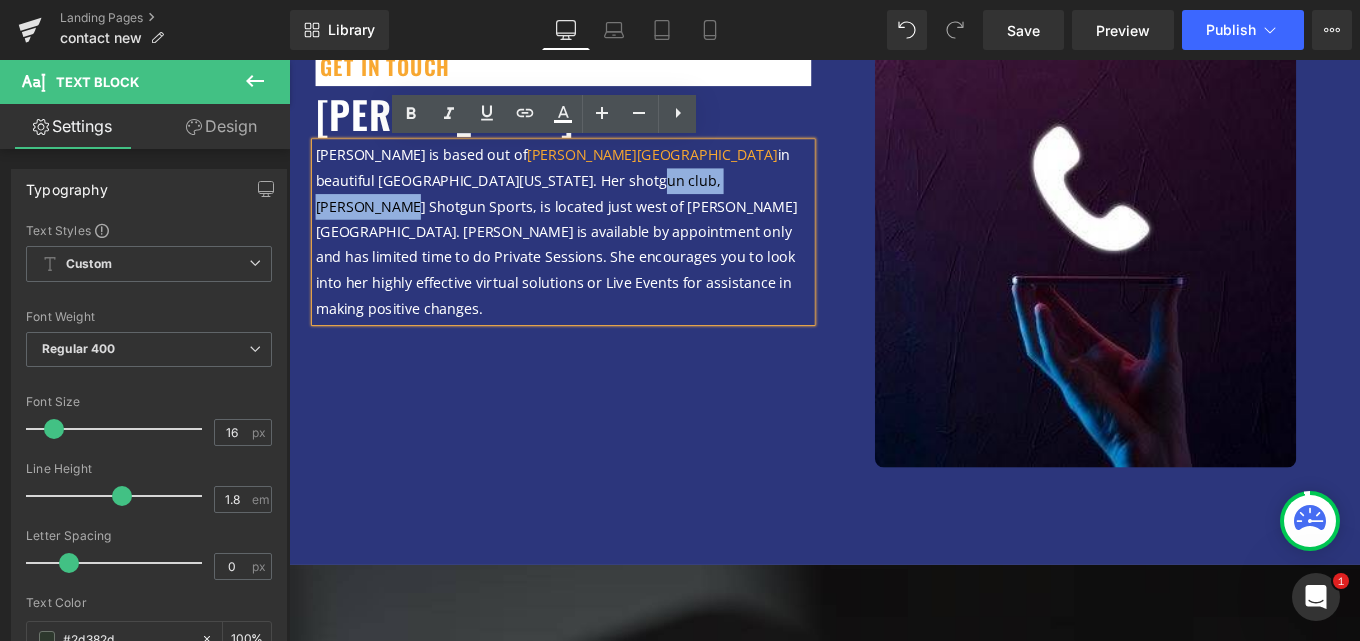 drag, startPoint x: 591, startPoint y: 200, endPoint x: 425, endPoint y: 200, distance: 166 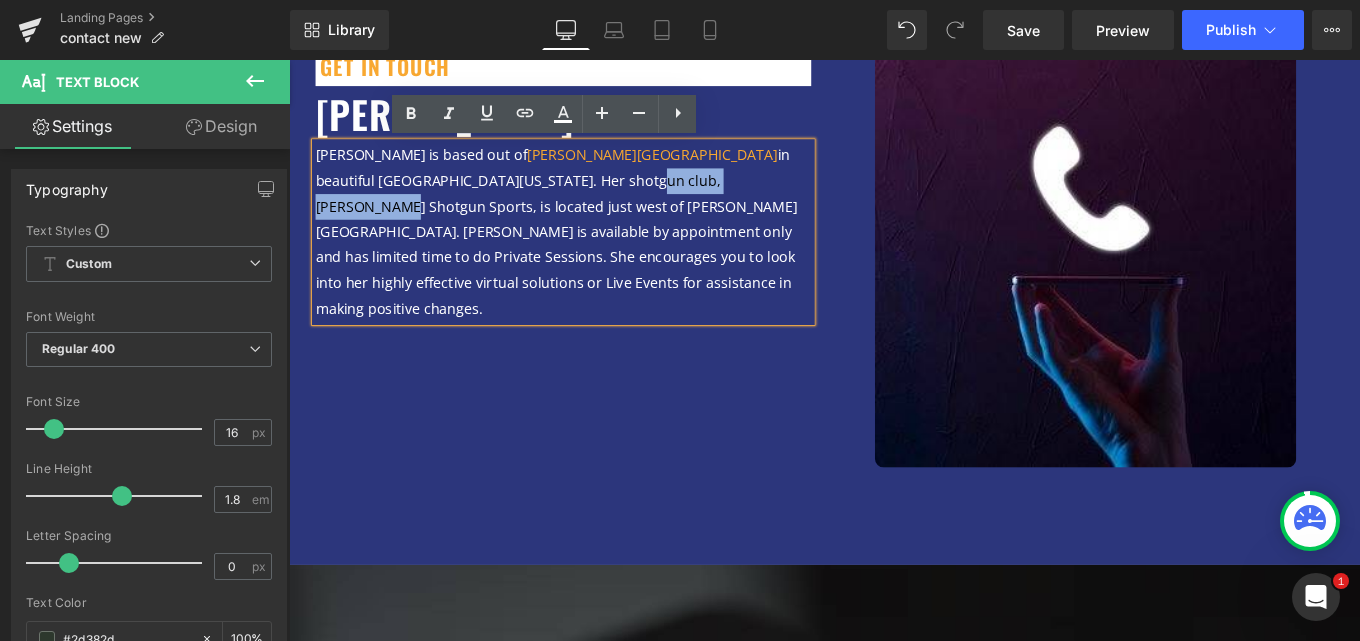 click on "in beautiful [GEOGRAPHIC_DATA][US_STATE]. Her shotgun club, [PERSON_NAME] Shotgun Sports, is located just west of [PERSON_NAME][GEOGRAPHIC_DATA]. [PERSON_NAME] is available by appointment only and has limited time to do Private Sessions. She encourages you to look into her highly effective virtual solutions or Live Events for assistance in making positive changes." at bounding box center (591, 253) 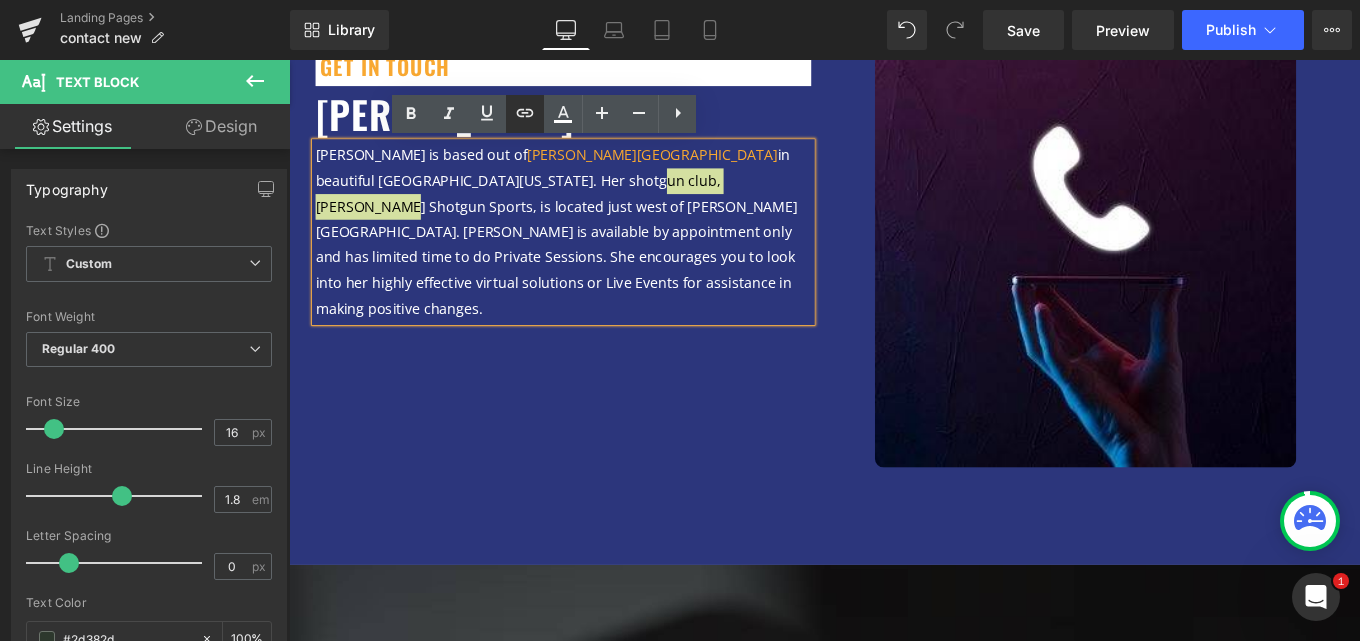 click 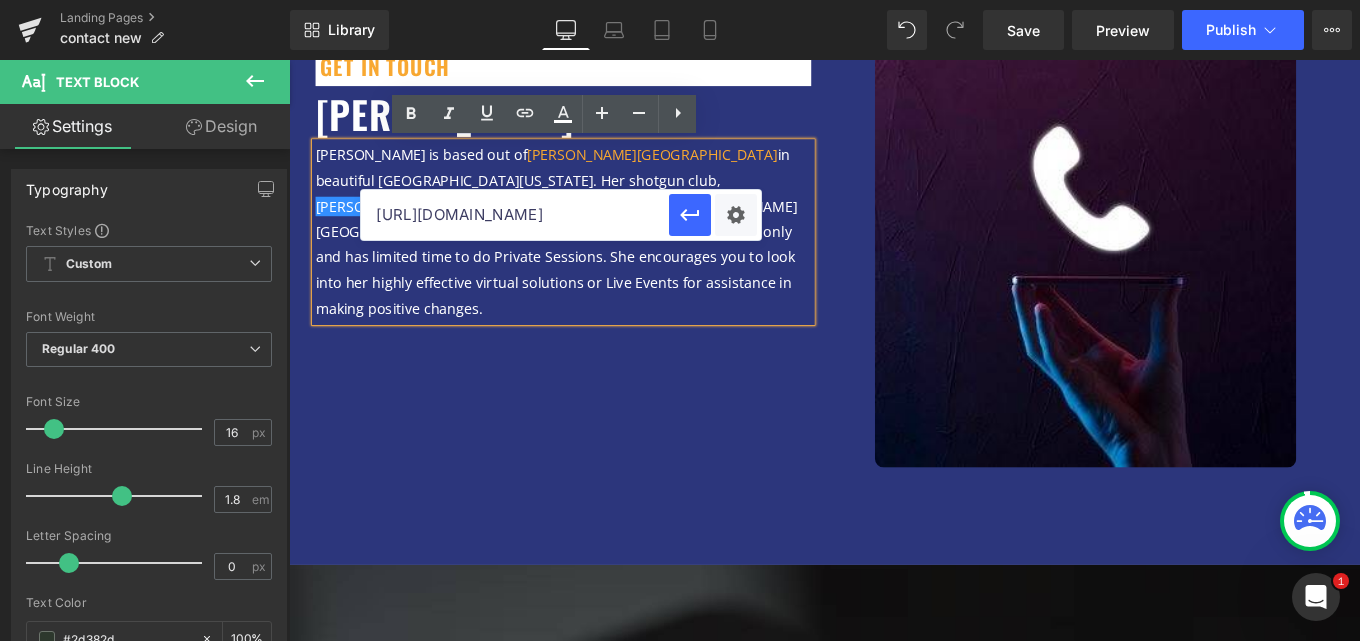 click on "[URL][DOMAIN_NAME]" at bounding box center (515, 215) 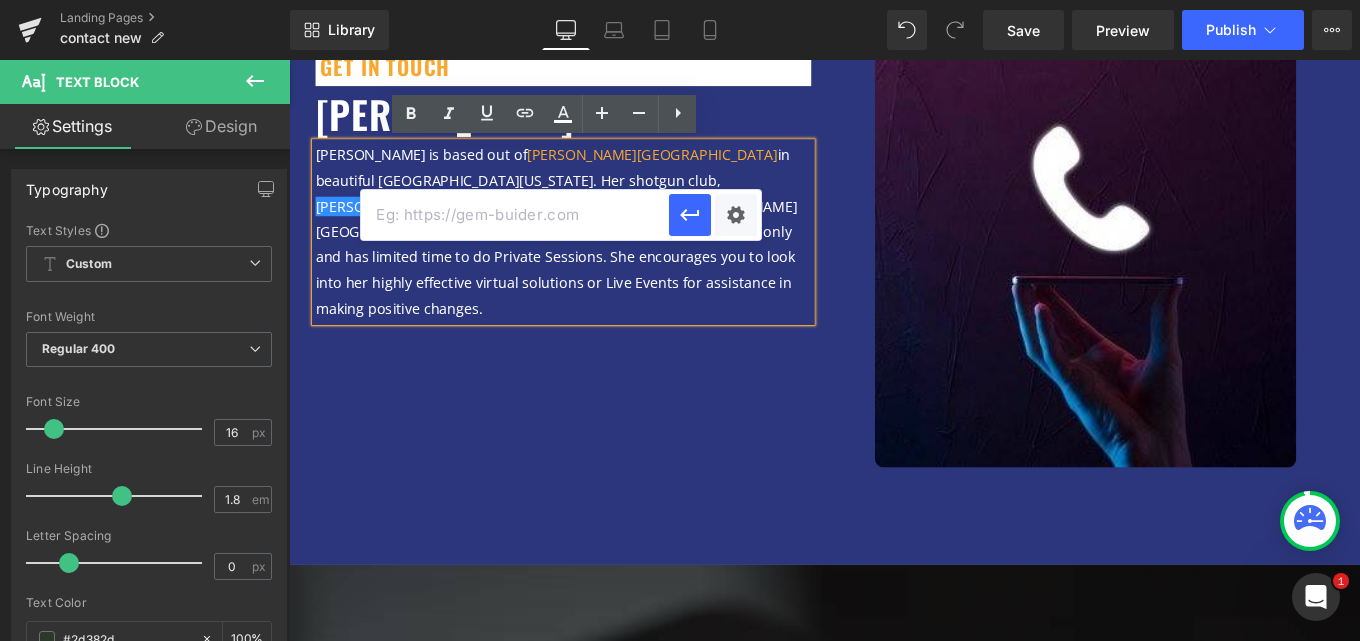 paste on "[URL][DOMAIN_NAME]" 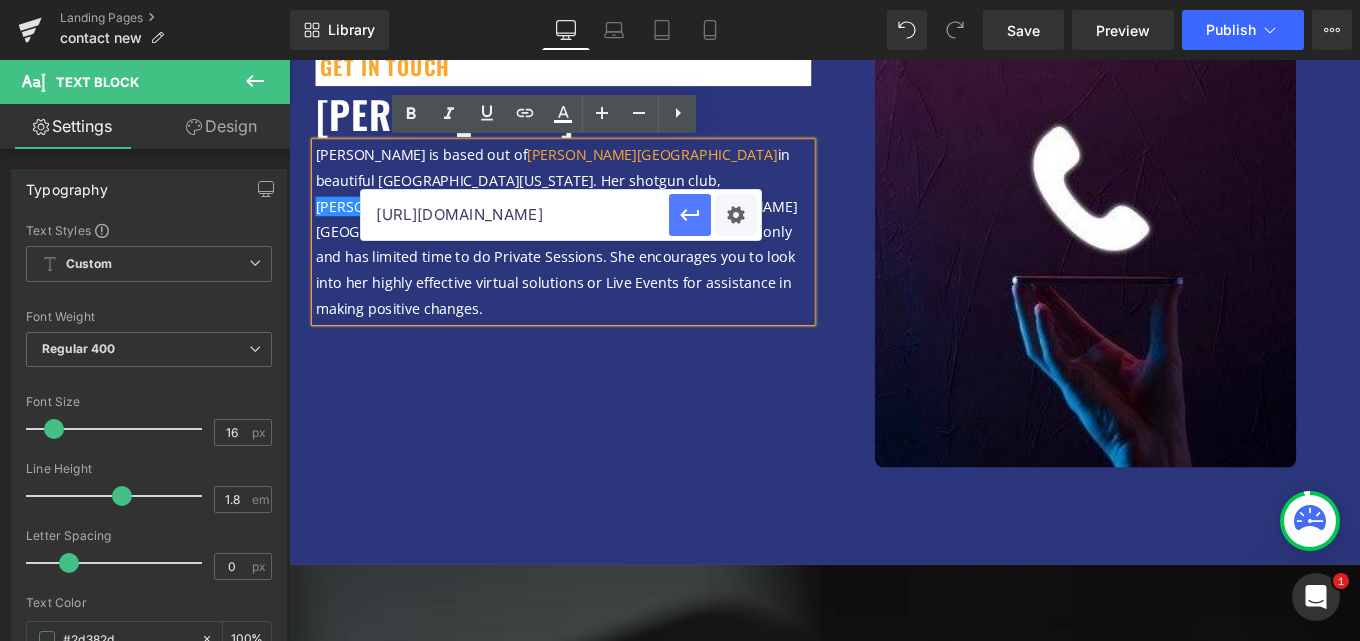 type on "[URL][DOMAIN_NAME]" 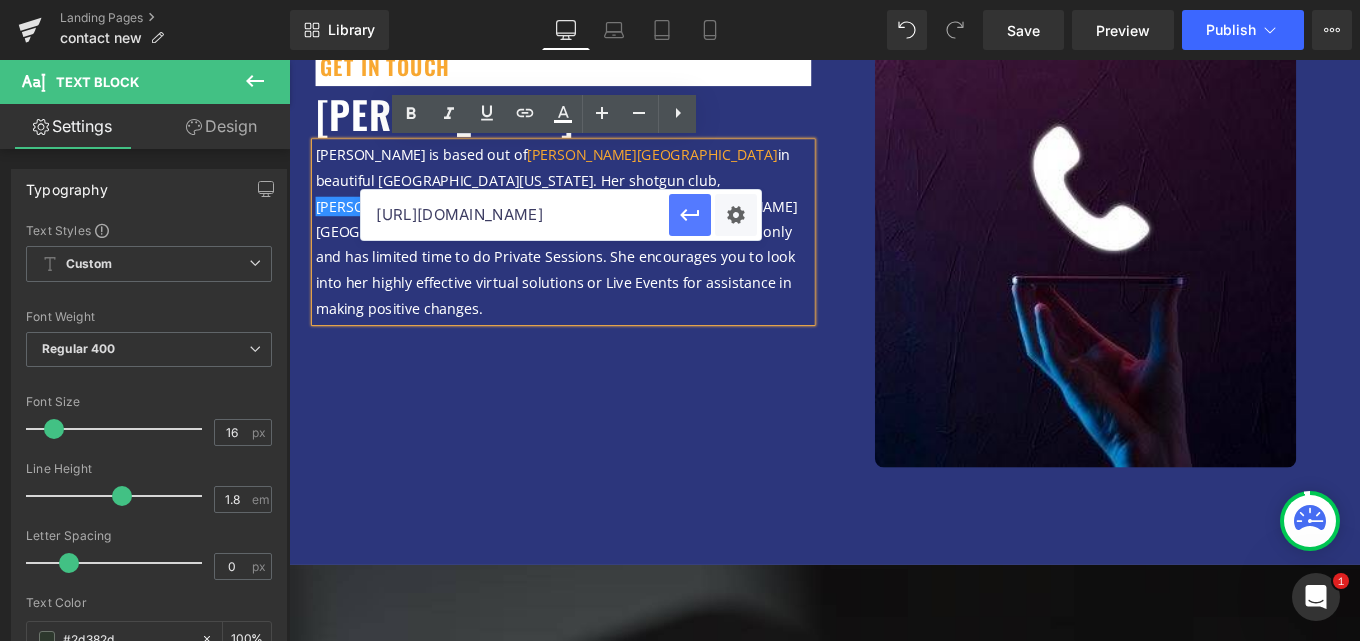 click 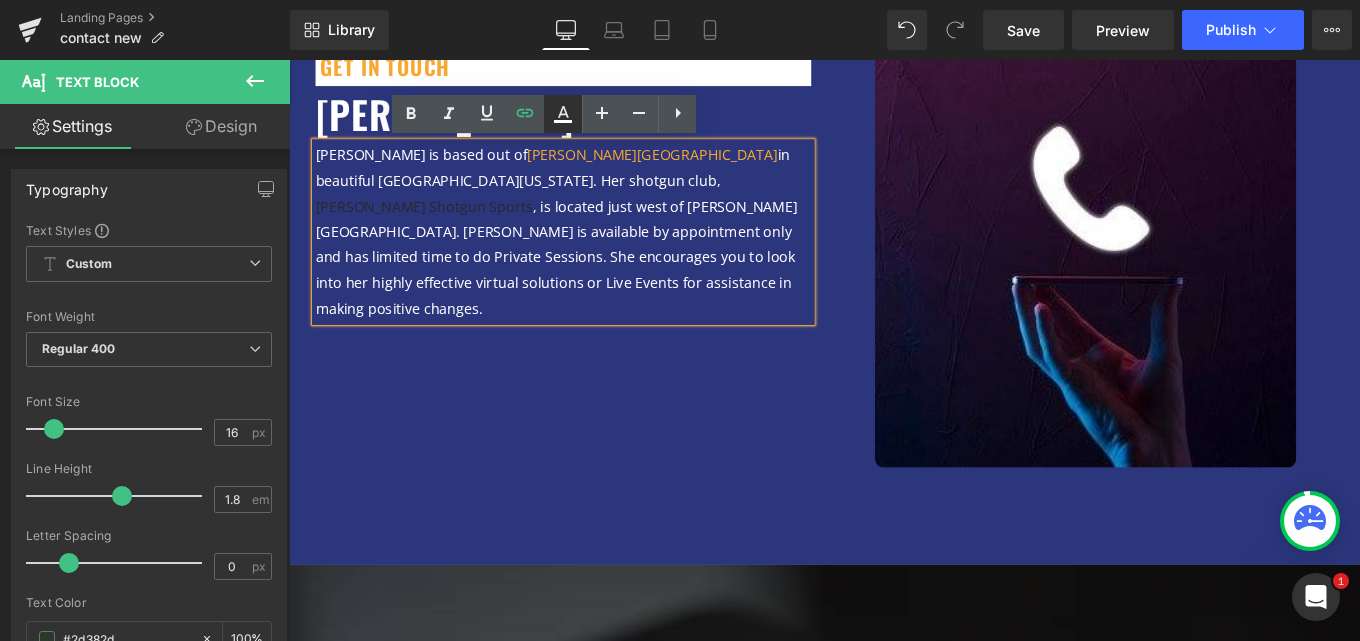 click 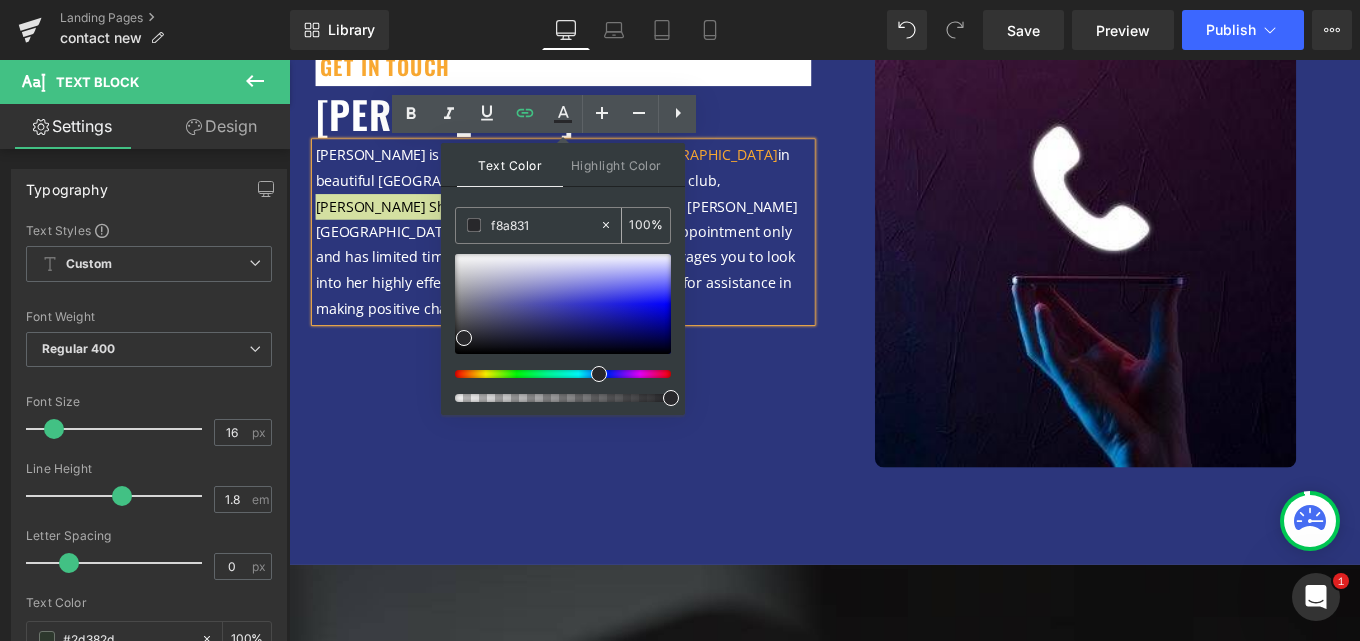 click on "f8a831" at bounding box center (545, 225) 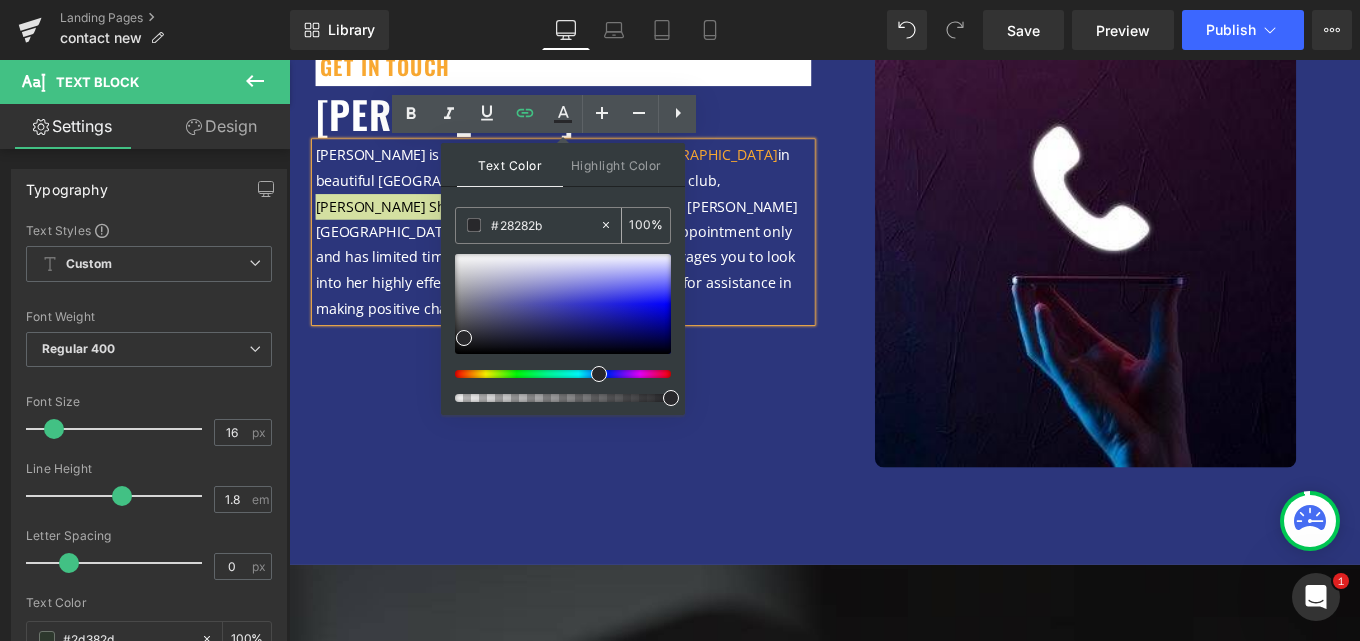 paste on "f8a831" 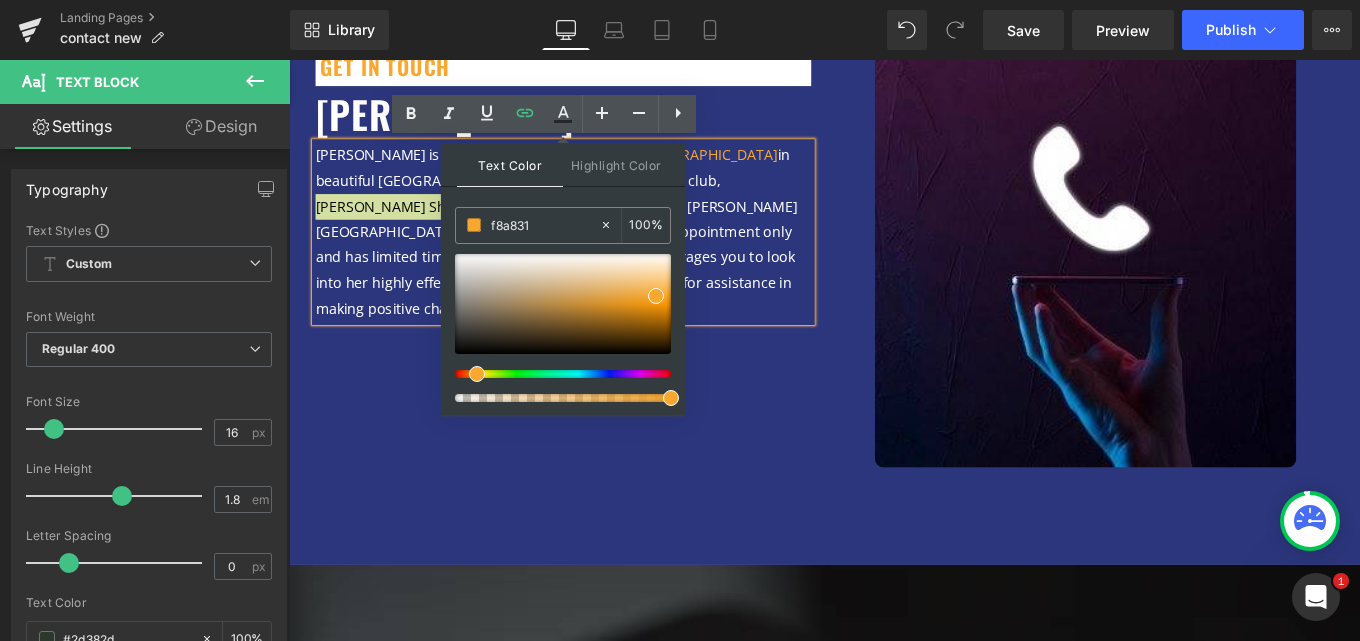 type on "f8a831" 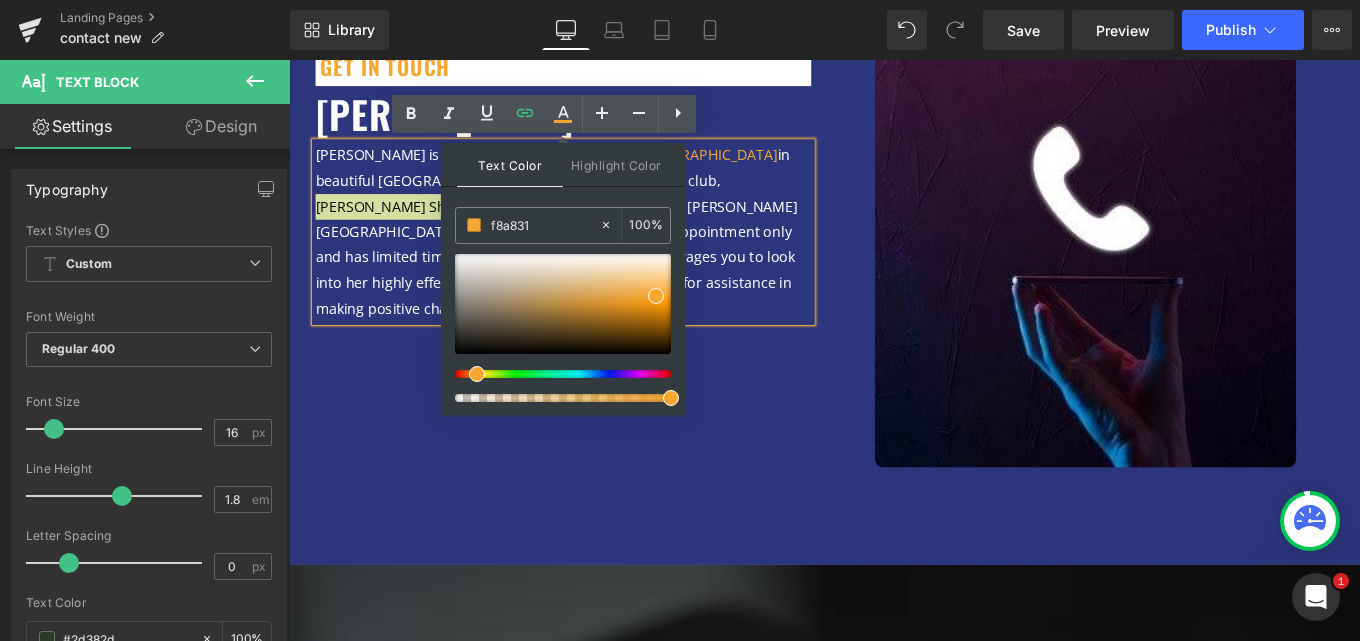 click on "Text Color" at bounding box center (510, 165) 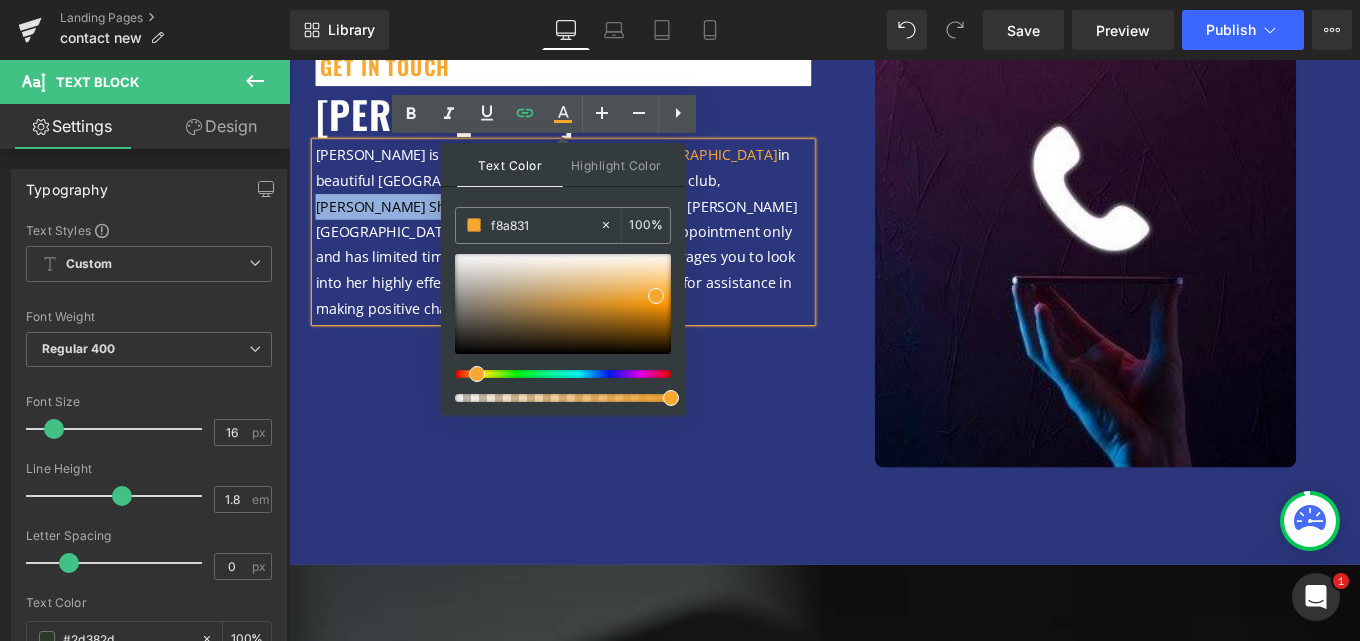 click on ", is located just west of [PERSON_NAME][GEOGRAPHIC_DATA]. [PERSON_NAME] is available by appointment only and has limited time to do Private Sessions. She encourages you to look into her highly effective virtual solutions or Live Events for assistance in making positive changes." at bounding box center (591, 282) 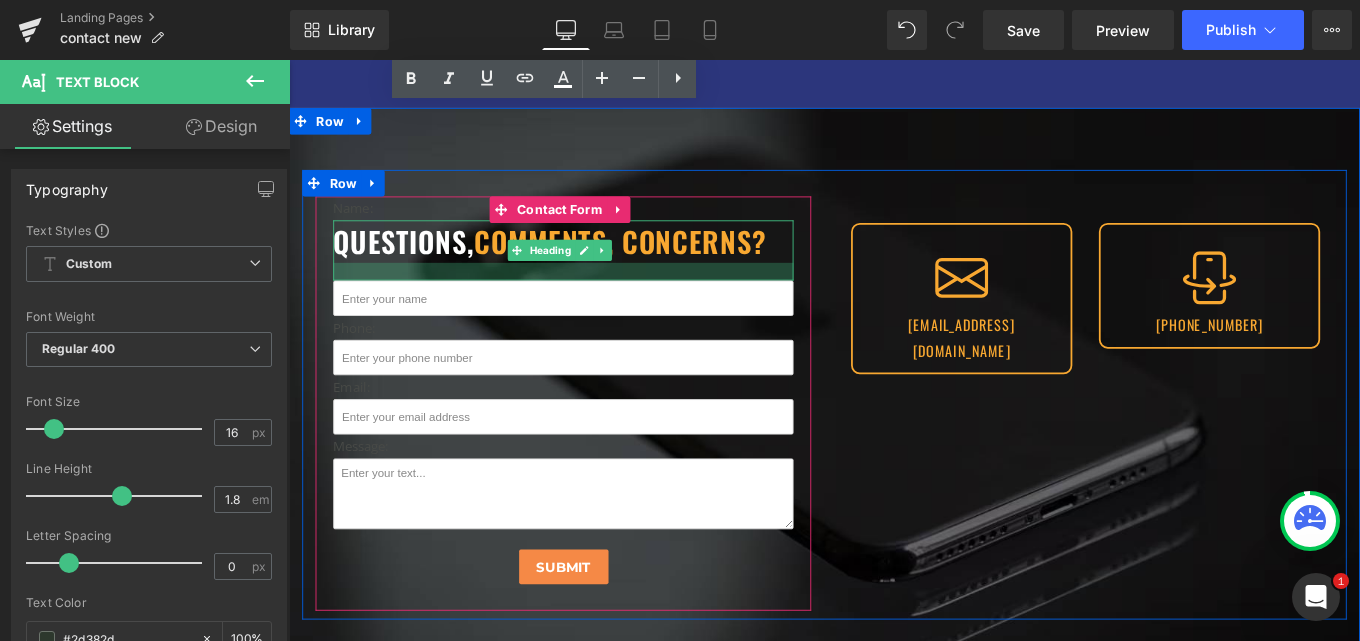 scroll, scrollTop: 700, scrollLeft: 0, axis: vertical 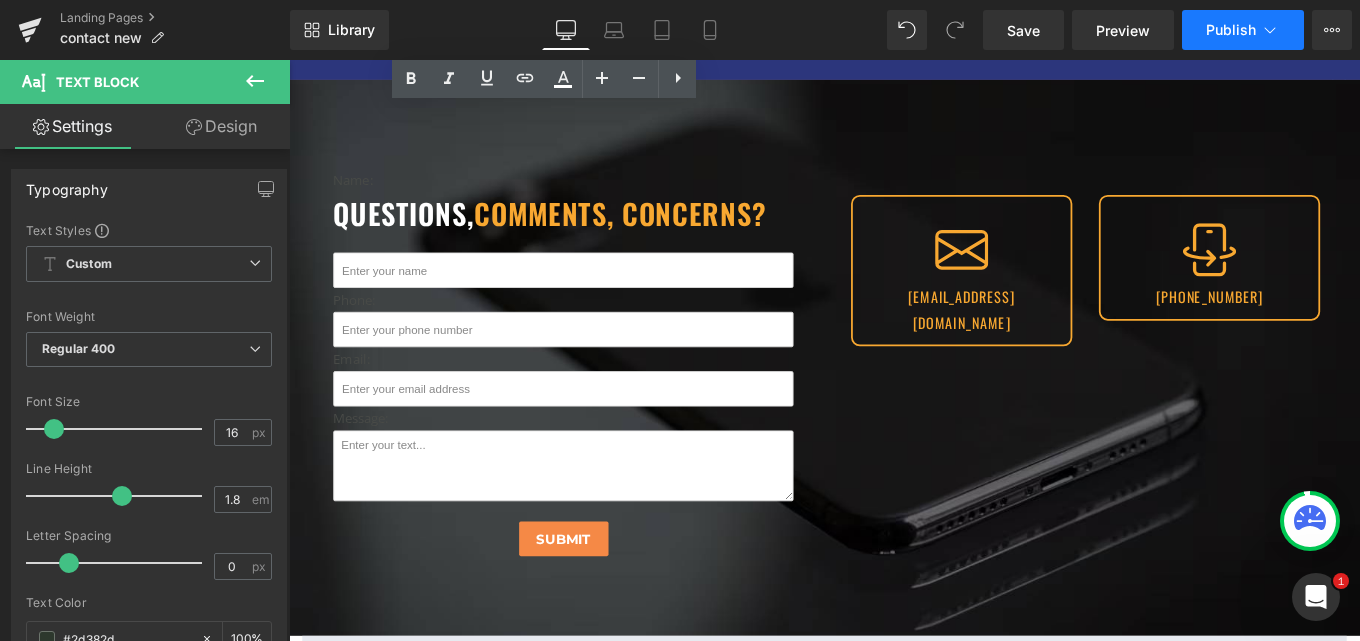 click on "Publish" at bounding box center (1231, 30) 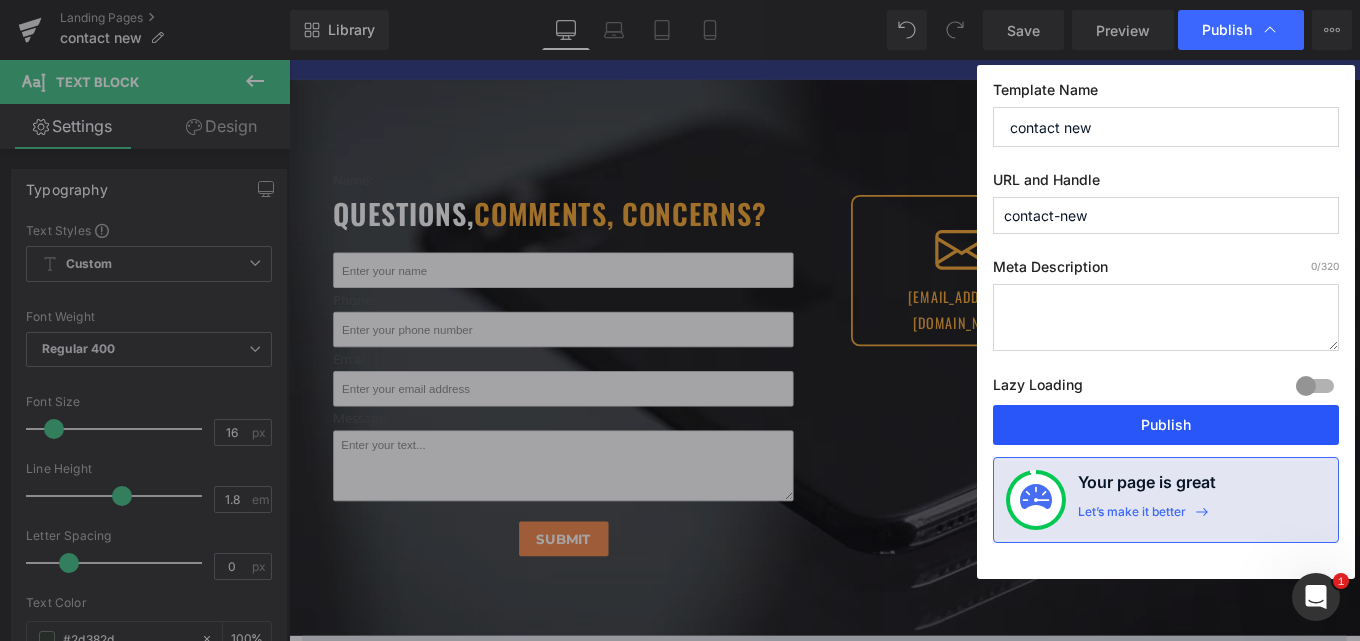 click on "Publish" at bounding box center (1166, 425) 